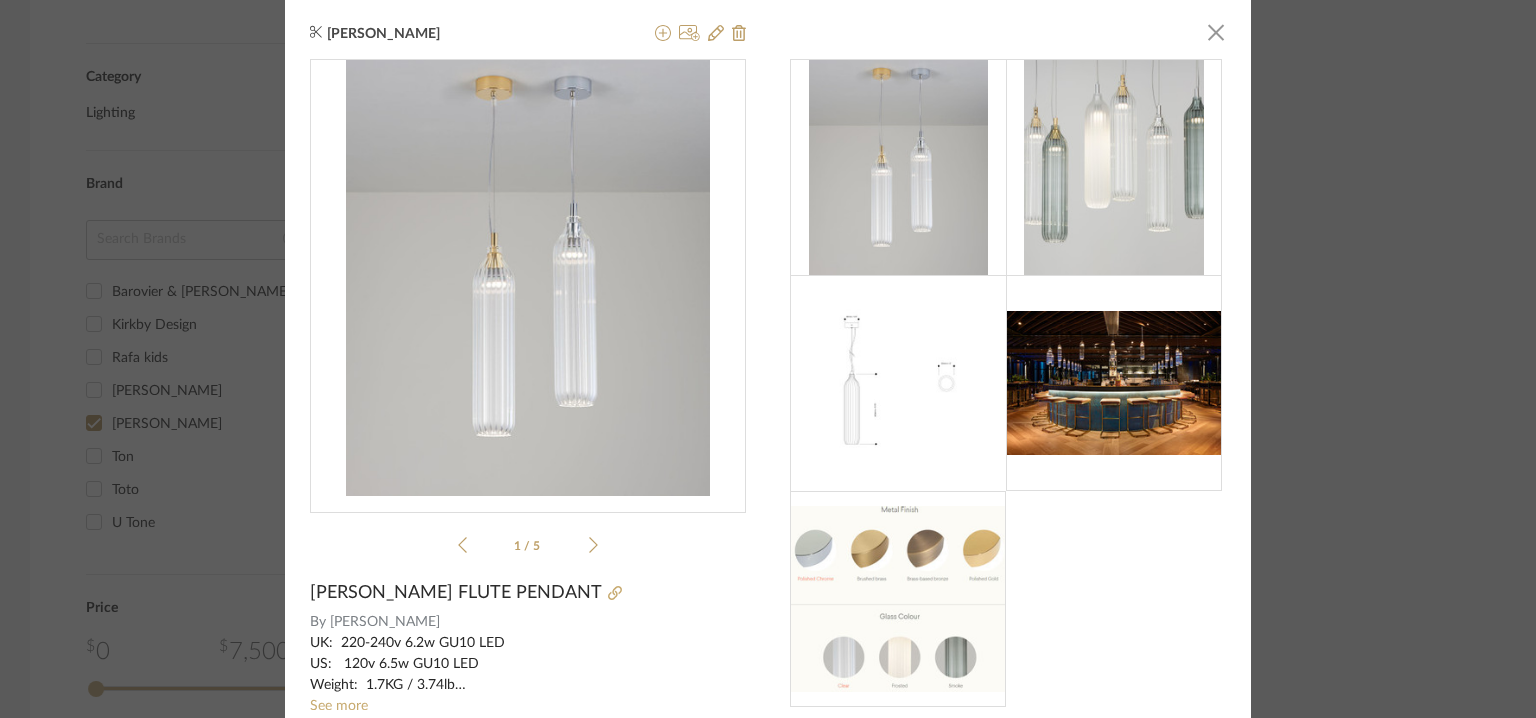 scroll, scrollTop: 0, scrollLeft: 0, axis: both 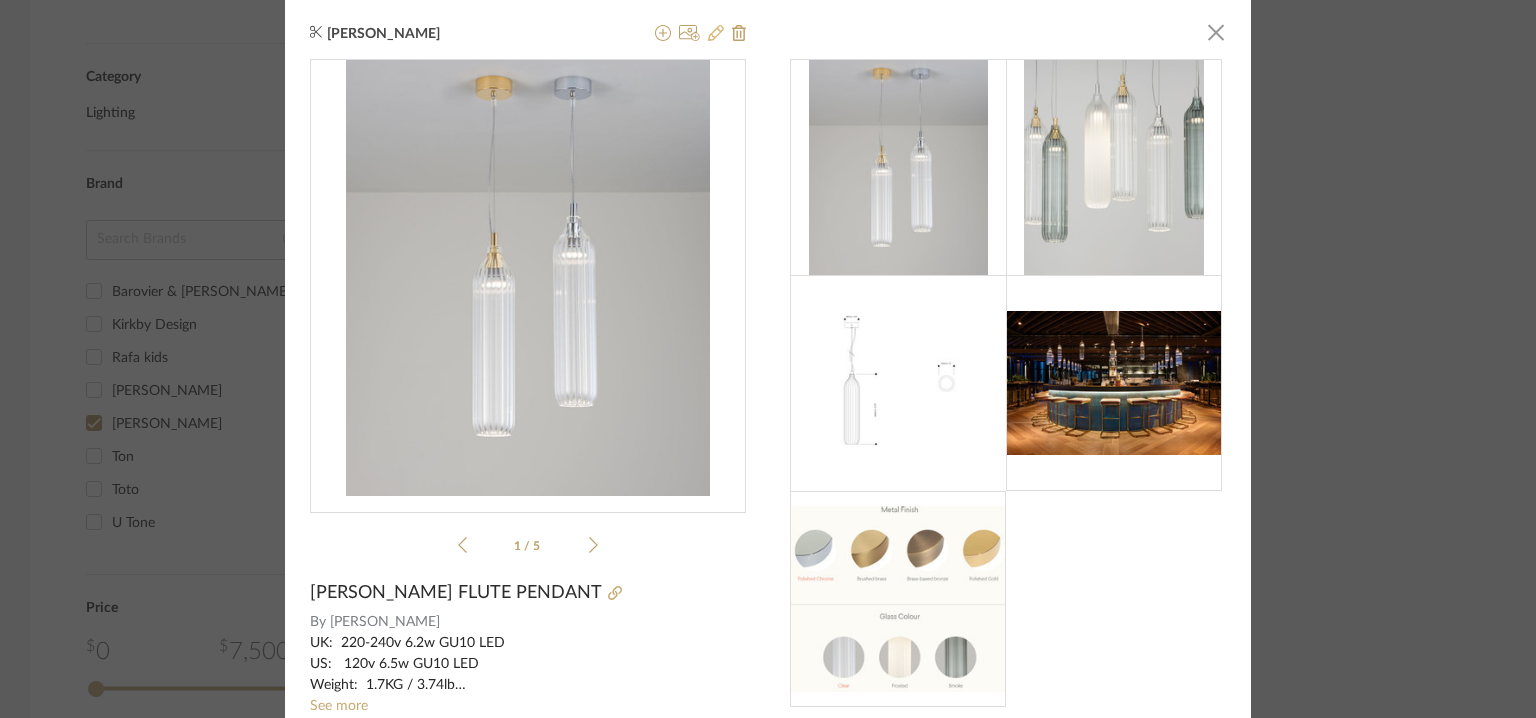 click 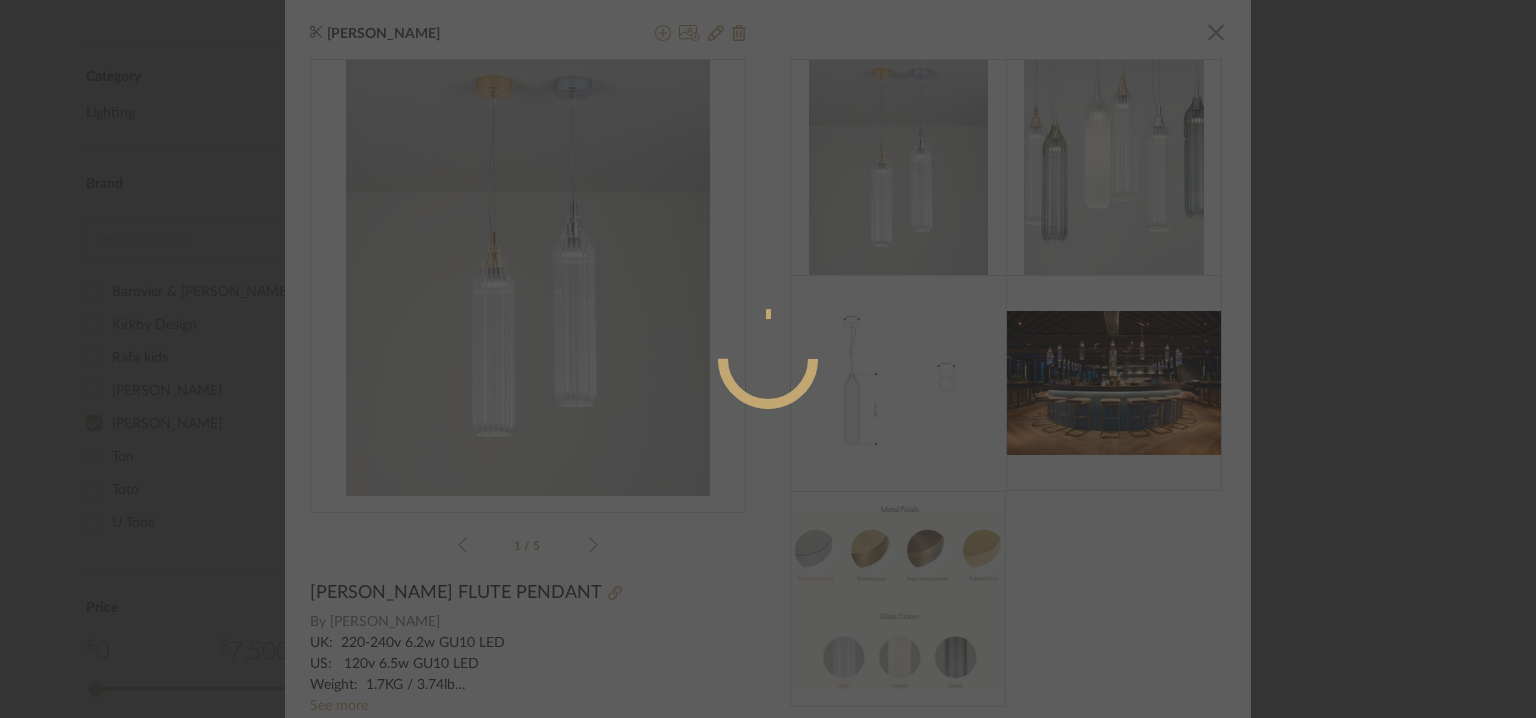 radio on "true" 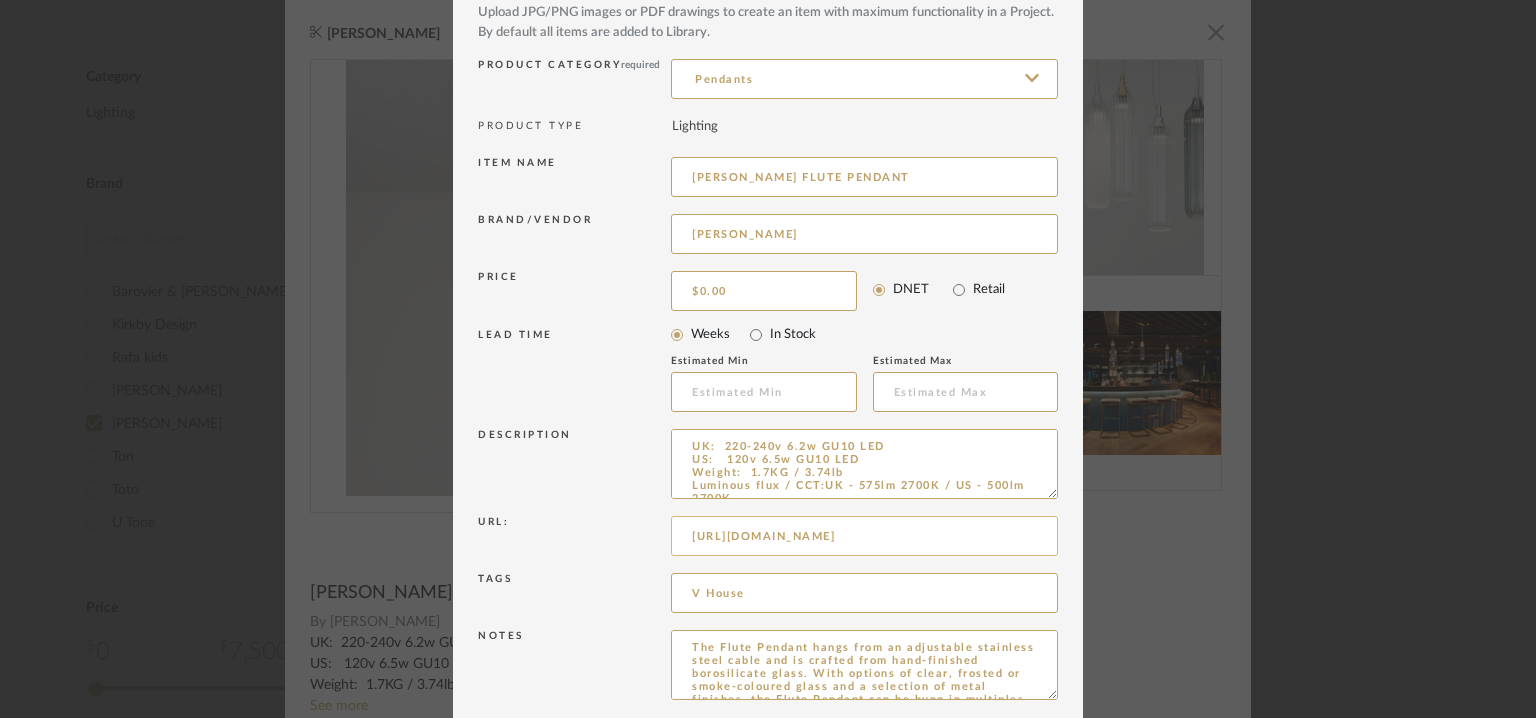 scroll, scrollTop: 192, scrollLeft: 0, axis: vertical 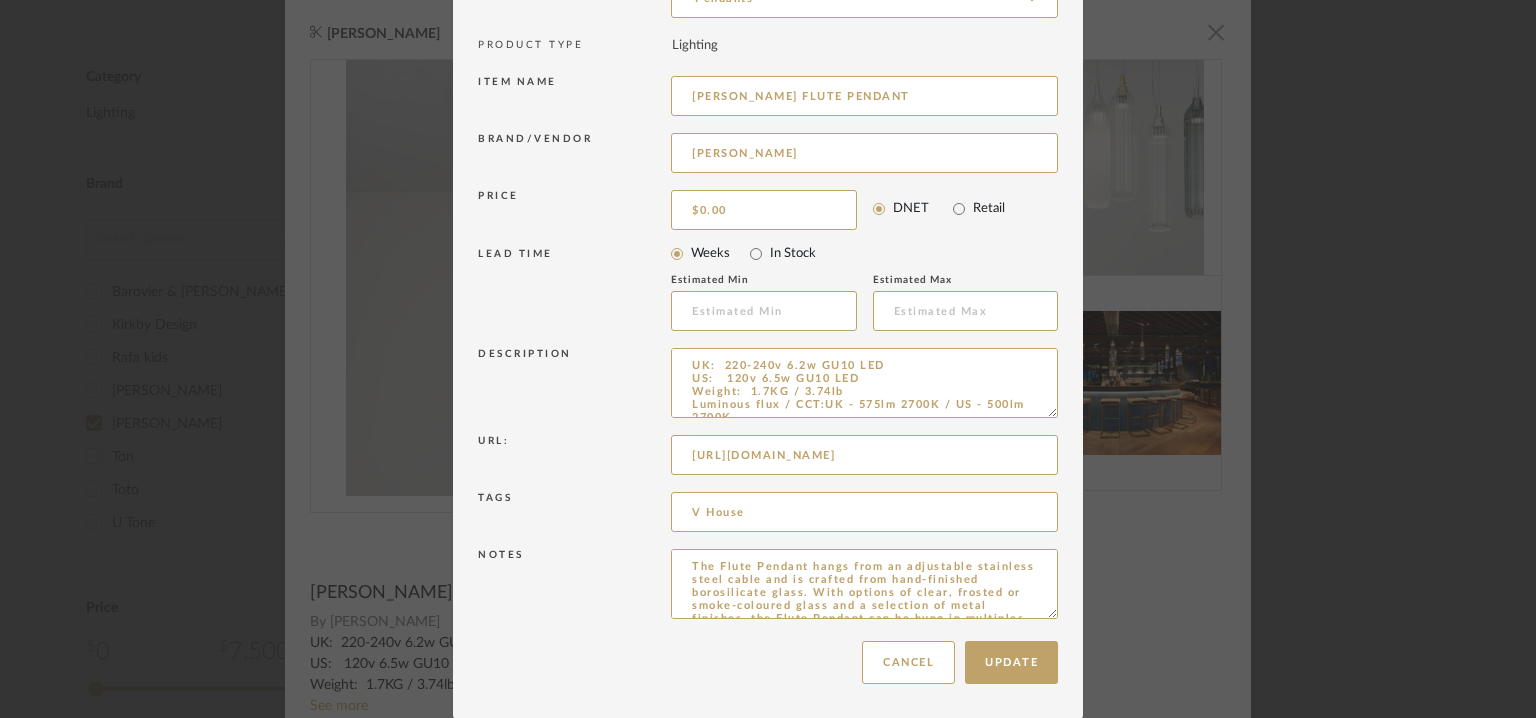 drag, startPoint x: 1040, startPoint y: 410, endPoint x: 1090, endPoint y: 626, distance: 221.71152 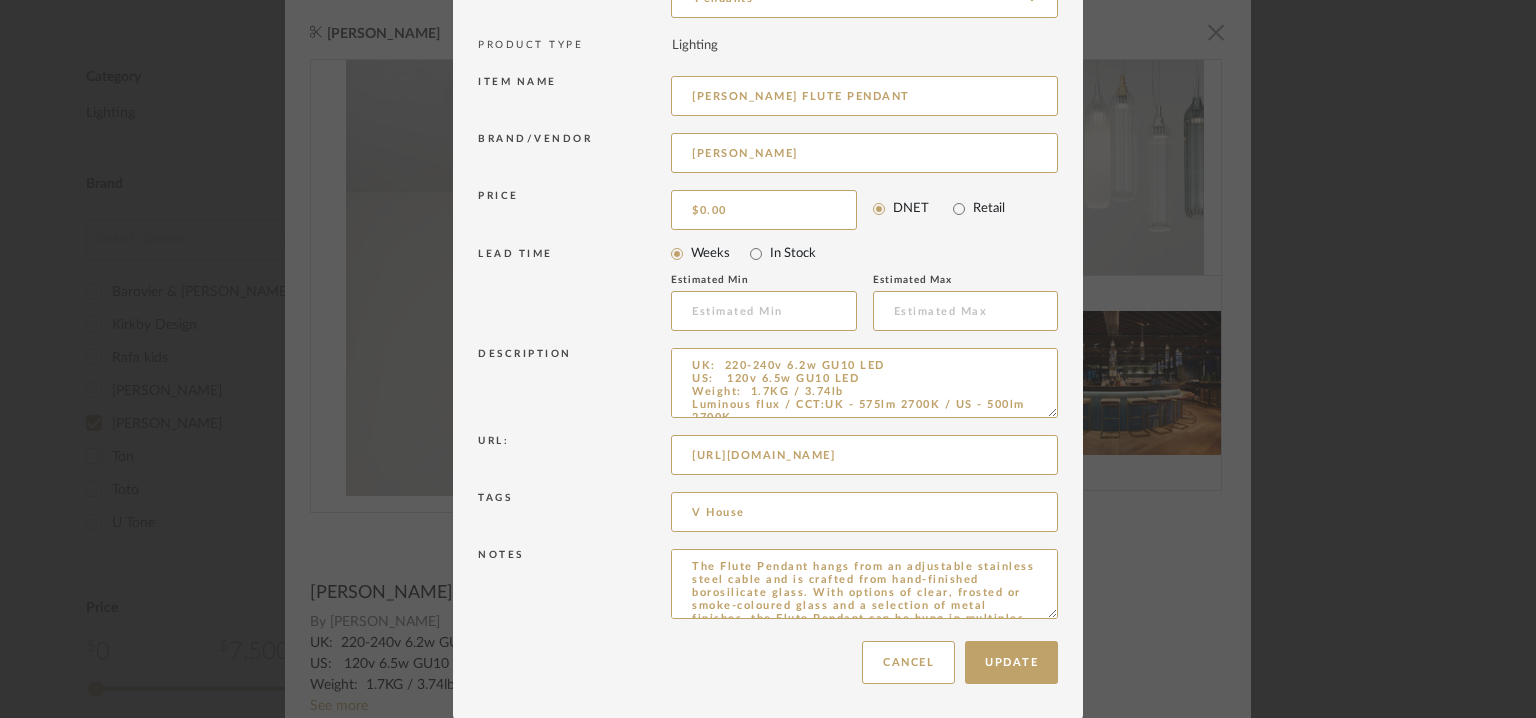click on "Edit Item ×  Item Type  required Product Inspiration Image   Site Photo or PDF   Upload JPG/PNG images or PDF drawings to create an item with maximum functionality in a Project. By default all items are added to Library.   Product Category  required Pendants  PRODUCT TYPE  Lighting  Item name  [PERSON_NAME] FLUTE PENDANT  Brand/Vendor  [PERSON_NAME]  Price  $0.00 DNET  Retail   LEAD TIME  Weeks In Stock  Estimated Min   Estimated Max   Description  UK:  220-240v 6.2w GU10 LED
US:   120v 6.5w GU10 LED
Weight:  1.7KG / 3.74lb
Luminous flux / CCT:UK - 575lm 2700K / US - 500lm 2700K
Dimmable:   Yes
Level of protection:  IP20
UL Listed:   Yes
Lead time:  0-1 week  Url:  [URL][DOMAIN_NAME]  Tags  V House  Notes   Update  Cancel" at bounding box center [768, 359] 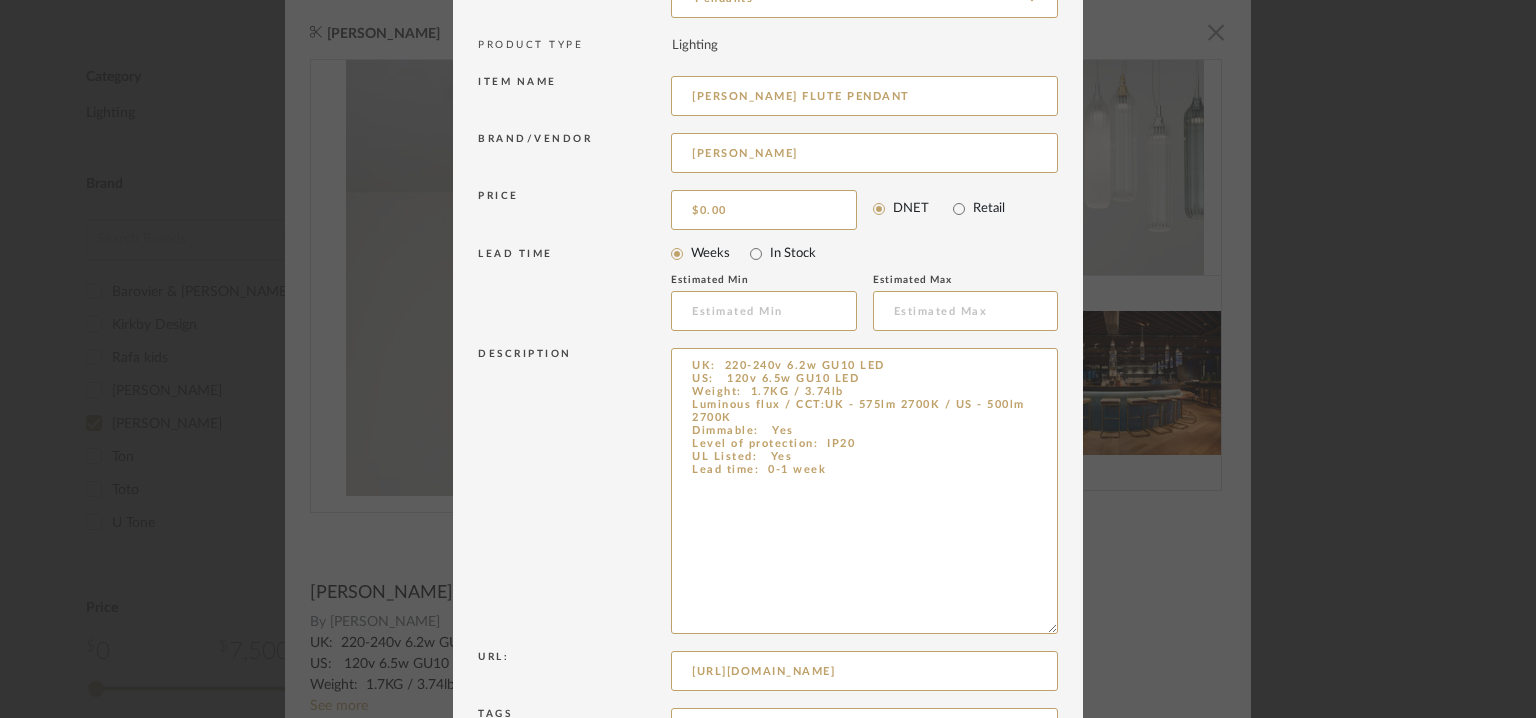 drag, startPoint x: 832, startPoint y: 478, endPoint x: 628, endPoint y: 320, distance: 258.031 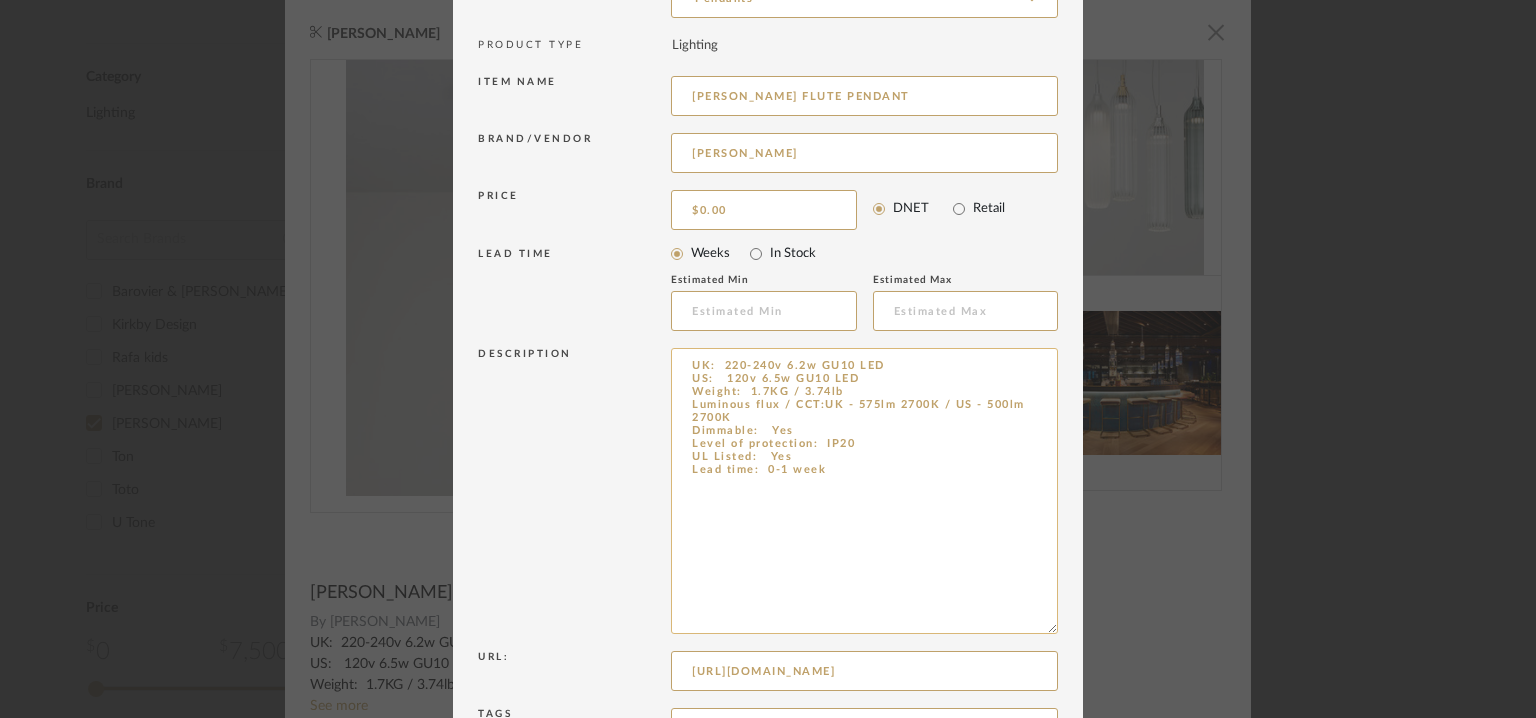 paste on "Type:  Pendant light
Designer: Na
Dimension(s):  Dia 100mm/ 4"  x H450mm/17.75"
Base W 90mm
Weight : 1.9KG / 4.29lb
Materials & Finish:  Brushed Brass / Brass-based Bronze and Frosted Glass
Light Source : [GEOGRAPHIC_DATA]:220-240v 6.2w GU10 LED
US:120v 6.5w GU10 LED
Luminous flux / CCT:UK - 575lm 2700K / US - 500lm 2700K
Voltage  :
Cord length : 300mm/118" .
Ip20
Installation requirements, if any: (such as mounting options, electrical wiring, or compatibility with existing infrastructure) : Na
Lighting controls: (compatibility with lighting control systems, such as dimmers, timers,)  : Dimmable.
Product description: The Flute Pendant hangs from an adjustable stainless-steel cable and is crafted from hand-finished borosilicate glass. With options of clear, frosted or smoked glass and a selection of complementary metal finishes, the Flute Pendant can be hung in multiples for maximum effect or on its own, for an understated look
Additional features: Na
Any other details:  Na" 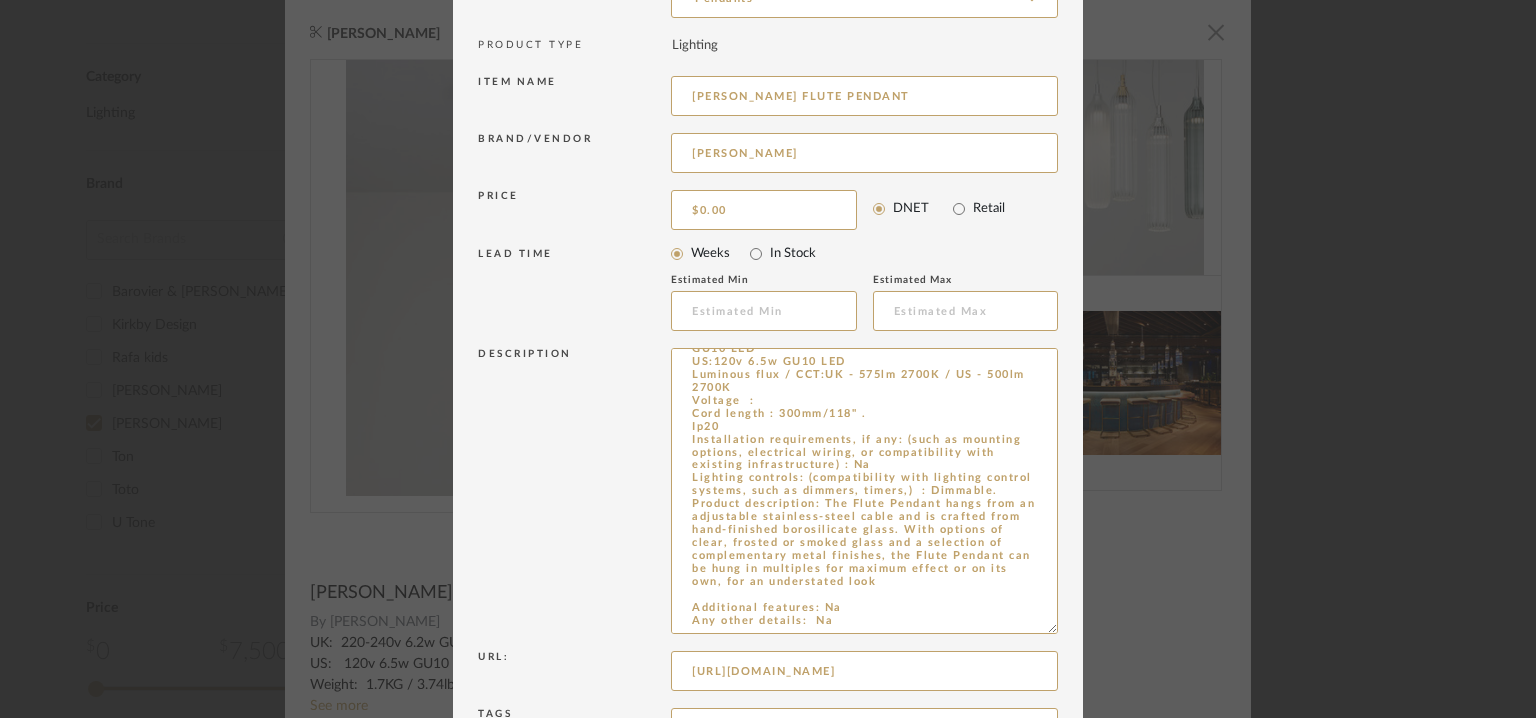 scroll, scrollTop: 133, scrollLeft: 0, axis: vertical 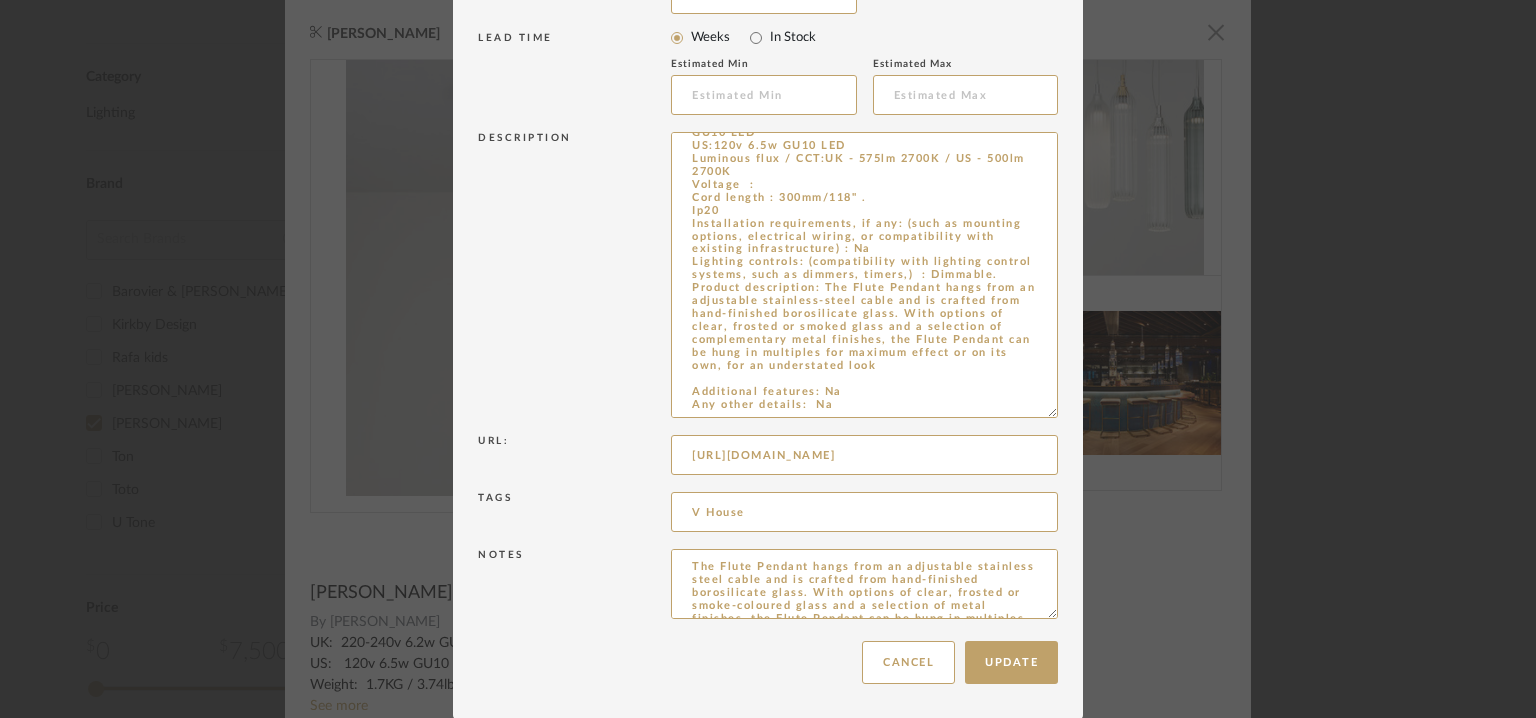 drag, startPoint x: 1049, startPoint y: 613, endPoint x: 1078, endPoint y: 776, distance: 165.55966 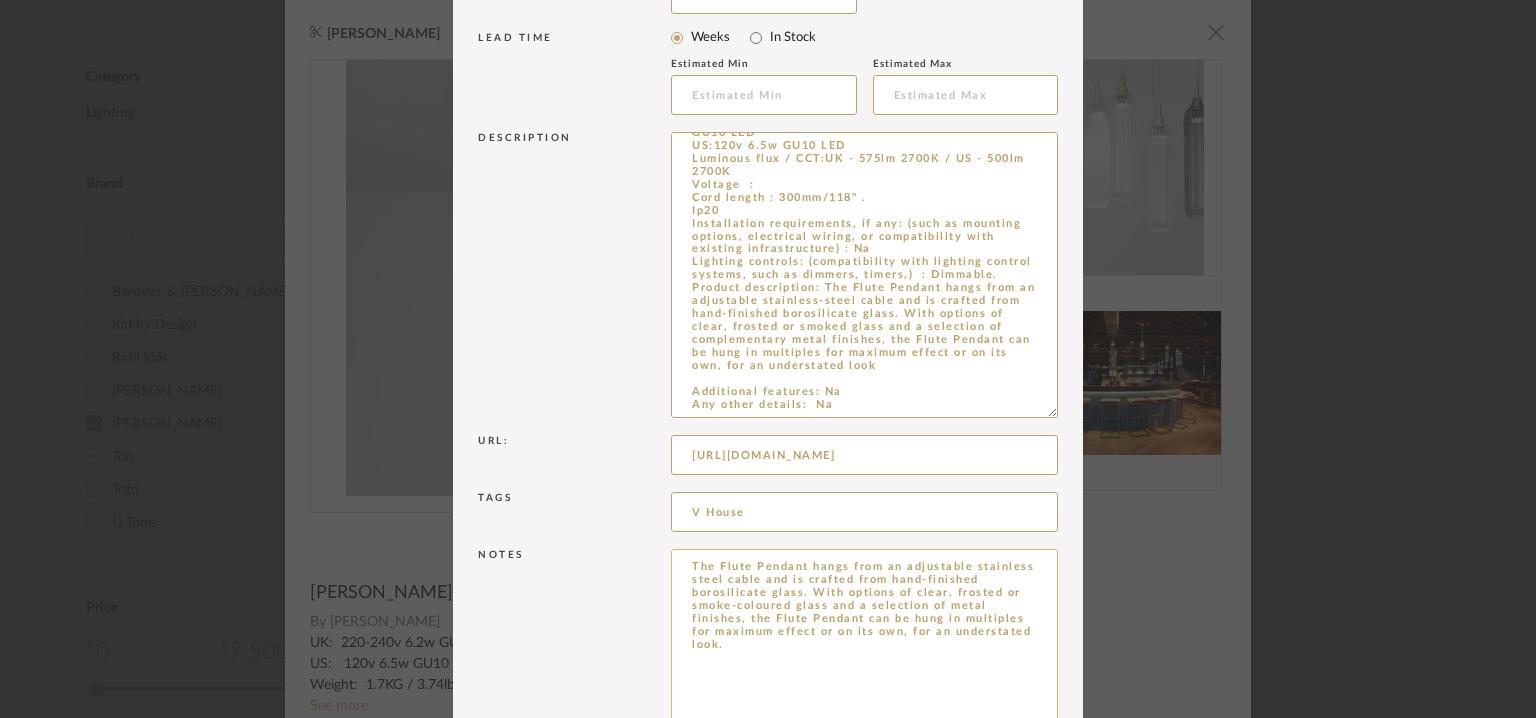 type on "Type:  Pendant light
Designer: Na
Dimension(s):  Dia 100mm/ 4"  x H450mm/17.75"
Base W 90mm
Weight : 1.9KG / 4.29lb
Materials & Finish:  Brushed Brass / Brass-based Bronze and Frosted Glass
Light Source : [GEOGRAPHIC_DATA]:220-240v 6.2w GU10 LED
US:120v 6.5w GU10 LED
Luminous flux / CCT:UK - 575lm 2700K / US - 500lm 2700K
Voltage  :
Cord length : 300mm/118" .
Ip20
Installation requirements, if any: (such as mounting options, electrical wiring, or compatibility with existing infrastructure) : Na
Lighting controls: (compatibility with lighting control systems, such as dimmers, timers,)  : Dimmable.
Product description: The Flute Pendant hangs from an adjustable stainless-steel cable and is crafted from hand-finished borosilicate glass. With options of clear, frosted or smoked glass and a selection of complementary metal finishes, the Flute Pendant can be hung in multiples for maximum effect or on its own, for an understated look
Additional features: Na
Any other details:  Na" 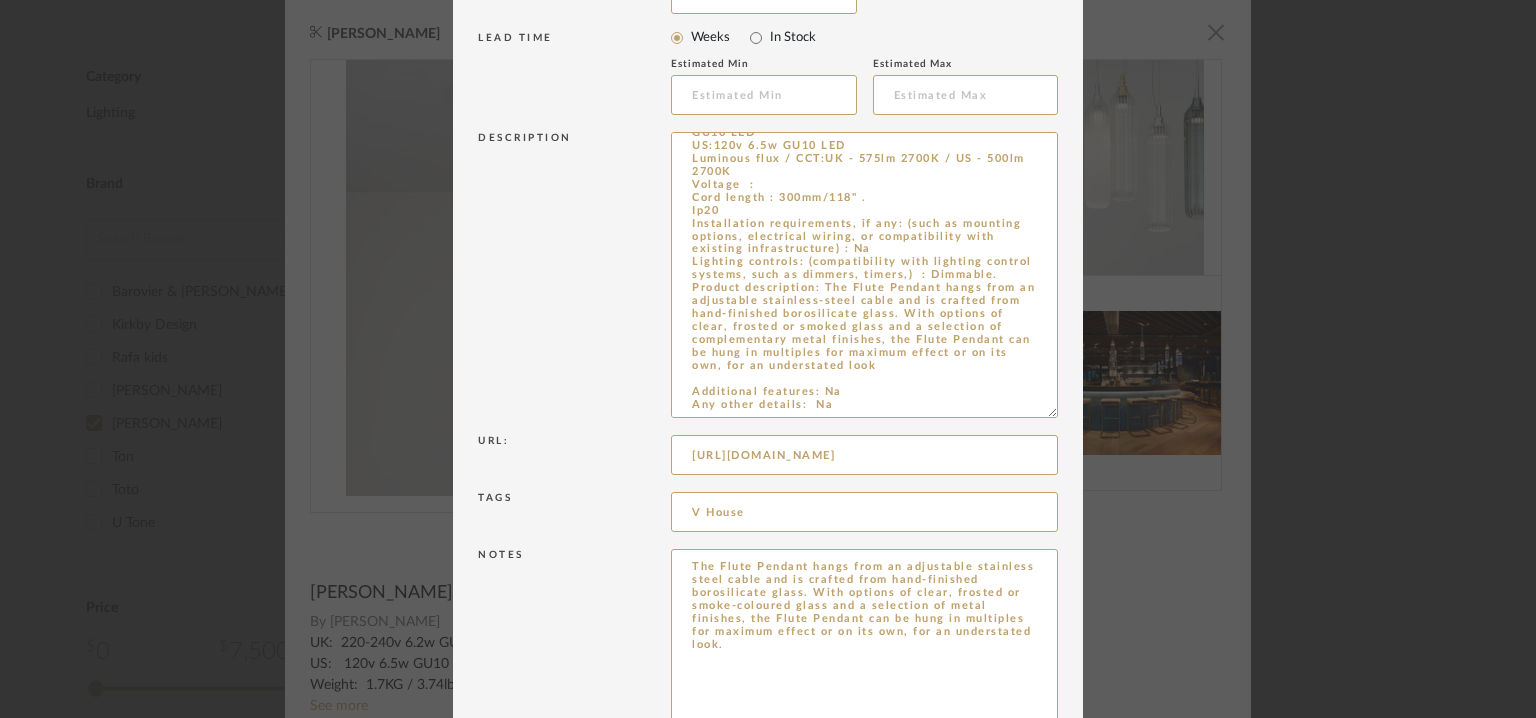 scroll, scrollTop: 120, scrollLeft: 0, axis: vertical 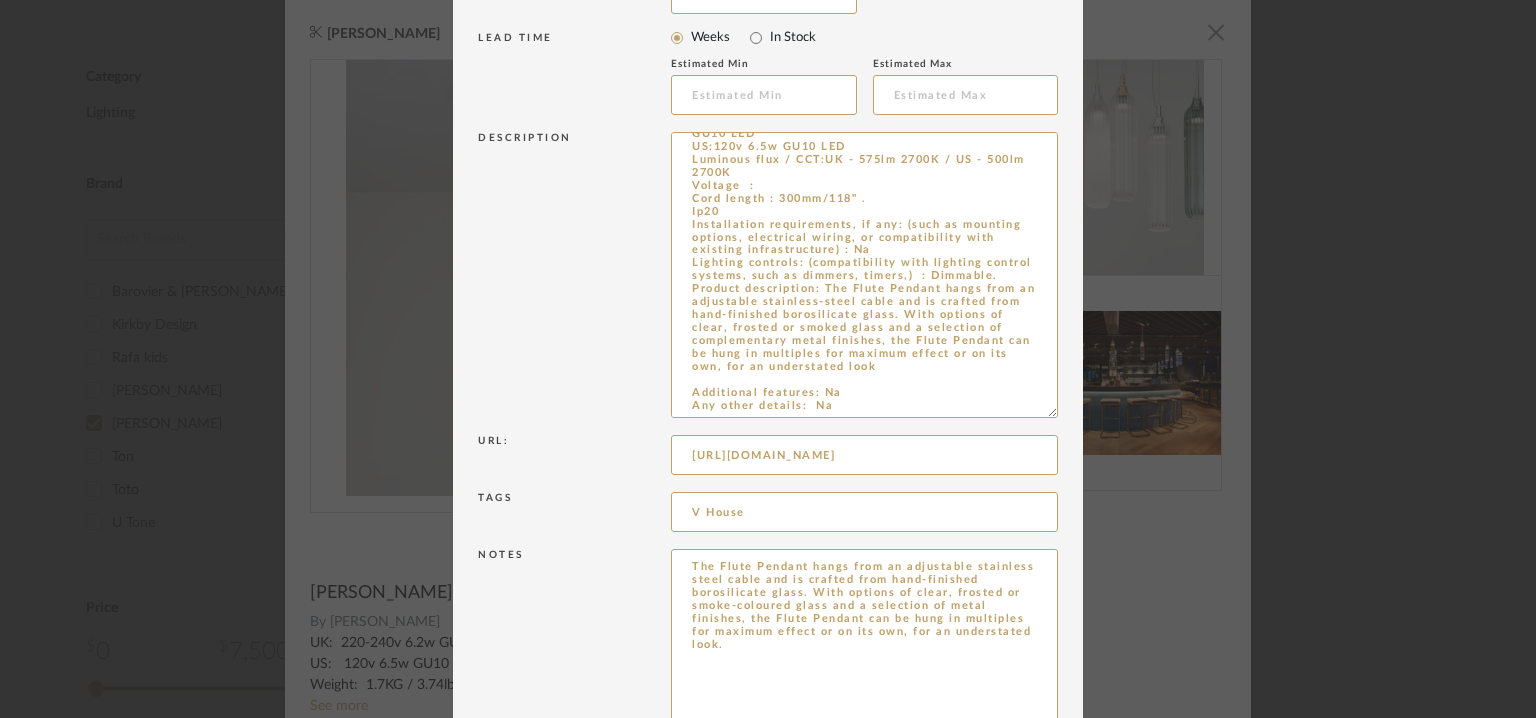 drag, startPoint x: 910, startPoint y: 673, endPoint x: 521, endPoint y: 506, distance: 423.33203 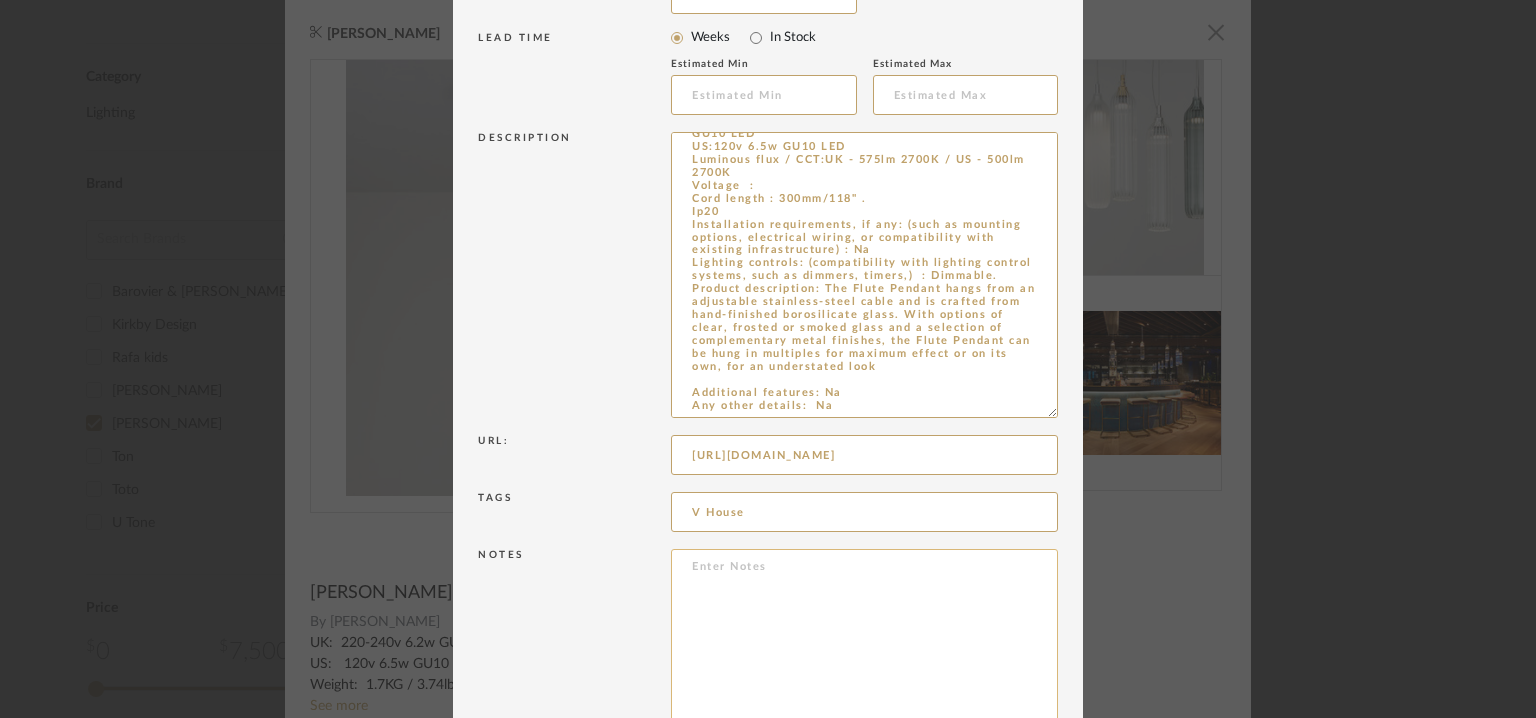 click at bounding box center (864, 665) 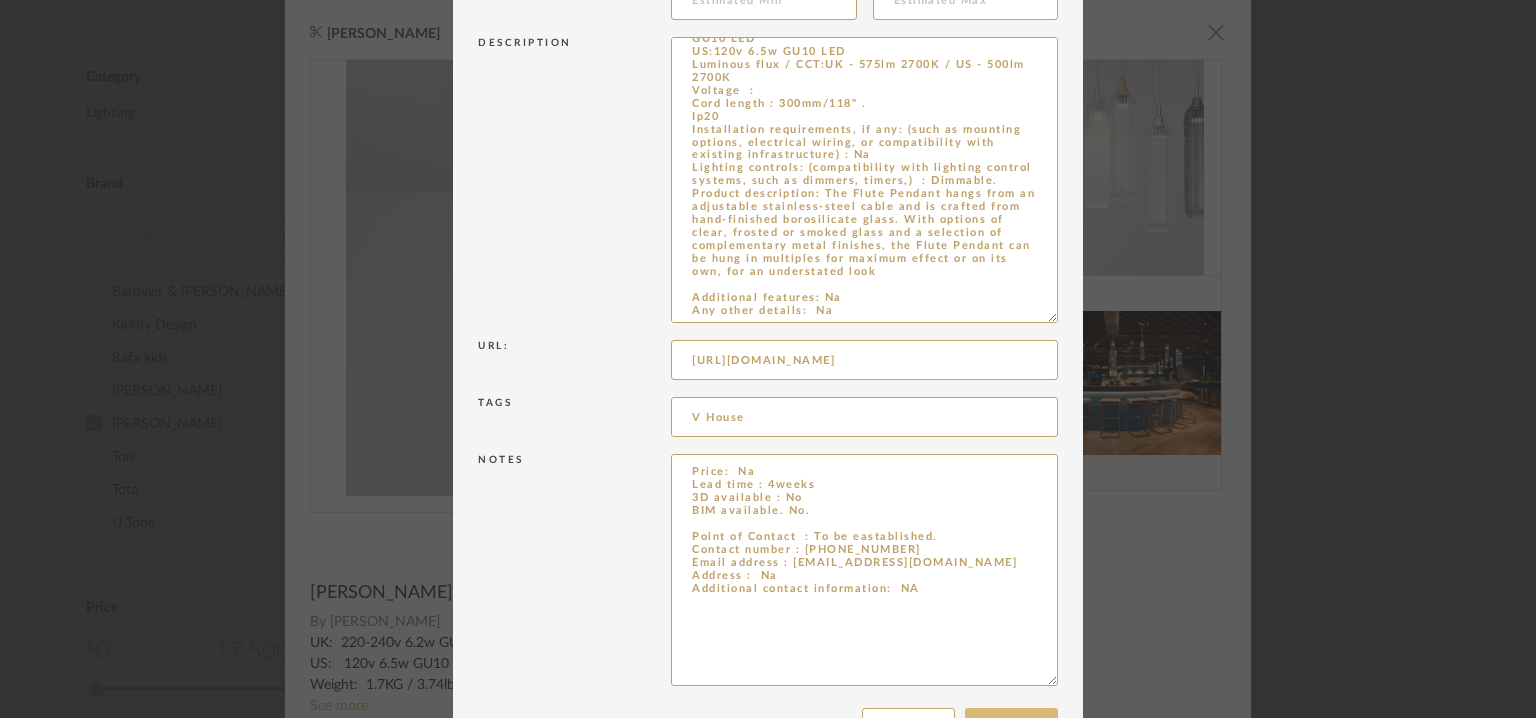 scroll, scrollTop: 571, scrollLeft: 0, axis: vertical 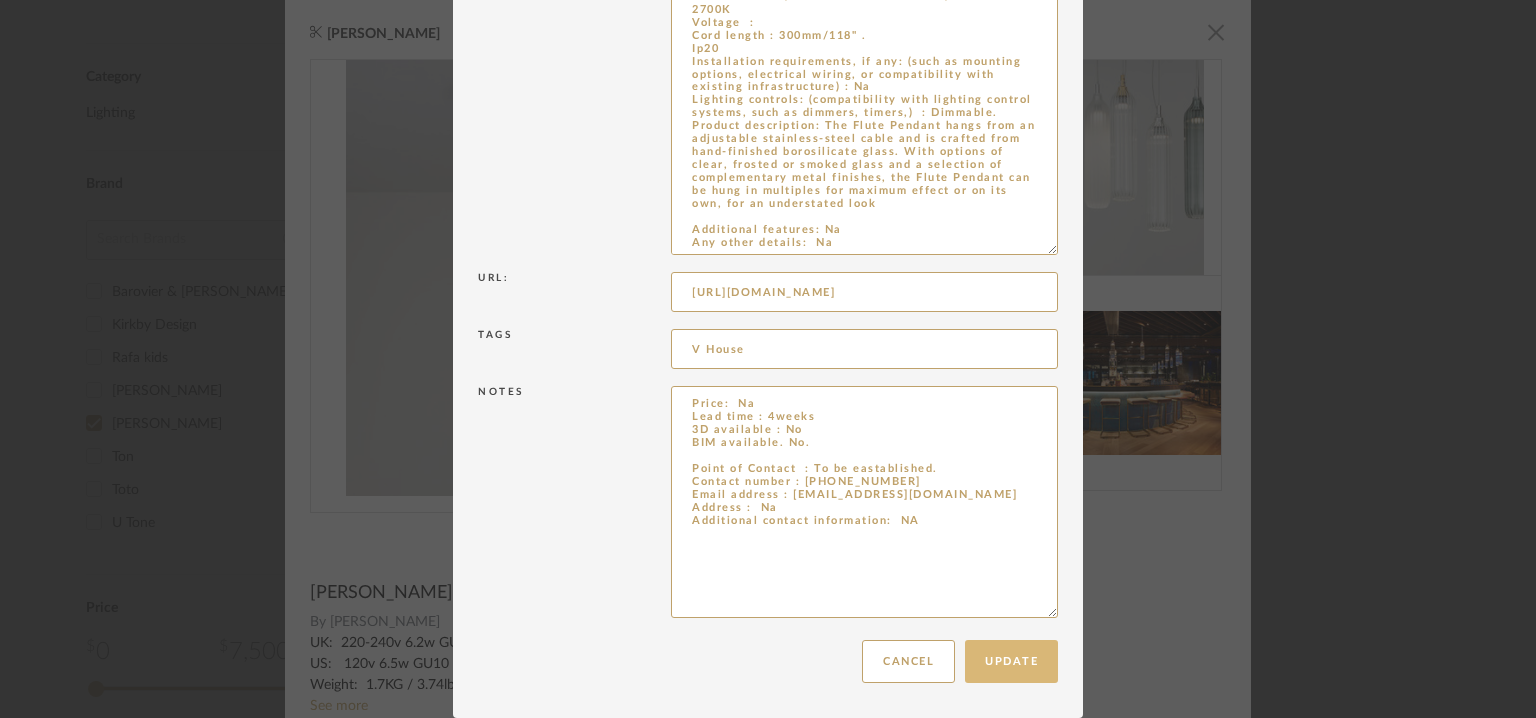 type on "Price:  Na
Lead time : 4weeks
3D available : No
BIM available. No.
Point of Contact  : To be eastablished.
Contact number : [PHONE_NUMBER]
Email address : [EMAIL_ADDRESS][DOMAIN_NAME]
Address :  Na
Additional contact information:  NA" 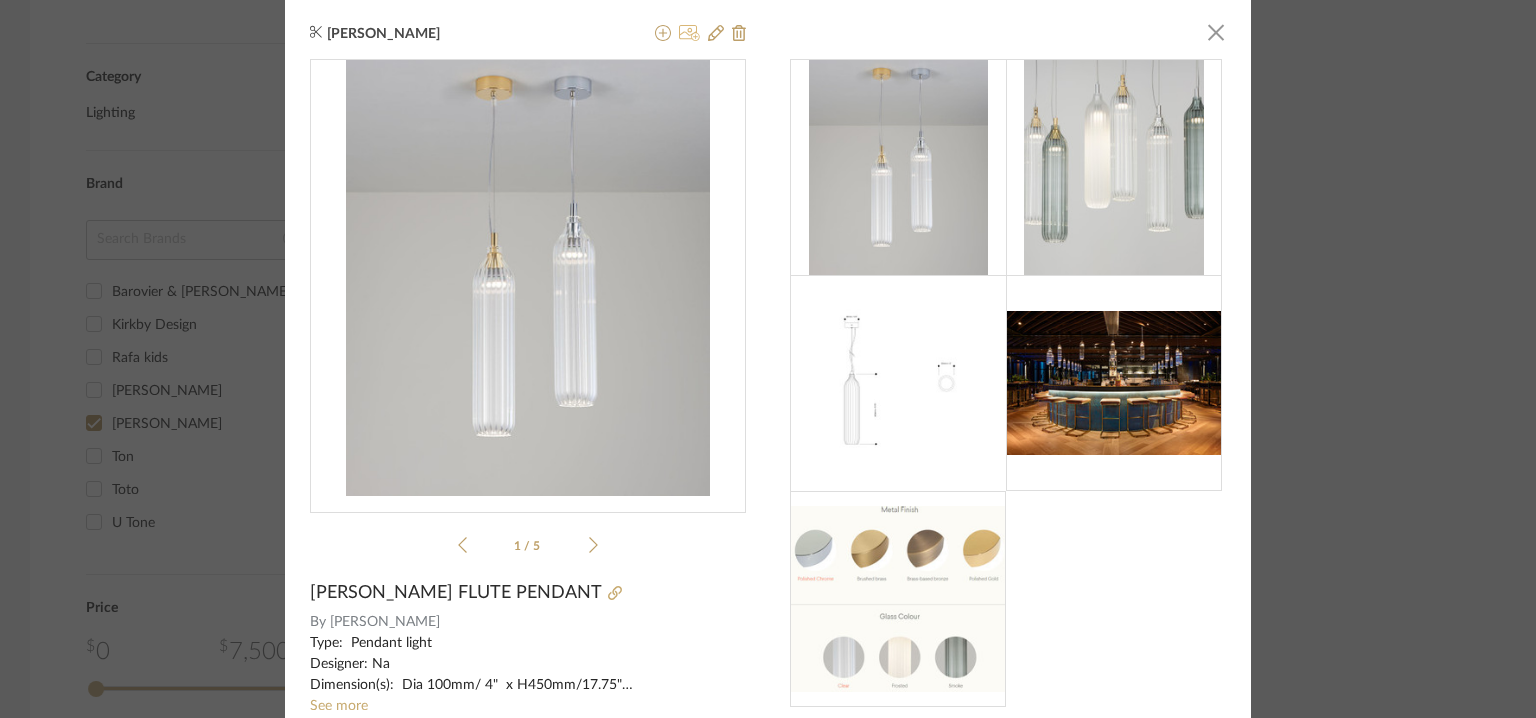 click 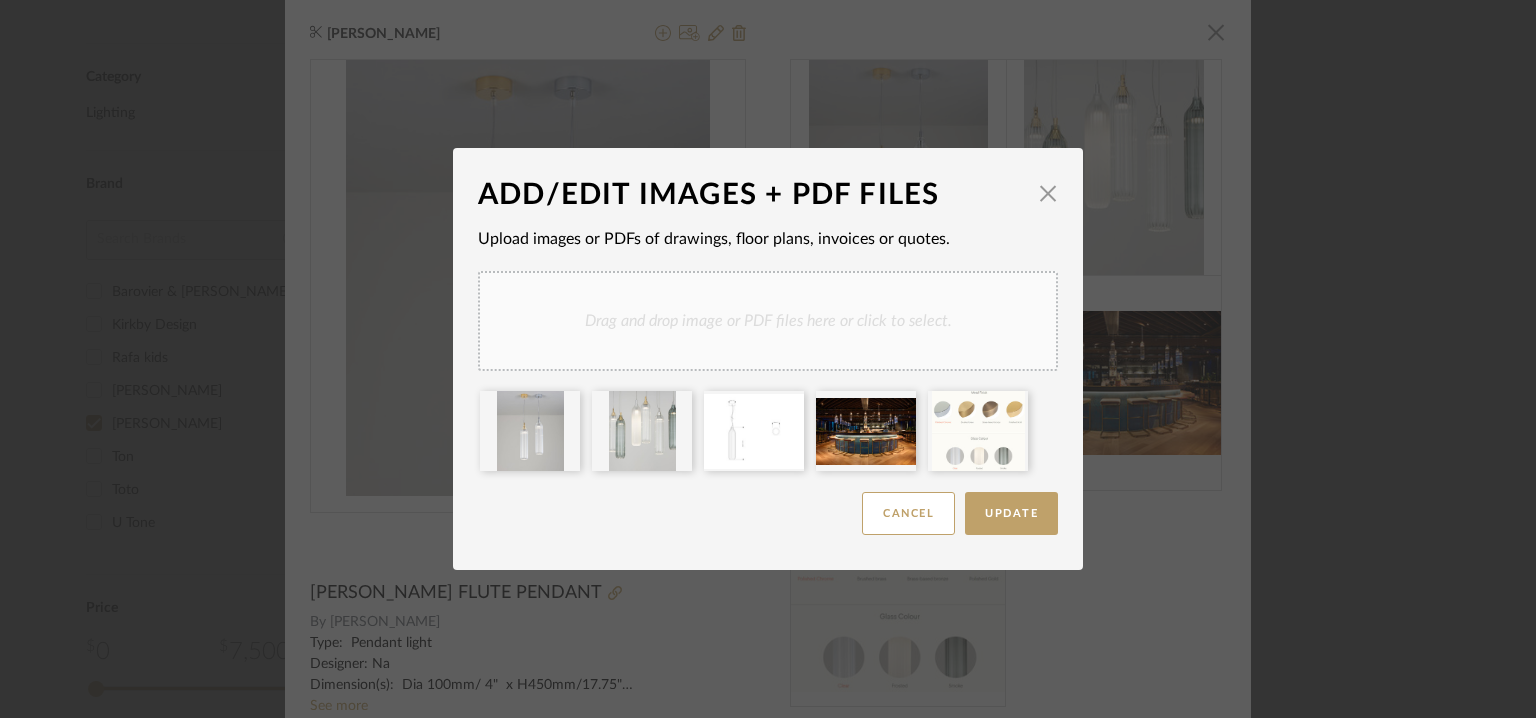click on "Drag and drop image or PDF files here or click to select." at bounding box center (768, 321) 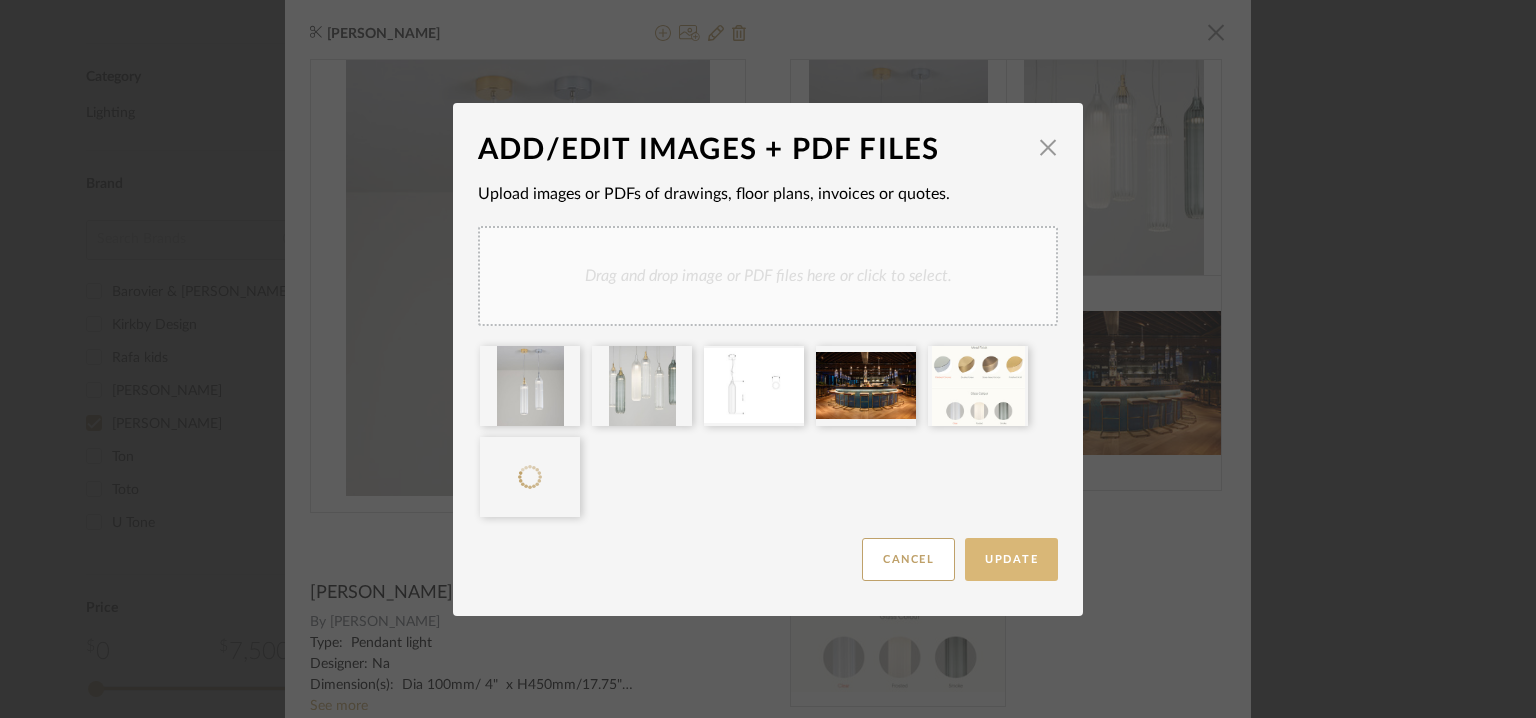 click on "Update" at bounding box center [1011, 559] 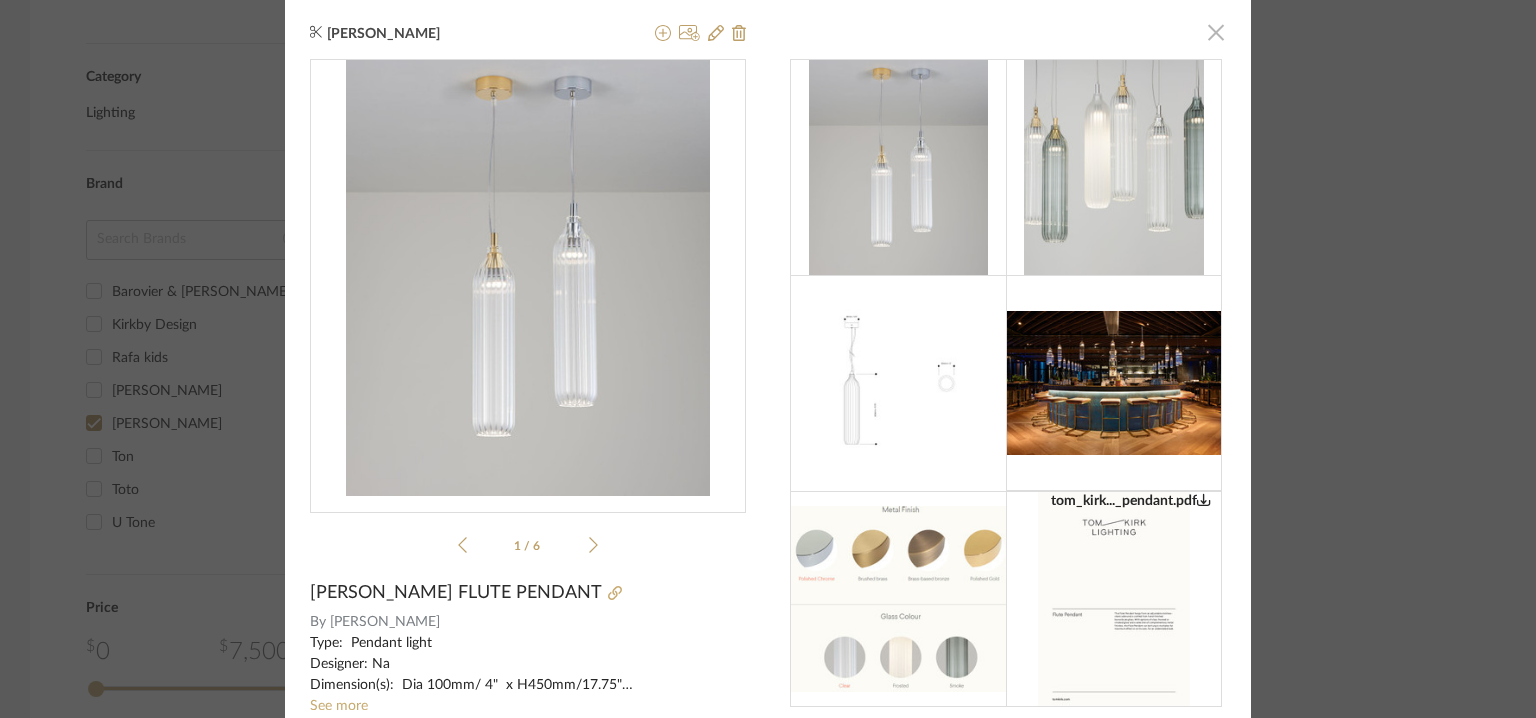 click 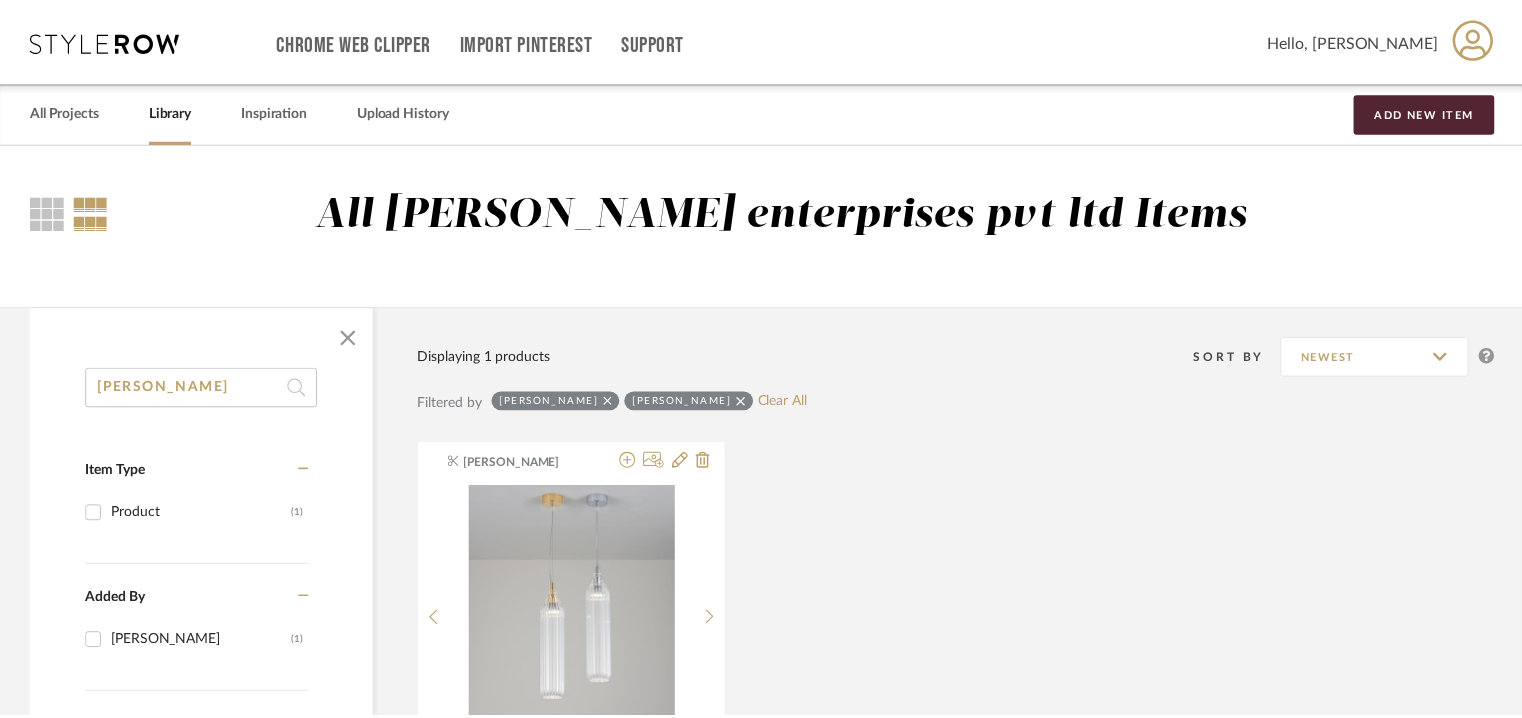 scroll, scrollTop: 650, scrollLeft: 0, axis: vertical 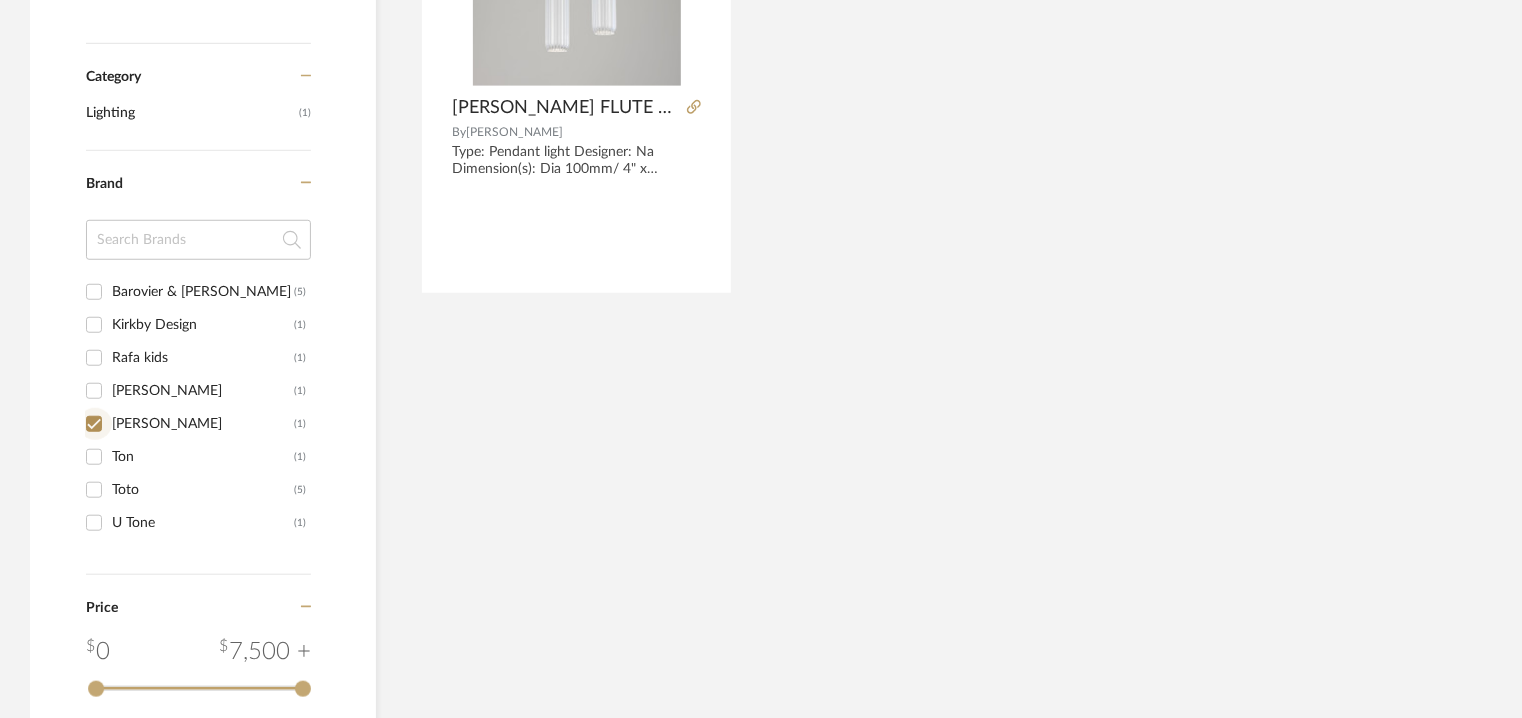 drag, startPoint x: 91, startPoint y: 429, endPoint x: 144, endPoint y: 441, distance: 54.34151 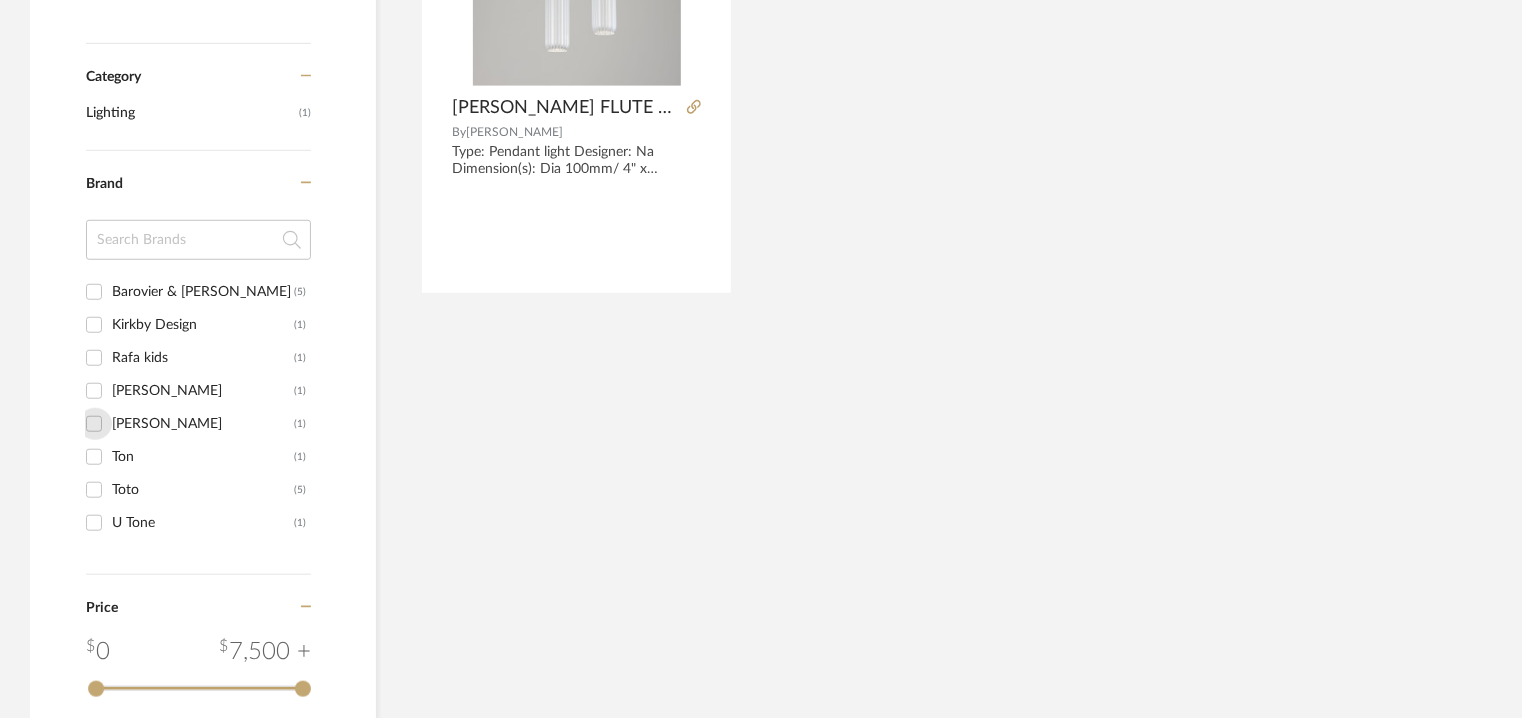 checkbox on "false" 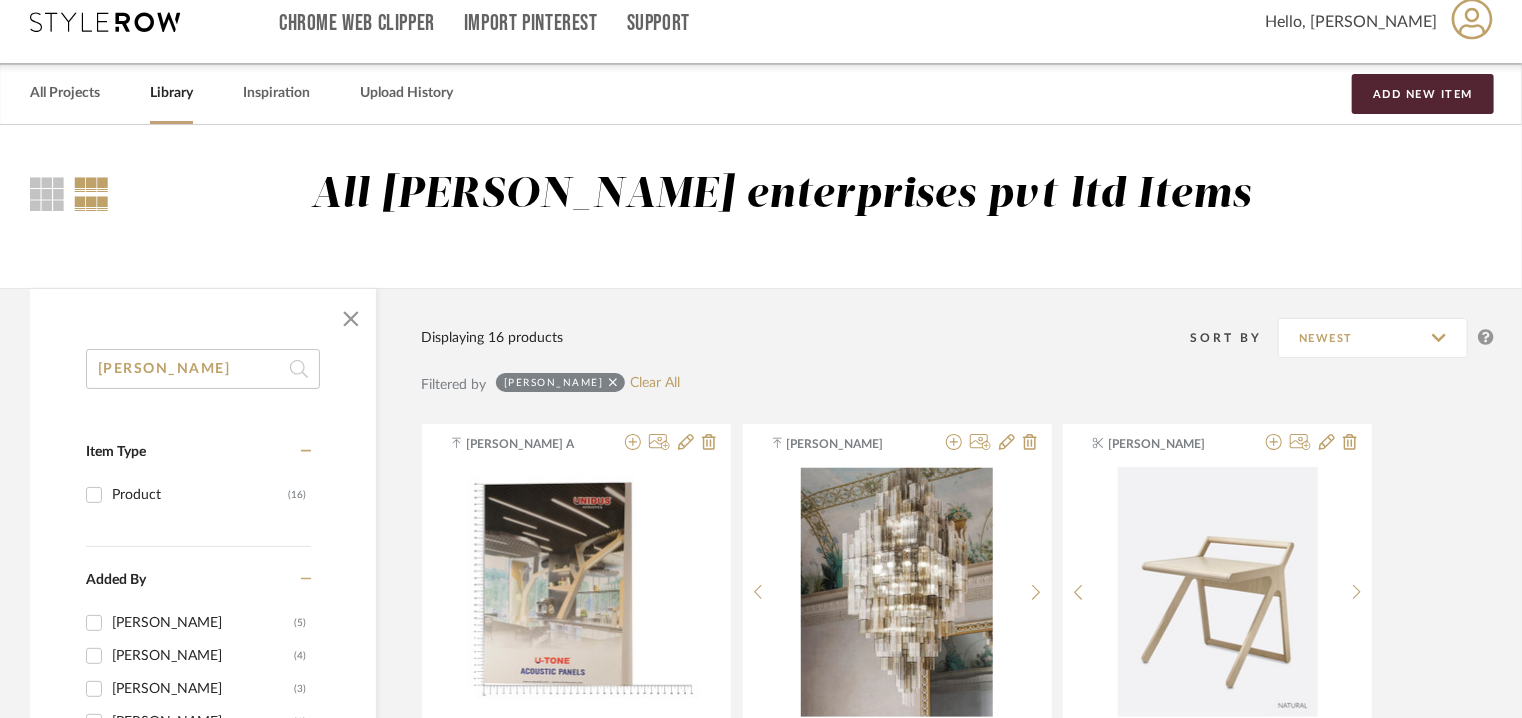 scroll, scrollTop: 0, scrollLeft: 0, axis: both 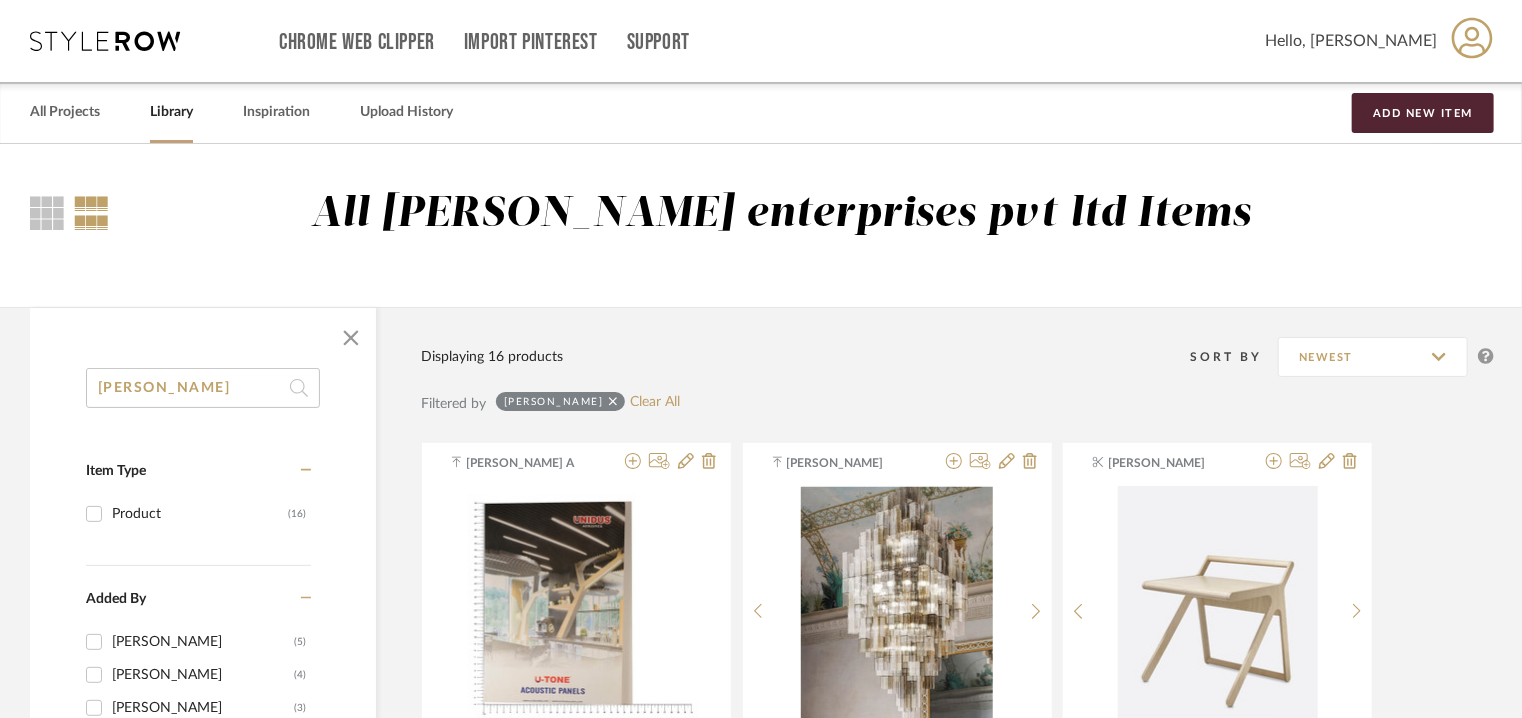 drag, startPoint x: 176, startPoint y: 385, endPoint x: 0, endPoint y: 398, distance: 176.47946 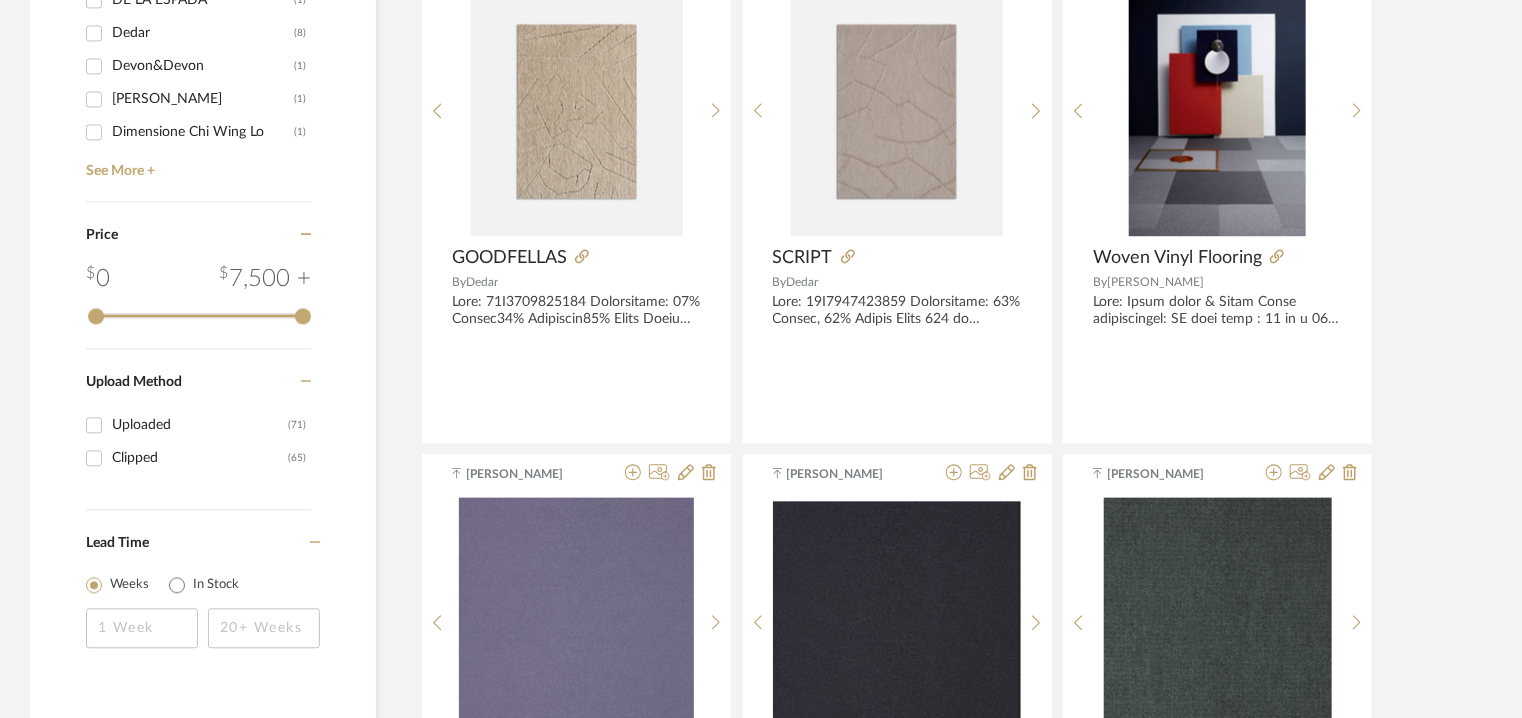 scroll, scrollTop: 2000, scrollLeft: 0, axis: vertical 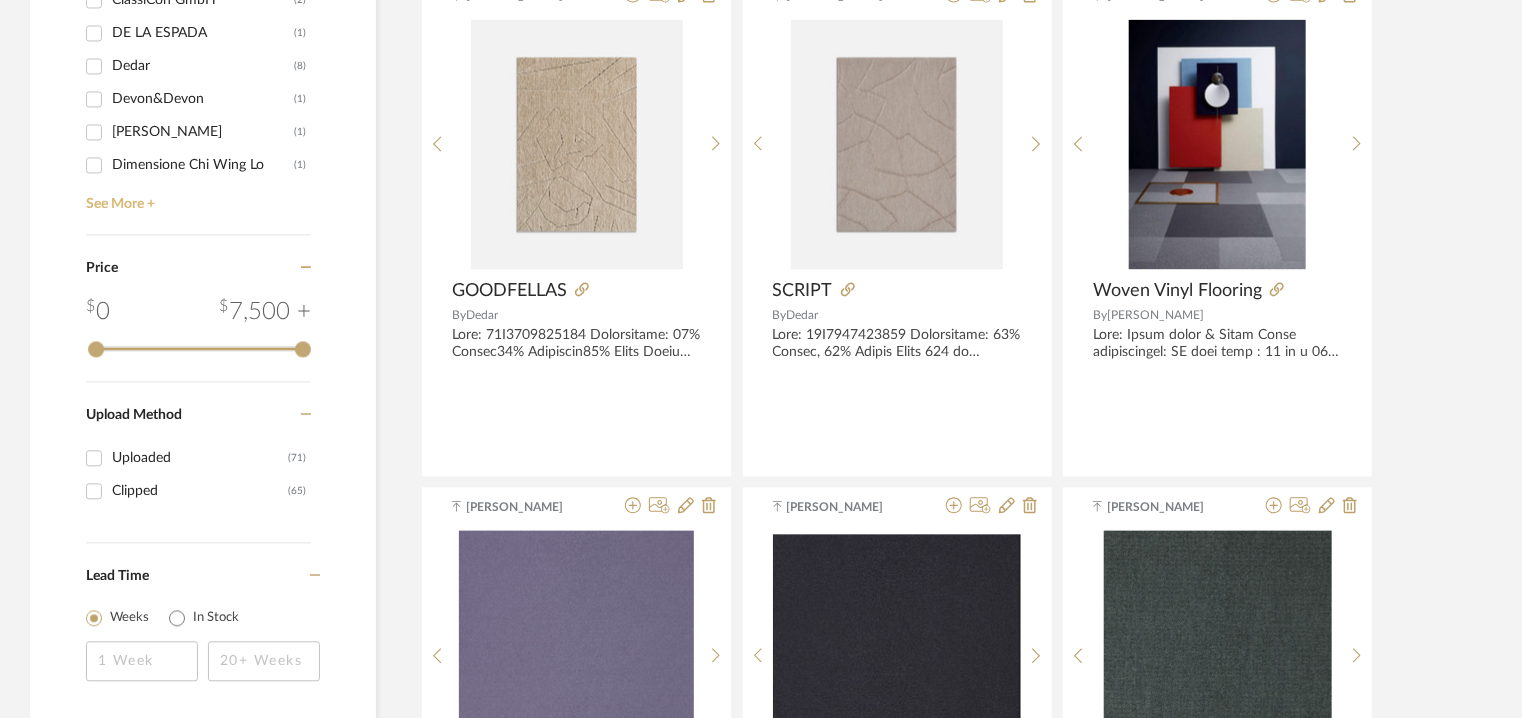 type on "roll" 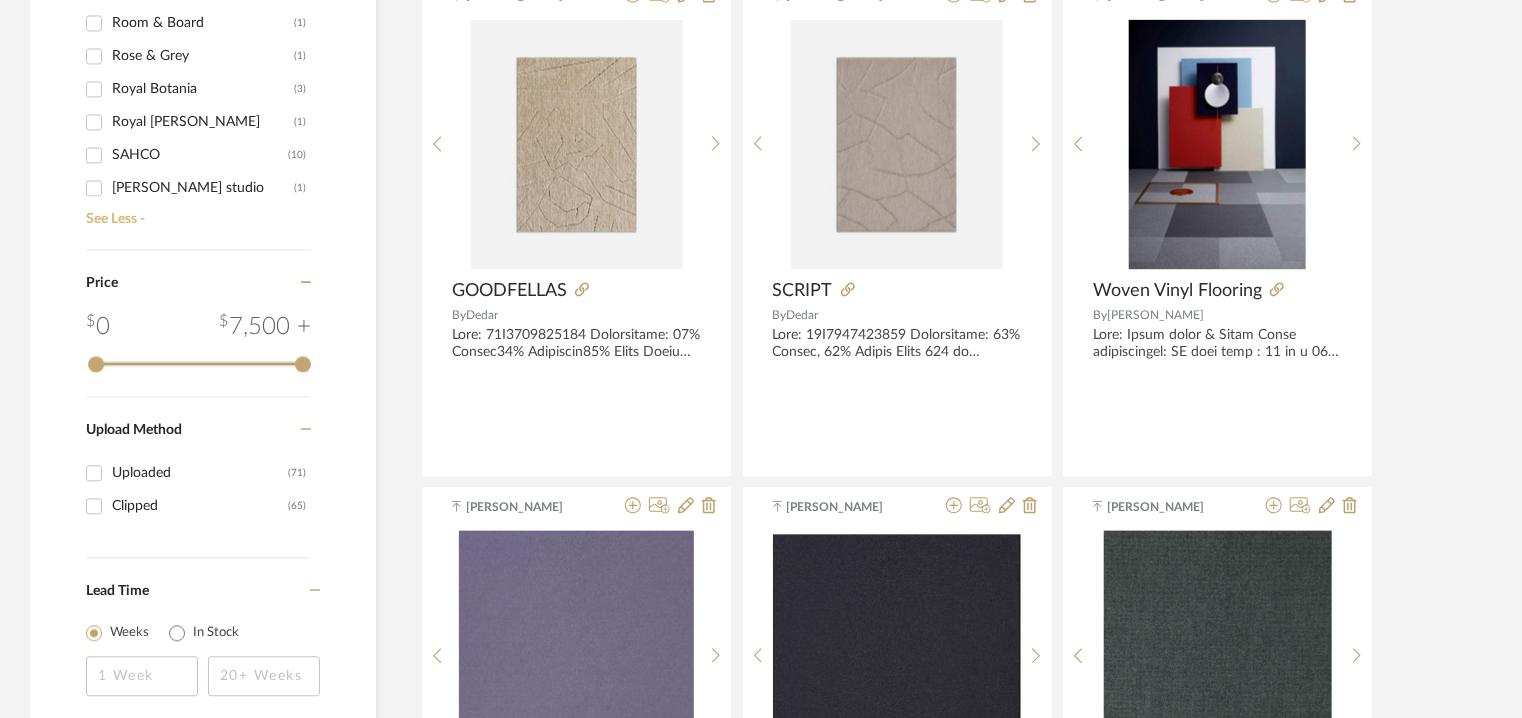 scroll, scrollTop: 1000, scrollLeft: 0, axis: vertical 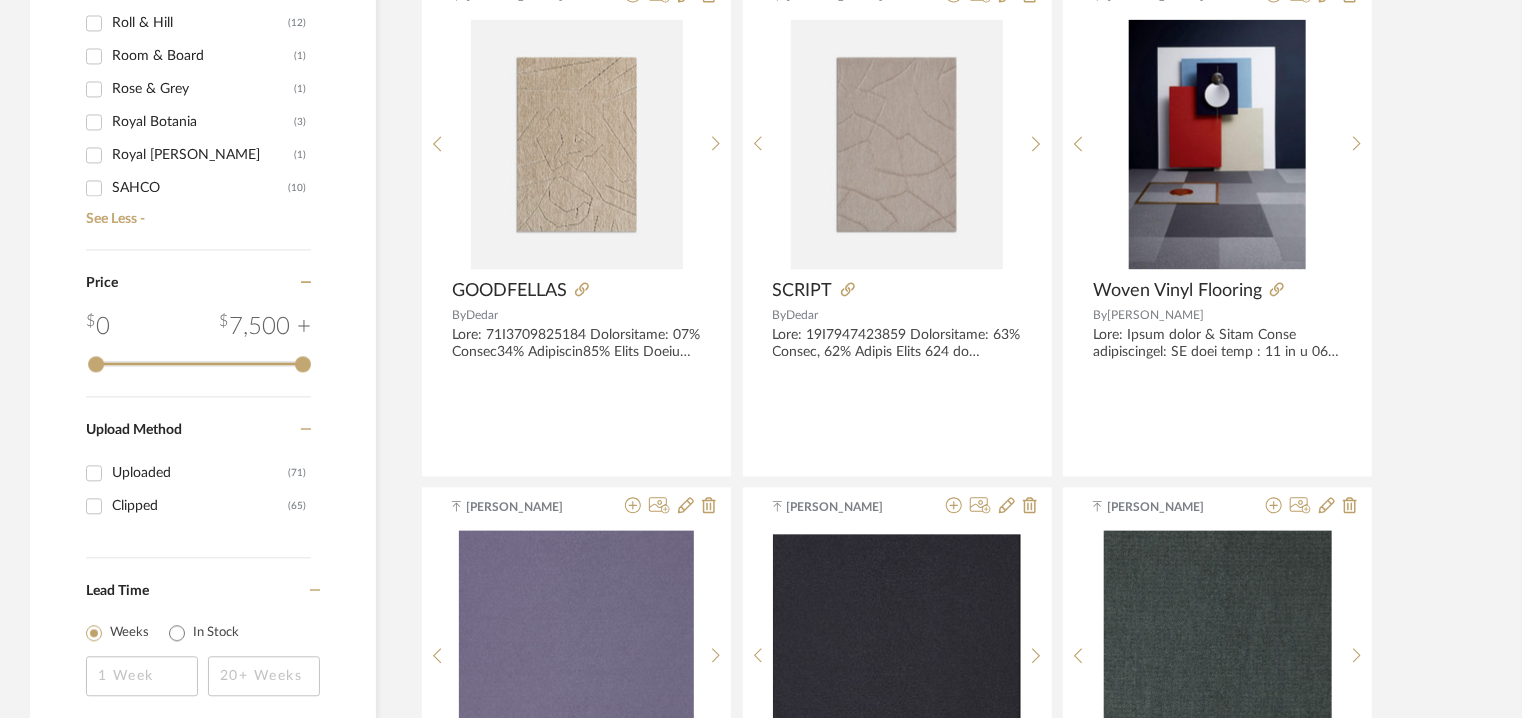 click on "Roll & Hill" at bounding box center [200, 23] 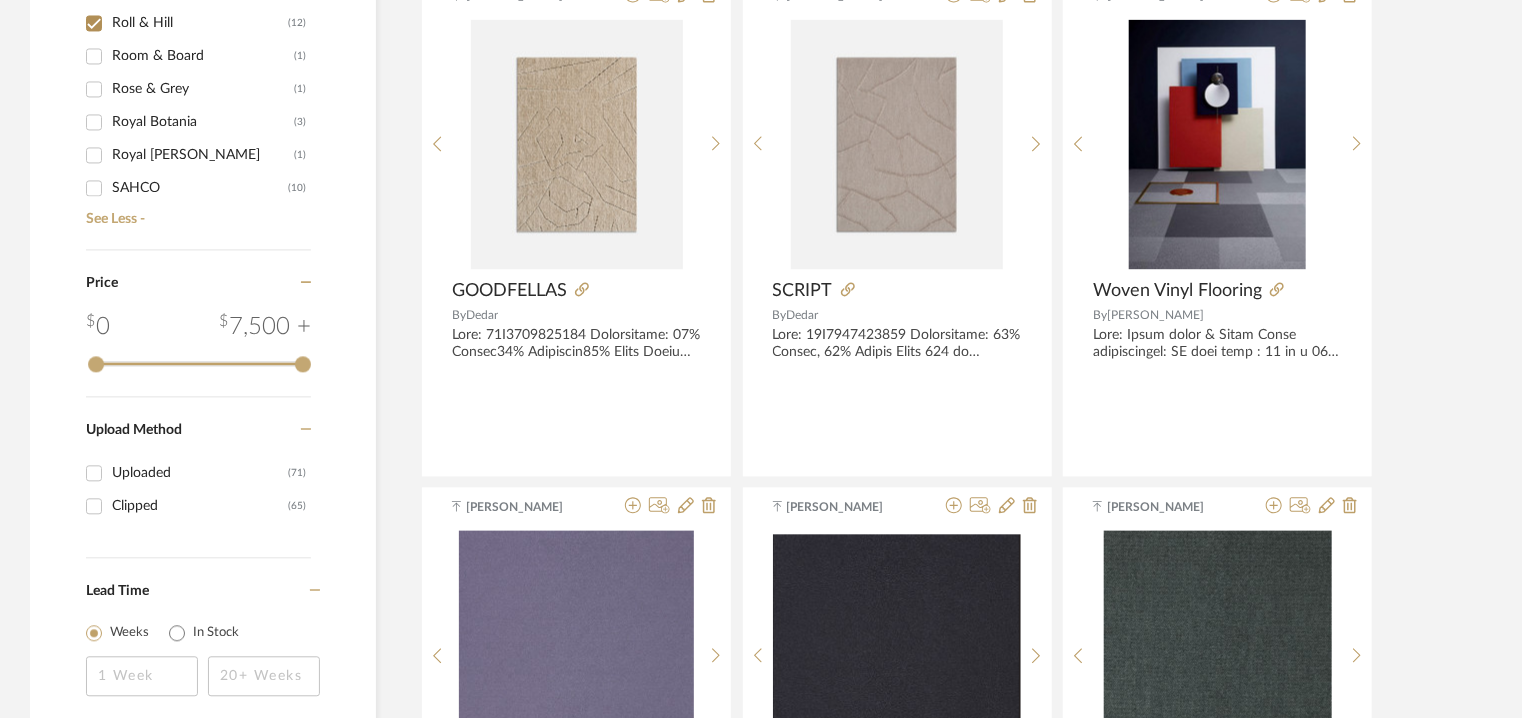 checkbox on "true" 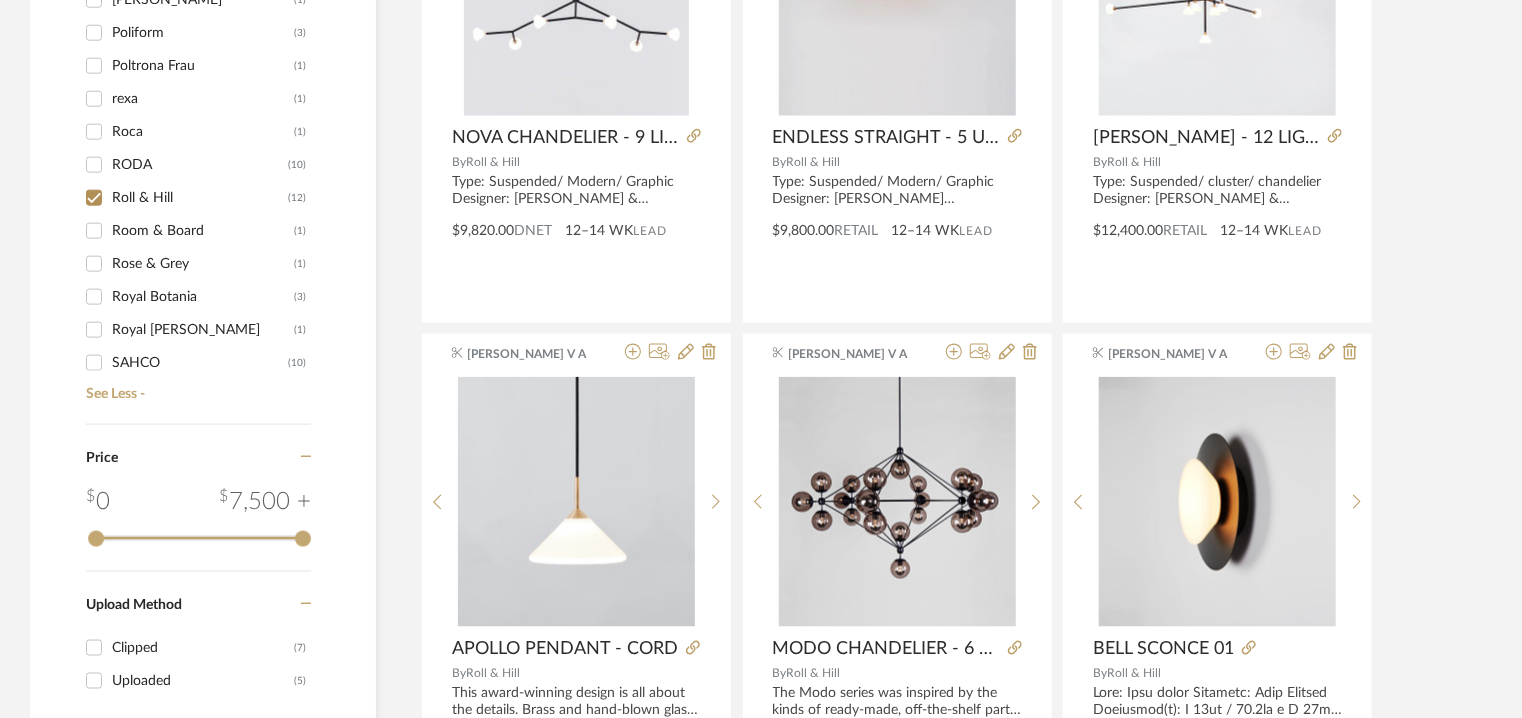 scroll, scrollTop: 1104, scrollLeft: 0, axis: vertical 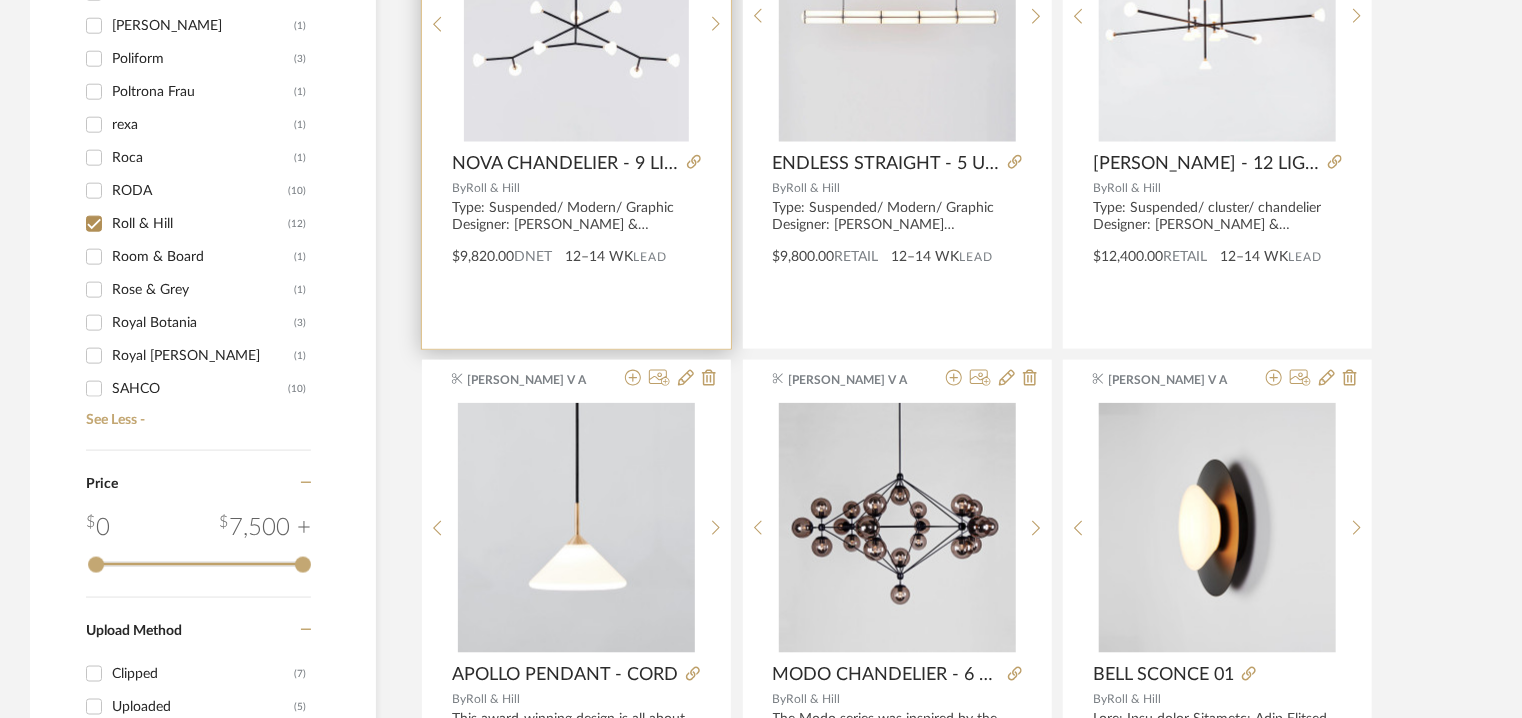 click at bounding box center (576, 17) 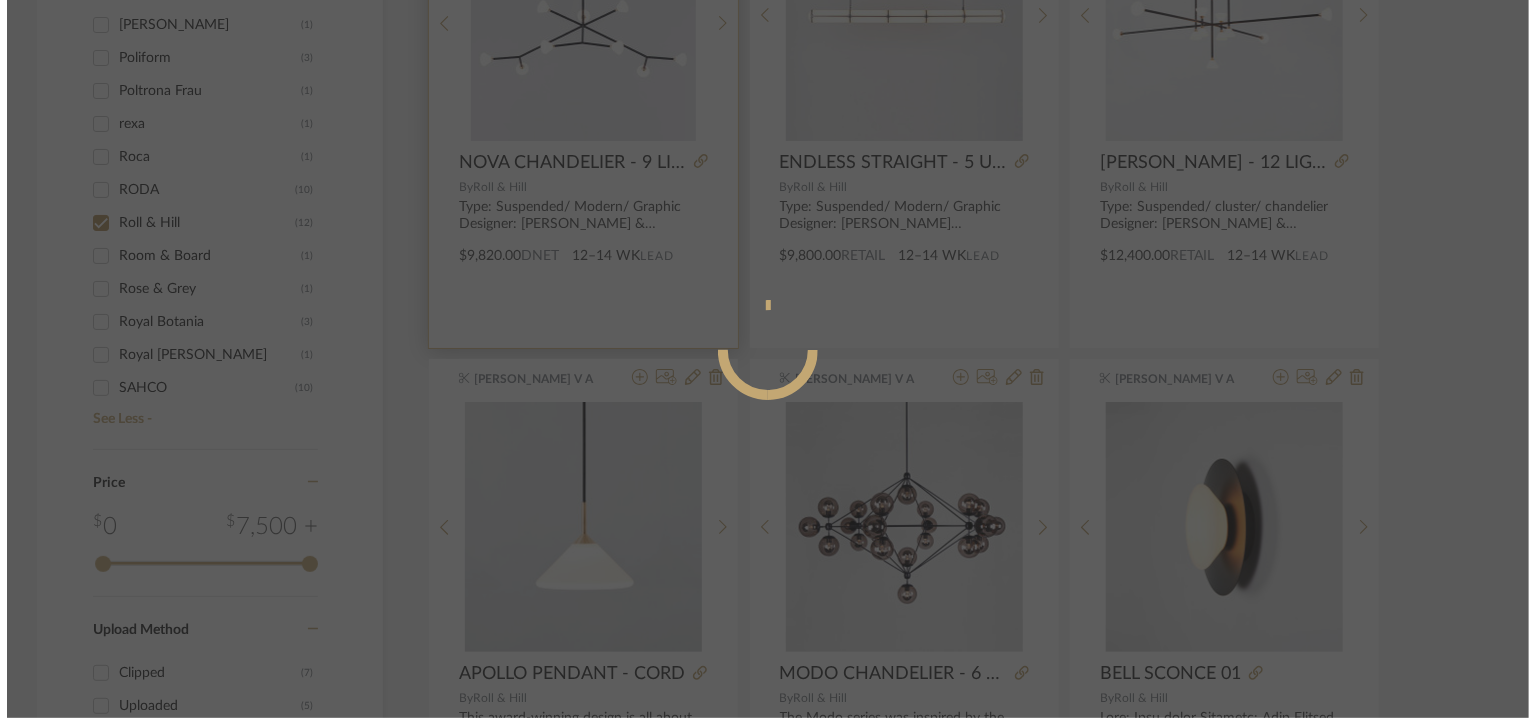 scroll, scrollTop: 0, scrollLeft: 0, axis: both 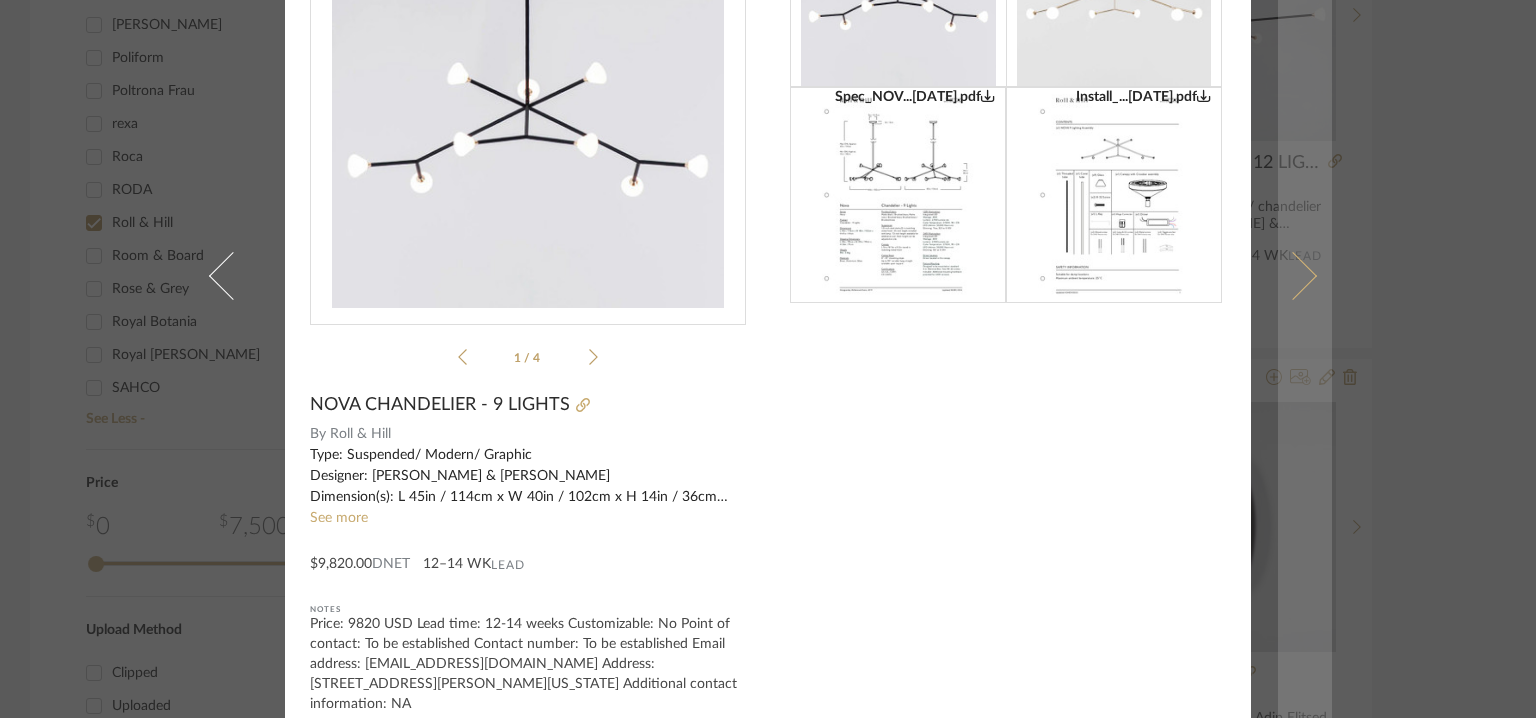 click at bounding box center (1305, 275) 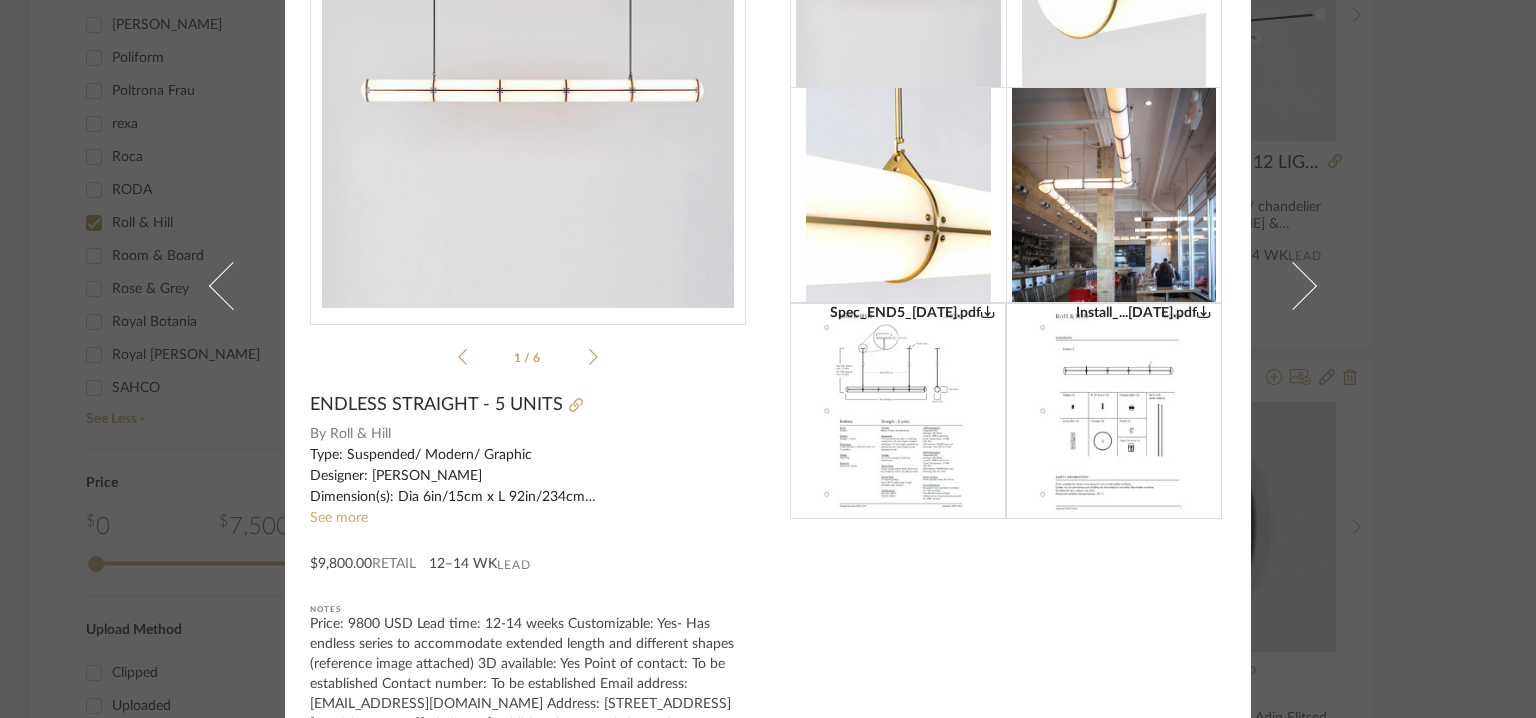 scroll, scrollTop: 228, scrollLeft: 0, axis: vertical 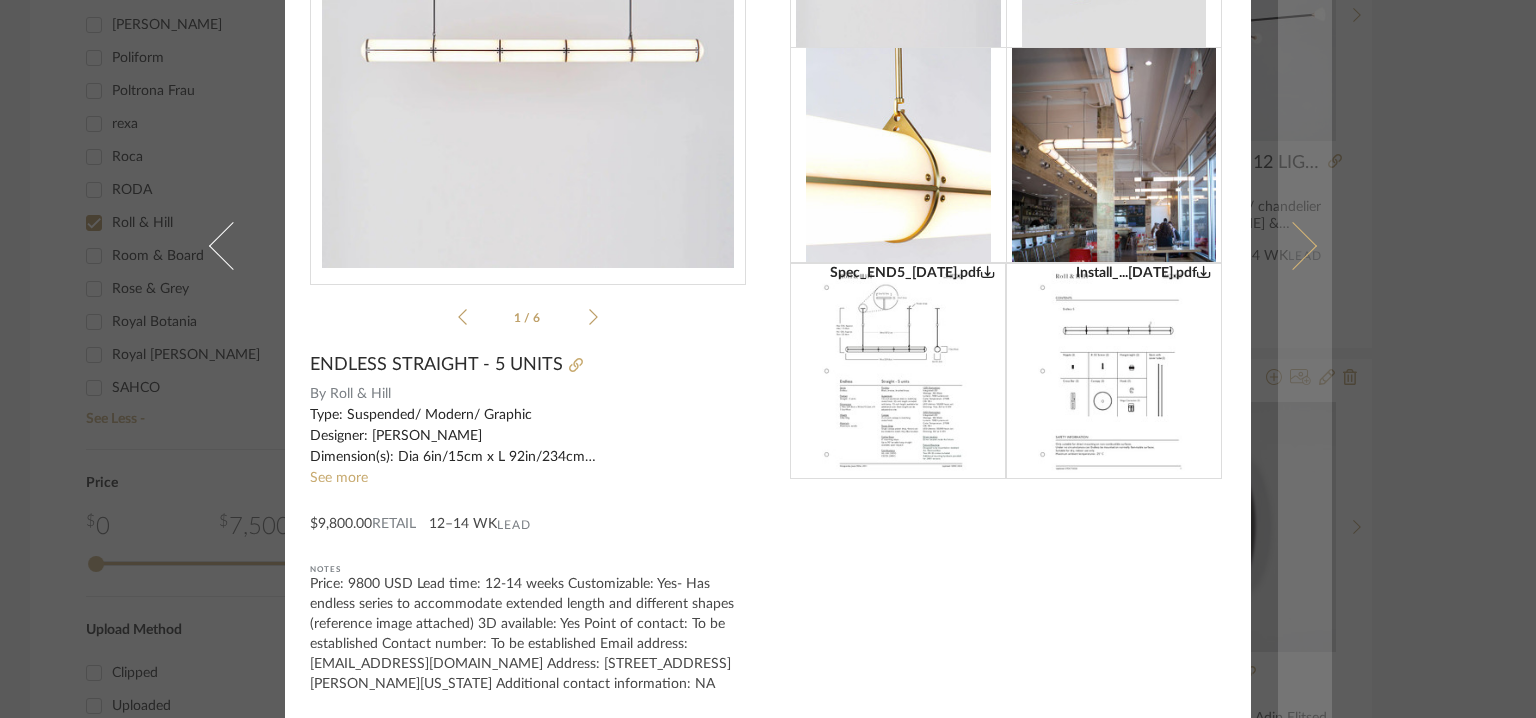 click at bounding box center [1305, 245] 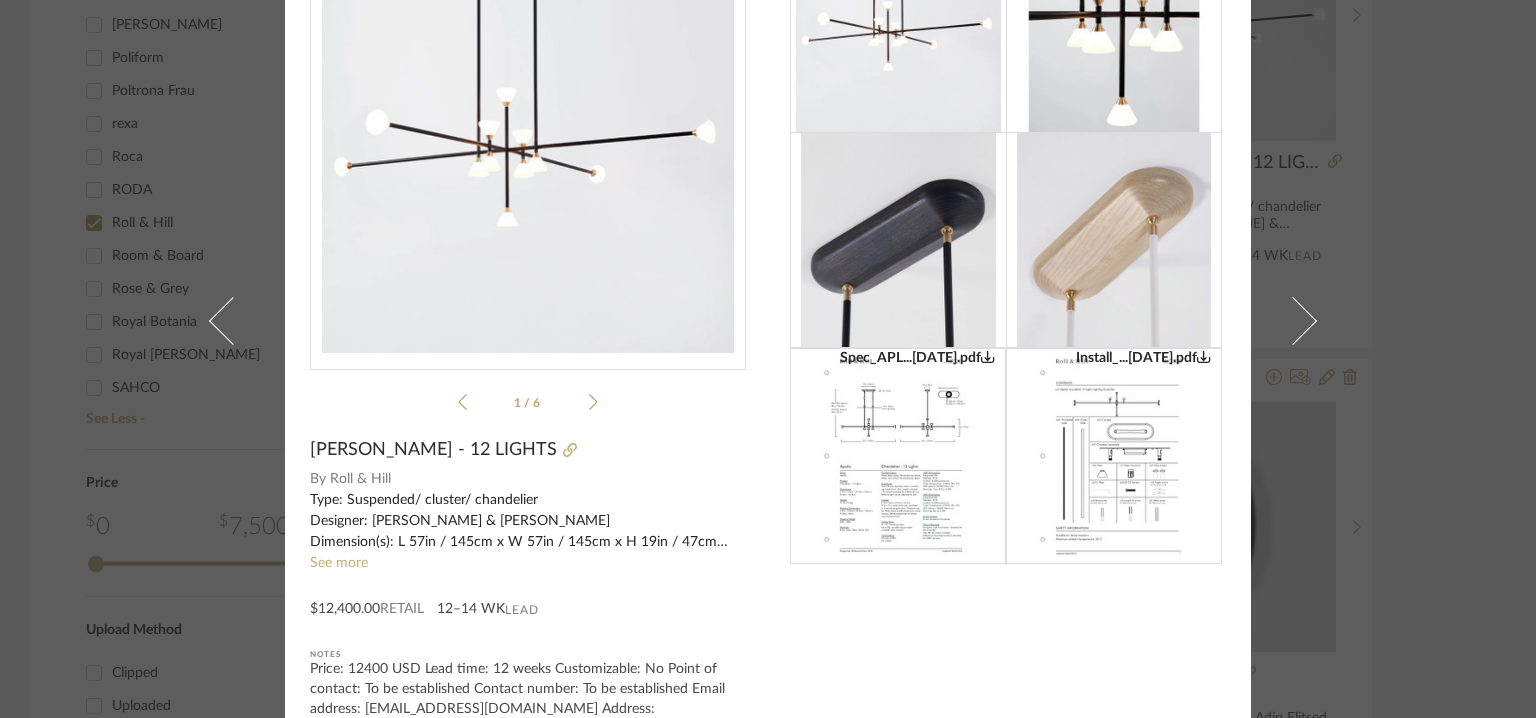 scroll, scrollTop: 188, scrollLeft: 0, axis: vertical 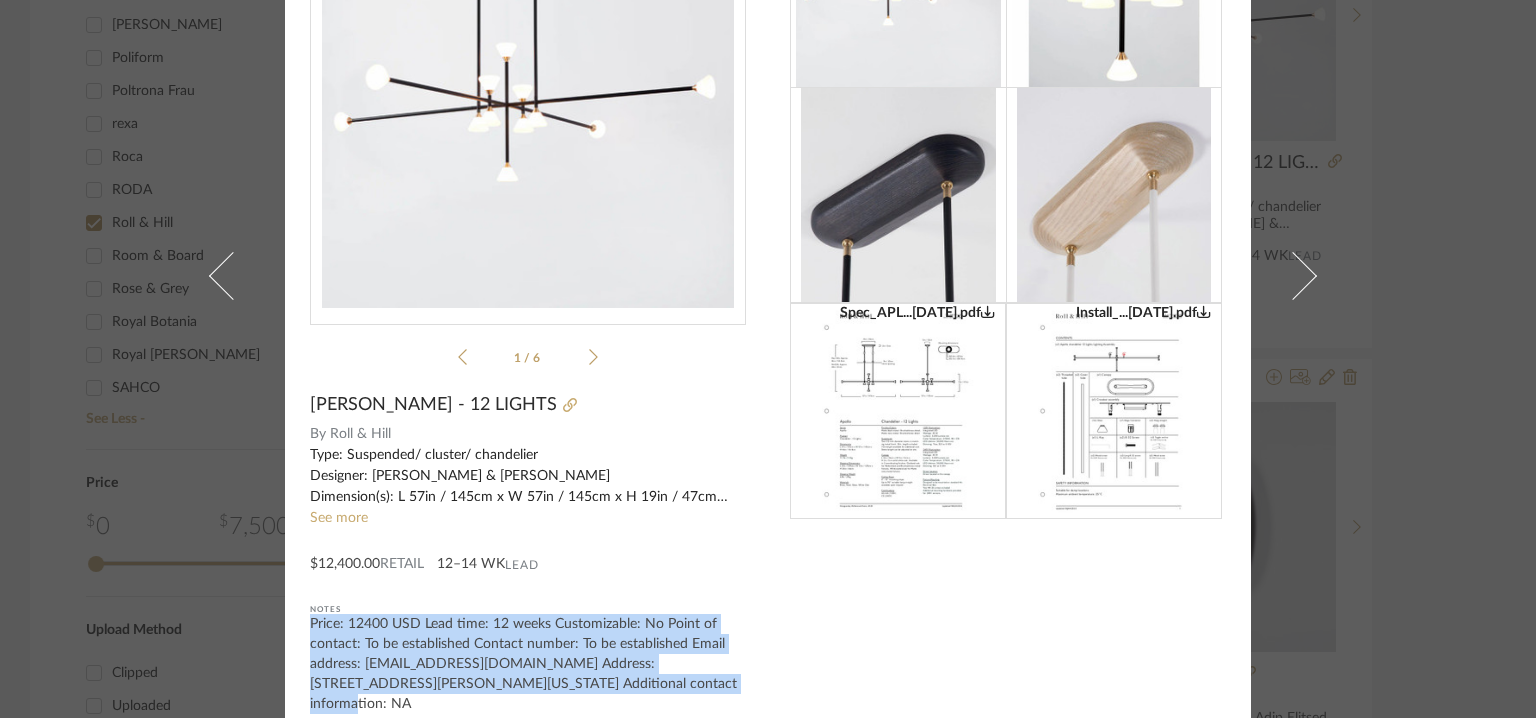 drag, startPoint x: 302, startPoint y: 617, endPoint x: 632, endPoint y: 677, distance: 335.4102 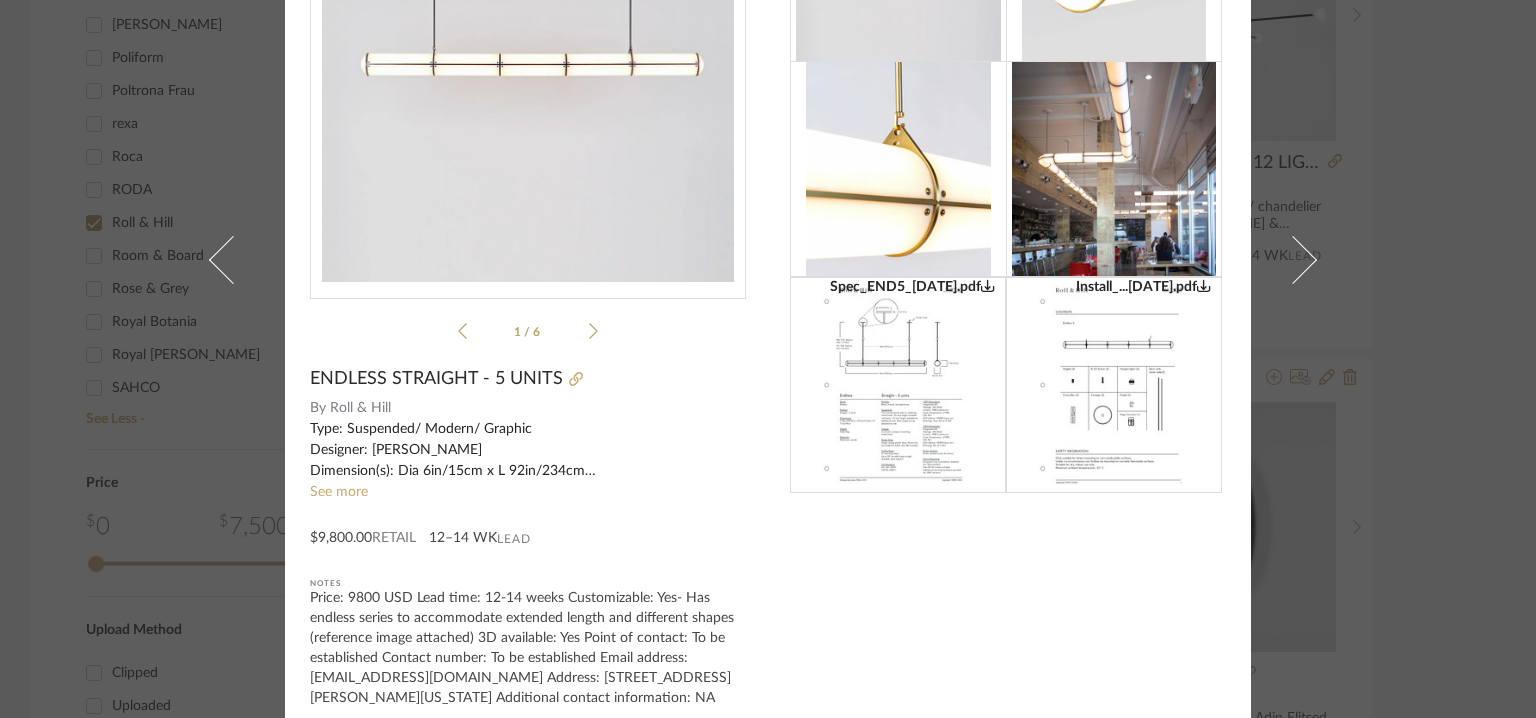 scroll, scrollTop: 228, scrollLeft: 0, axis: vertical 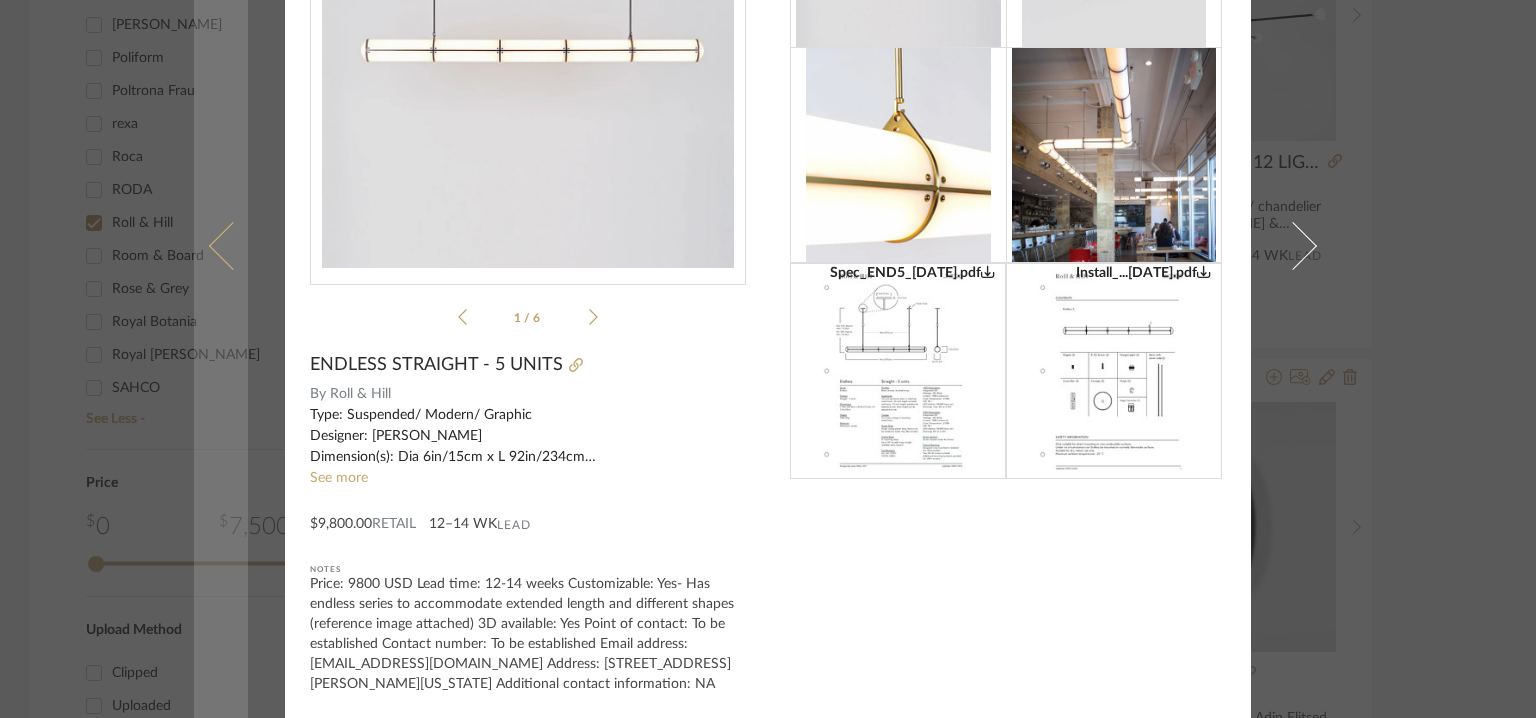 click at bounding box center (233, 246) 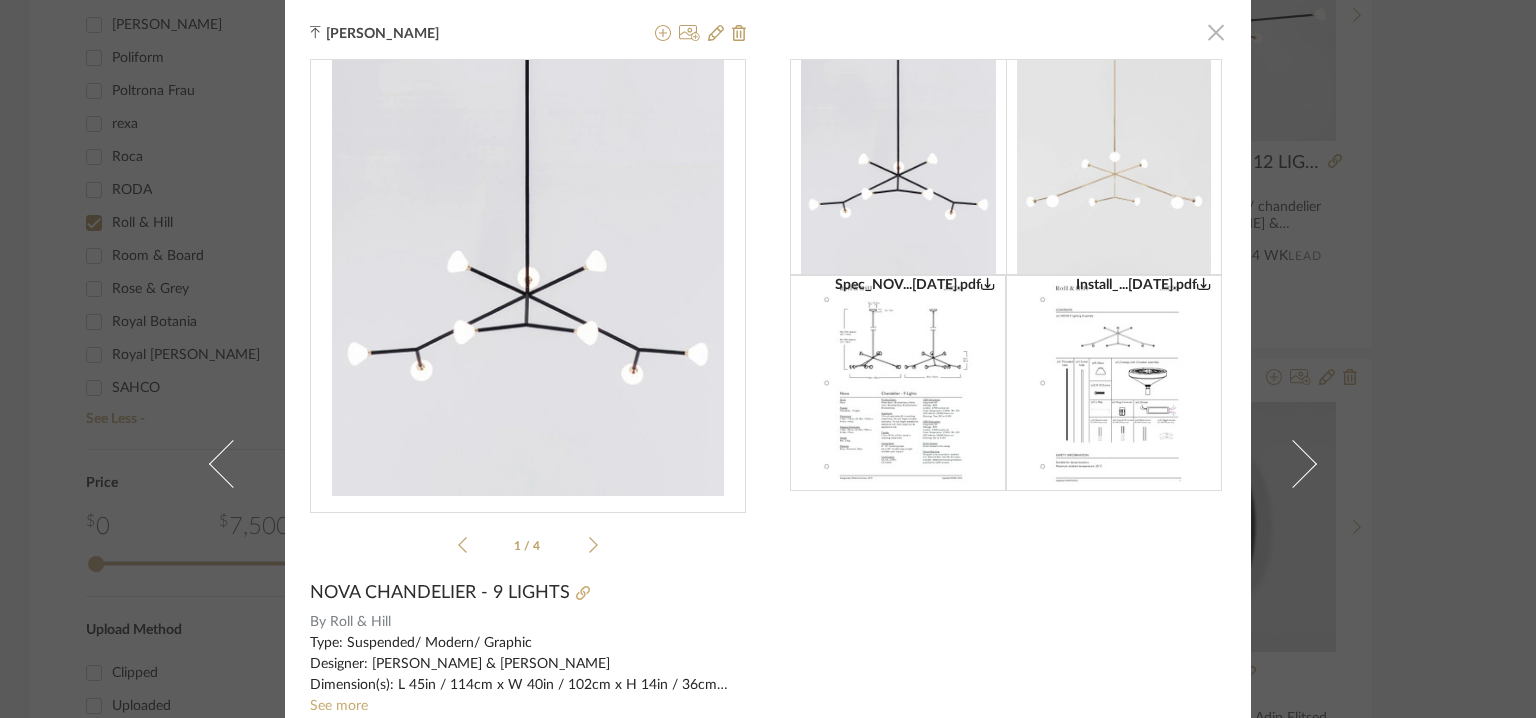 click 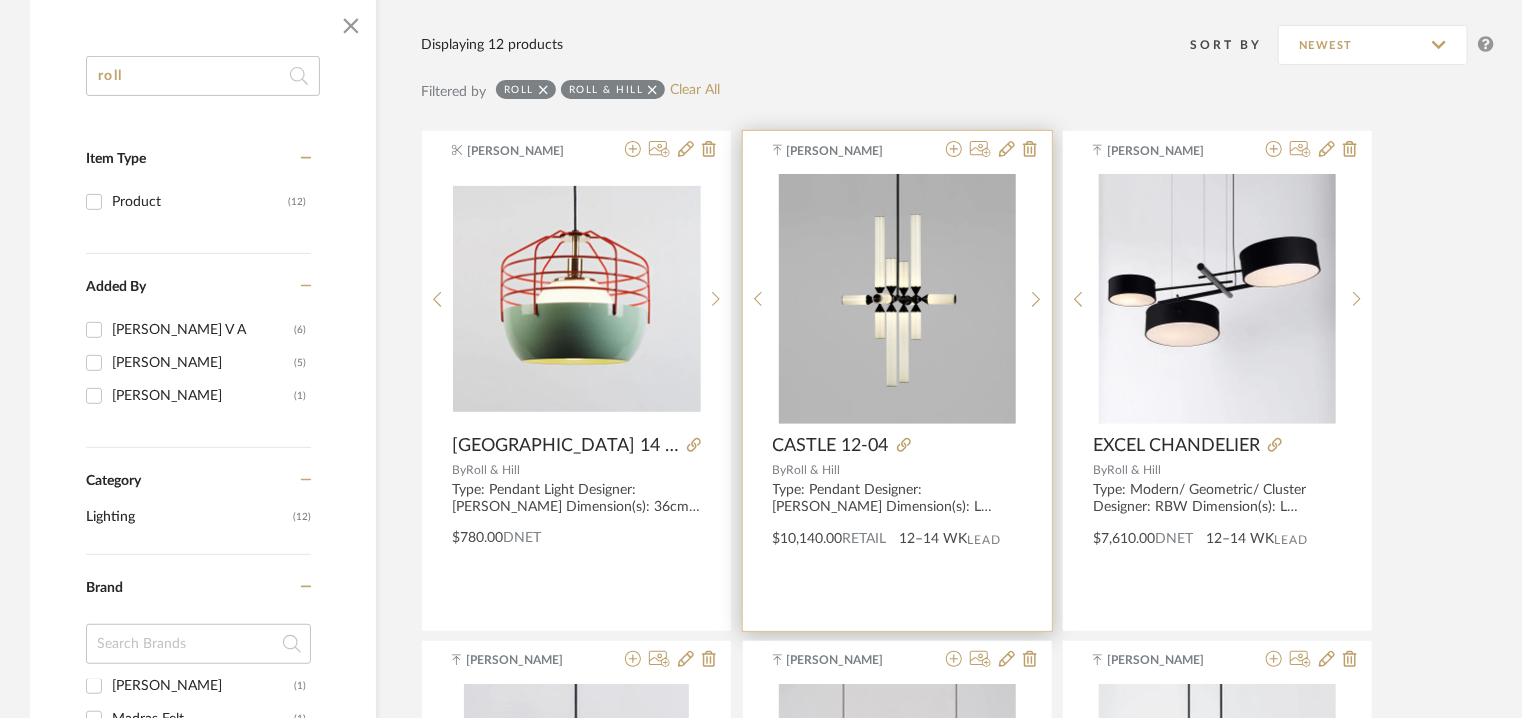 scroll, scrollTop: 600, scrollLeft: 0, axis: vertical 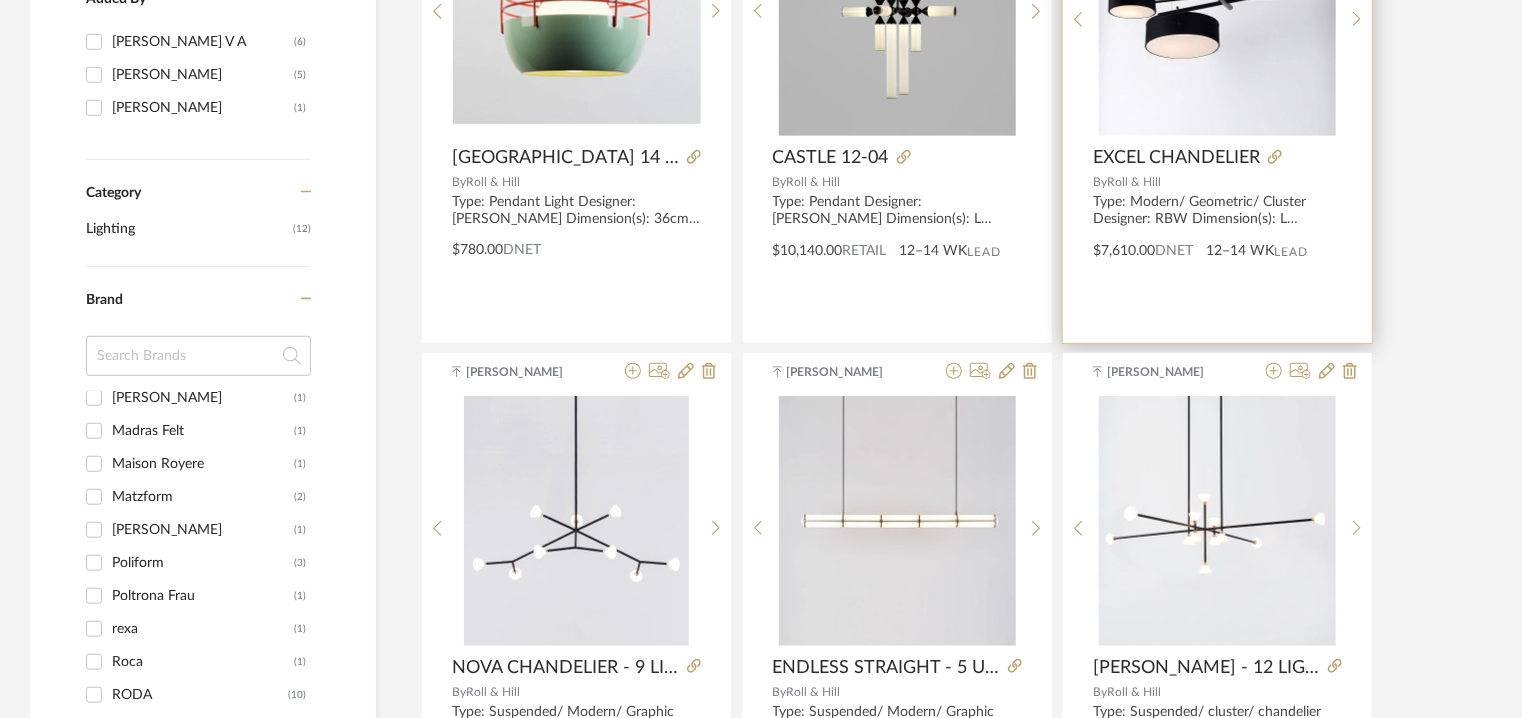 click at bounding box center (0, 0) 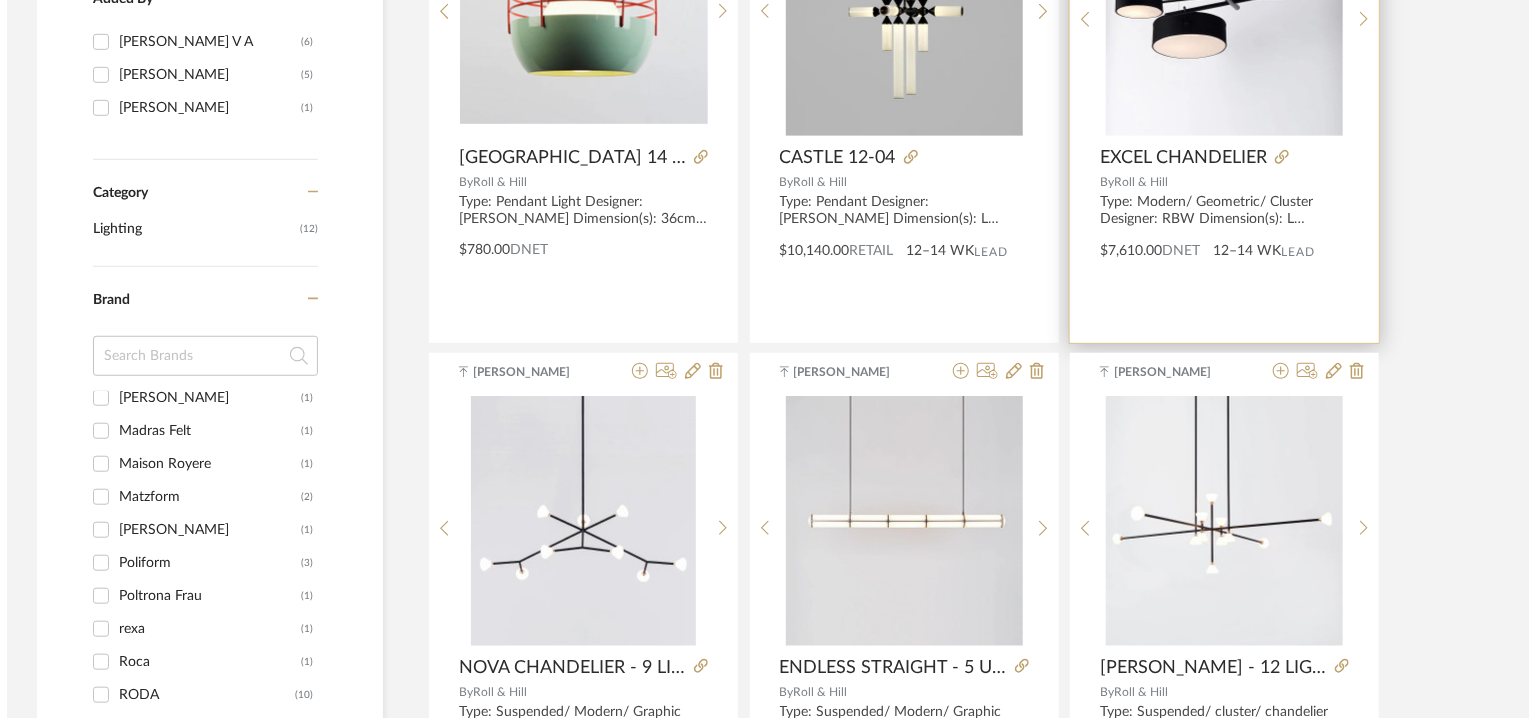 scroll, scrollTop: 0, scrollLeft: 0, axis: both 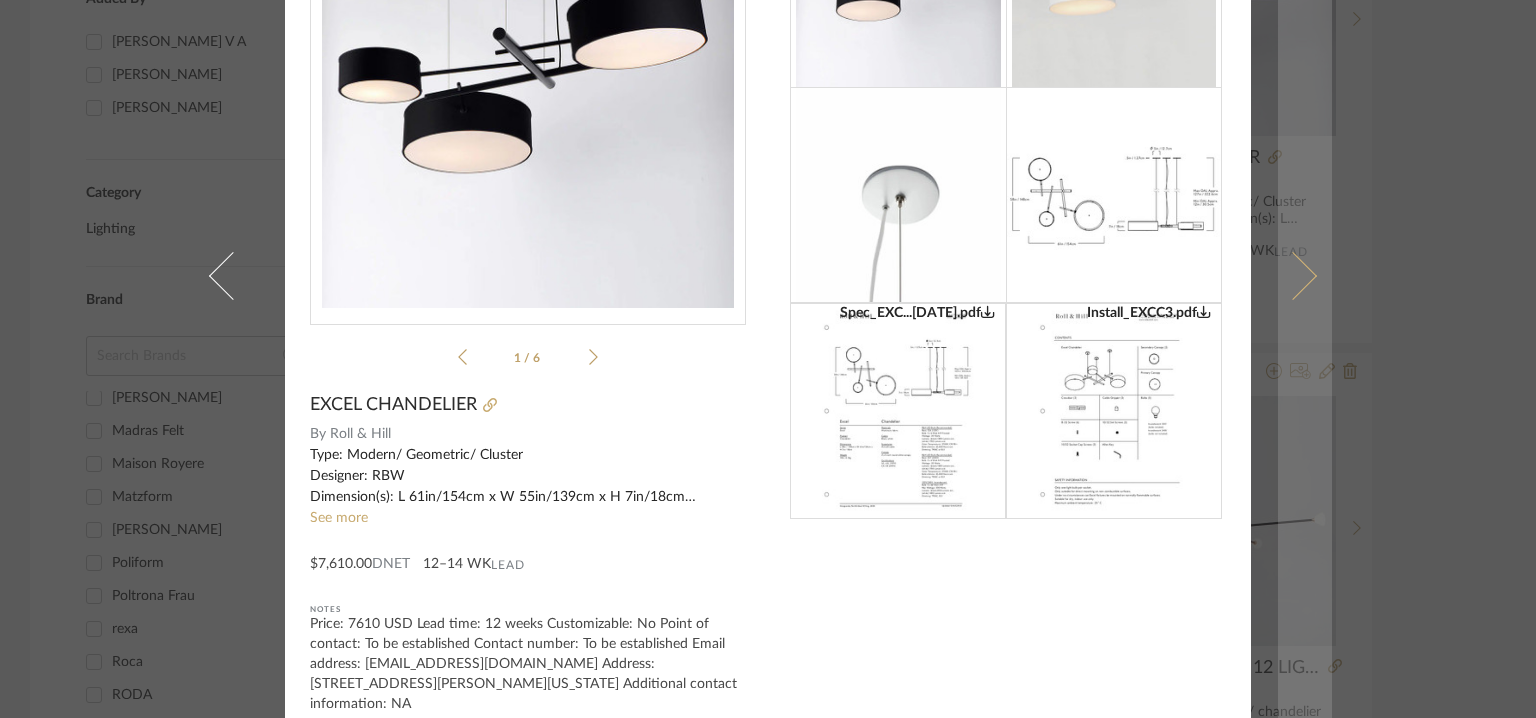 click at bounding box center [1293, 275] 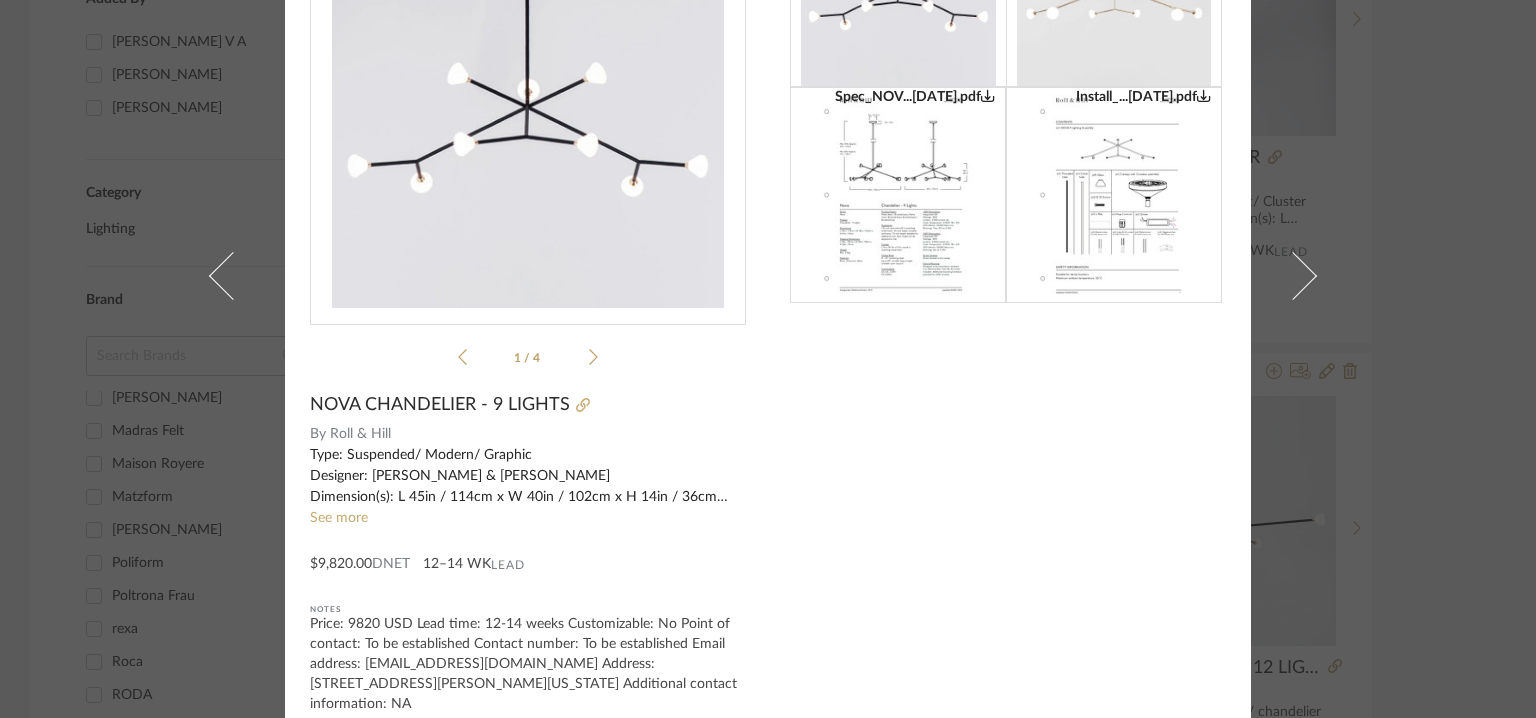 scroll, scrollTop: 0, scrollLeft: 0, axis: both 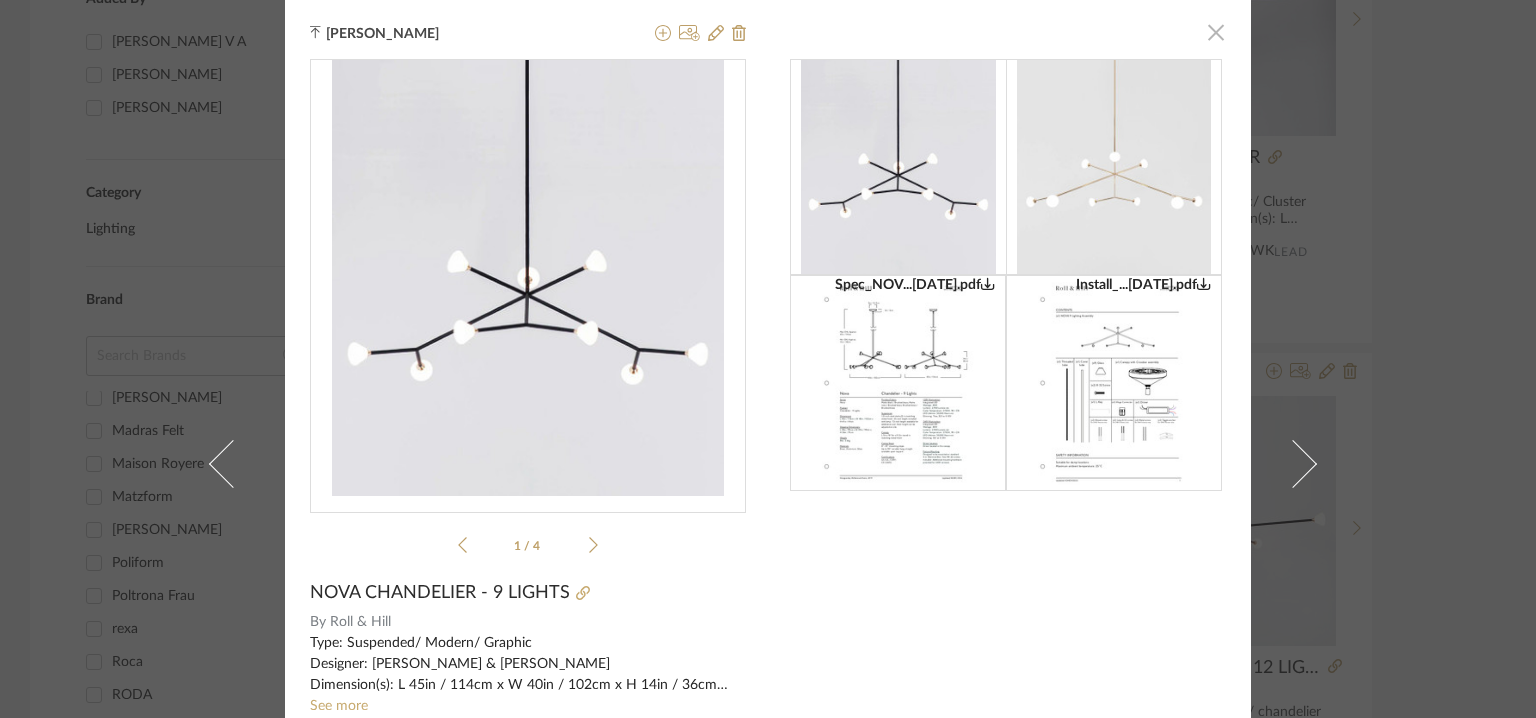 click 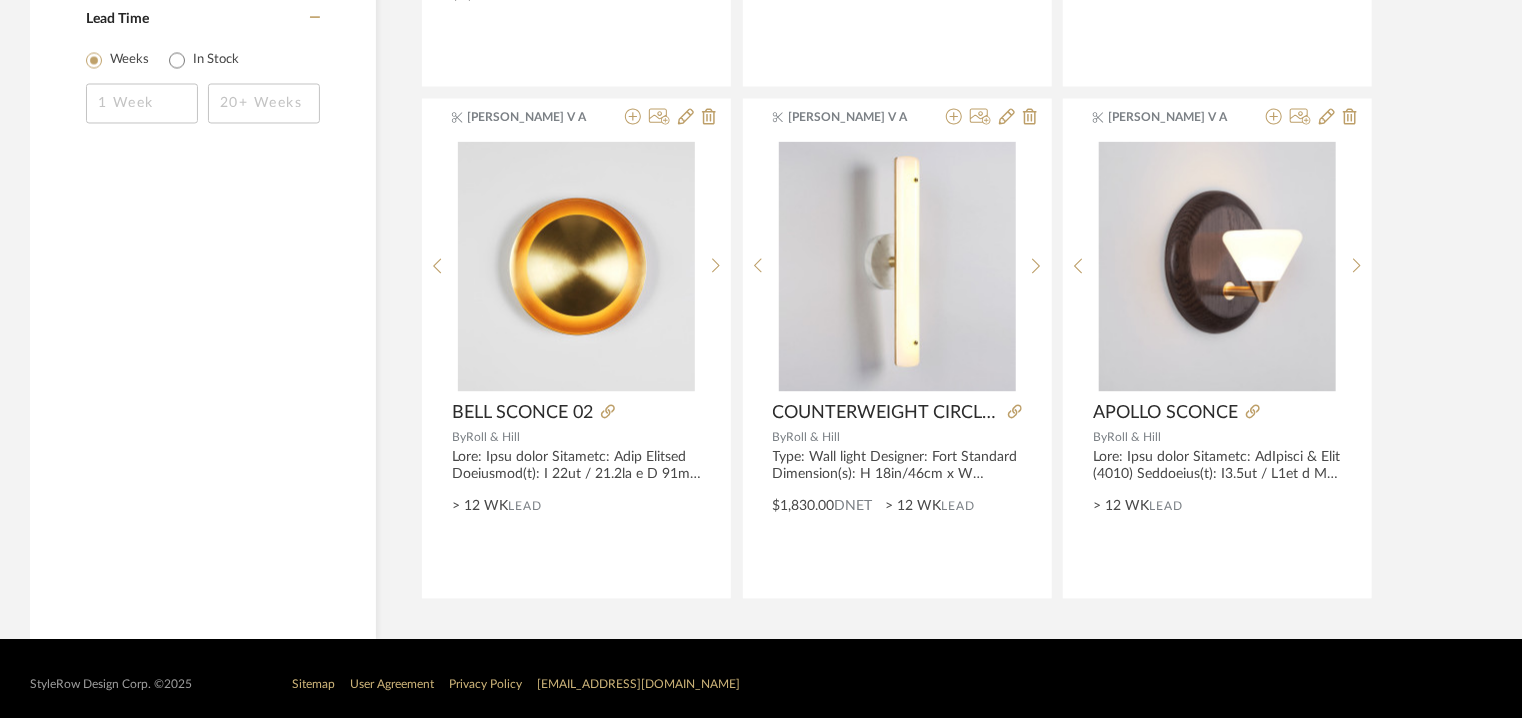 scroll, scrollTop: 1889, scrollLeft: 0, axis: vertical 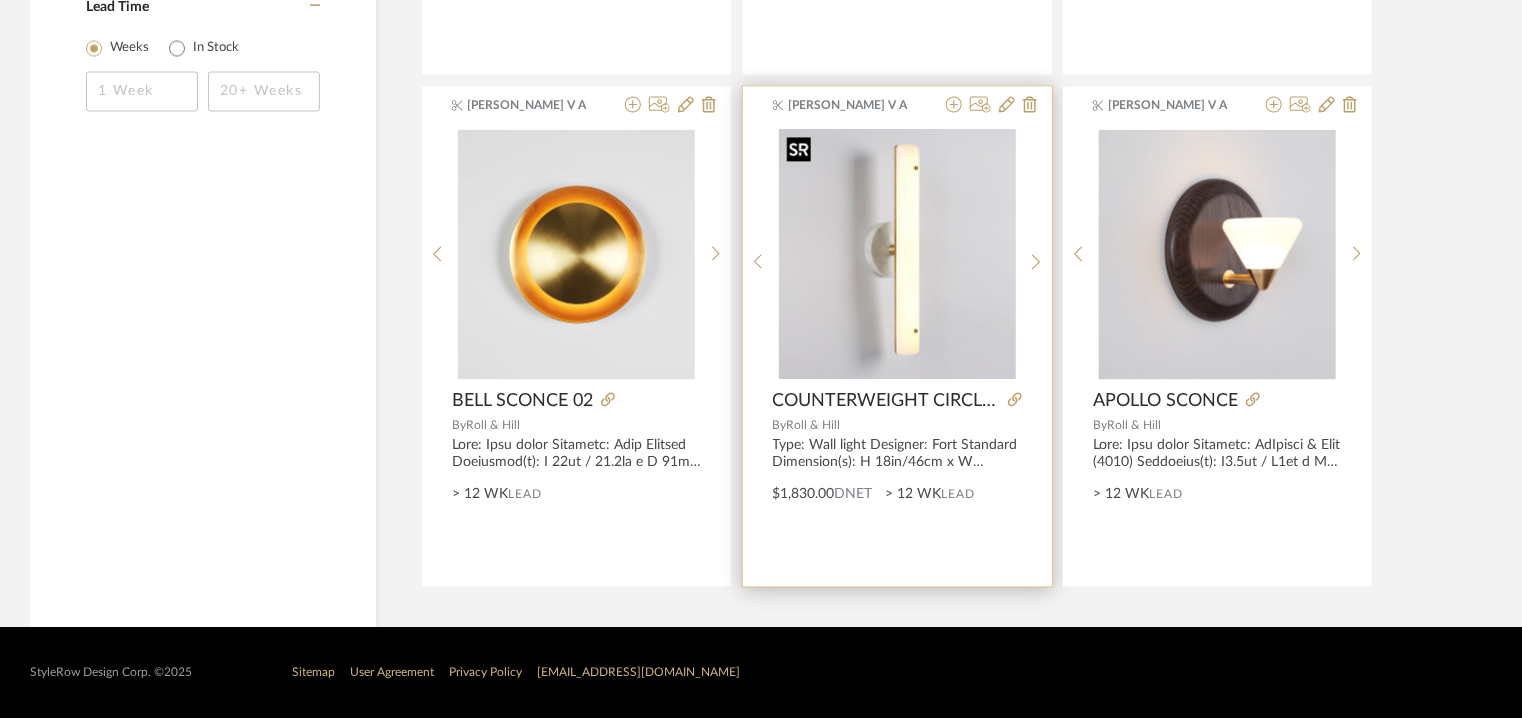 click at bounding box center [0, 0] 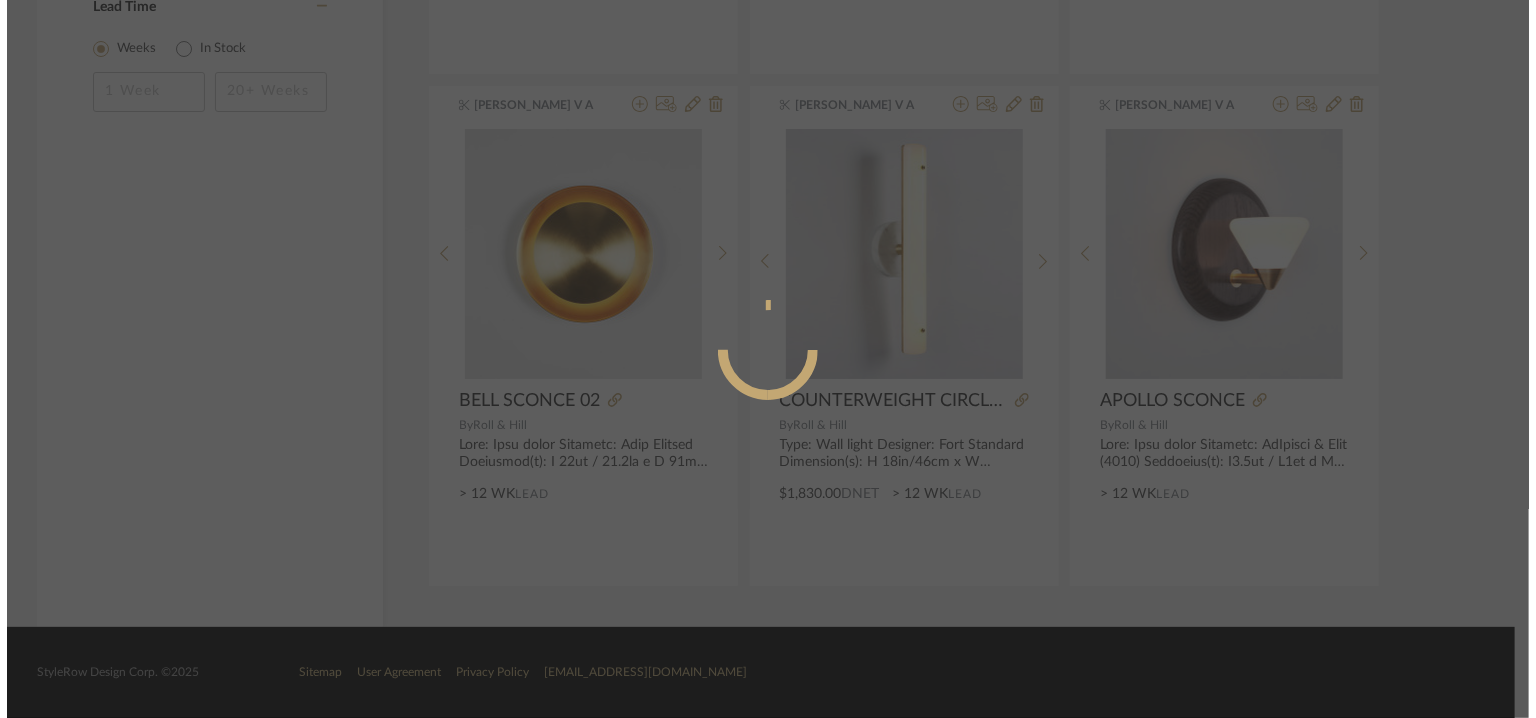 scroll, scrollTop: 0, scrollLeft: 0, axis: both 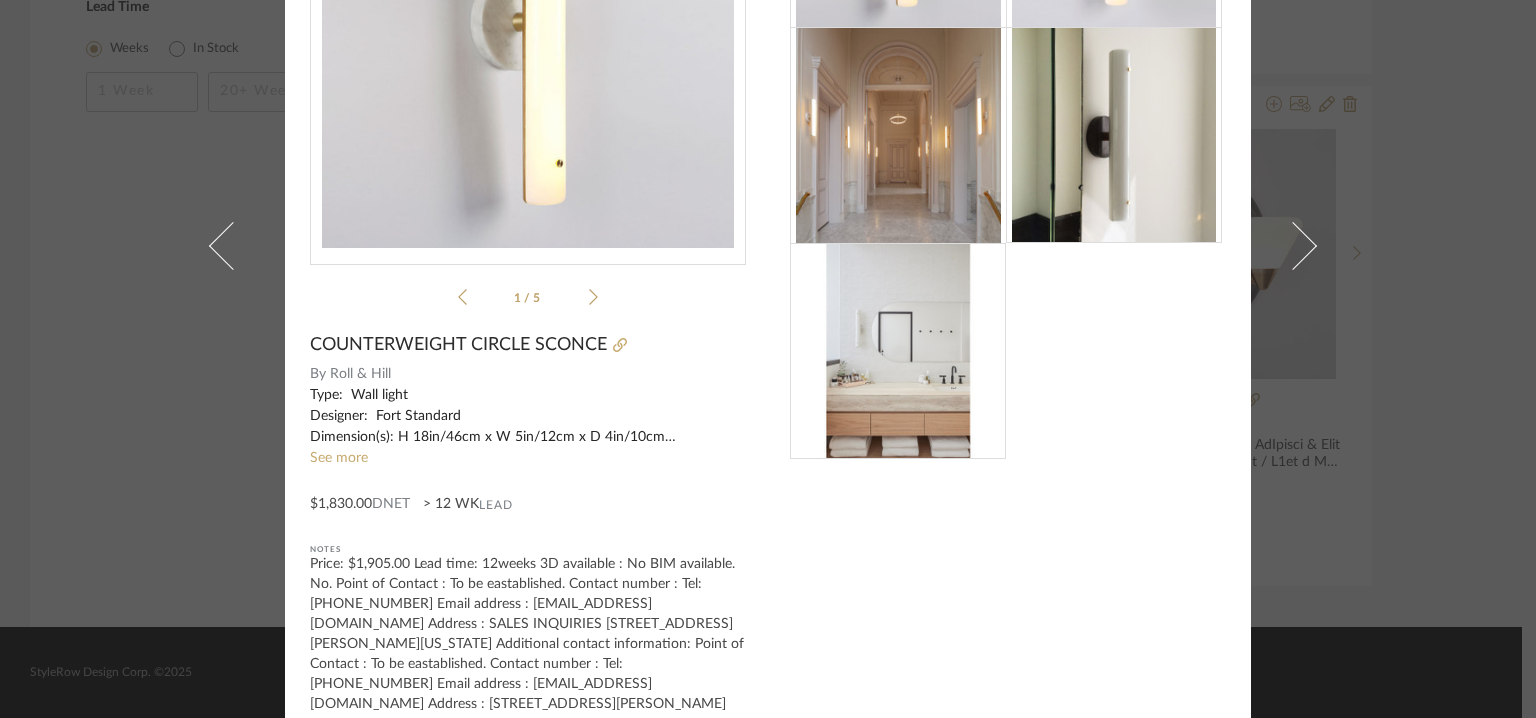 drag, startPoint x: 664, startPoint y: 685, endPoint x: 300, endPoint y: 575, distance: 380.2578 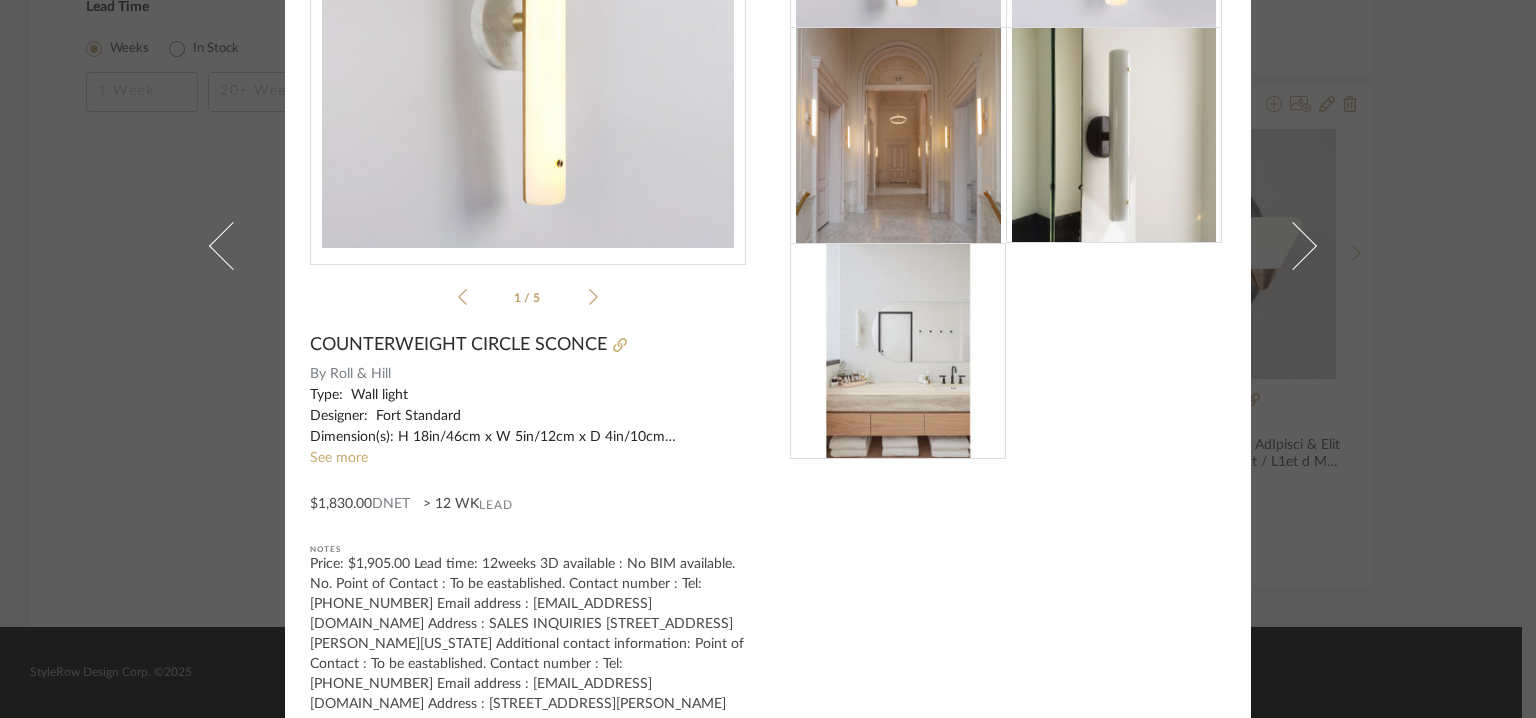 copy on "Price: $1,905.00
Lead time: 12weeks
3D available : No
BIM available. No.
Point of Contact  : To be eastablished.
Contact number :  Tel: [PHONE_NUMBER]
Email address : [EMAIL_ADDRESS][DOMAIN_NAME]
Address : SALES INQUIRIES
[STREET_ADDRESS][PERSON_NAME][US_STATE]
Additional contact information:
Point of Contact  : To be eastablished.
Contact number :  Tel: [PHONE_NUMBER]
Email address : [EMAIL_ADDRESS][DOMAIN_NAME]
Address : [STREET_ADDRESS][PERSON_NAME]" 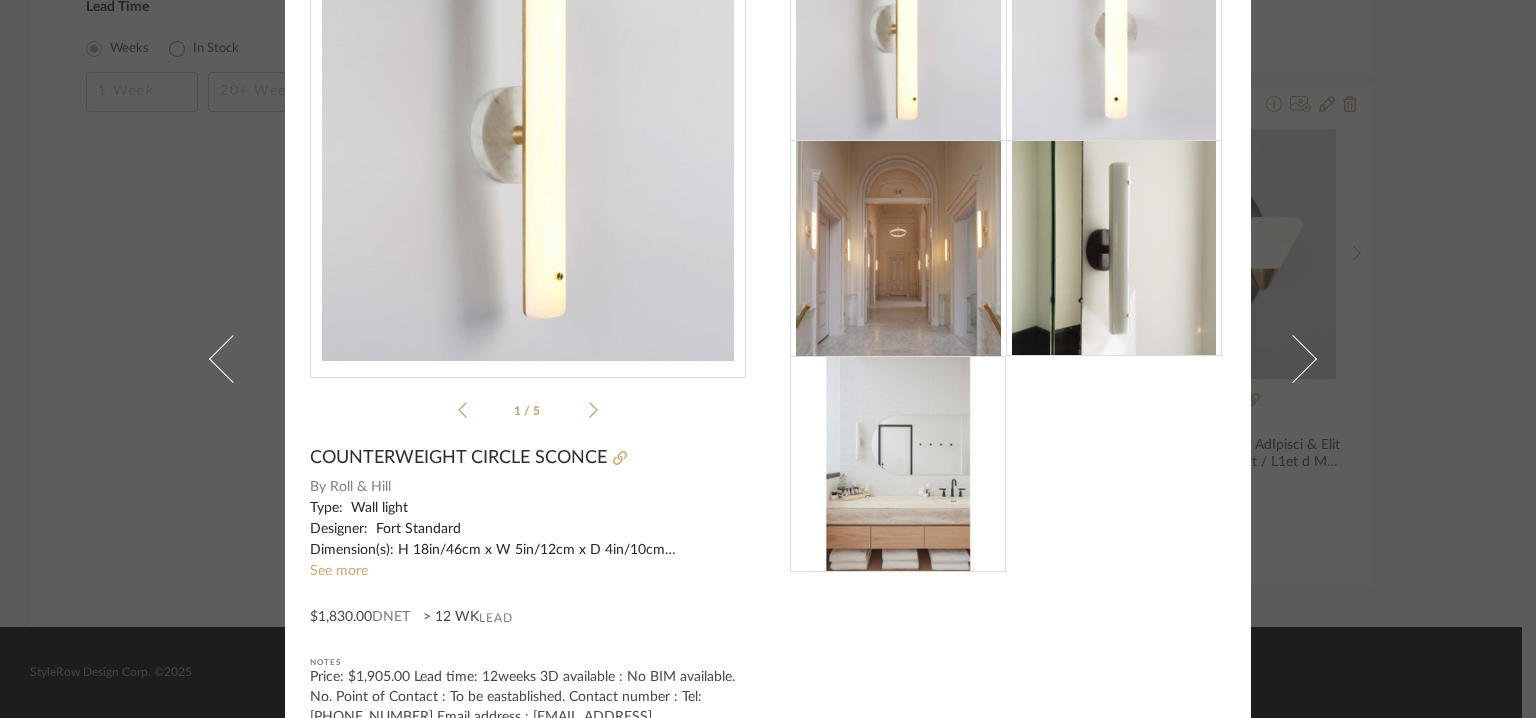 scroll, scrollTop: 0, scrollLeft: 0, axis: both 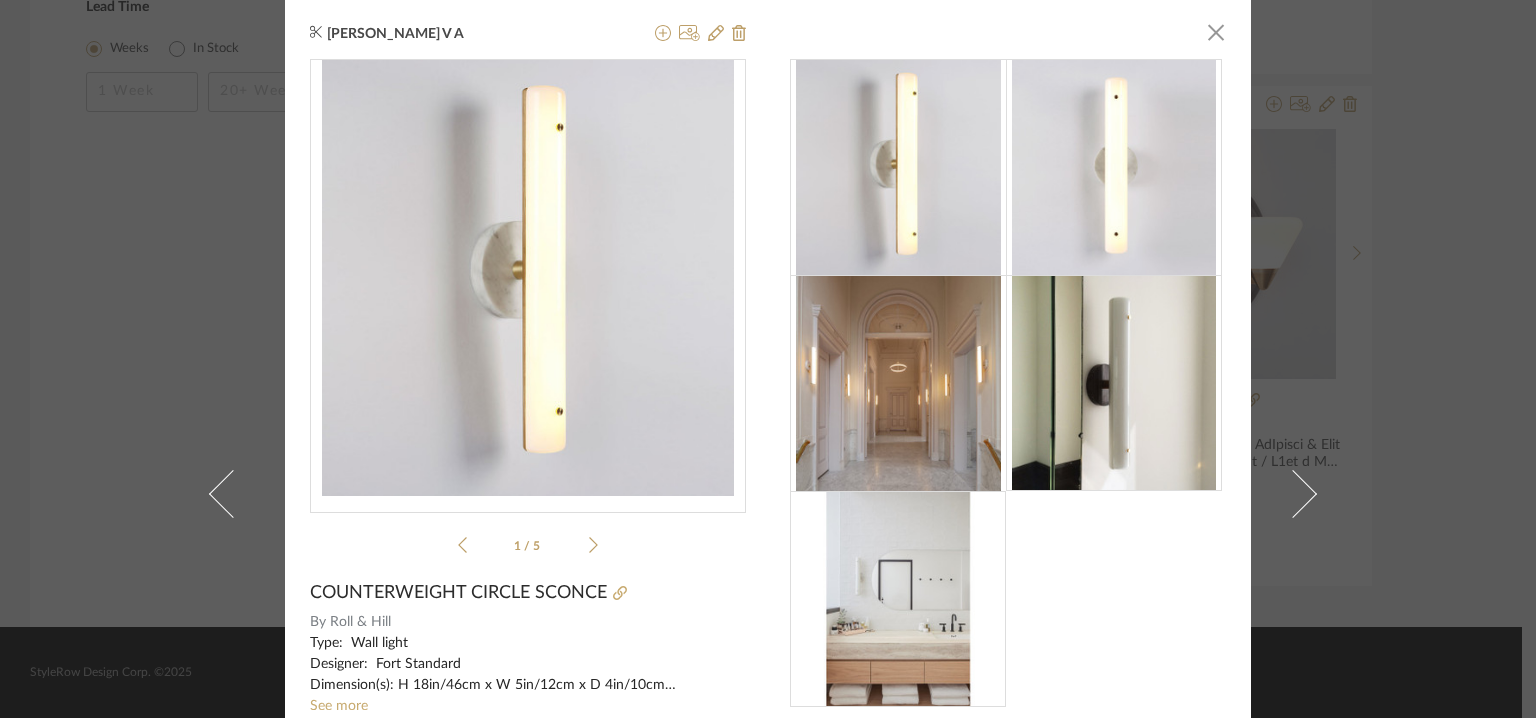 drag, startPoint x: 1199, startPoint y: 38, endPoint x: 1134, endPoint y: 39, distance: 65.00769 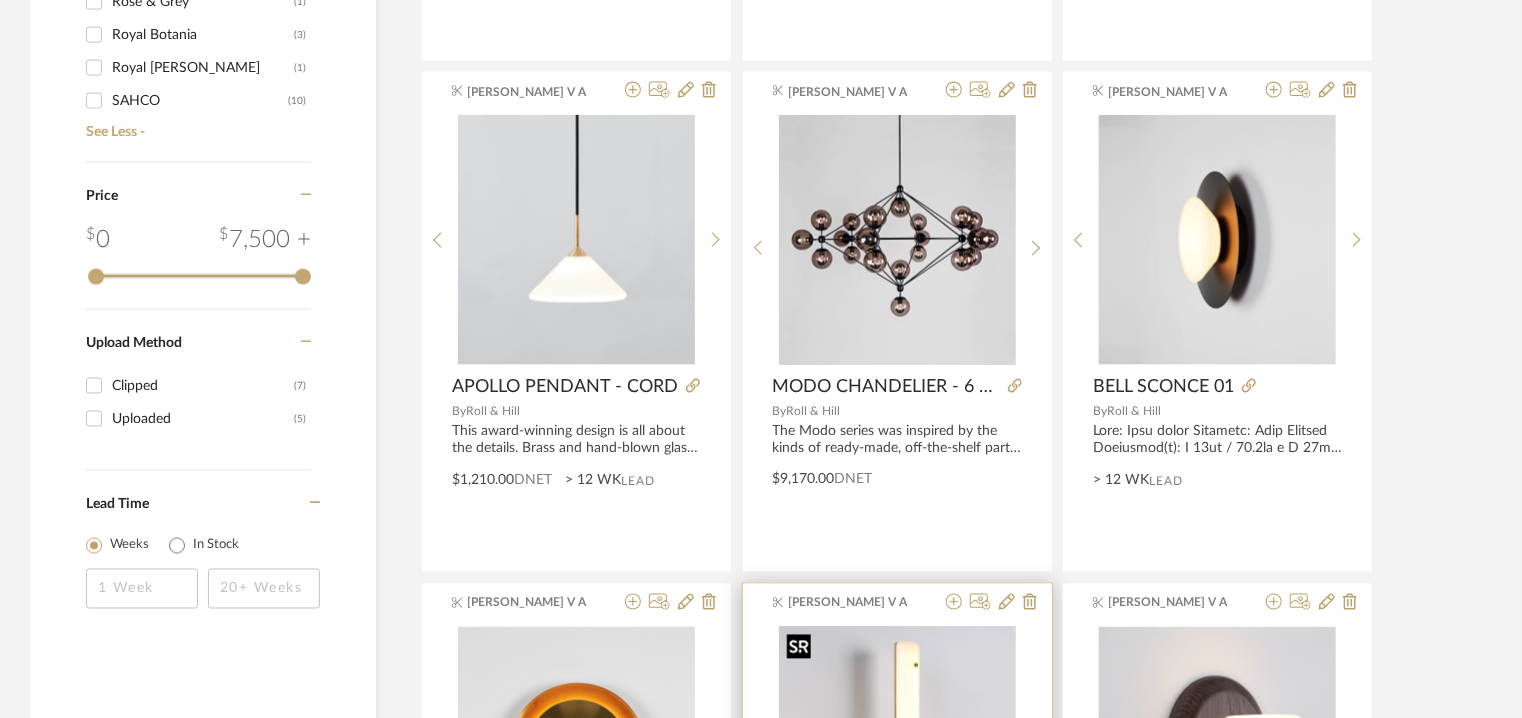 scroll, scrollTop: 1389, scrollLeft: 0, axis: vertical 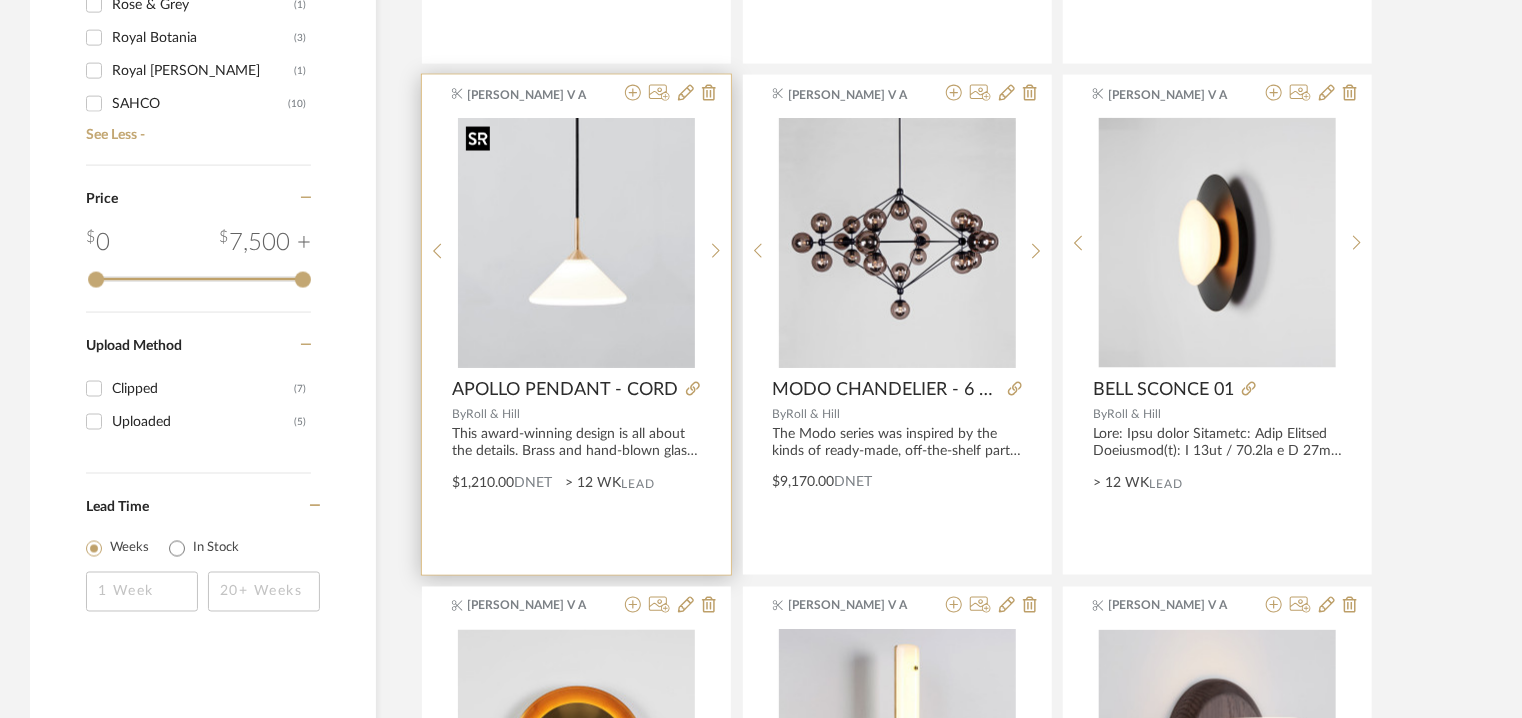 click at bounding box center (576, 243) 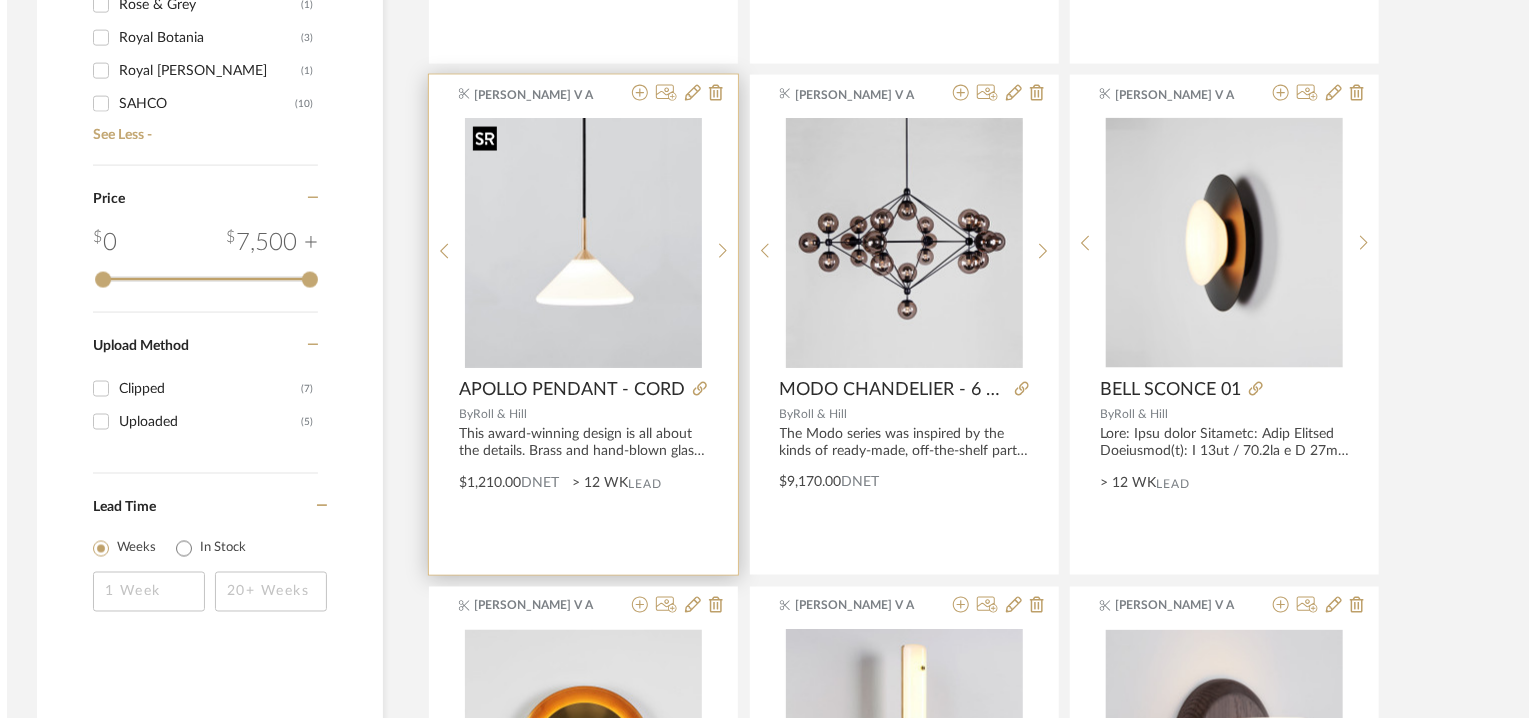 scroll, scrollTop: 0, scrollLeft: 0, axis: both 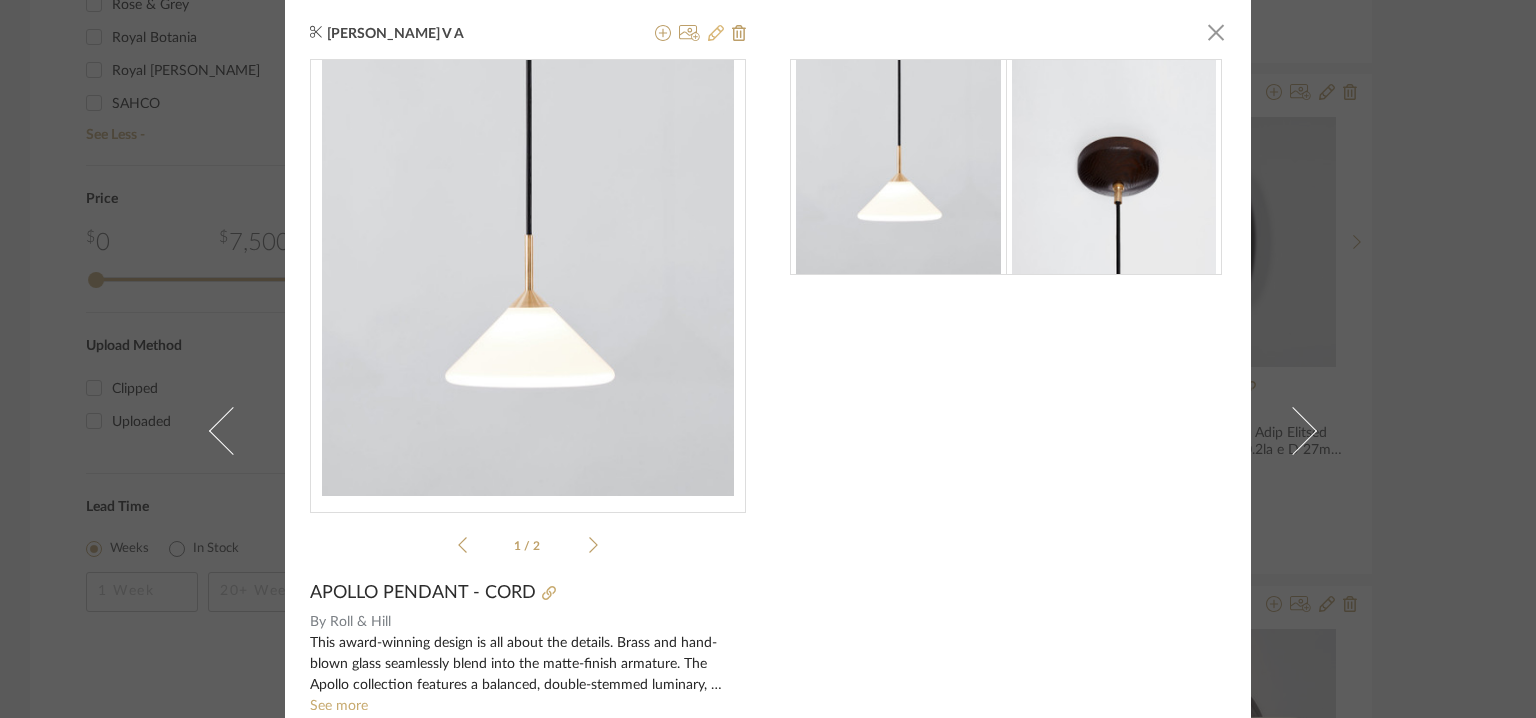 click 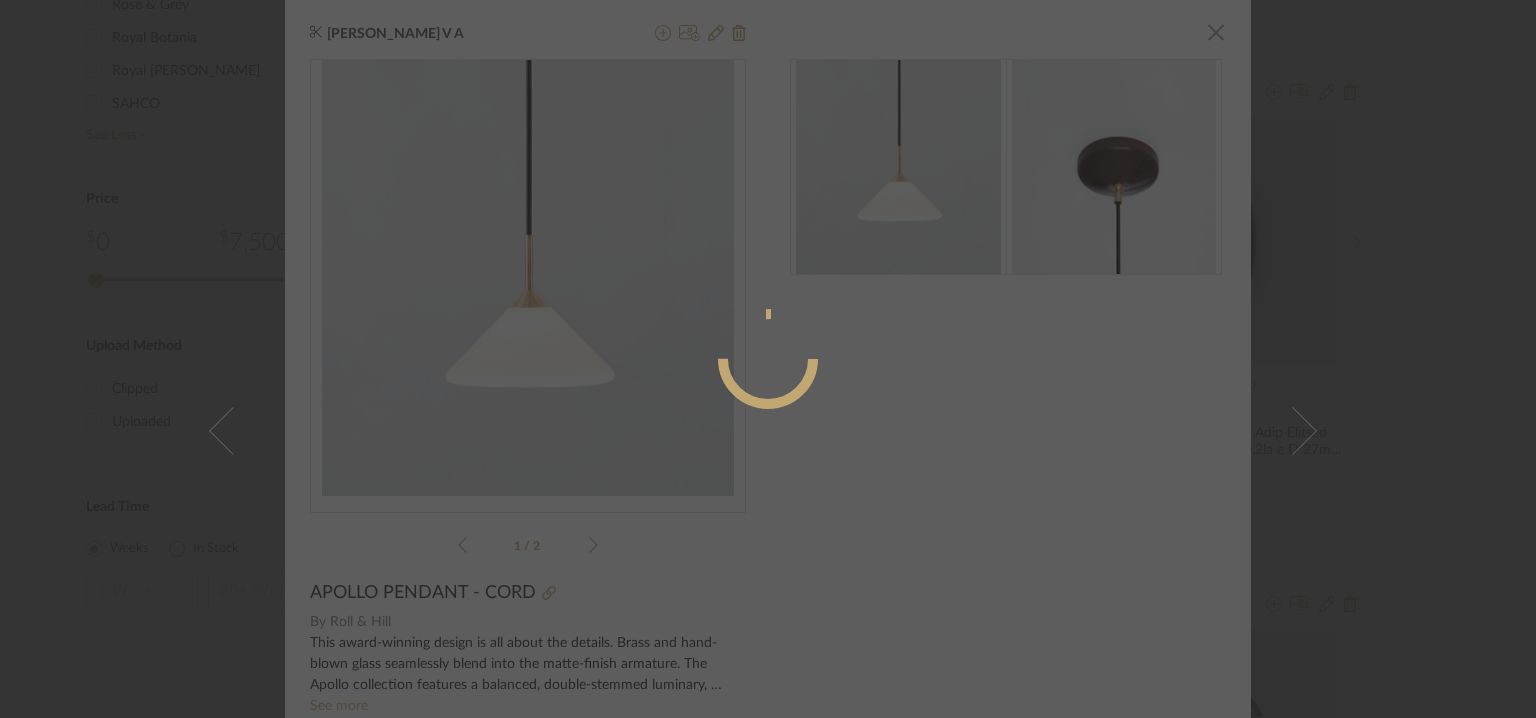 radio on "true" 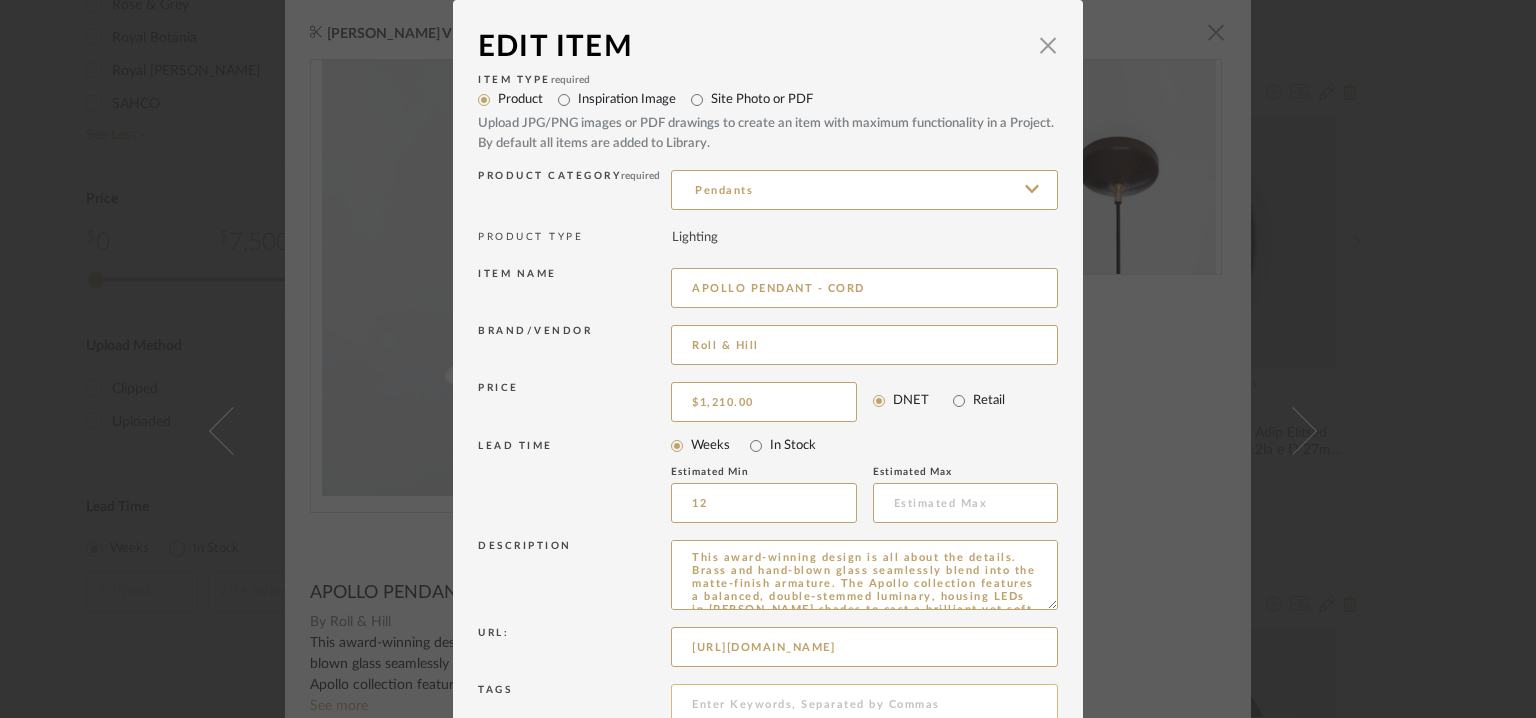 scroll, scrollTop: 192, scrollLeft: 0, axis: vertical 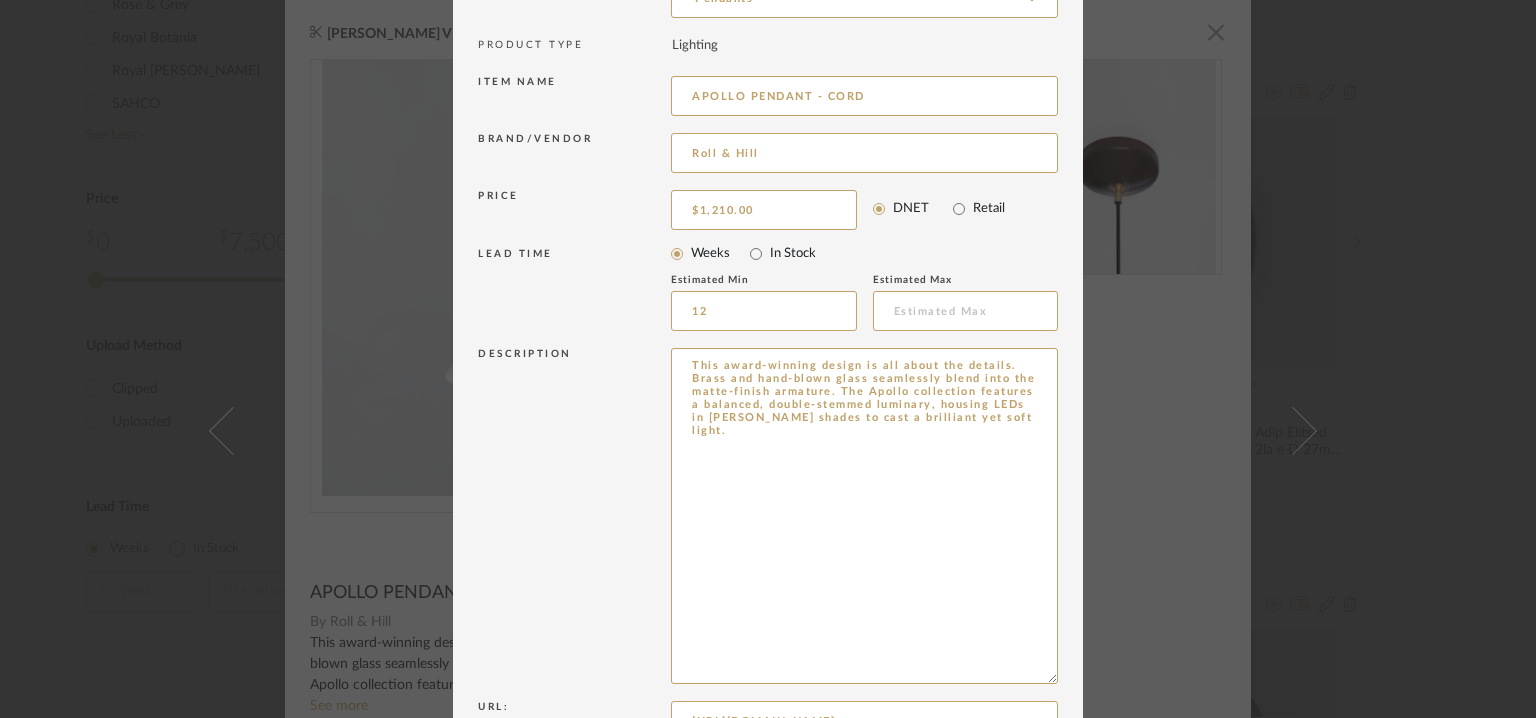 drag, startPoint x: 1048, startPoint y: 414, endPoint x: 1120, endPoint y: 735, distance: 328.97568 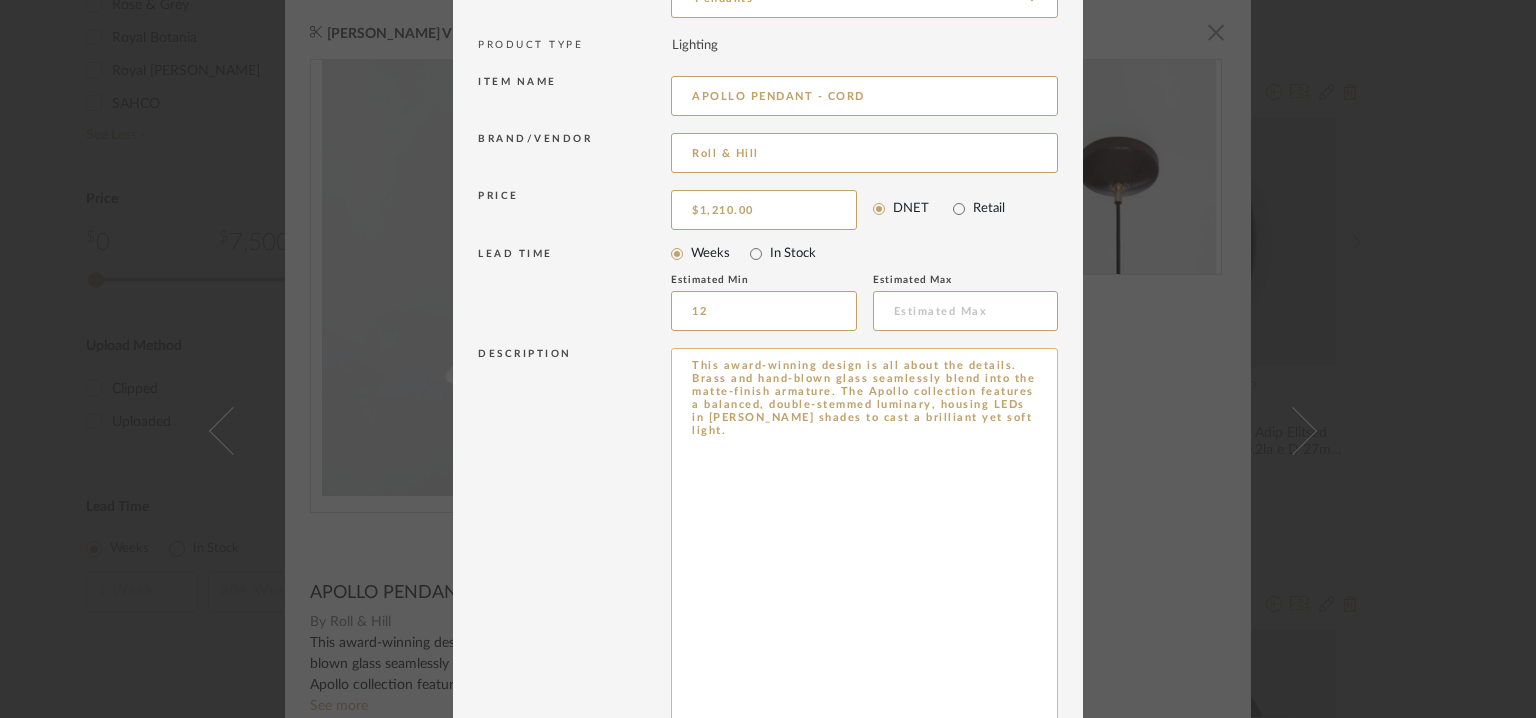 click on "This award-winning design is all about the details. Brass and hand-blown glass seamlessly blend into the matte-finish armature. The Apollo collection features a balanced, double-stemmed luminary, housing LEDs in [PERSON_NAME] shades to cast a brilliant yet soft light." at bounding box center [864, 543] 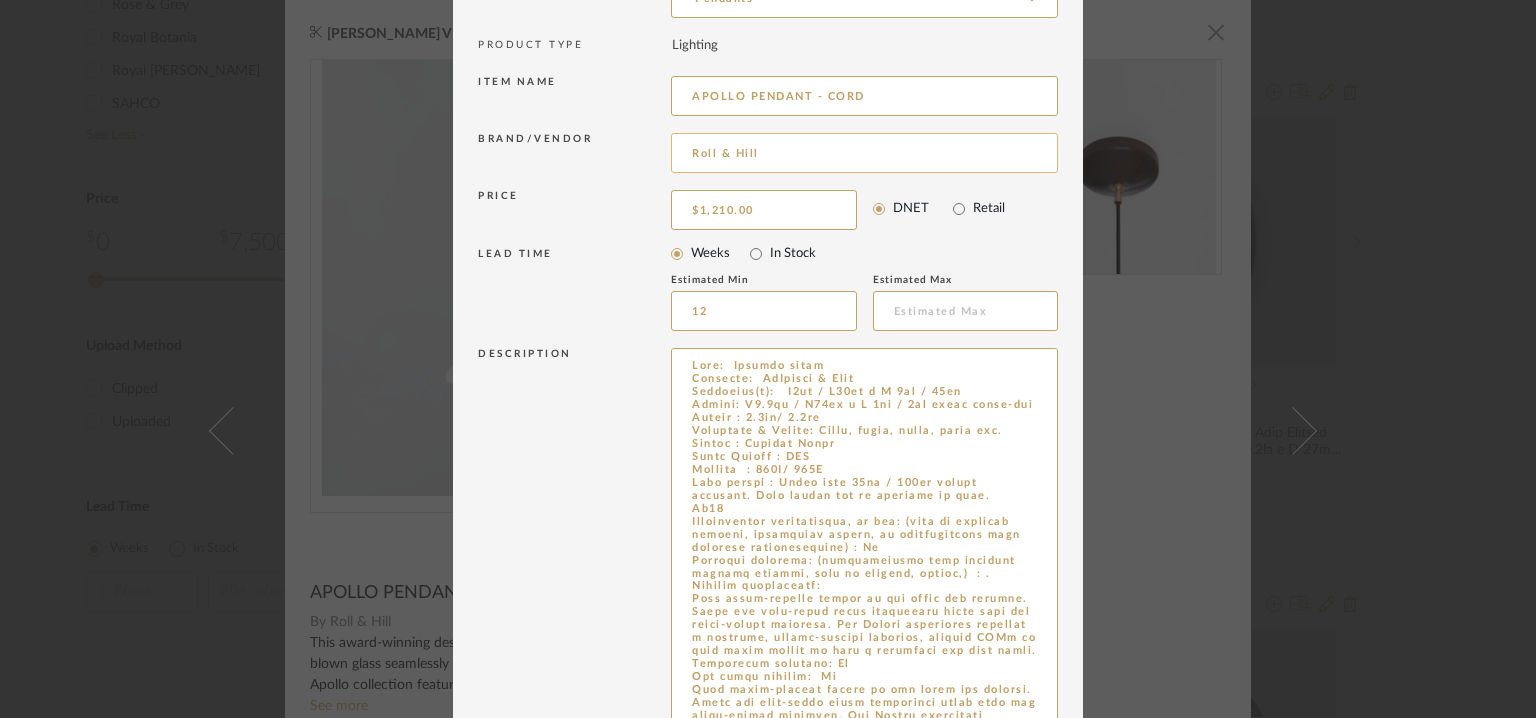 scroll, scrollTop: 196, scrollLeft: 0, axis: vertical 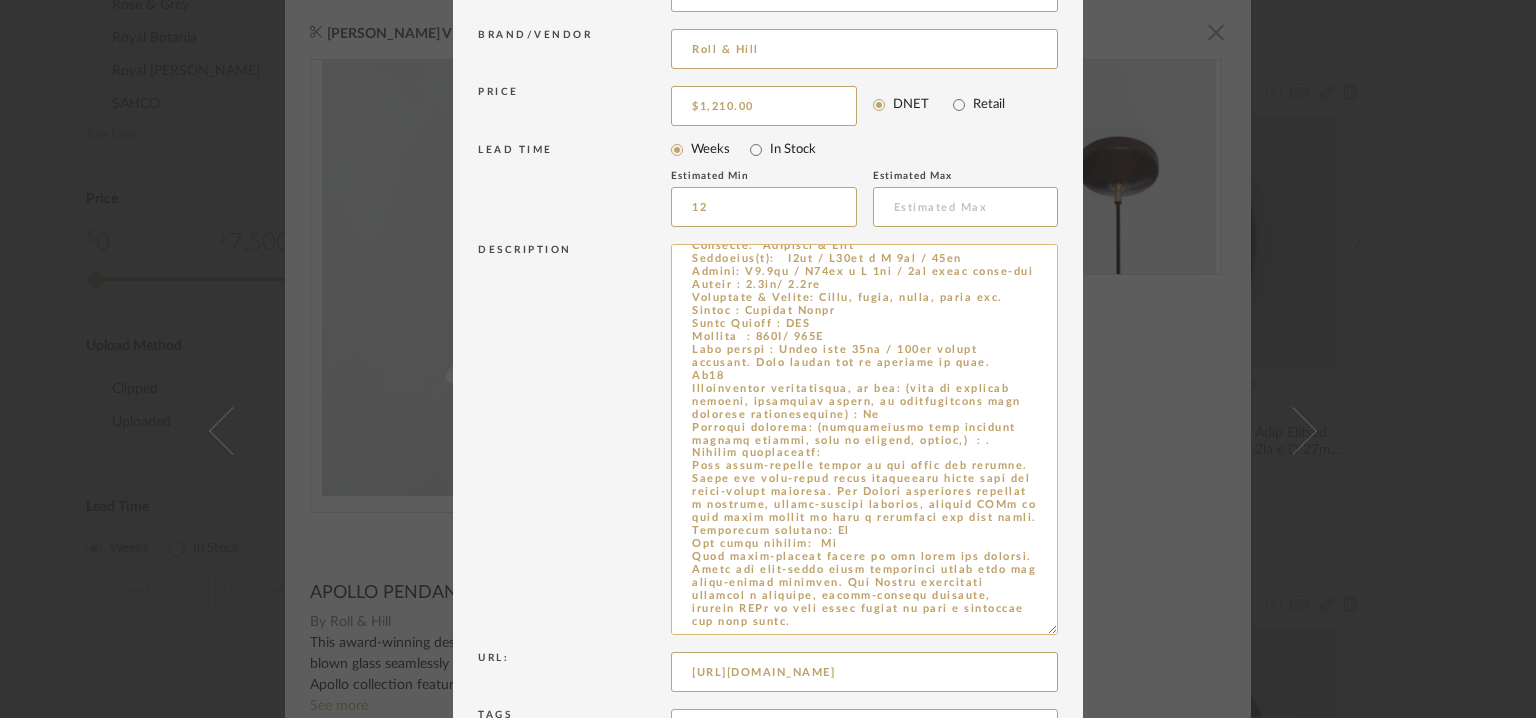 drag, startPoint x: 715, startPoint y: 621, endPoint x: 681, endPoint y: 561, distance: 68.96376 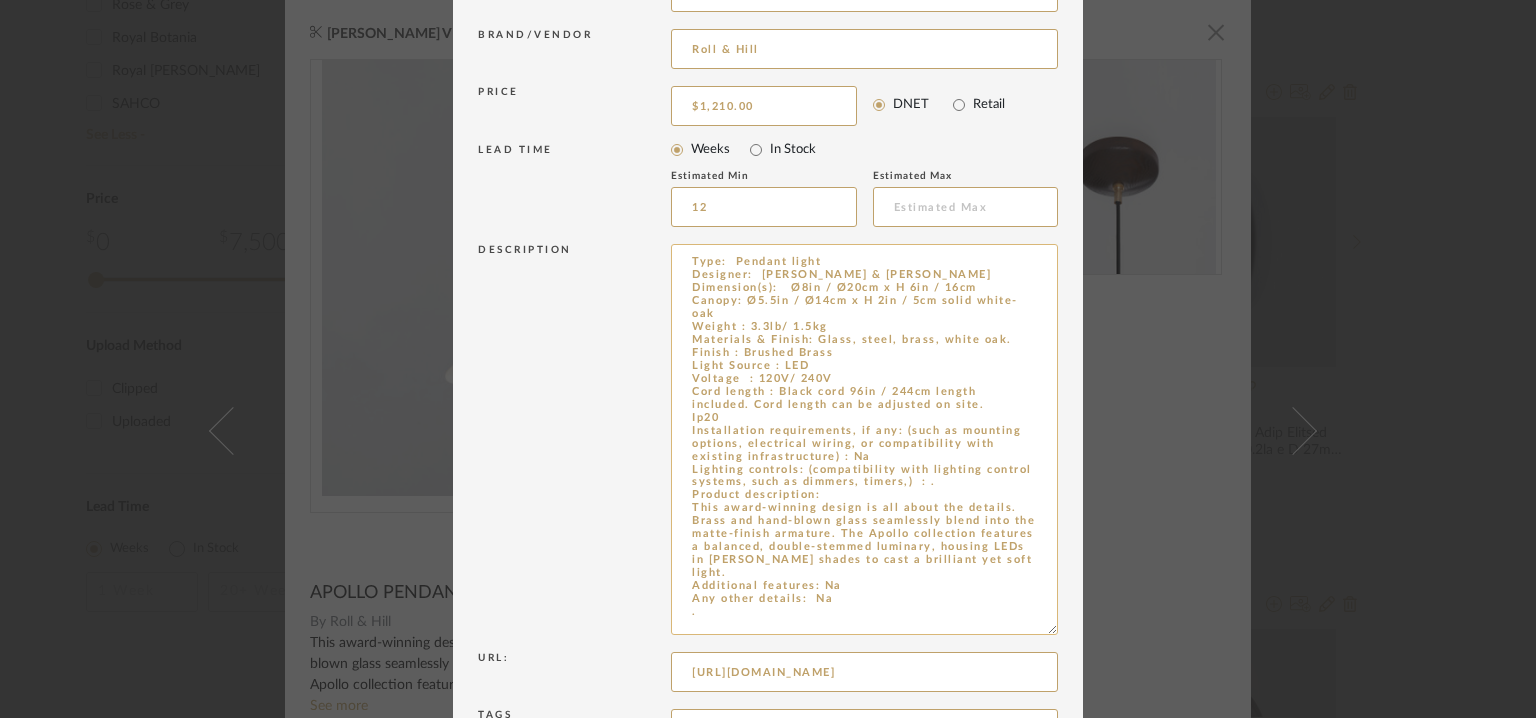 scroll, scrollTop: 0, scrollLeft: 0, axis: both 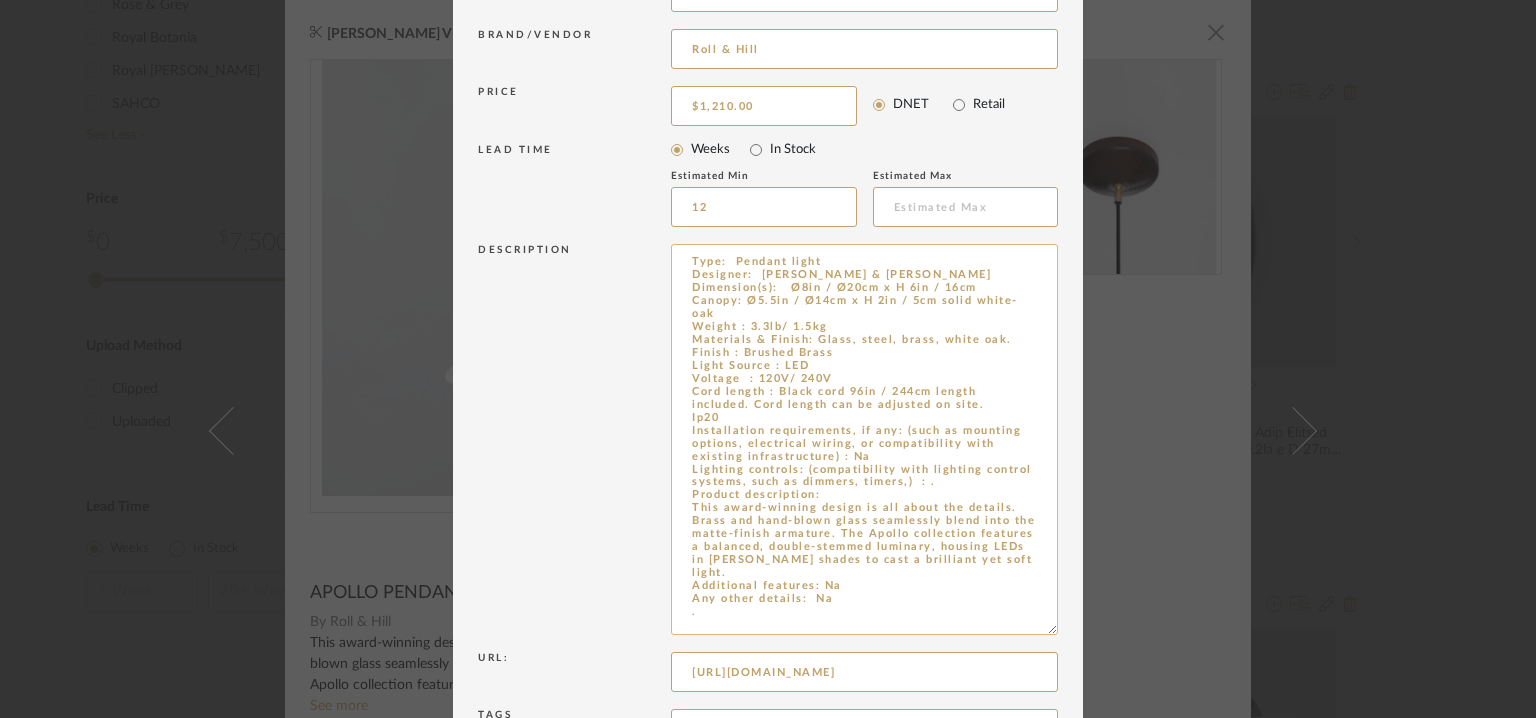 click on "Type:  Pendant light
Designer:  [PERSON_NAME] & [PERSON_NAME]
Dimension(s):   Ø8in / Ø20cm x H 6in / 16cm
Canopy: Ø5.5in / Ø14cm x H 2in / 5cm solid white-oak
Weight : 3.3lb/ 1.5kg
Materials & Finish: Glass, steel, brass, white oak.
Finish : Brushed Brass
Light Source : LED
Voltage  : 120V/ 240V
Cord length : Black cord 96in / 244cm length included. Cord length can be adjusted on site.
Ip20
Installation requirements, if any: (such as mounting options, electrical wiring, or compatibility with existing infrastructure) : Na
Lighting controls: (compatibility with lighting control systems, such as dimmers, timers,)  : .
Product description:
This award-winning design is all about the details. Brass and hand-blown glass seamlessly blend into the matte-finish armature. The Apollo collection features a balanced, double-stemmed luminary, housing LEDs in [PERSON_NAME] shades to cast a brilliant yet soft light.
Additional features: Na
Any other details:  Na
." at bounding box center (864, 439) 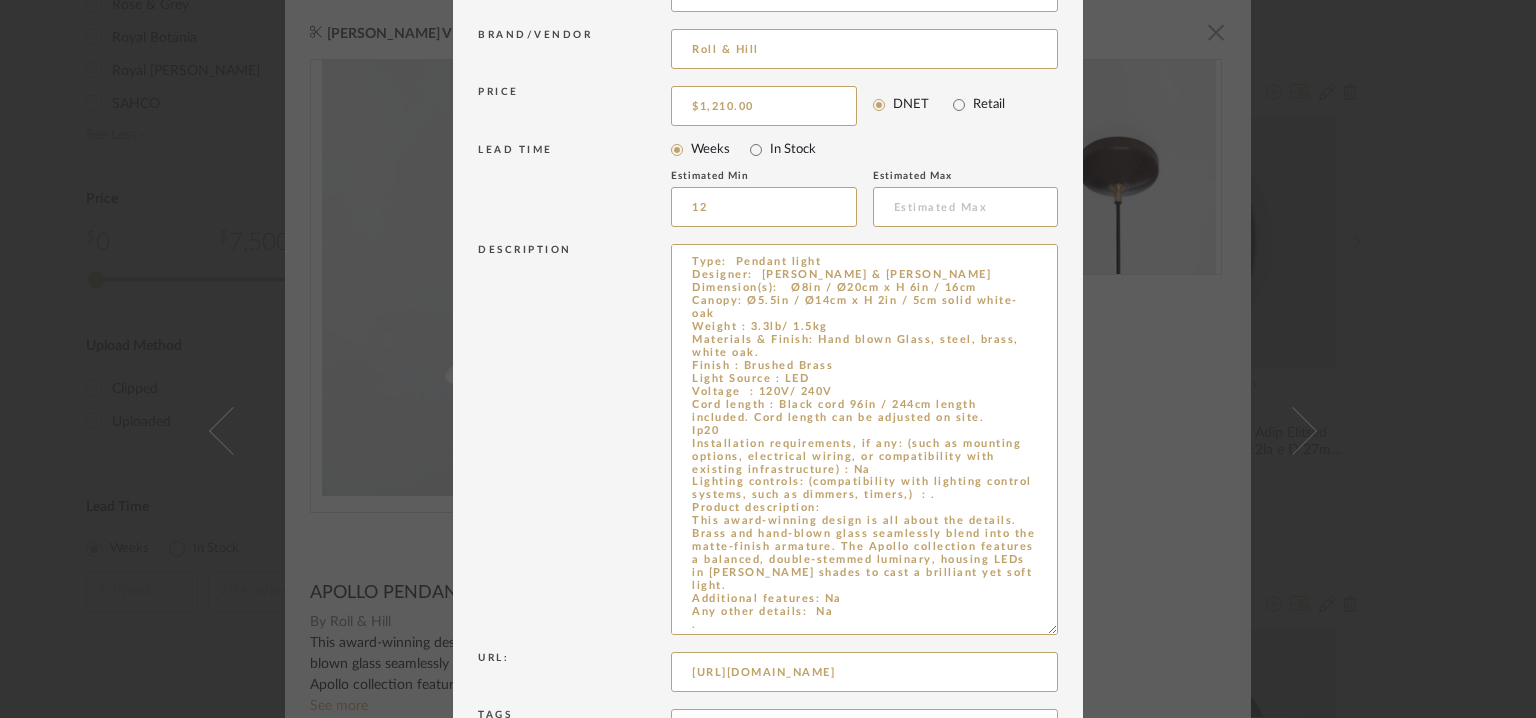 type on "Type:  Pendant light
Designer:  [PERSON_NAME] & [PERSON_NAME]
Dimension(s):   Ø8in / Ø20cm x H 6in / 16cm
Canopy: Ø5.5in / Ø14cm x H 2in / 5cm solid white-oak
Weight : 3.3lb/ 1.5kg
Materials & Finish: Hand blown Glass, steel, brass, white oak.
Finish : Brushed Brass
Light Source : LED
Voltage  : 120V/ 240V
Cord length : Black cord 96in / 244cm length included. Cord length can be adjusted on site.
Ip20
Installation requirements, if any: (such as mounting options, electrical wiring, or compatibility with existing infrastructure) : Na
Lighting controls: (compatibility with lighting control systems, such as dimmers, timers,)  : .
Product description:
This award-winning design is all about the details. Brass and hand-blown glass seamlessly blend into the matte-finish armature. The Apollo collection features a balanced, double-stemmed luminary, housing LEDs in [PERSON_NAME] shades to cast a brilliant yet soft light.
Additional features: Na
Any other details:  Na
." 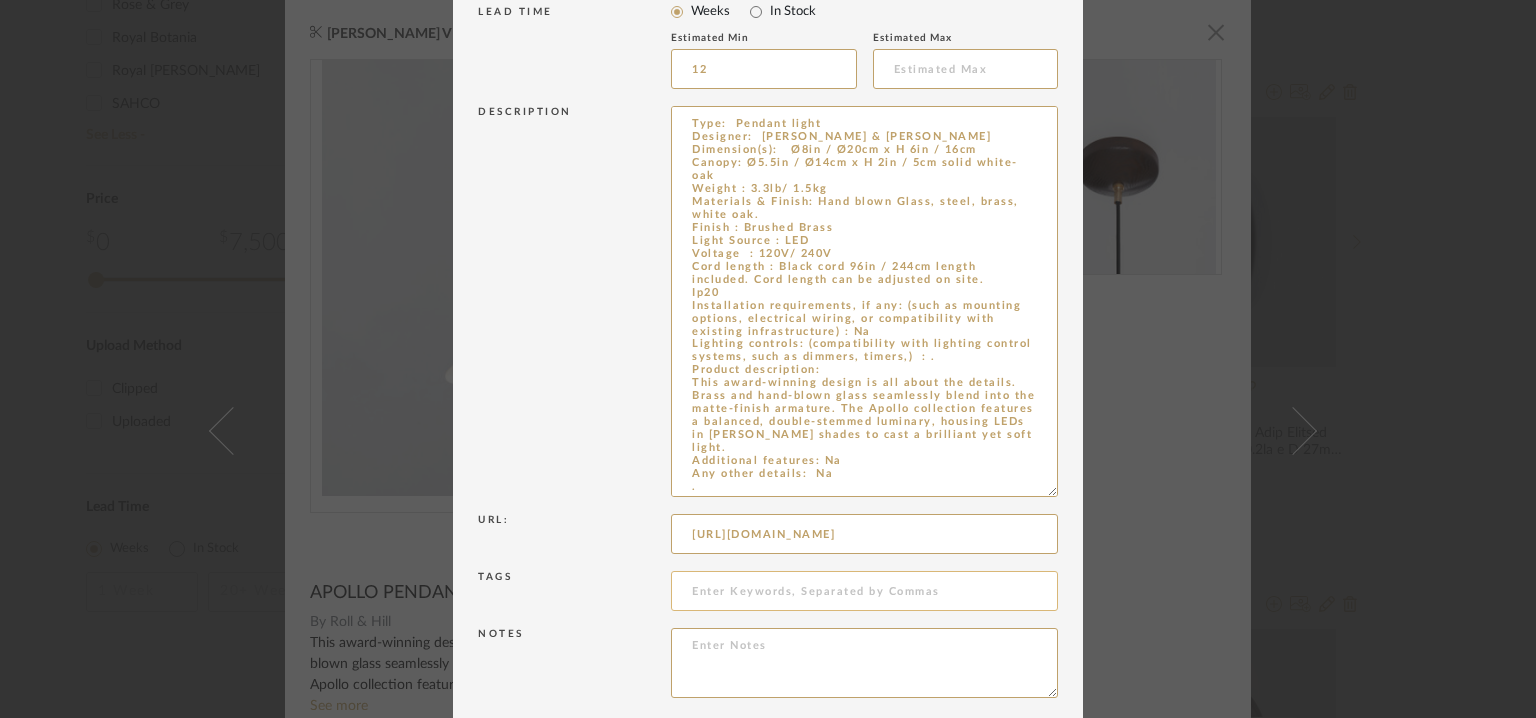 scroll, scrollTop: 514, scrollLeft: 0, axis: vertical 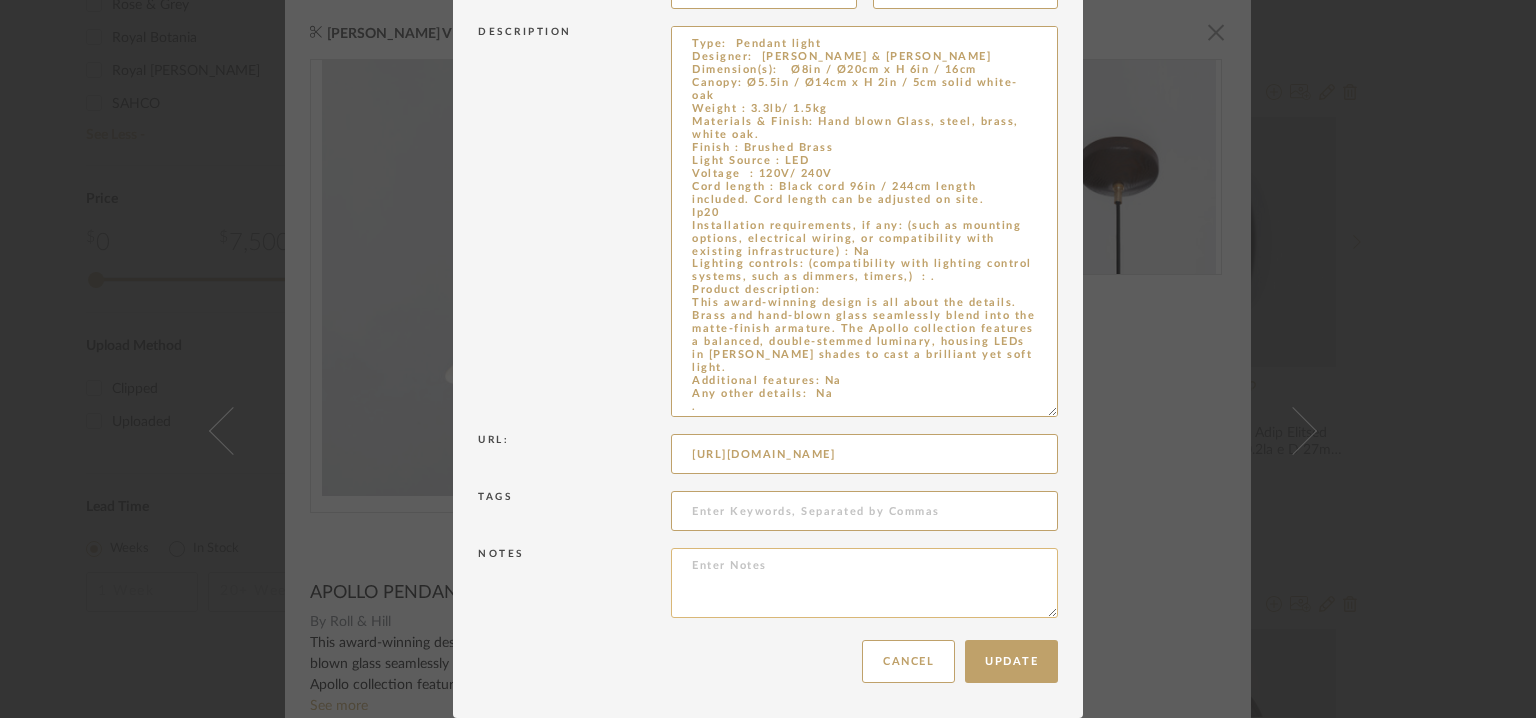 click at bounding box center [864, 583] 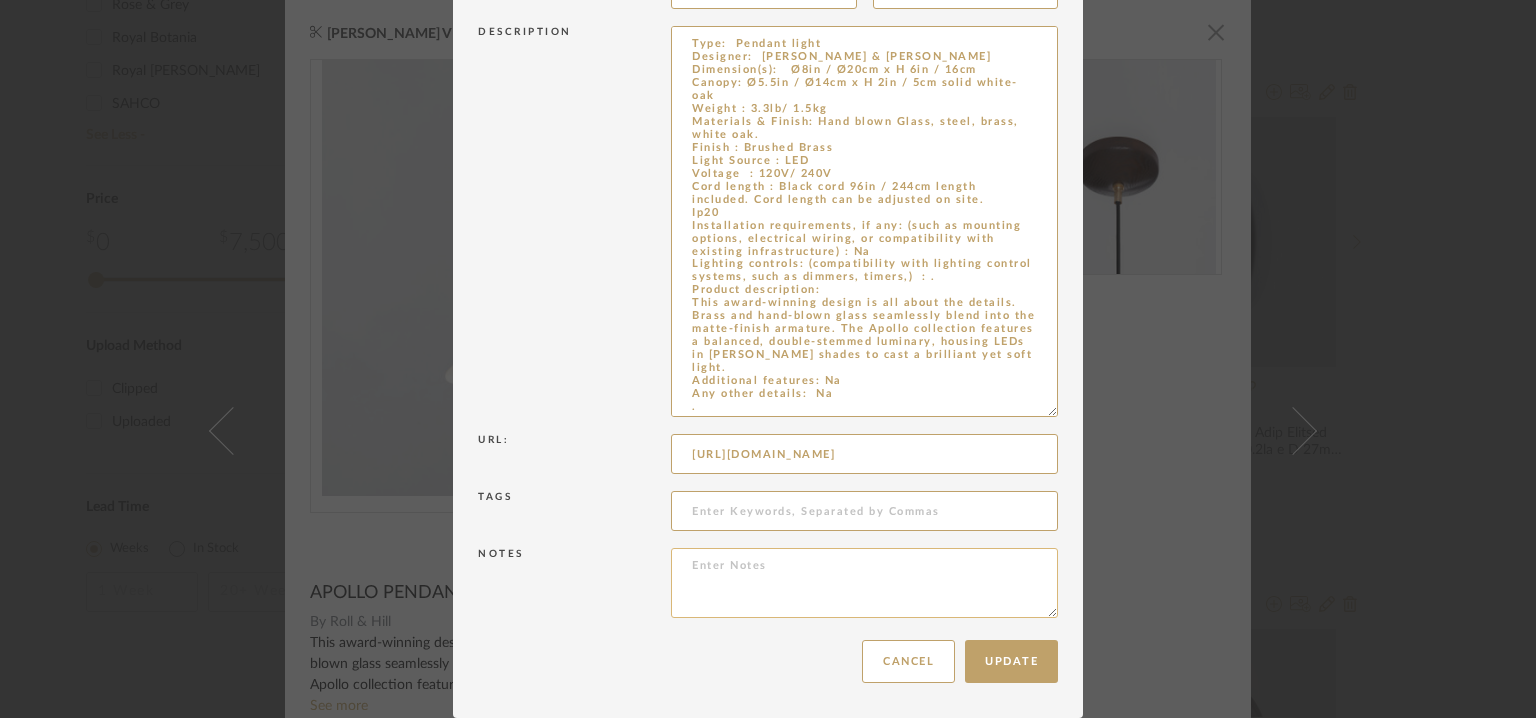 paste on "Price:  $1260/-
Lead time :  12weeks
3D available : No
BIM available. No.
Point of Contact : To be eastablished.
Contact number : Tel: [PHONE_NUMBER]
Email address : [EMAIL_ADDRESS][DOMAIN_NAME]
Address : SALES INQUIRIES [STREET_ADDRESS][PERSON_NAME][US_STATE]
Additional contact information:
Point of Contact : To be eastablished.
Contact number : Tel: [PHONE_NUMBER]
Email address : [EMAIL_ADDRESS][DOMAIN_NAME]
Address : [STREET_ADDRESS][PERSON_NAME]" 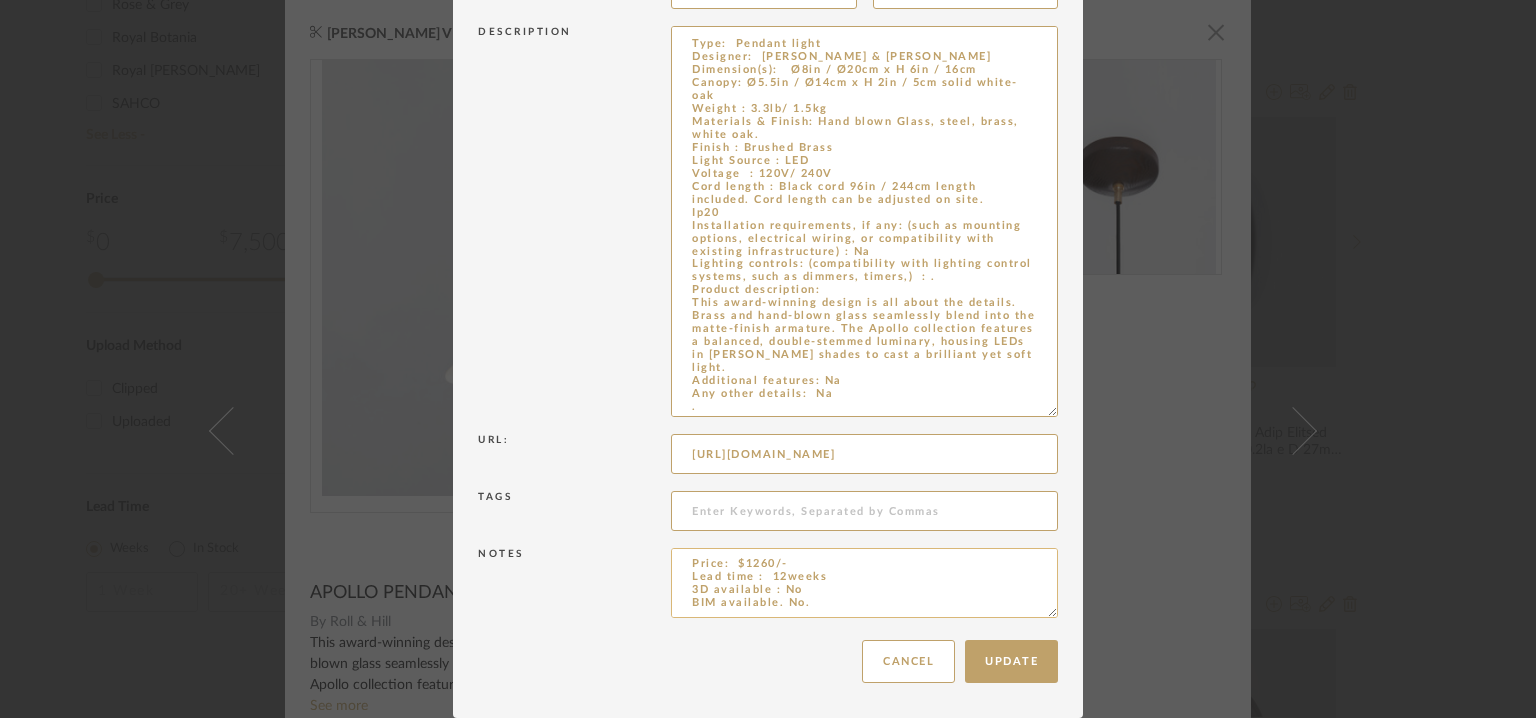 scroll, scrollTop: 0, scrollLeft: 0, axis: both 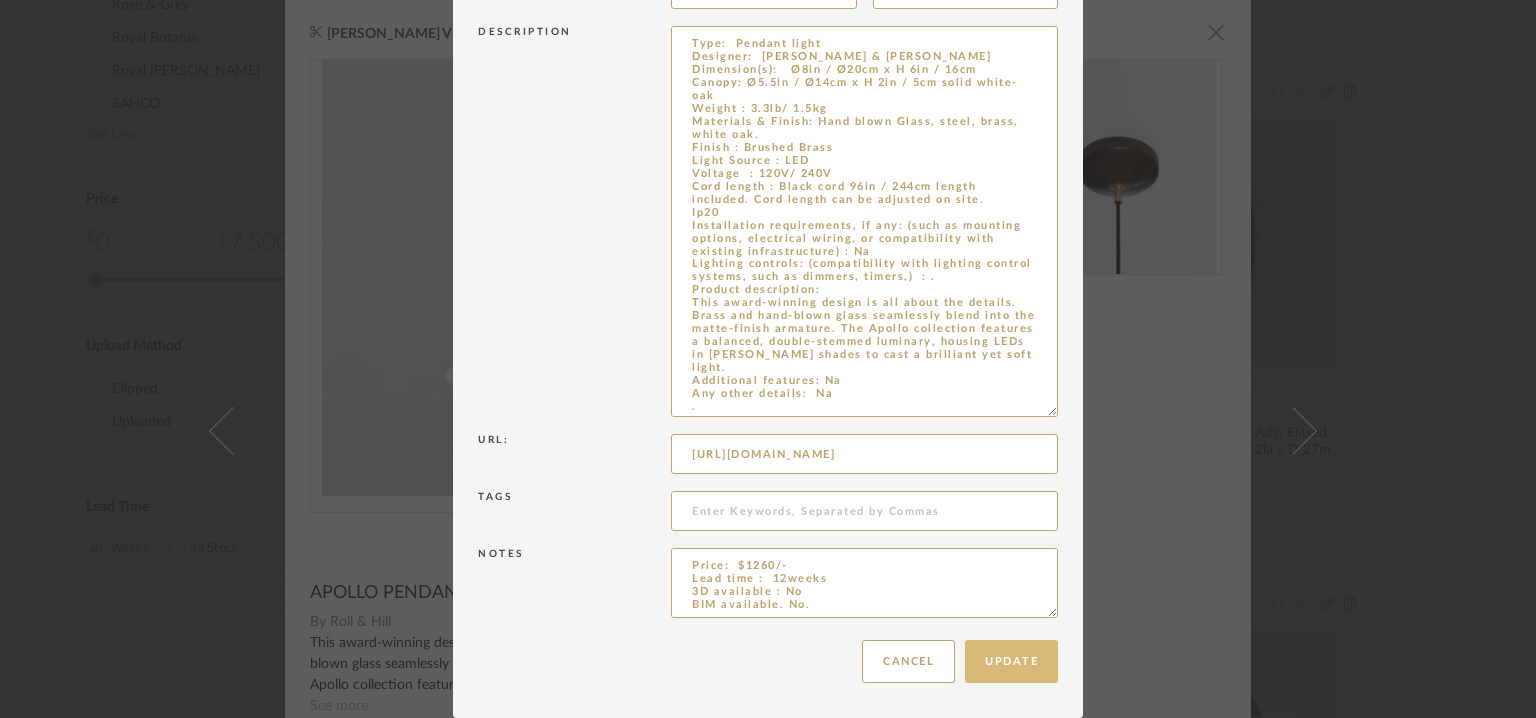 type on "Price:  $1260/-
Lead time :  12weeks
3D available : No
BIM available. No.
Point of Contact : To be eastablished.
Contact number : Tel: [PHONE_NUMBER]
Email address : [EMAIL_ADDRESS][DOMAIN_NAME]
Address : SALES INQUIRIES [STREET_ADDRESS][PERSON_NAME][US_STATE]
Additional contact information:
Point of Contact : To be eastablished.
Contact number : Tel: [PHONE_NUMBER]
Email address : [EMAIL_ADDRESS][DOMAIN_NAME]
Address : [STREET_ADDRESS][PERSON_NAME]" 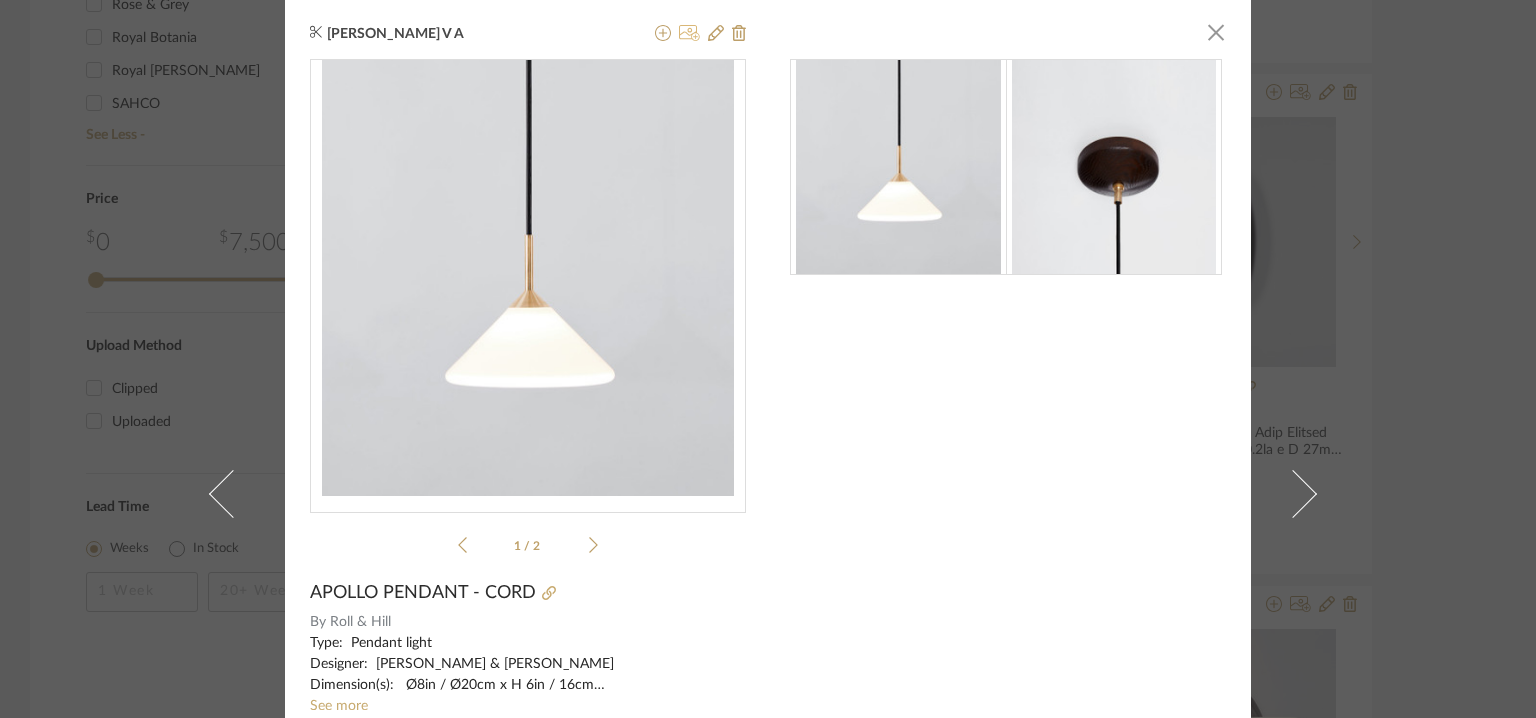 click 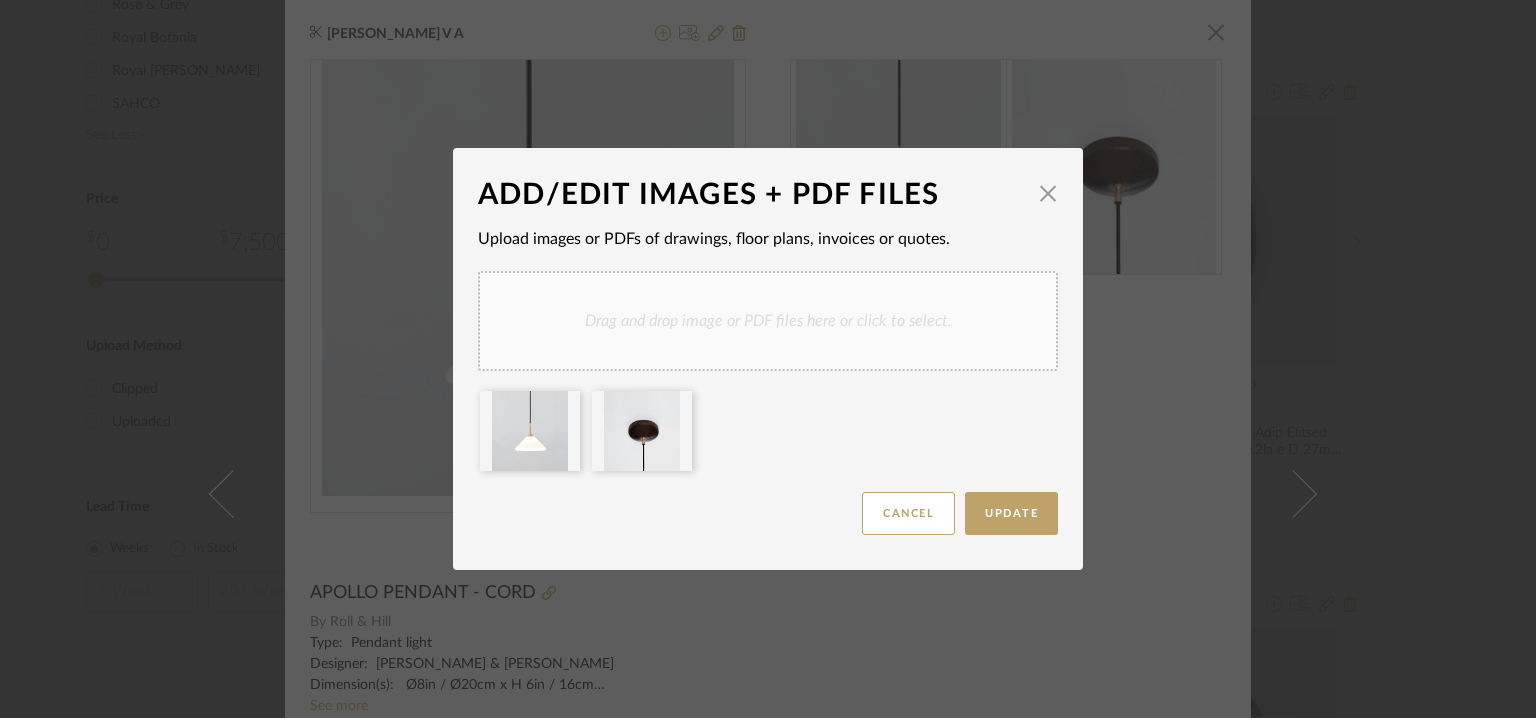 click on "Drag and drop image or PDF files here or click to select." at bounding box center (768, 321) 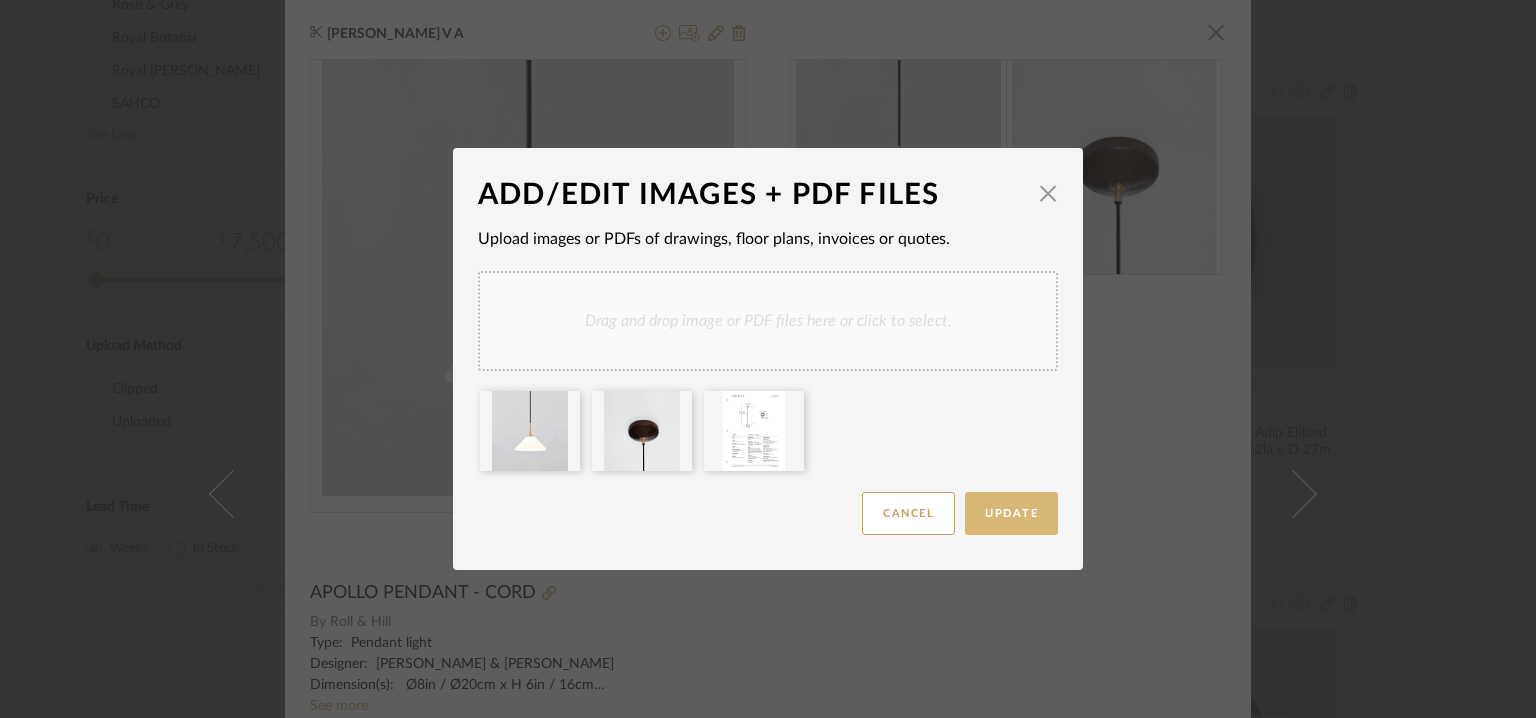 click on "Update" at bounding box center [1011, 513] 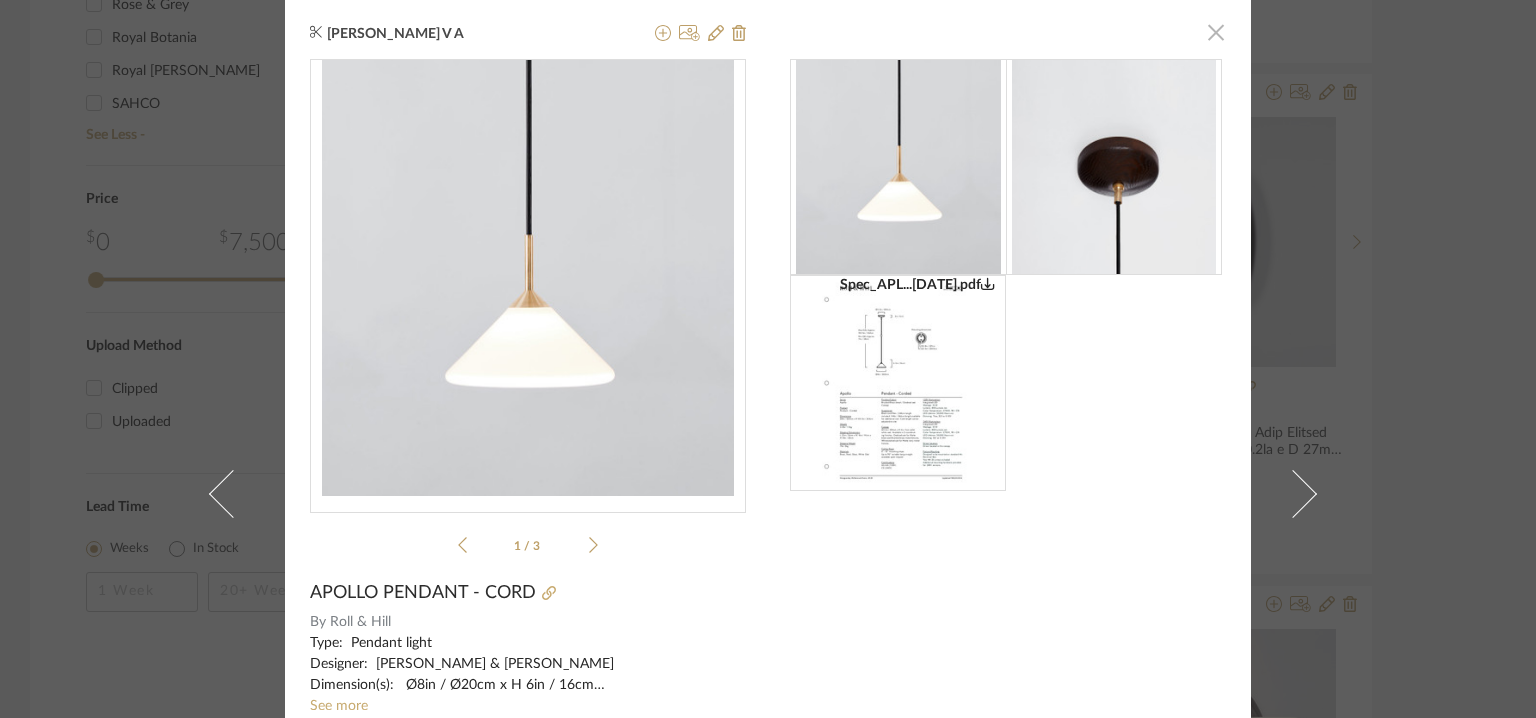 click 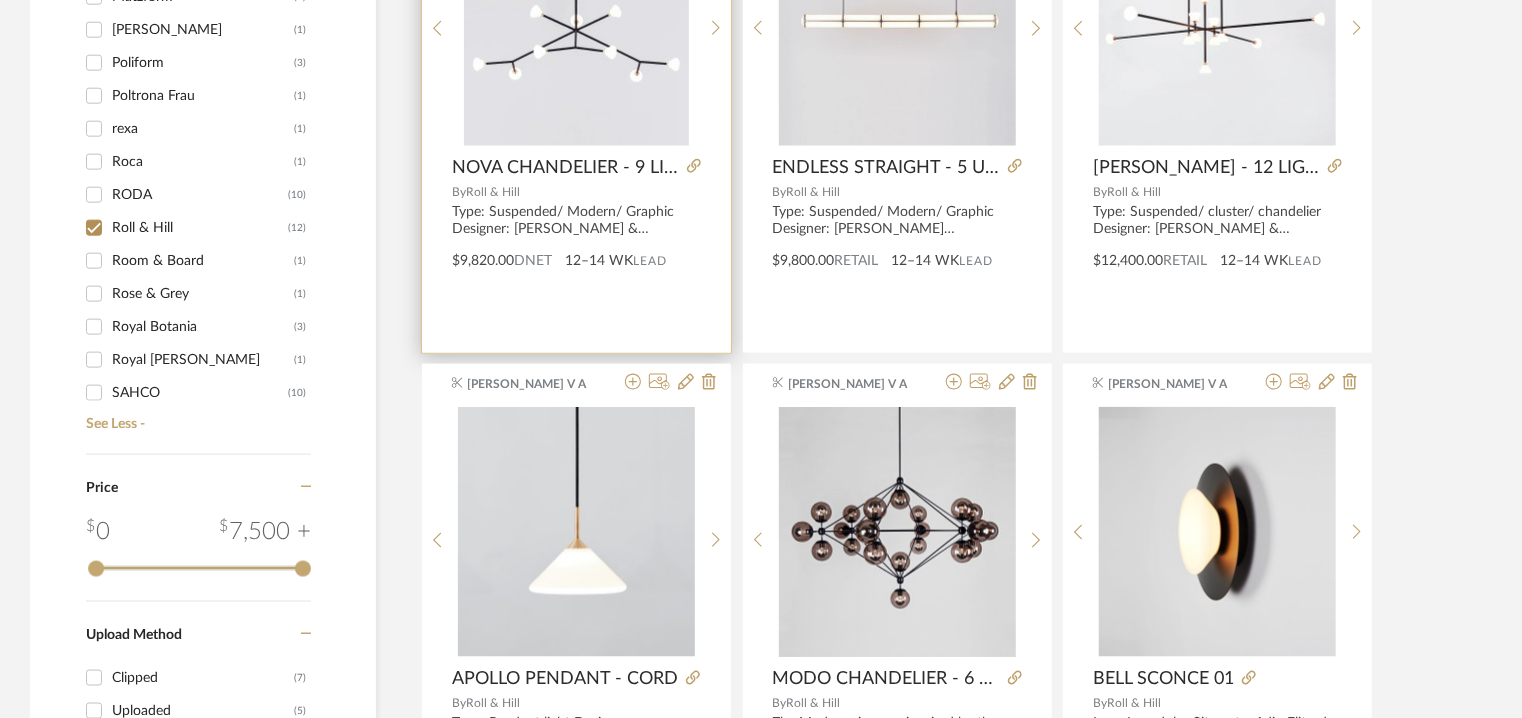 scroll, scrollTop: 1389, scrollLeft: 0, axis: vertical 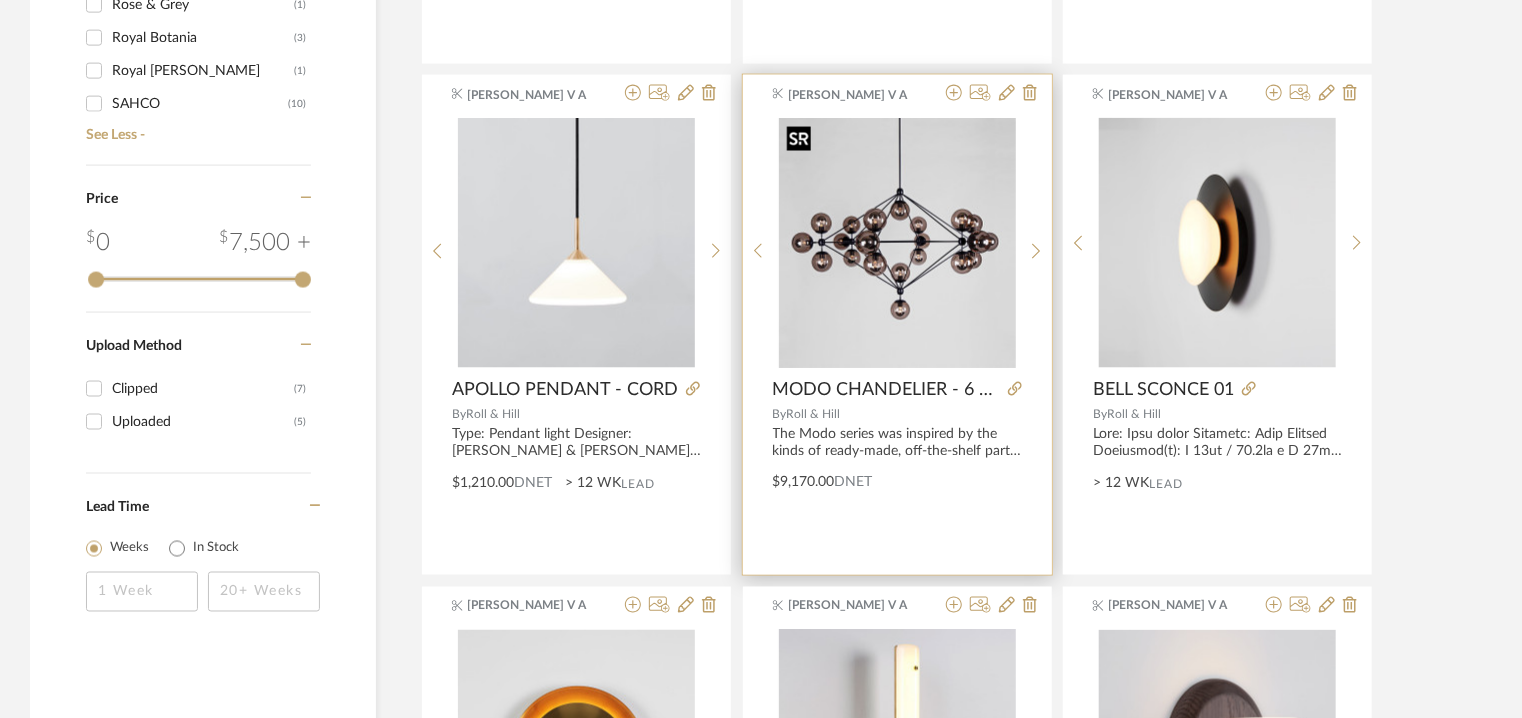 click at bounding box center [897, 243] 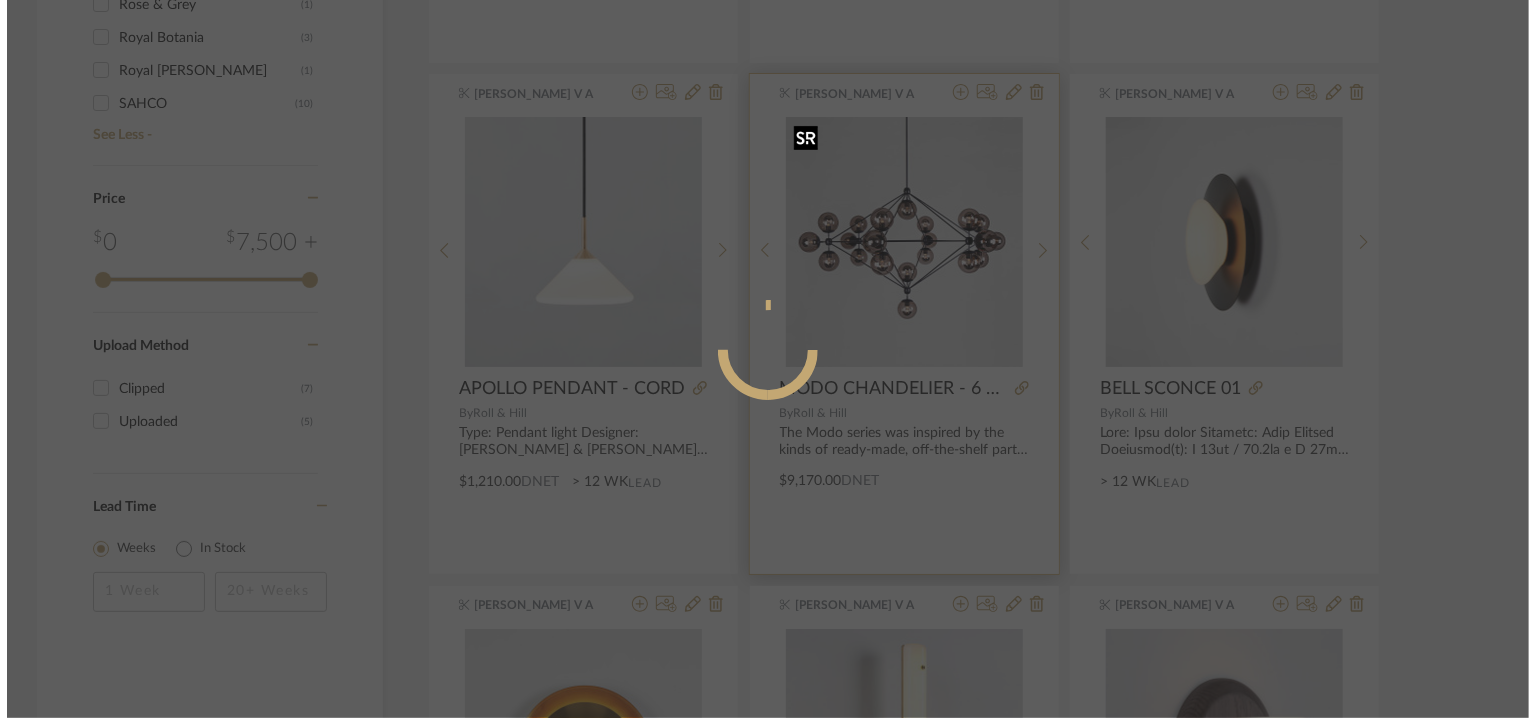 scroll, scrollTop: 0, scrollLeft: 0, axis: both 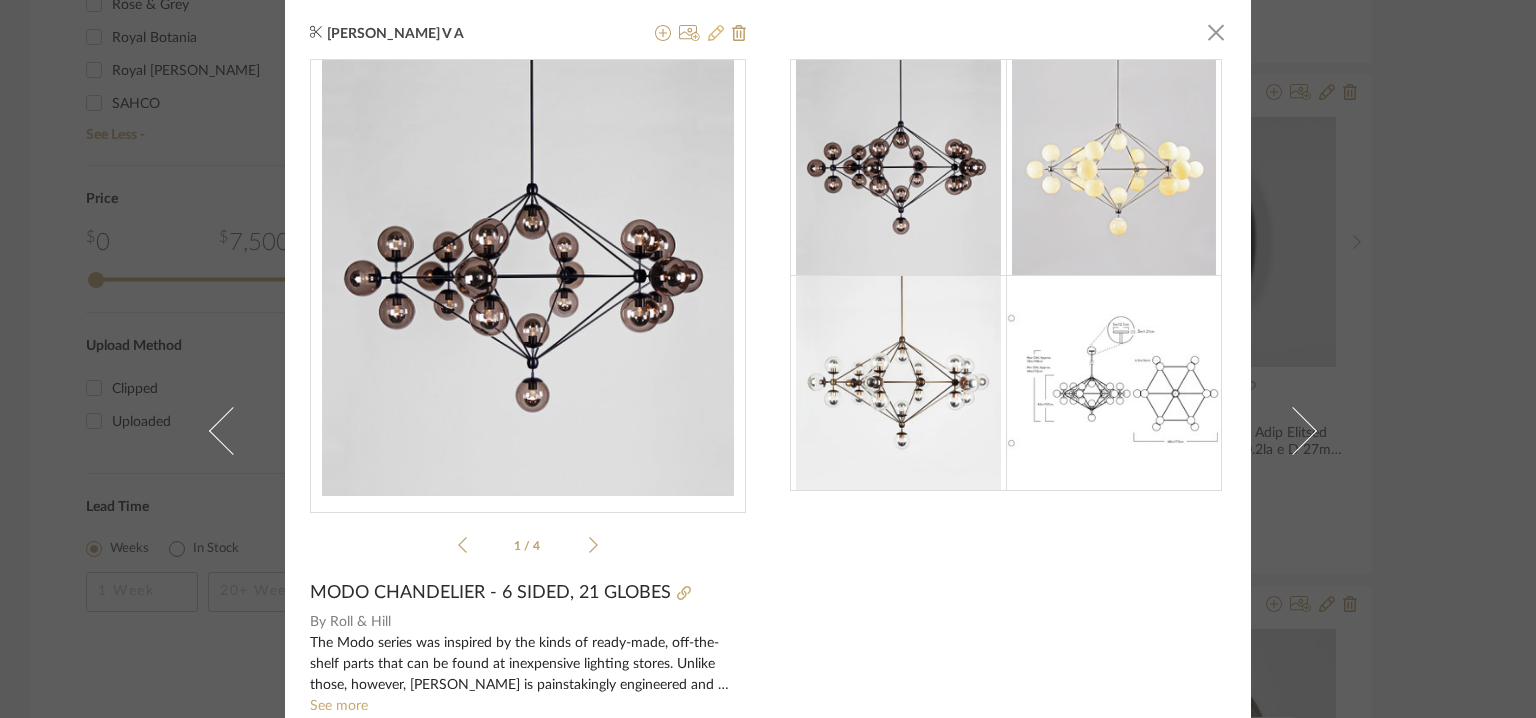 click 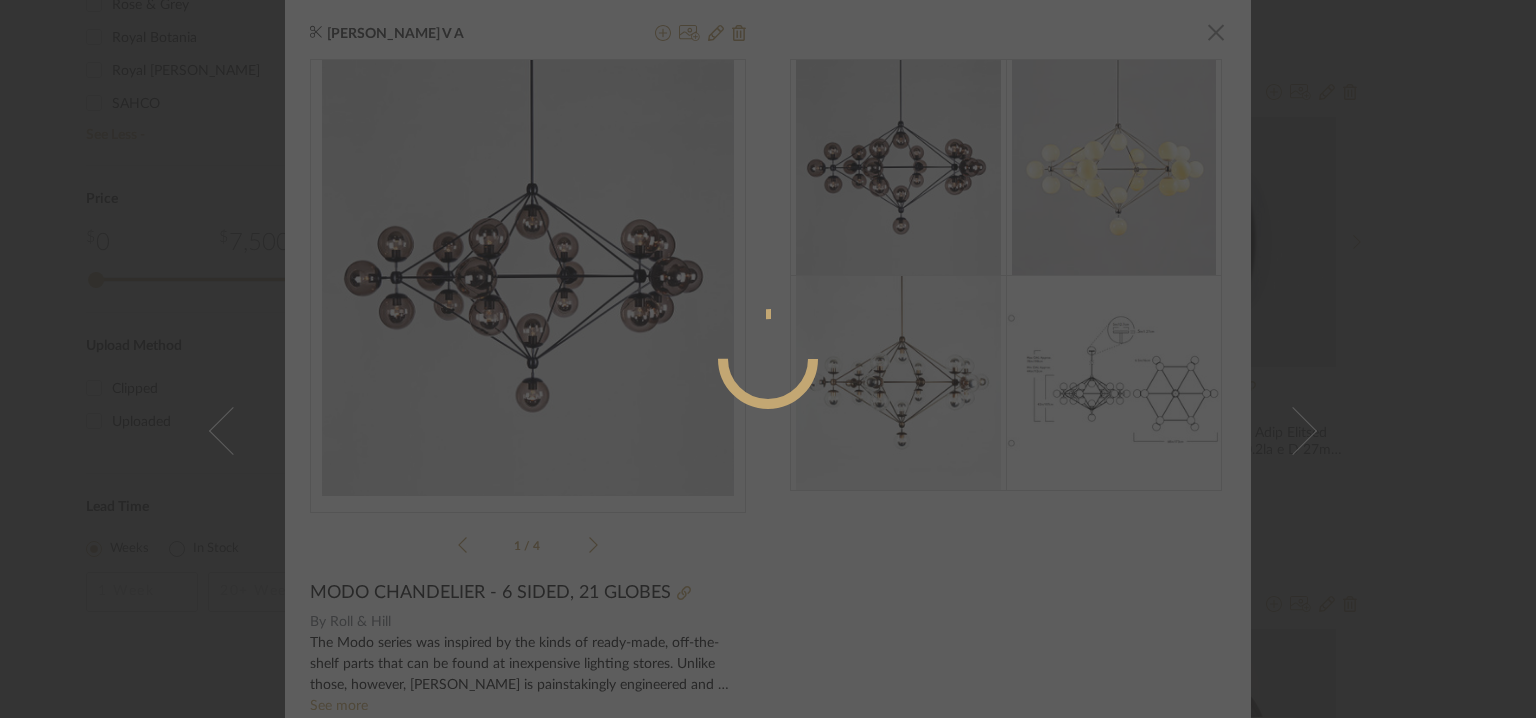 radio on "true" 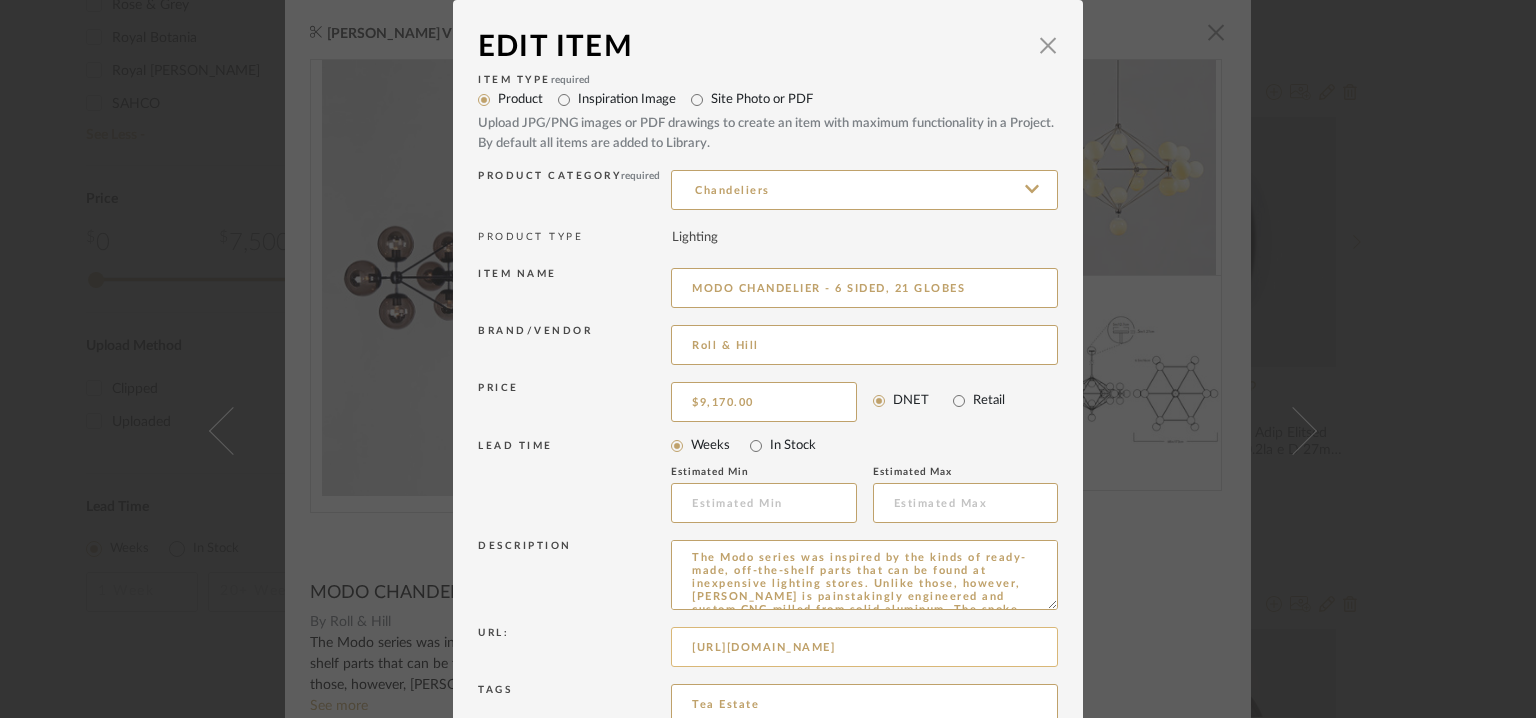 scroll, scrollTop: 192, scrollLeft: 0, axis: vertical 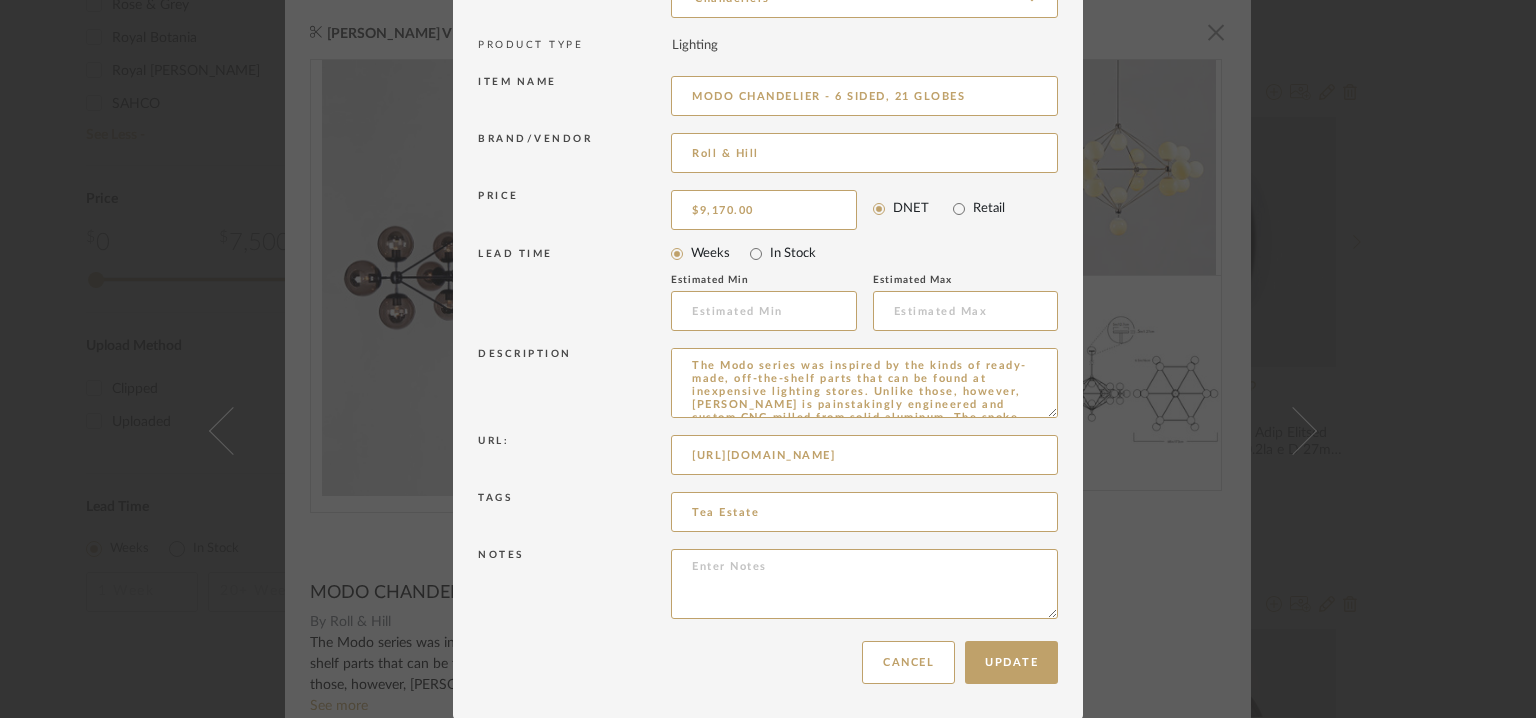 drag, startPoint x: 1041, startPoint y: 408, endPoint x: 1089, endPoint y: 643, distance: 239.85204 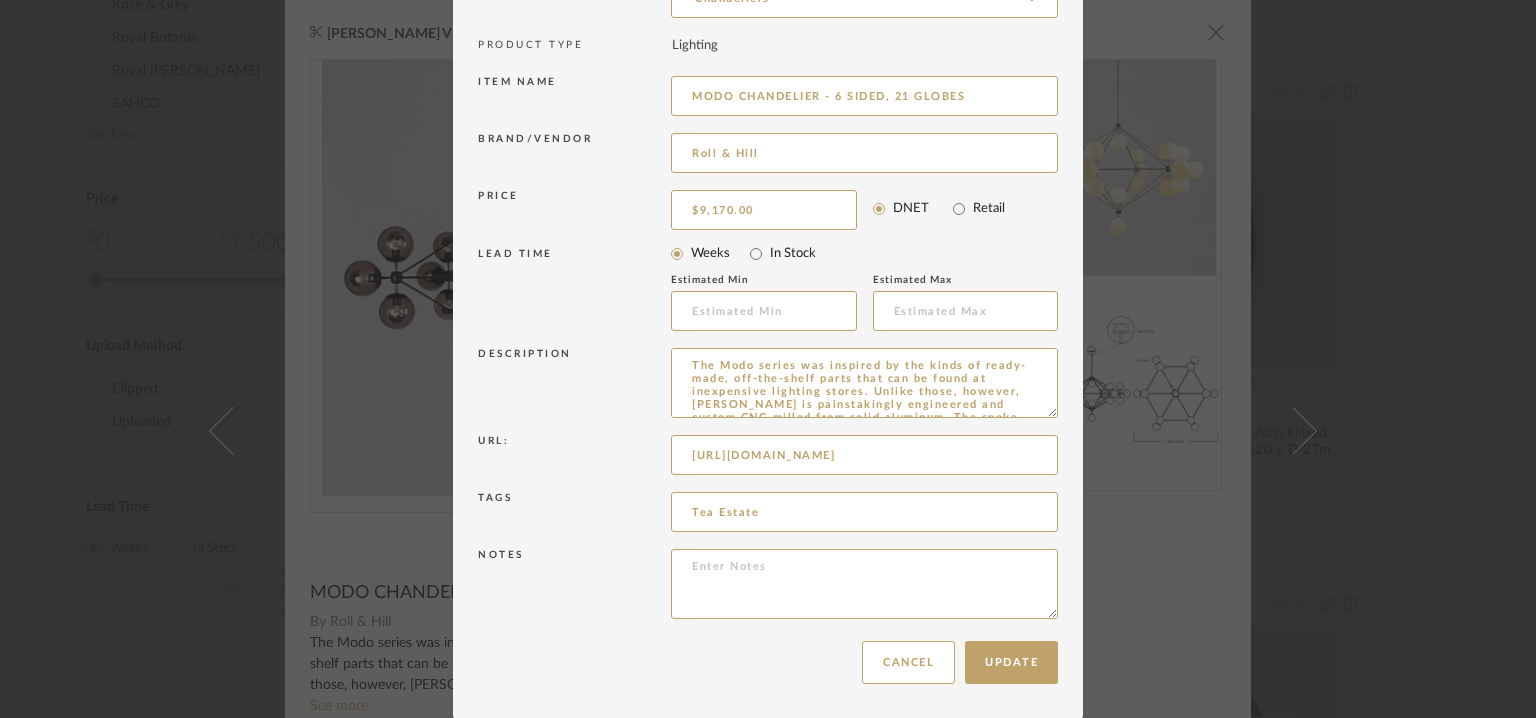 click on "Edit Item ×  Item Type  required Product Inspiration Image   Site Photo or PDF   Upload JPG/PNG images or PDF drawings to create an item with maximum functionality in a Project. By default all items are added to Library.   Product Category  required Chandeliers  PRODUCT TYPE  Lighting  Item name  MODO CHANDELIER - 6 SIDED, 21 GLOBES  Brand/Vendor  Roll & Hill  Price  $9,170.00 DNET  Retail   LEAD TIME  Weeks In Stock  Estimated Min   Estimated Max   Description  The Modo series was inspired by the kinds of ready-made, off-the-shelf parts that can be found at inexpensive lighting stores. Unlike those, however, [PERSON_NAME] is painstakingly engineered and custom CNC-milled from solid aluminum. The spoke-and-hub system allows for dozens of configurations, making Modo as versatile as it is beautiful.  Url:  [URL][DOMAIN_NAME]  Tags  Tea Estate  Notes   Update  Cancel" at bounding box center [768, 359] 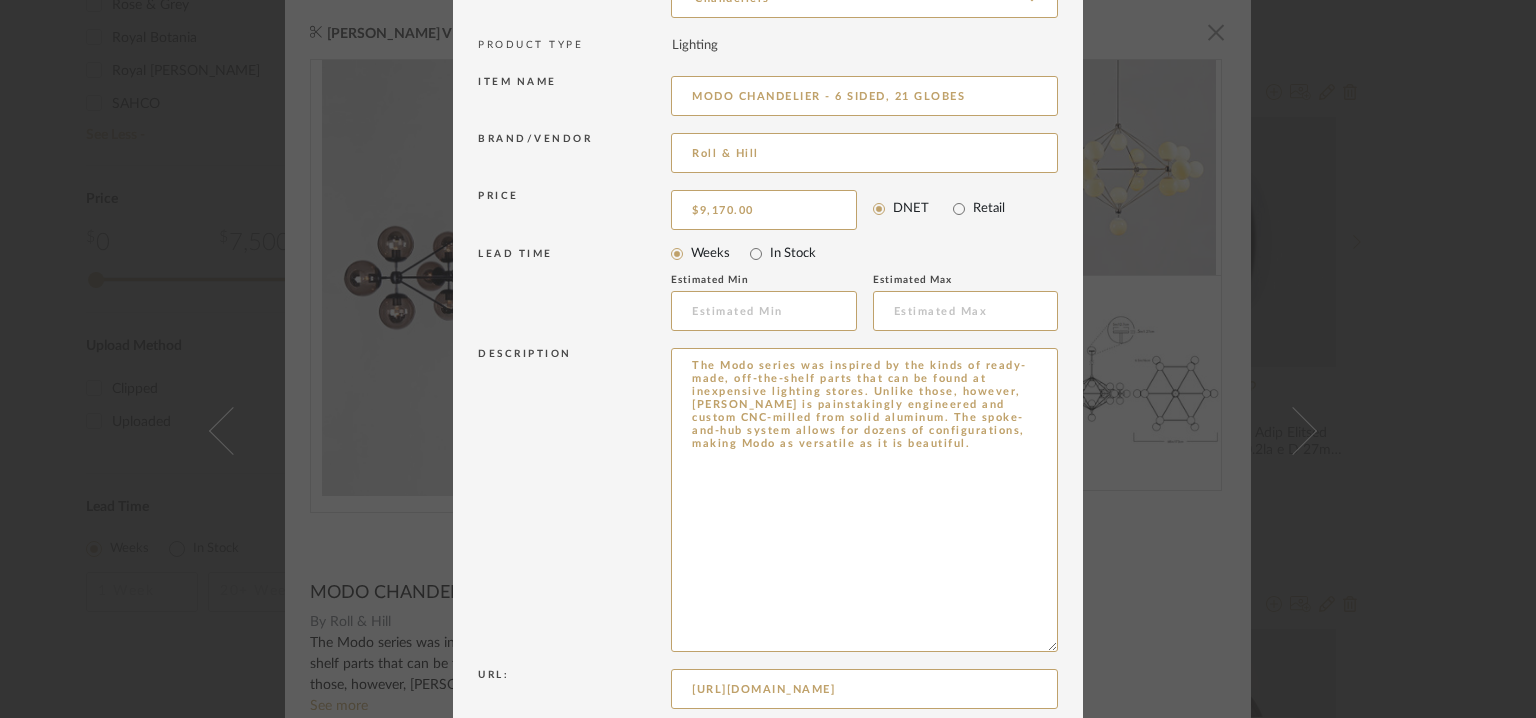drag, startPoint x: 816, startPoint y: 458, endPoint x: 628, endPoint y: 327, distance: 229.1397 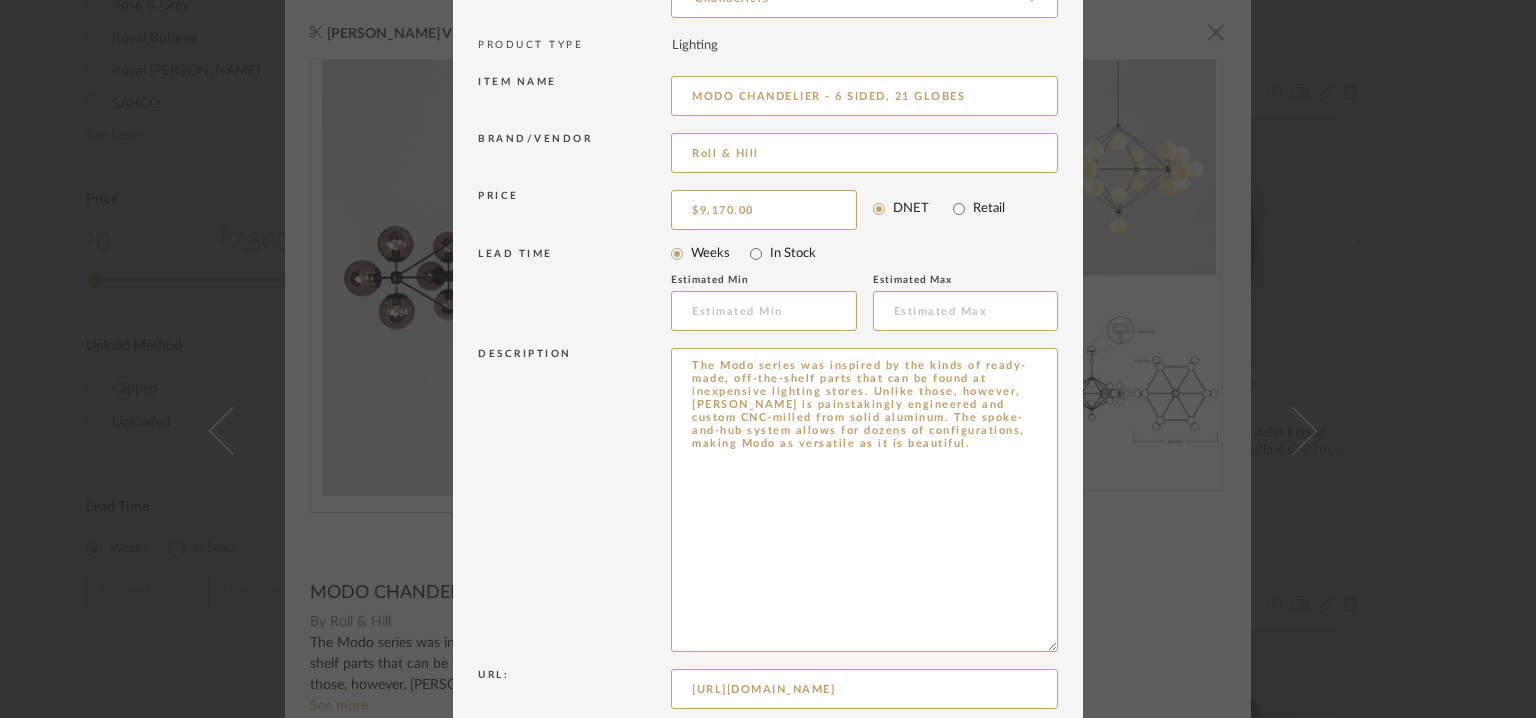 click on "Item Type  required Product Inspiration Image   Site Photo or PDF   Upload JPG/PNG images or PDF drawings to create an item with maximum functionality in a Project. By default all items are added to Library.   Product Category  required Chandeliers  PRODUCT TYPE  Lighting  Item name  MODO CHANDELIER - 6 SIDED, 21 GLOBES  Brand/Vendor  Roll & Hill  Price  $9,170.00 DNET  Retail   LEAD TIME  Weeks In Stock  Estimated Min   Estimated Max   Description  The Modo series was inspired by the kinds of ready-made, off-the-shelf parts that can be found at inexpensive lighting stores. Unlike those, however, [PERSON_NAME] is painstakingly engineered and custom CNC-milled from solid aluminum. The spoke-and-hub system allows for dozens of configurations, making Modo as versatile as it is beautiful.  Url:  [URL][DOMAIN_NAME]  Tags  Tea Estate  Notes" at bounding box center (768, 371) 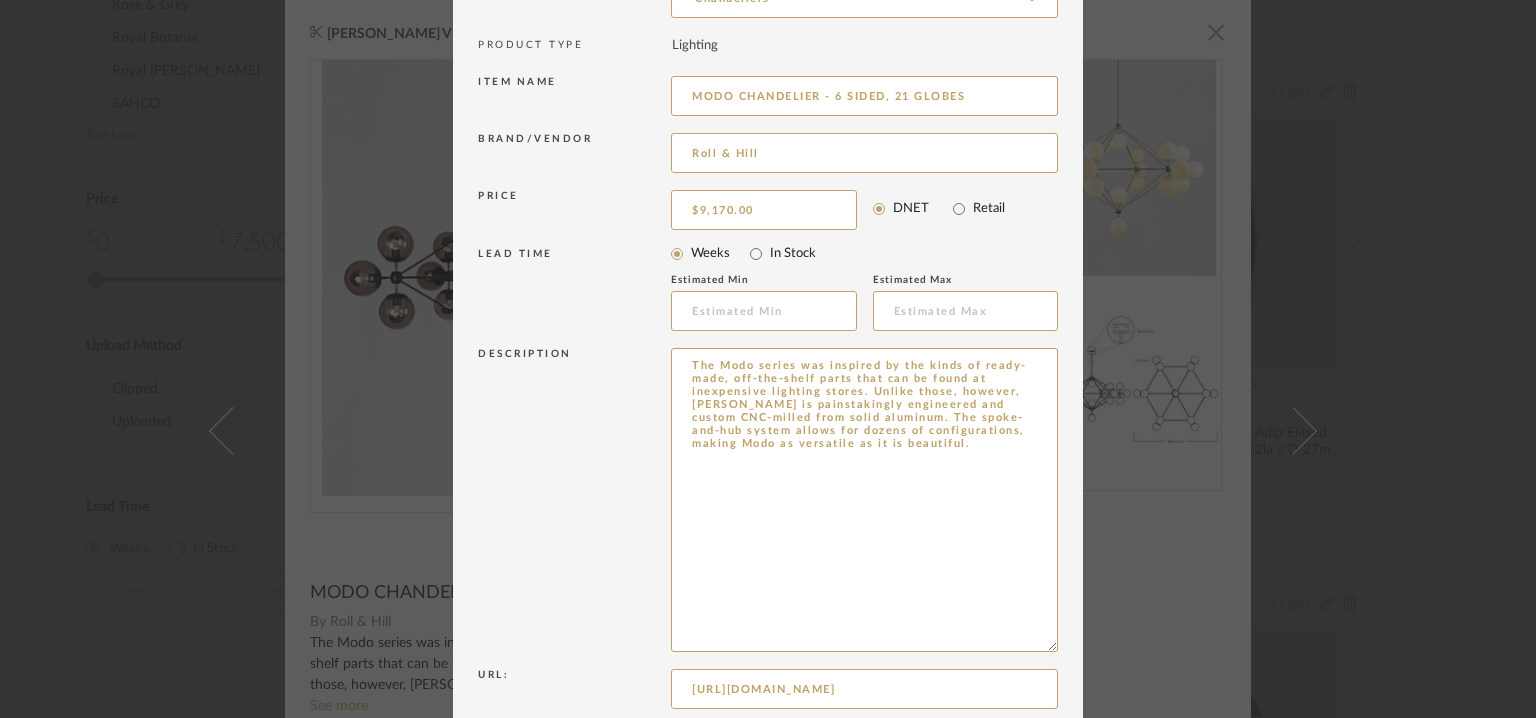 drag, startPoint x: 801, startPoint y: 411, endPoint x: 662, endPoint y: 362, distance: 147.38385 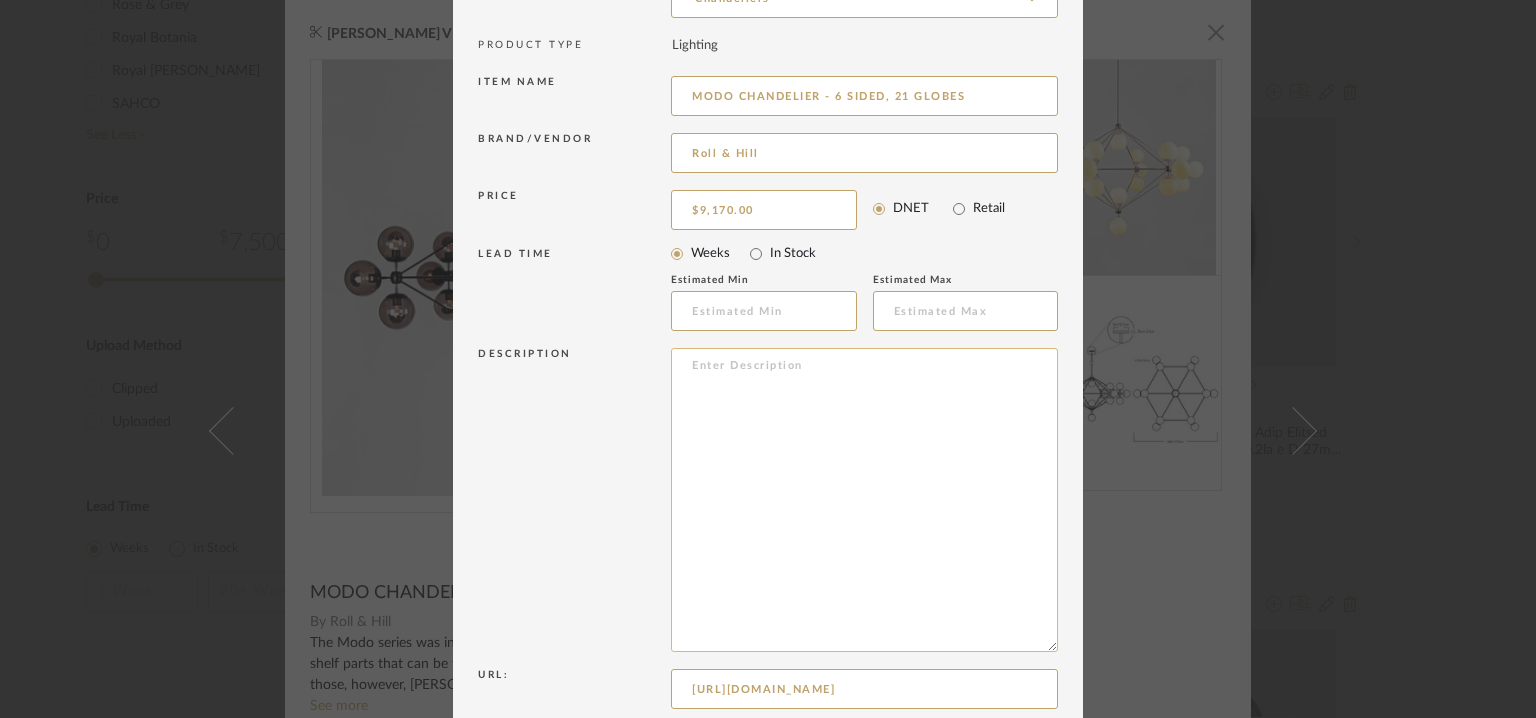 paste on "Type:  Chandelier
Designer: [PERSON_NAME]
Dimension(s):   Machined Aluminum,  Hand blown glass.
Suspension: 1/2-inch aluminum stem in matching metal finish. 35-inch length included with lamp. 72-inch length available for additional cost. Stem length can be adjusted on site.
Canopy: 5-inch round in matching metal finish.
Weight : 34lb/15.4kg or 44.5lb/ 20kg (with cream globes)
Materials & Finish:
Finish : Black/  Bronze/ Polished nickel/ Brushed brass.
Glass colour  : Smoke/ Clear/ Cream
Light Source : E 26/E27;
Voltage  : 120V/ 240V
Cord length :--
R&H LED Bulb (120V/240V)
Cream Globes
Socket: E26/E27
Bulb: 21 x 6 Watt A19
Total Wattage: 126 [PERSON_NAME]
Lumens: 3780 Lumens est.
Color Temperature: 2600K, CRI: 90+
Bulb Lifetime: 50,000 hours est.
Dimming: ELV or Triac.
Smoke Globes
Socket: E26/E27
Bulb: 21 x 3 Watt G25 Mirror Top
Total Wattage: 63 [PERSON_NAME]
Lumens: 1890 Lumens est.
Color Temperature: 2500K, CRI: 90+
Bulb Lifetime: 50,000 hours est.
Dimming: ELV or Triac.
Clear Globes
Socket: E26/E27
Bulb: 21 x 3 W..." 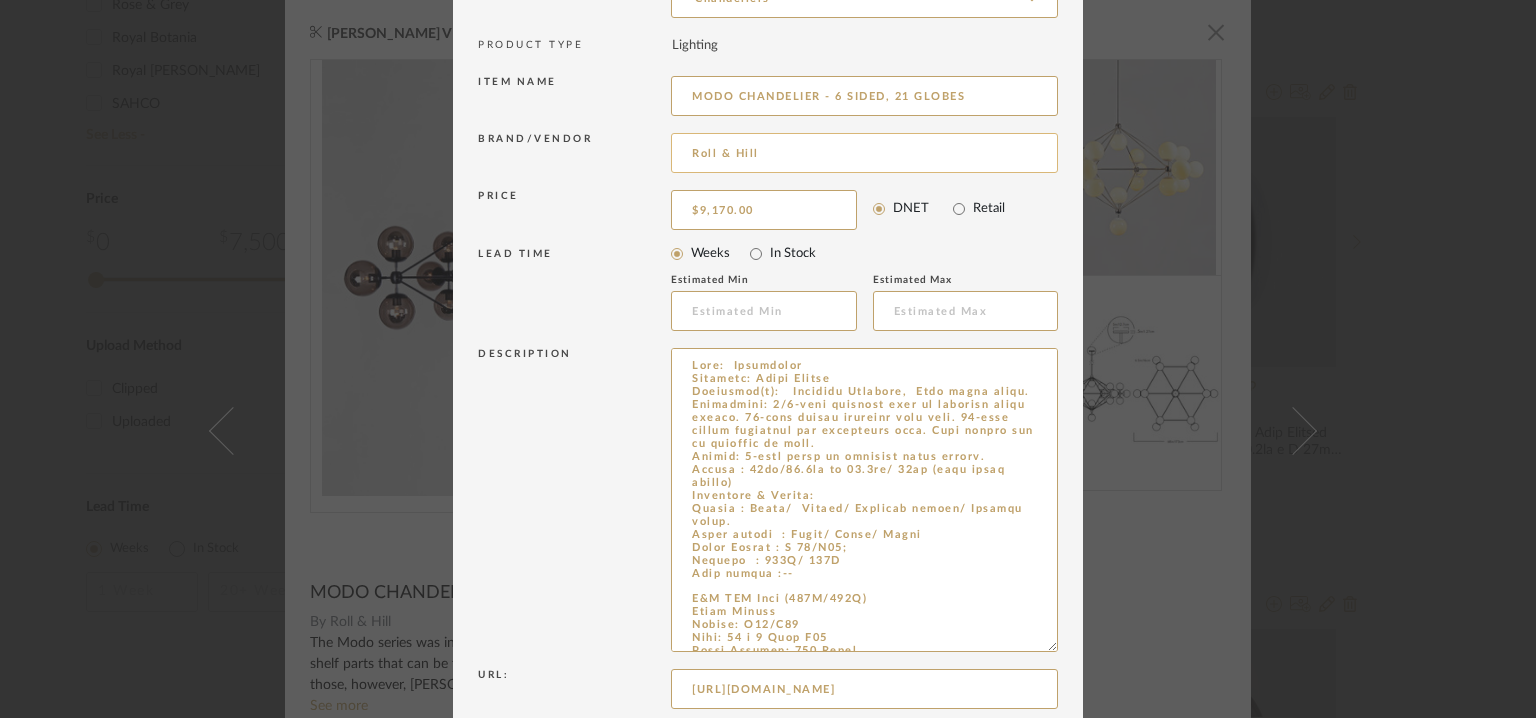 scroll, scrollTop: 564, scrollLeft: 0, axis: vertical 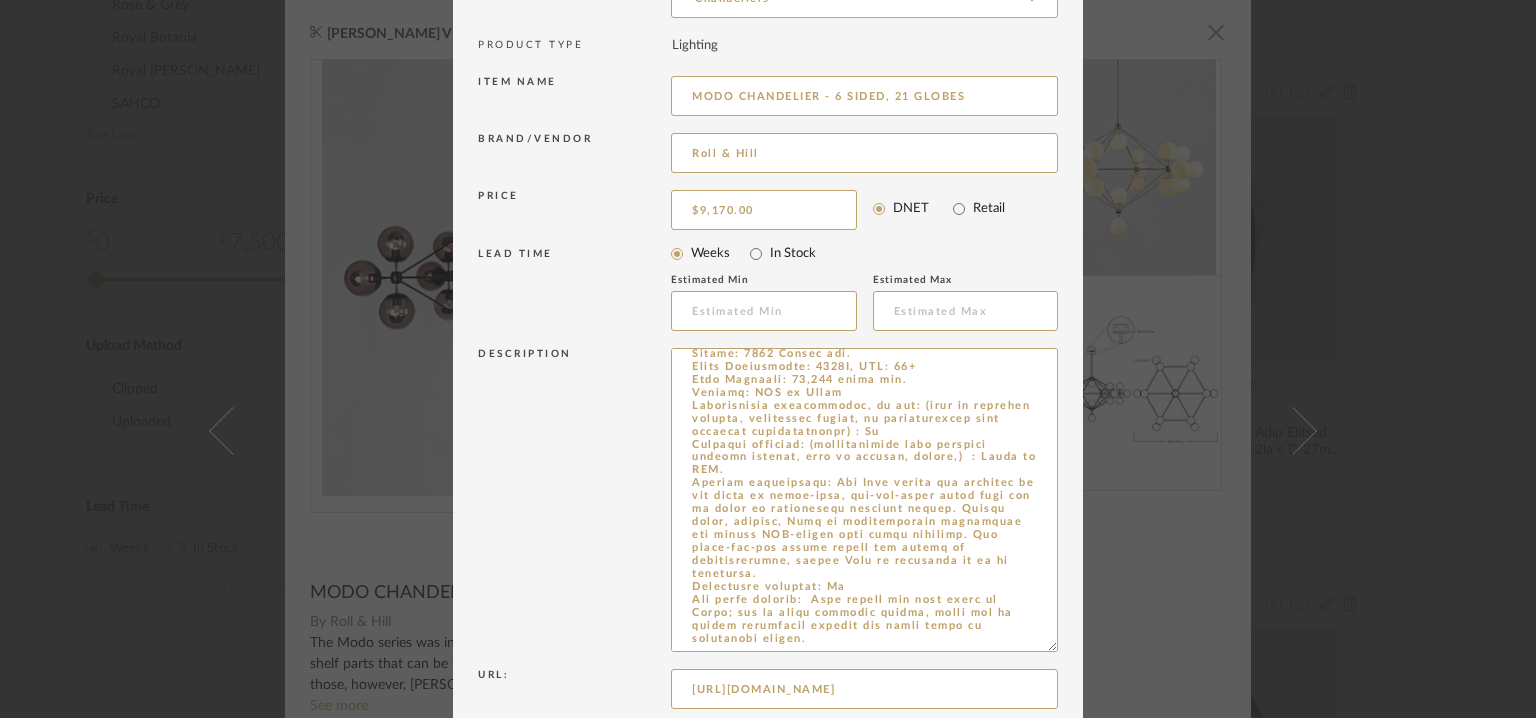 type on "Type:  Chandelier
Designer: [PERSON_NAME]
Dimension(s):   Machined Aluminum,  Hand blown glass.
Suspension: 1/2-inch aluminum stem in matching metal finish. 35-inch length included with lamp. 72-inch length available for additional cost. Stem length can be adjusted on site.
Canopy: 5-inch round in matching metal finish.
Weight : 34lb/15.4kg or 44.5lb/ 20kg (with cream globes)
Materials & Finish:
Finish : Black/  Bronze/ Polished nickel/ Brushed brass.
Glass colour  : Smoke/ Clear/ Cream
Light Source : E 26/E27;
Voltage  : 120V/ 240V
Cord length :--
R&H LED Bulb (120V/240V)
Cream Globes
Socket: E26/E27
Bulb: 21 x 6 Watt A19
Total Wattage: 126 [PERSON_NAME]
Lumens: 3780 Lumens est.
Color Temperature: 2600K, CRI: 90+
Bulb Lifetime: 50,000 hours est.
Dimming: ELV or Triac.
Smoke Globes
Socket: E26/E27
Bulb: 21 x 3 Watt G25 Mirror Top
Total Wattage: 63 [PERSON_NAME]
Lumens: 1890 Lumens est.
Color Temperature: 2500K, CRI: 90+
Bulb Lifetime: 50,000 hours est.
Dimming: ELV or Triac.
Clear Globes
Socket: E26/E27
Bulb: 21 x 3 W..." 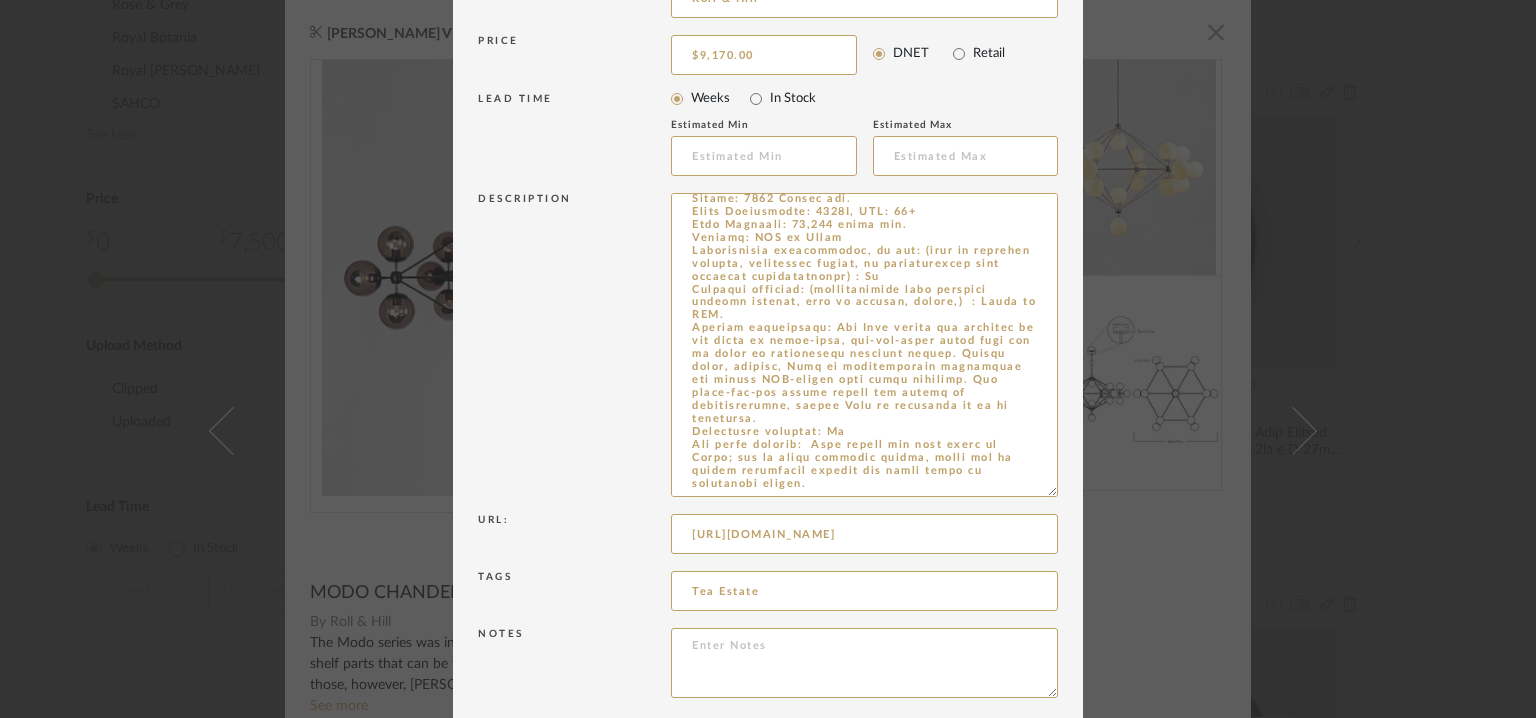 scroll, scrollTop: 427, scrollLeft: 0, axis: vertical 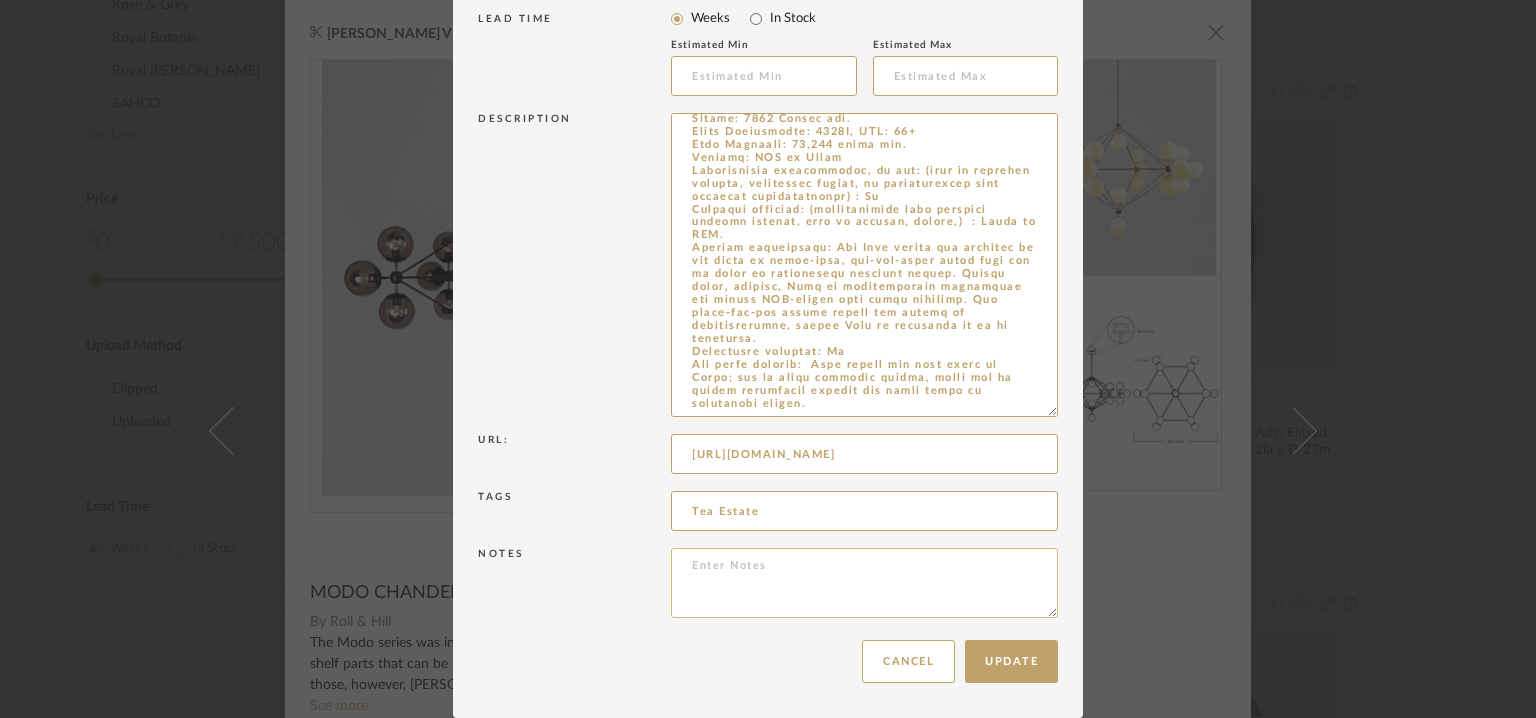 click at bounding box center (864, 583) 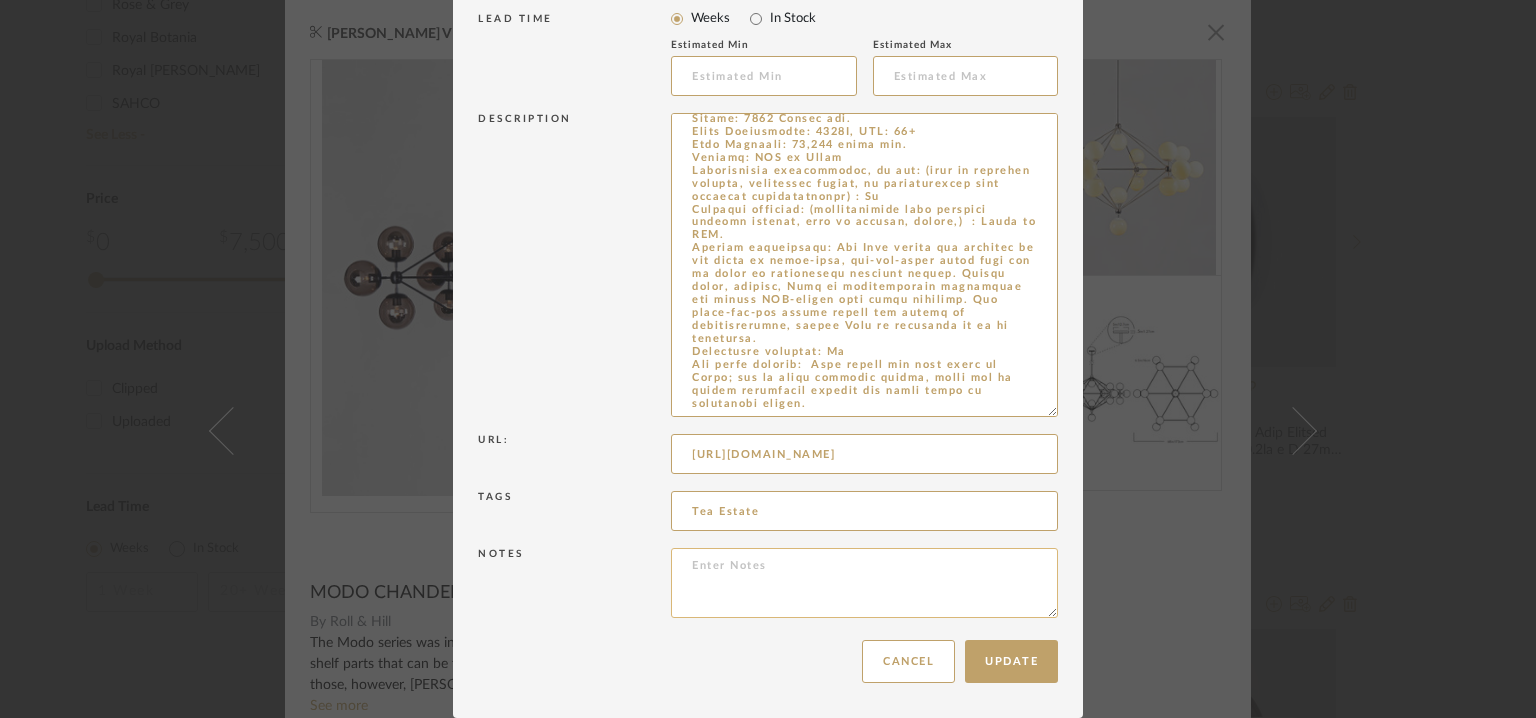 paste on "Price:  $9,540/-
Lead time :  12weeks
3D available : No
BIM available. No.
Point of Contact : To be eastablished.
Contact number : Tel: [PHONE_NUMBER]
Email address : [EMAIL_ADDRESS][DOMAIN_NAME]
Address : SALES INQUIRIES [STREET_ADDRESS][PERSON_NAME][US_STATE]
Additional contact information:
Point of Contact : To be eastablished.
Contact number : Tel: [PHONE_NUMBER]
Email address : [EMAIL_ADDRESS][DOMAIN_NAME]
Address : [STREET_ADDRESS][PERSON_NAME]" 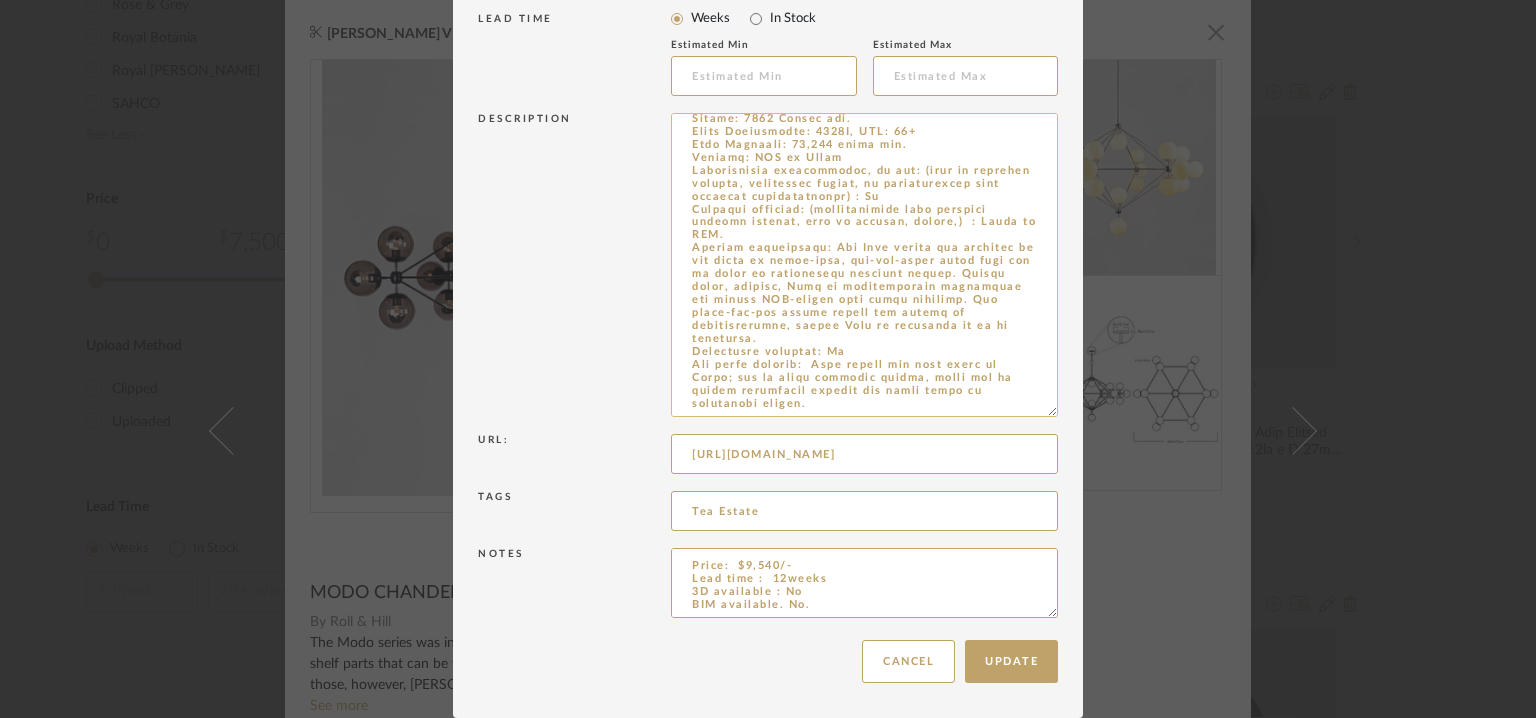 scroll, scrollTop: 176, scrollLeft: 0, axis: vertical 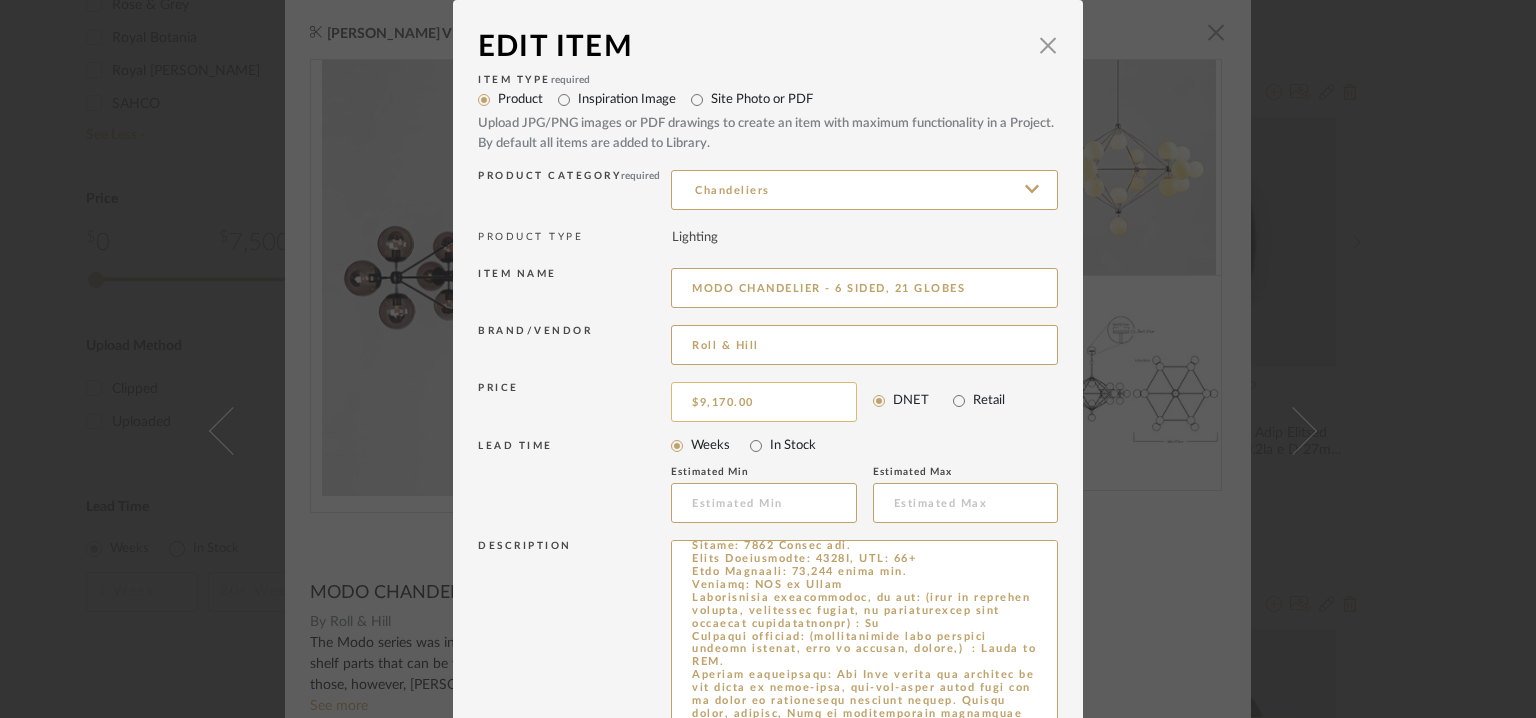 type on "Price:  $9,540/-
Lead time :  12weeks
3D available : No
BIM available. No.
Point of Contact : To be eastablished.
Contact number : Tel: [PHONE_NUMBER]
Email address : [EMAIL_ADDRESS][DOMAIN_NAME]
Address : SALES INQUIRIES [STREET_ADDRESS][PERSON_NAME][US_STATE]
Additional contact information:
Point of Contact : To be eastablished.
Contact number : Tel: [PHONE_NUMBER]
Email address : [EMAIL_ADDRESS][DOMAIN_NAME]
Address : [STREET_ADDRESS][PERSON_NAME]" 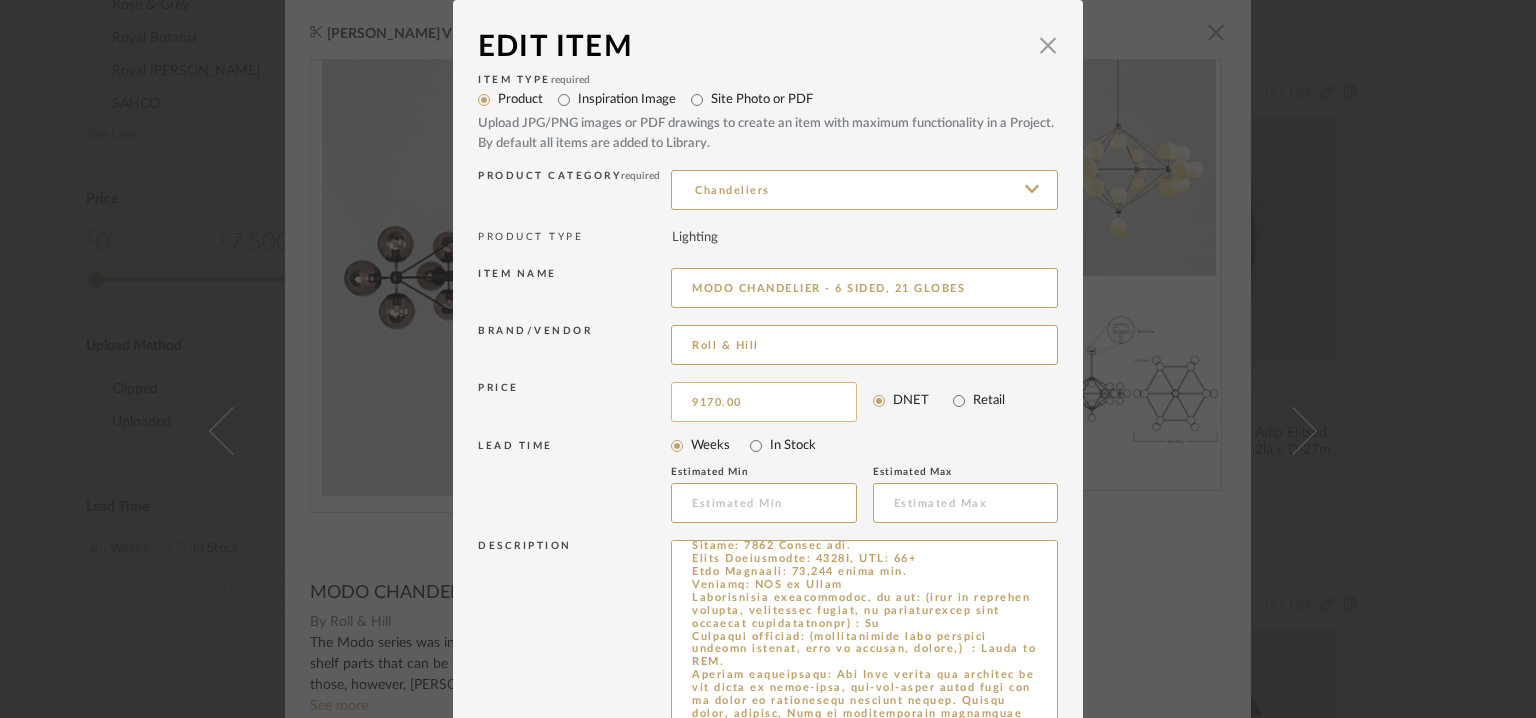 scroll, scrollTop: 168, scrollLeft: 0, axis: vertical 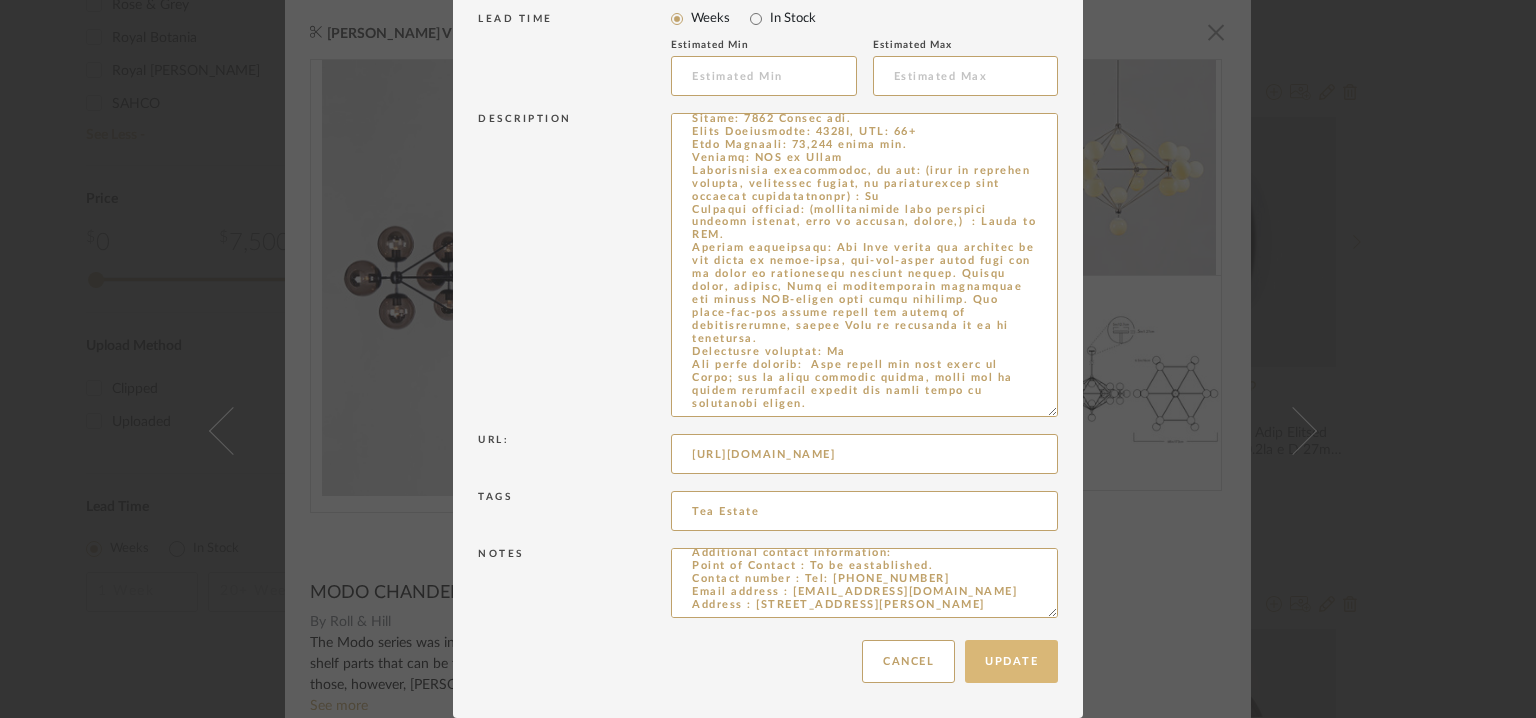type 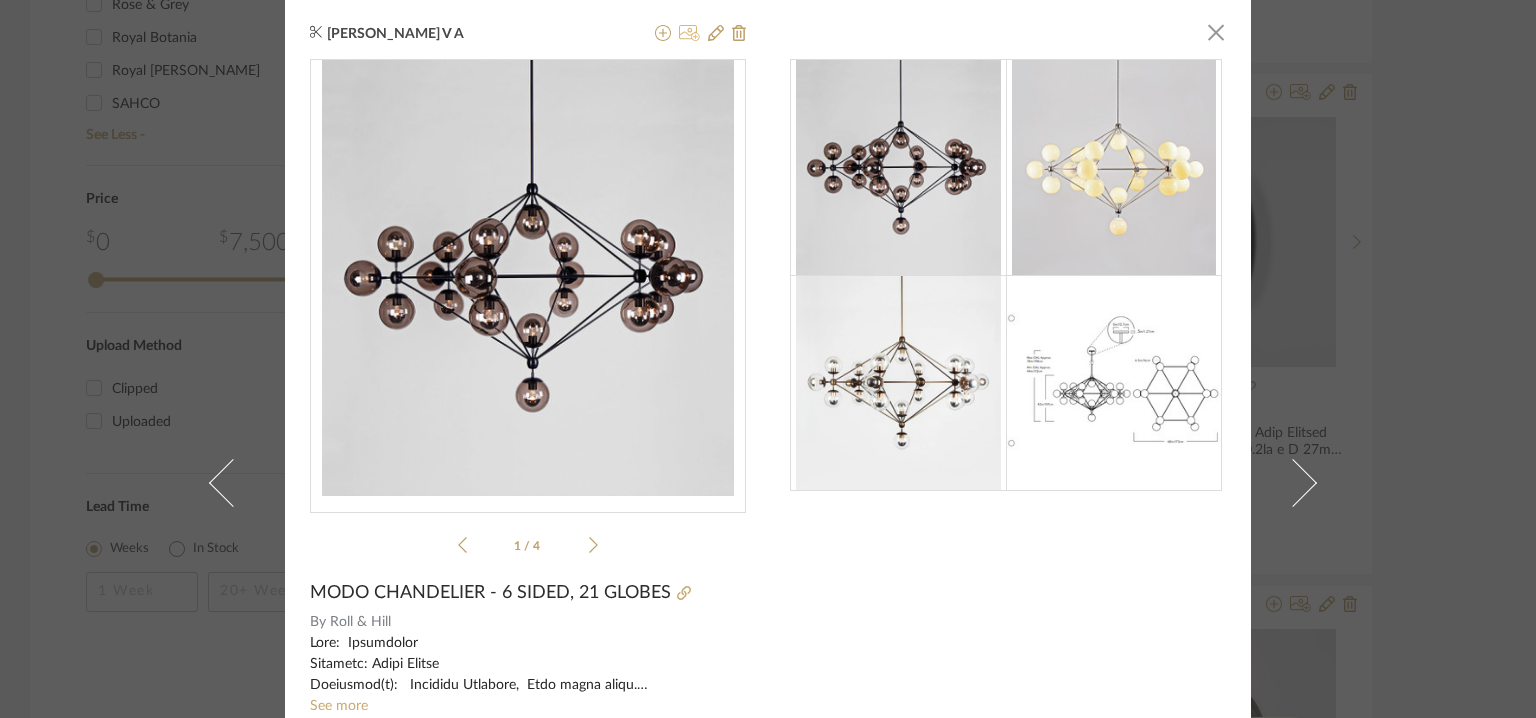 click 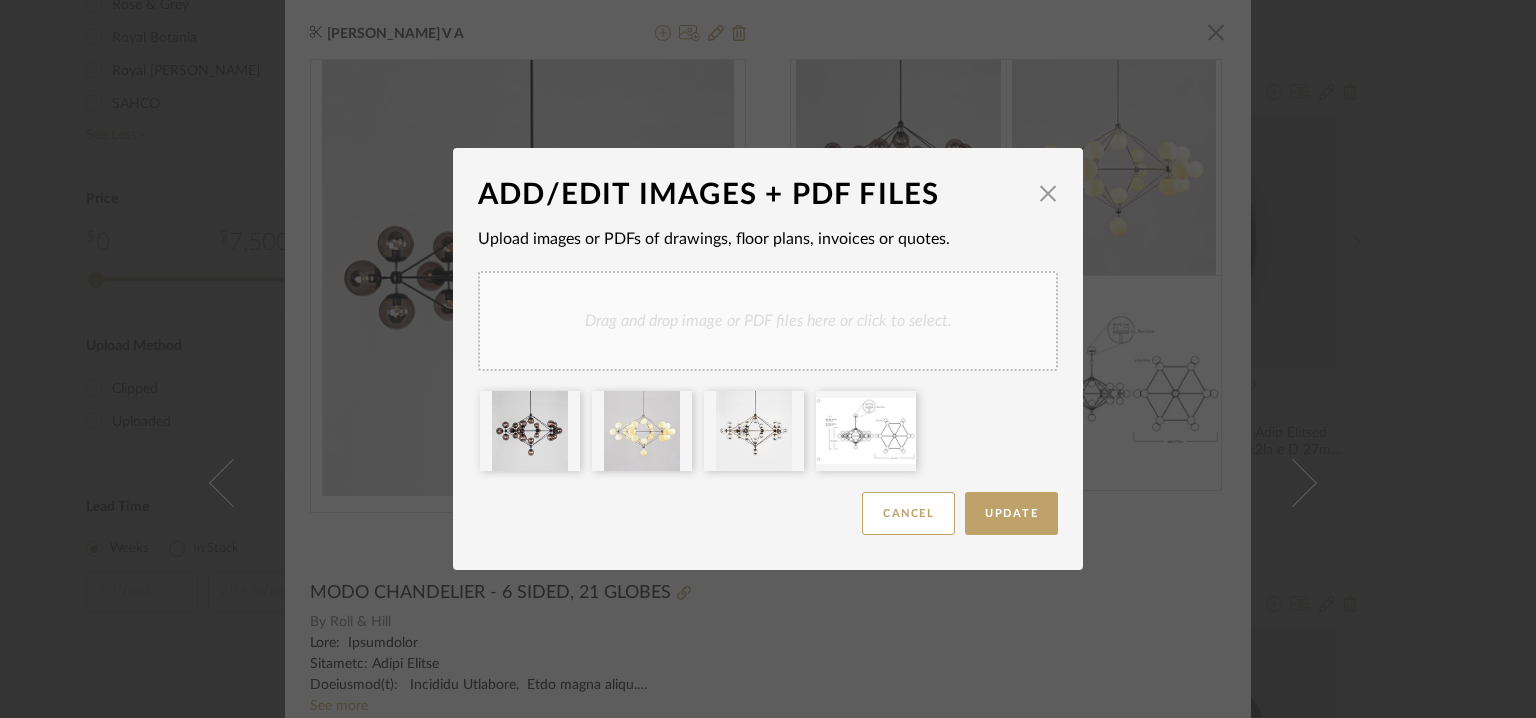 click on "Drag and drop image or PDF files here or click to select." at bounding box center [768, 321] 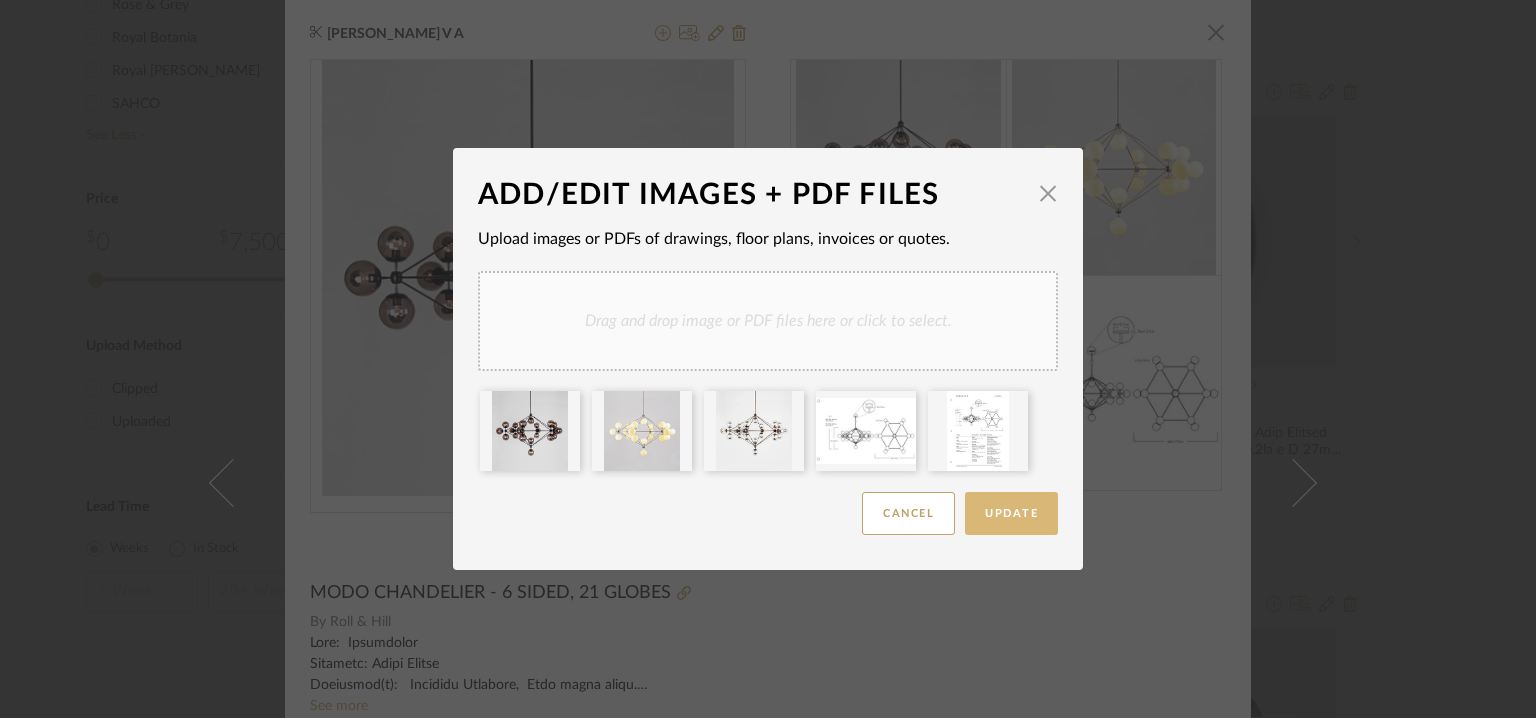 click on "Update" at bounding box center [1011, 513] 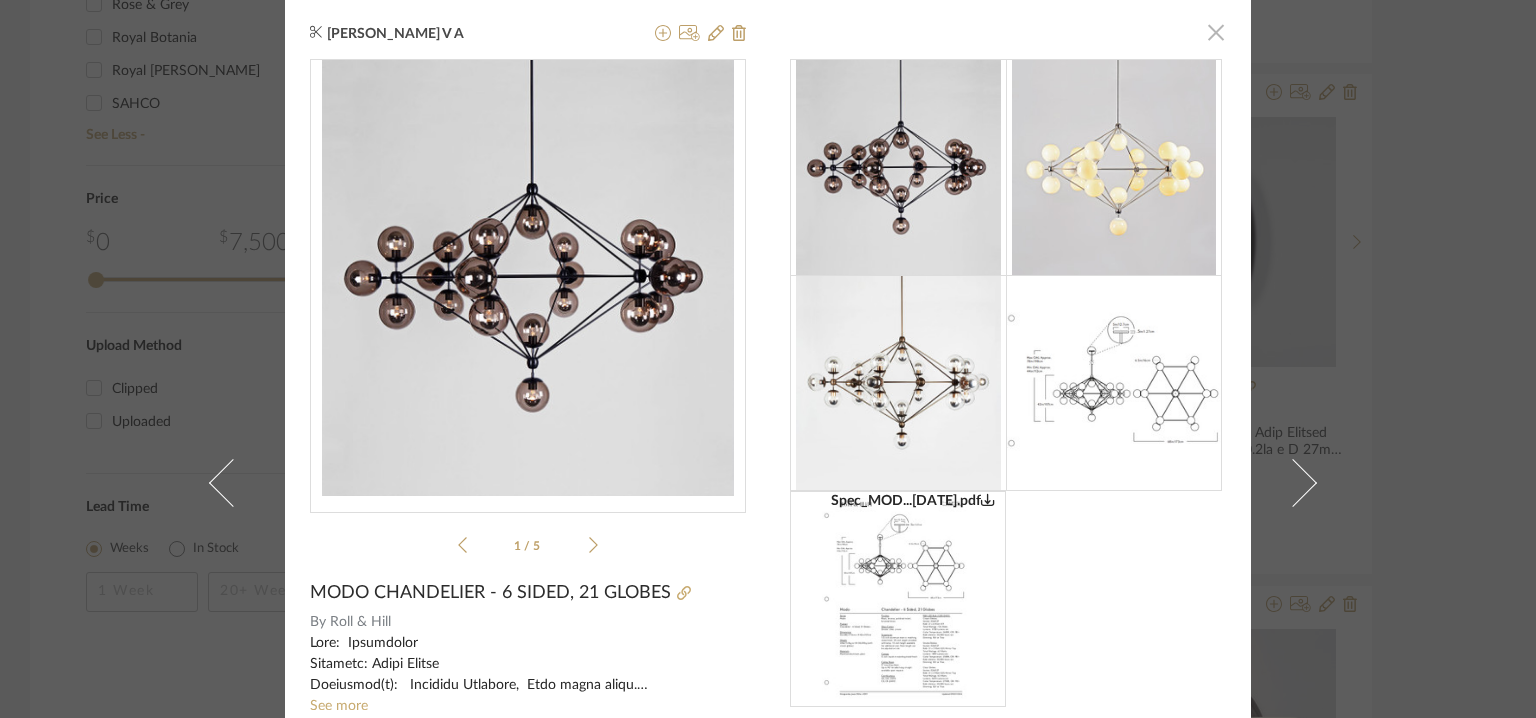 click 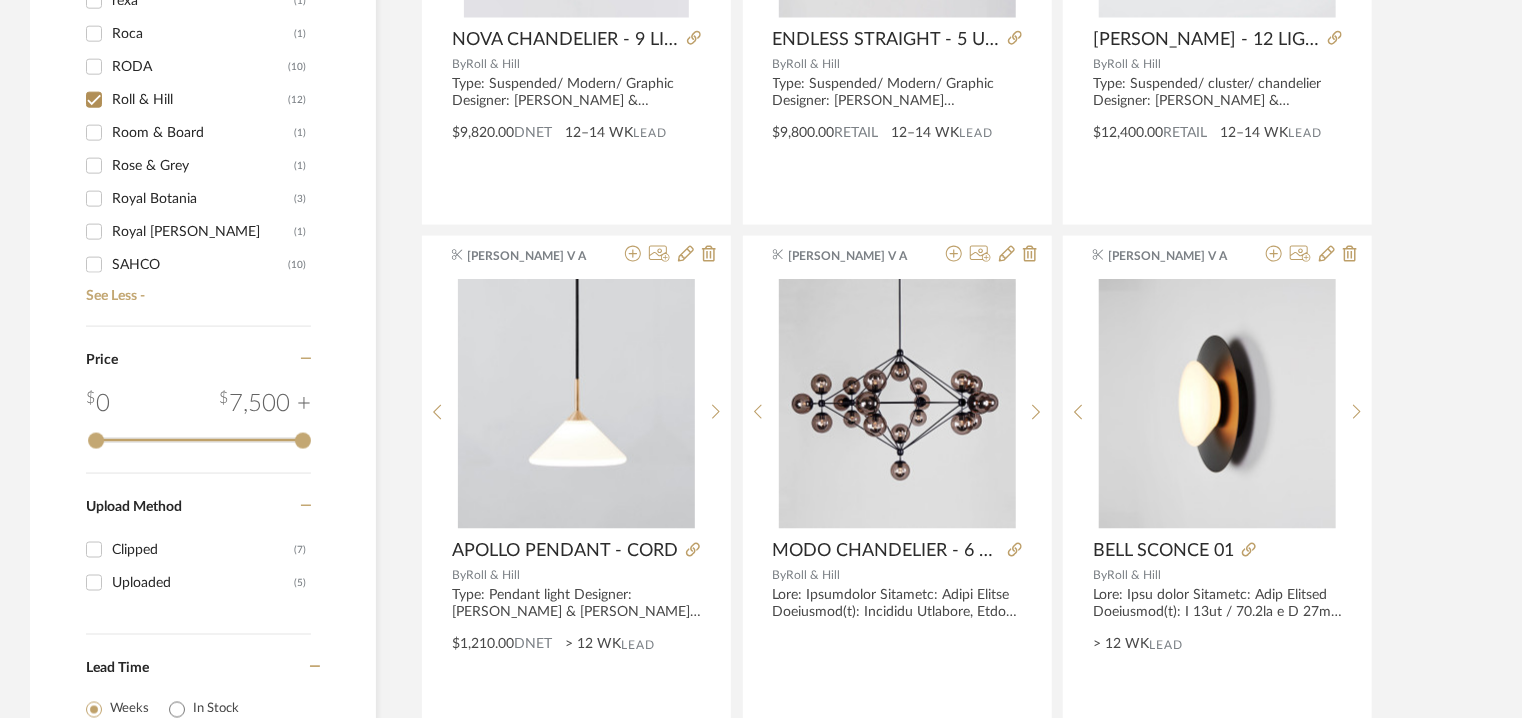 scroll, scrollTop: 989, scrollLeft: 0, axis: vertical 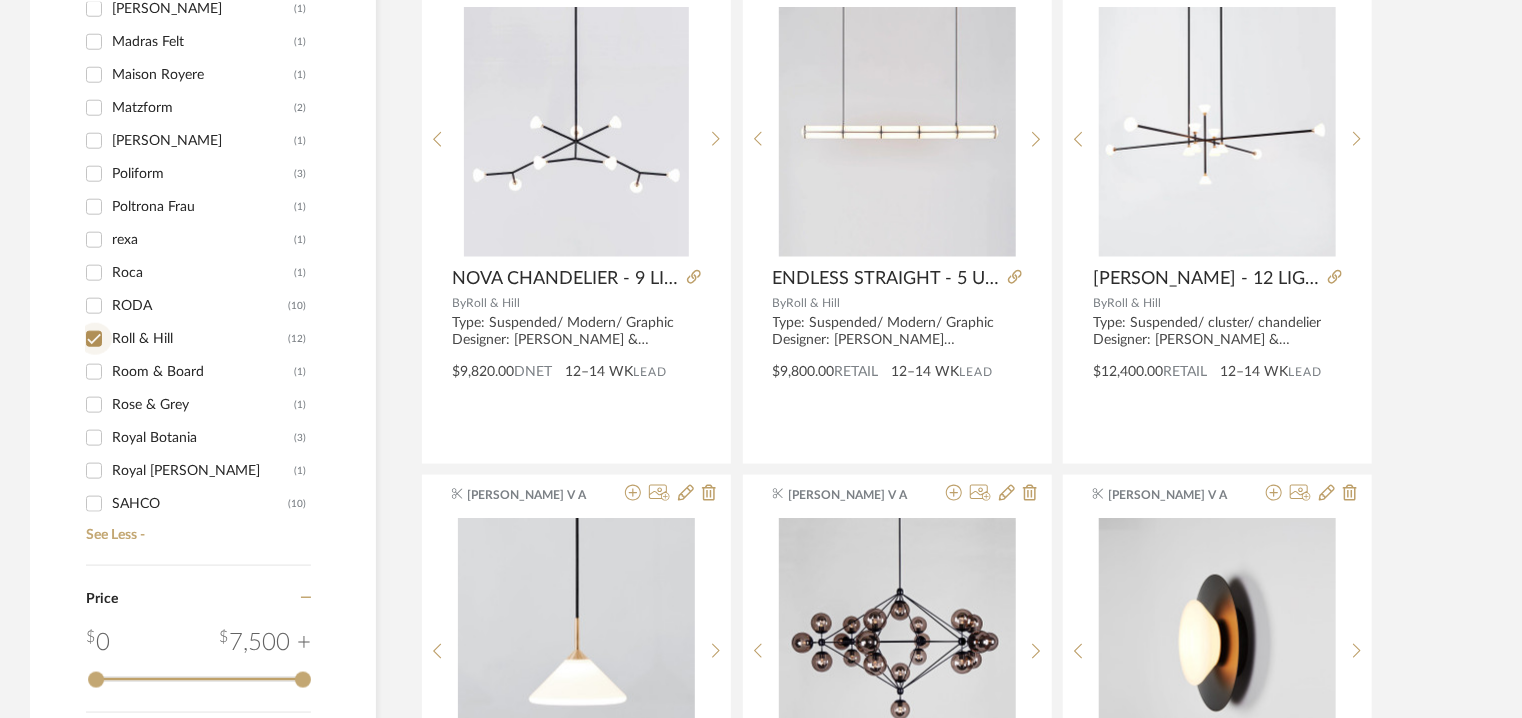 click on "Roll & Hill  (12)" at bounding box center (94, 339) 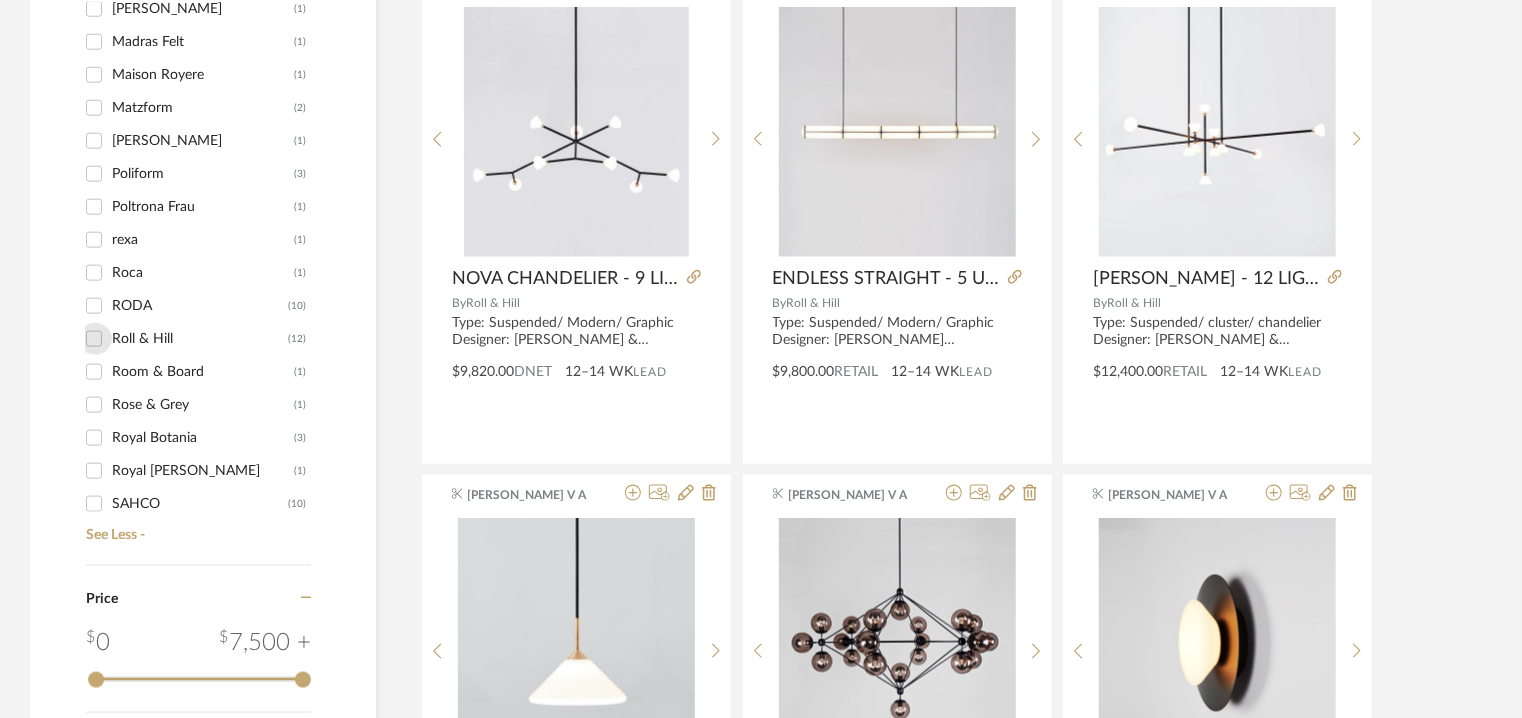 checkbox on "false" 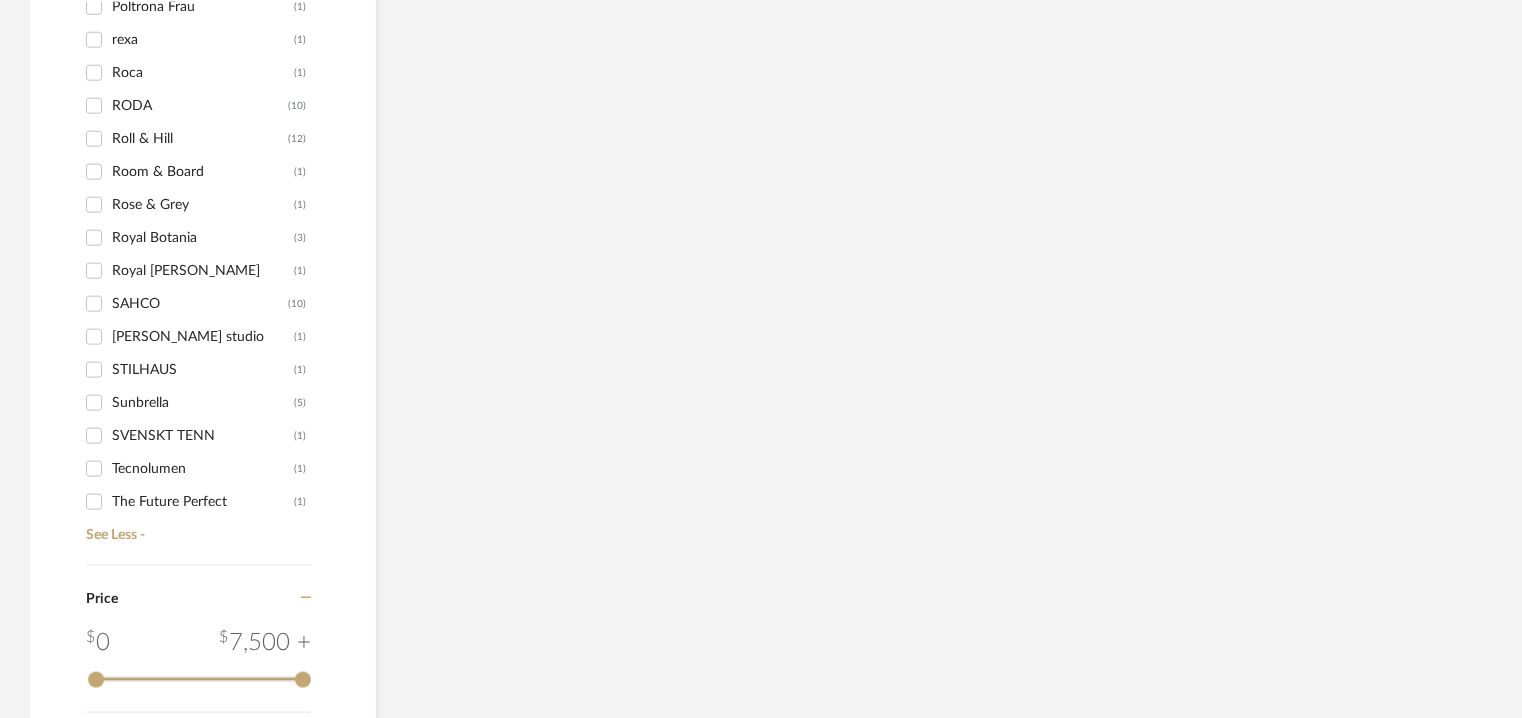 scroll, scrollTop: 1100, scrollLeft: 0, axis: vertical 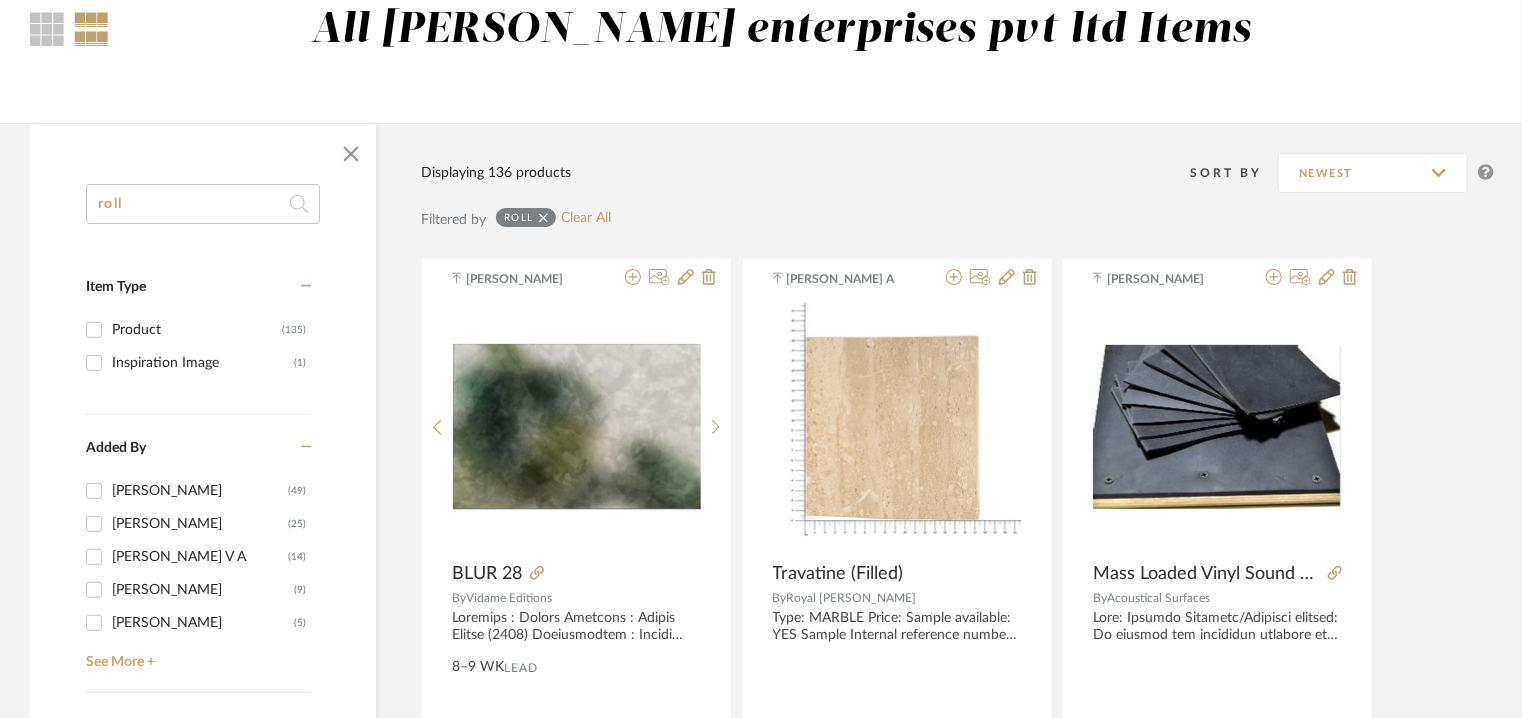 drag, startPoint x: 218, startPoint y: 187, endPoint x: 107, endPoint y: 192, distance: 111.11256 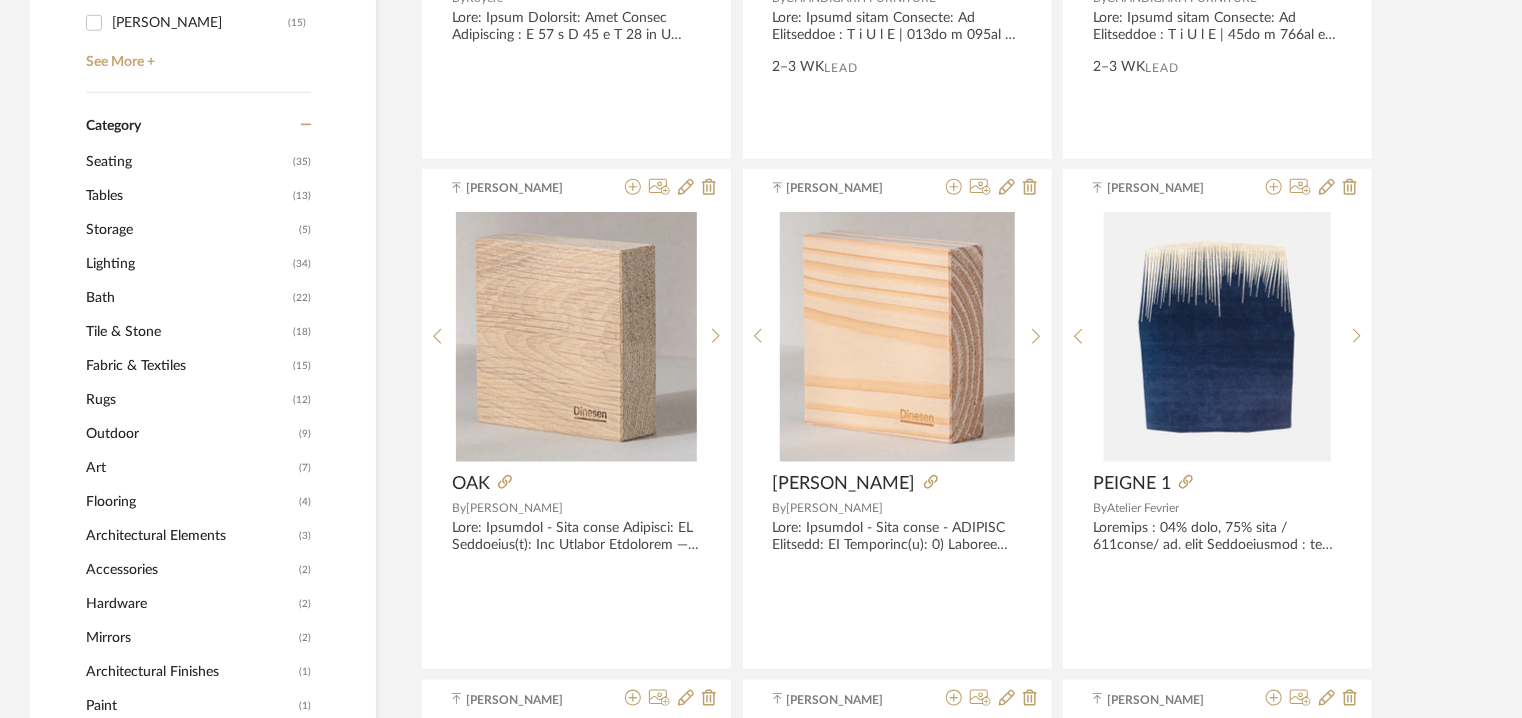 scroll, scrollTop: 1484, scrollLeft: 0, axis: vertical 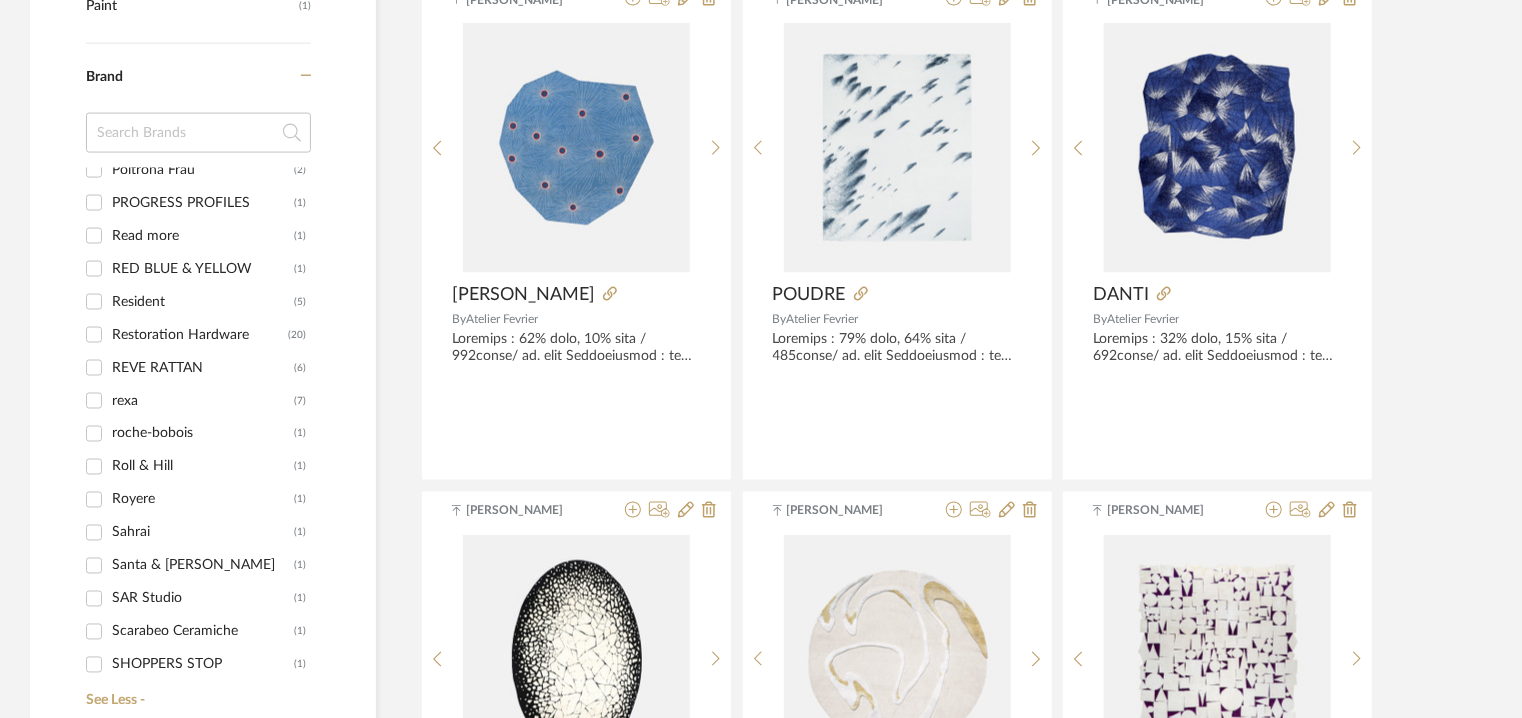 type on "res" 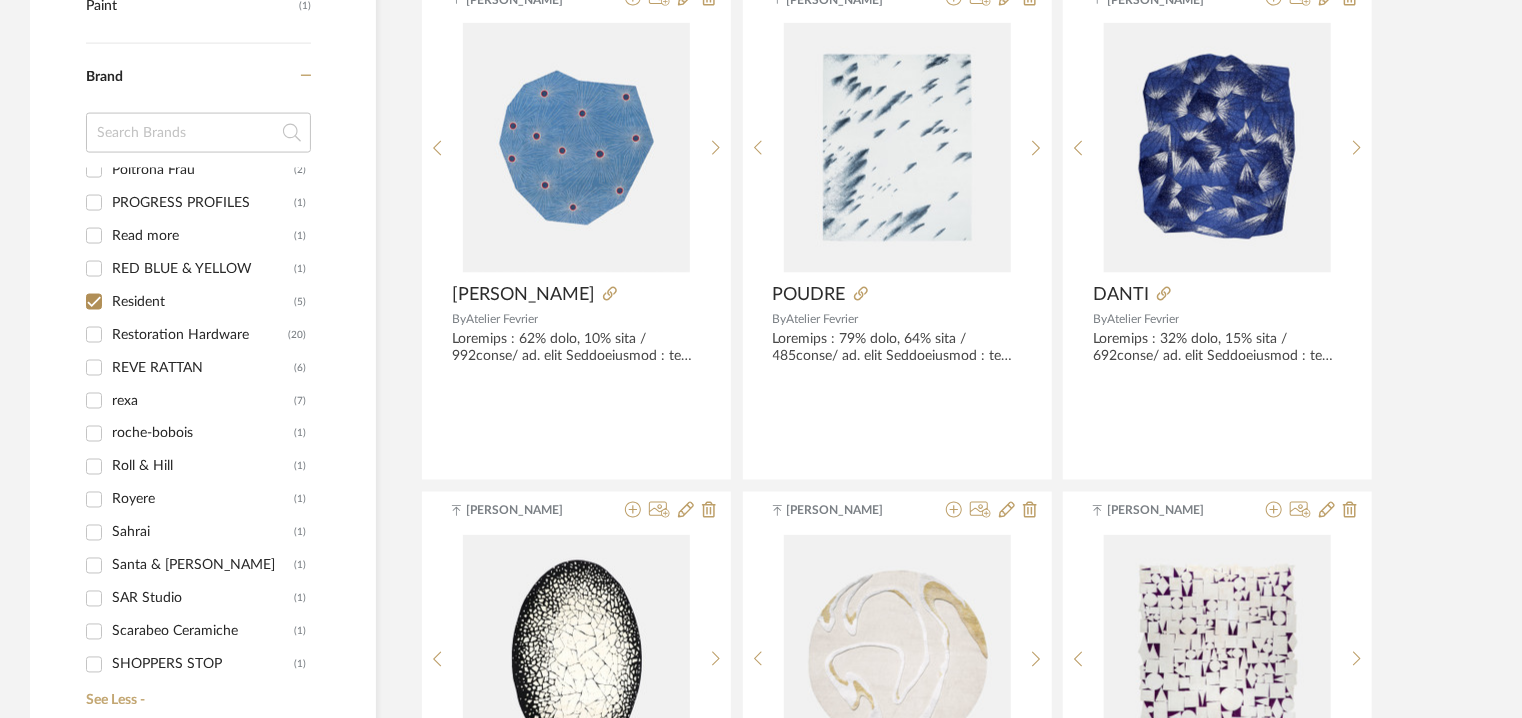 checkbox on "true" 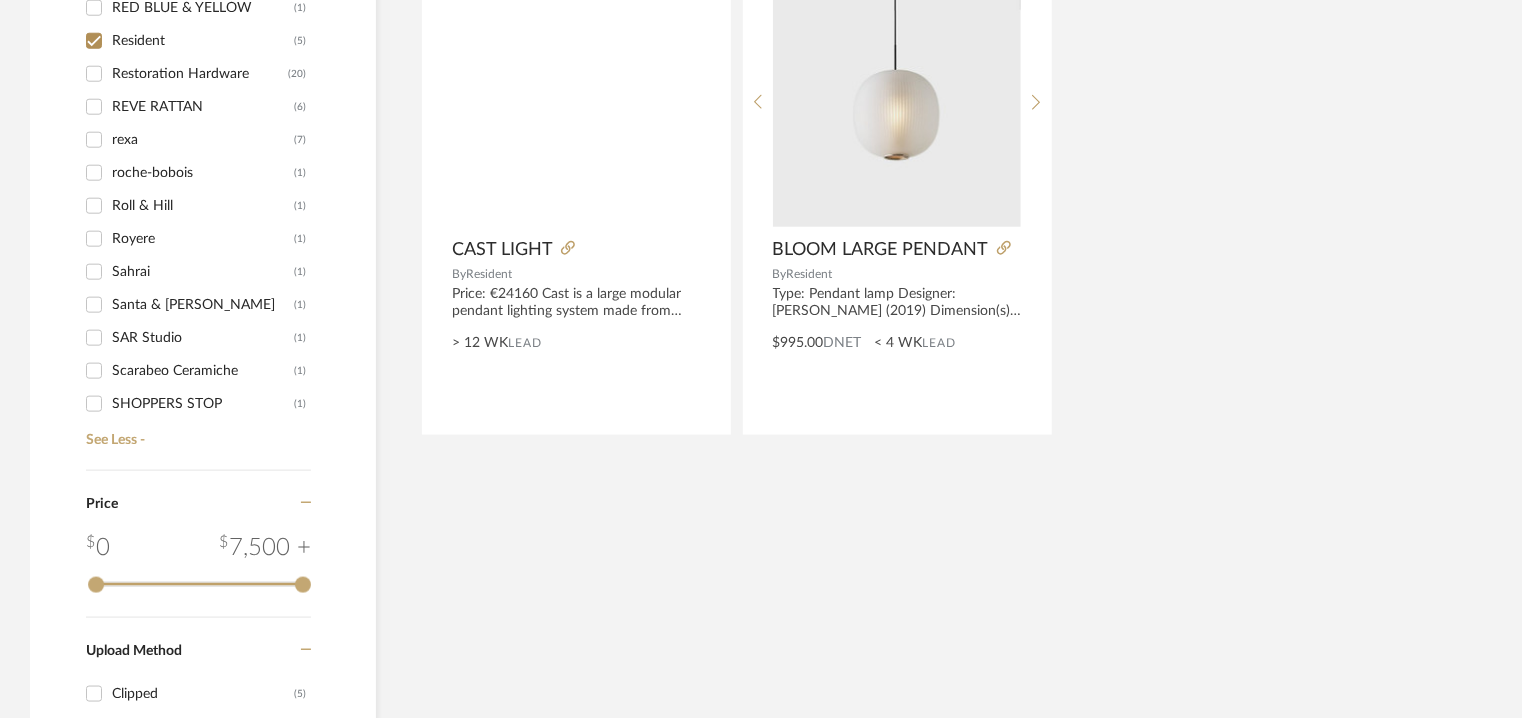 scroll, scrollTop: 1001, scrollLeft: 0, axis: vertical 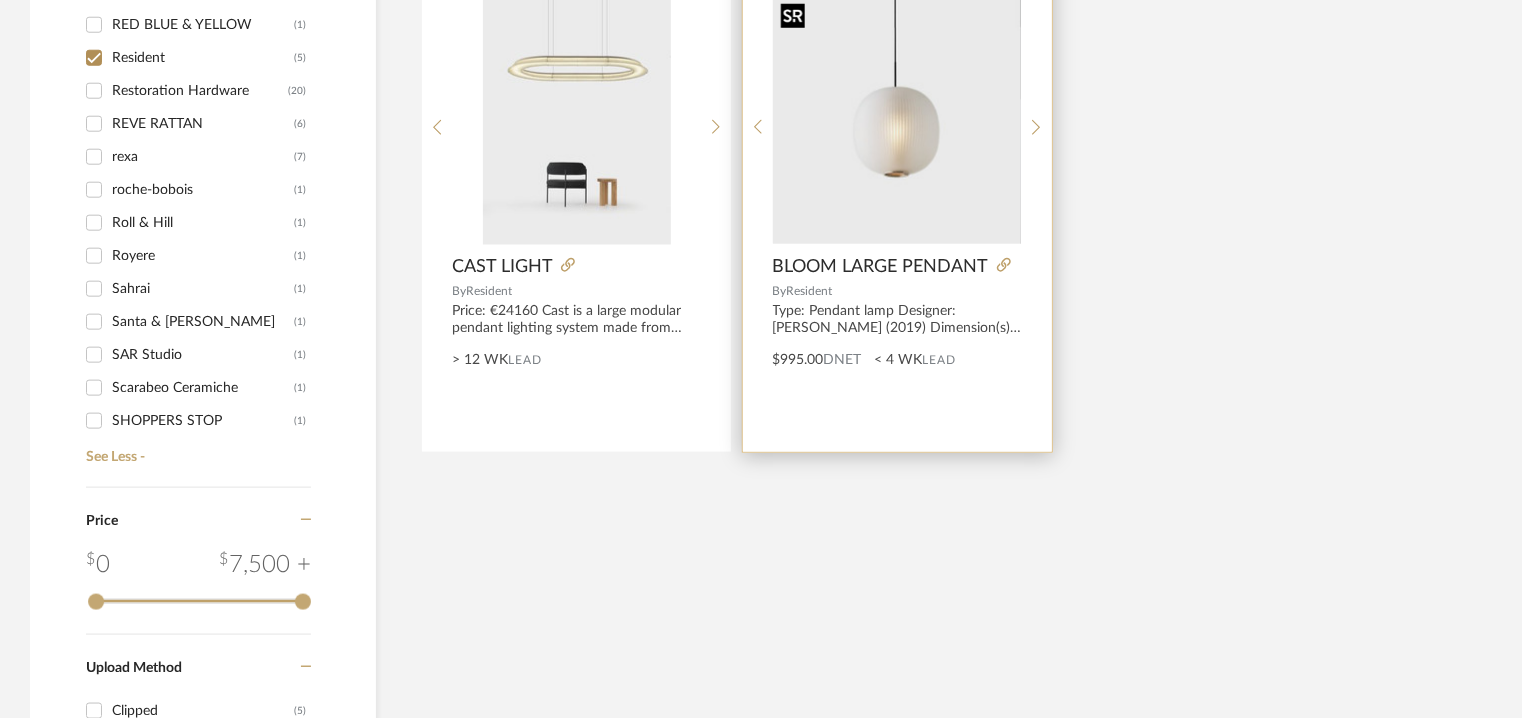 click at bounding box center (0, 0) 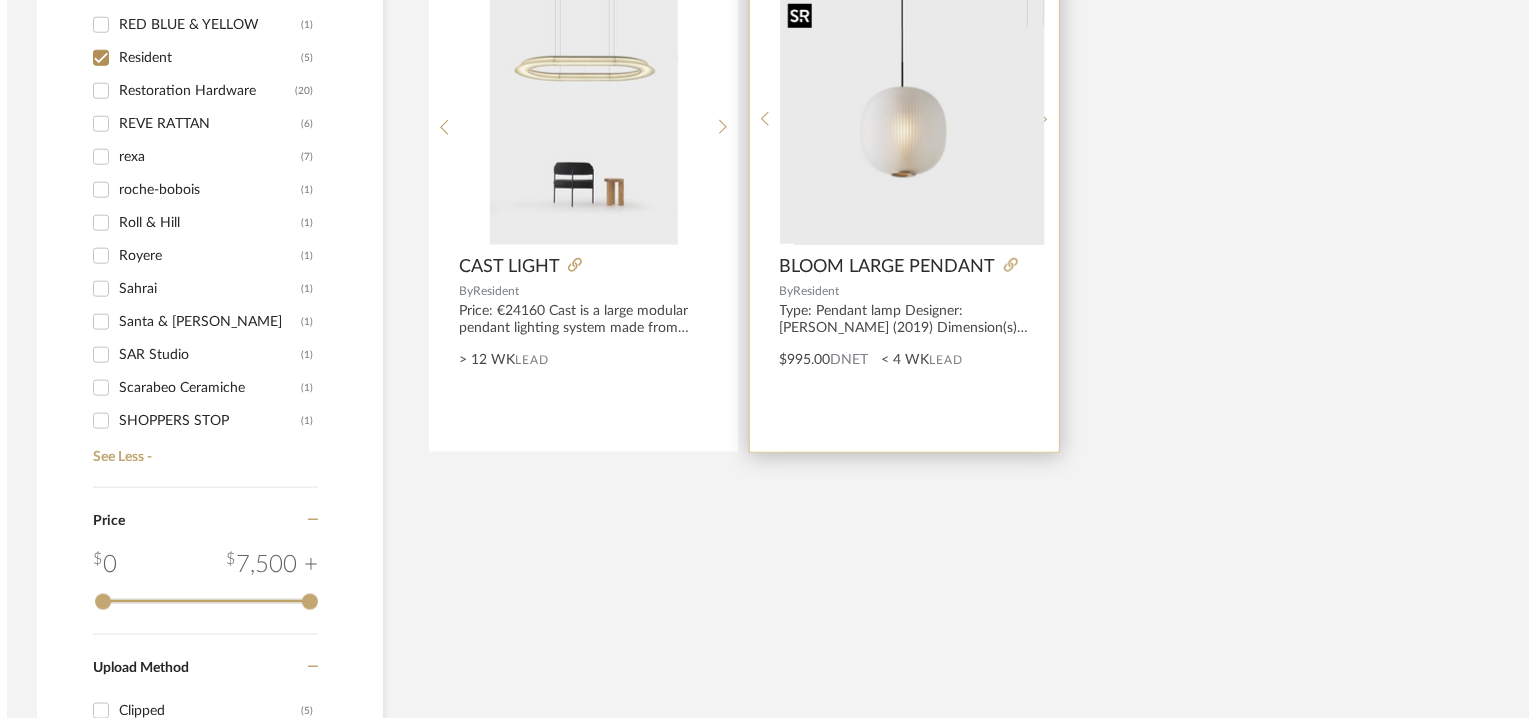 scroll, scrollTop: 0, scrollLeft: 0, axis: both 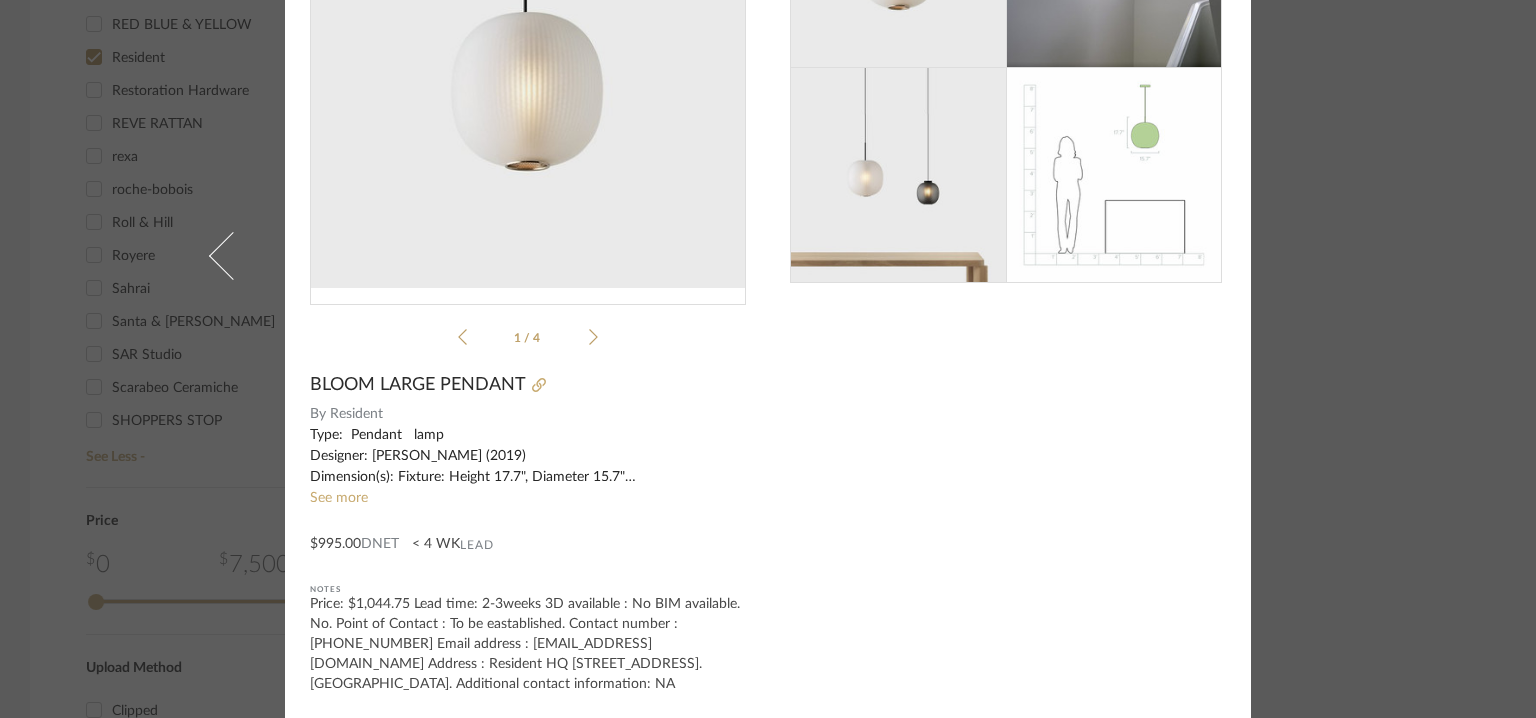 drag, startPoint x: 468, startPoint y: 677, endPoint x: 302, endPoint y: 605, distance: 180.94199 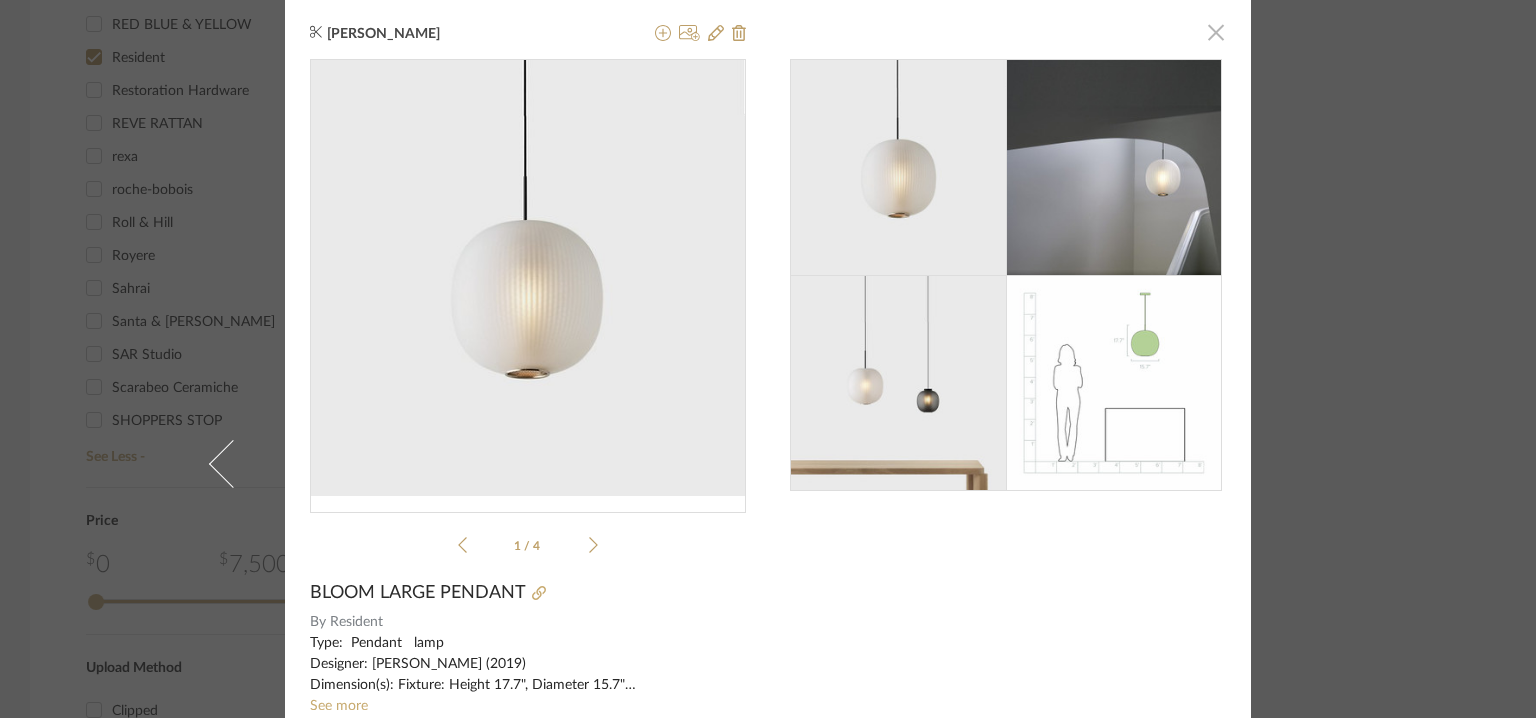 click 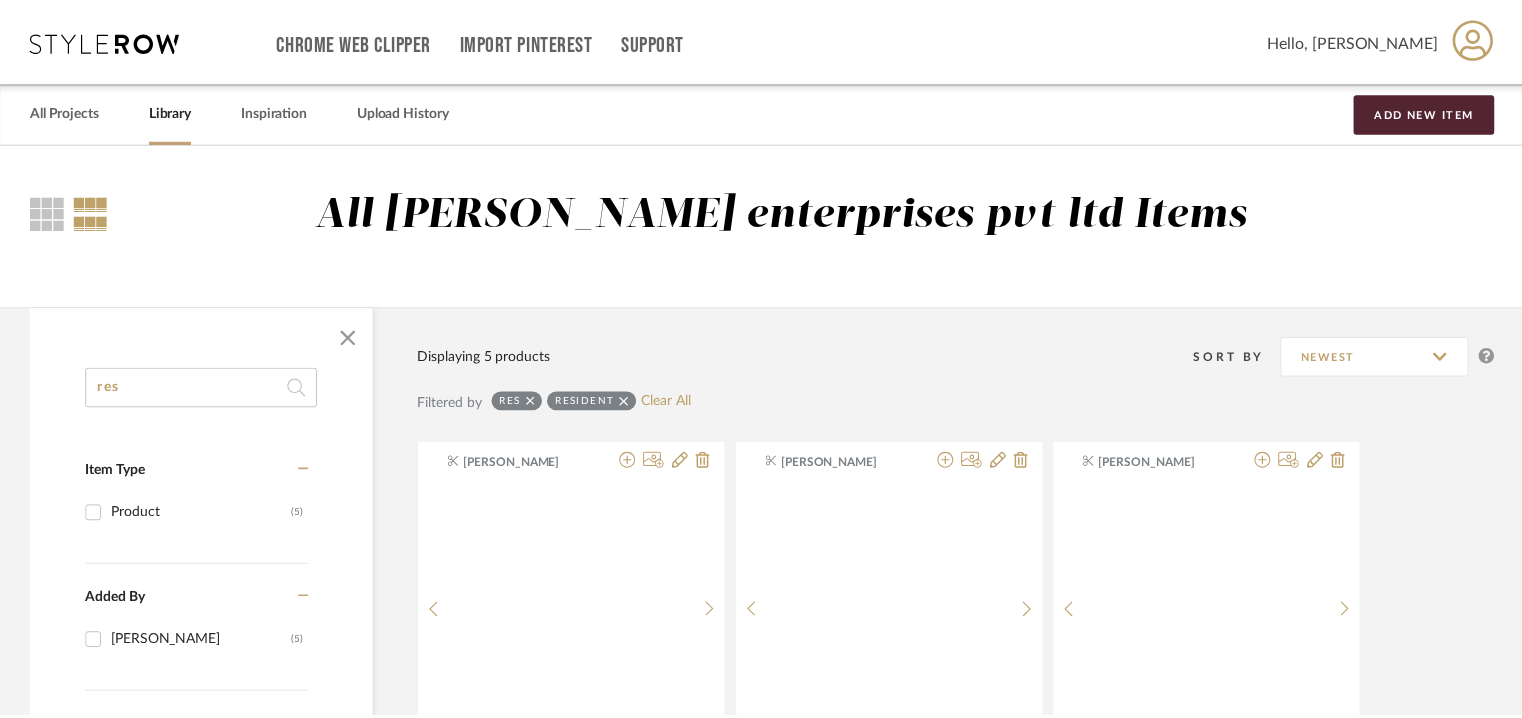 scroll, scrollTop: 1001, scrollLeft: 0, axis: vertical 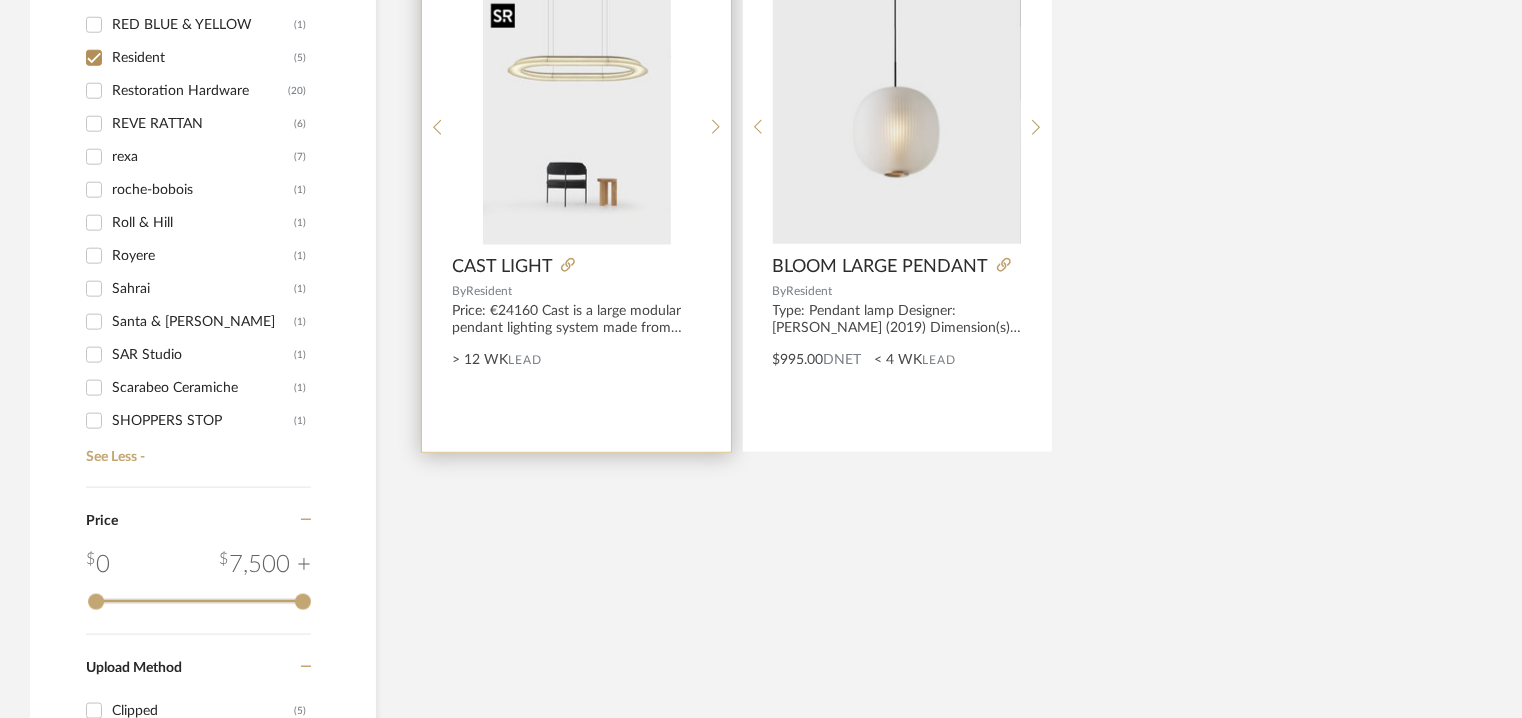 click at bounding box center [577, 120] 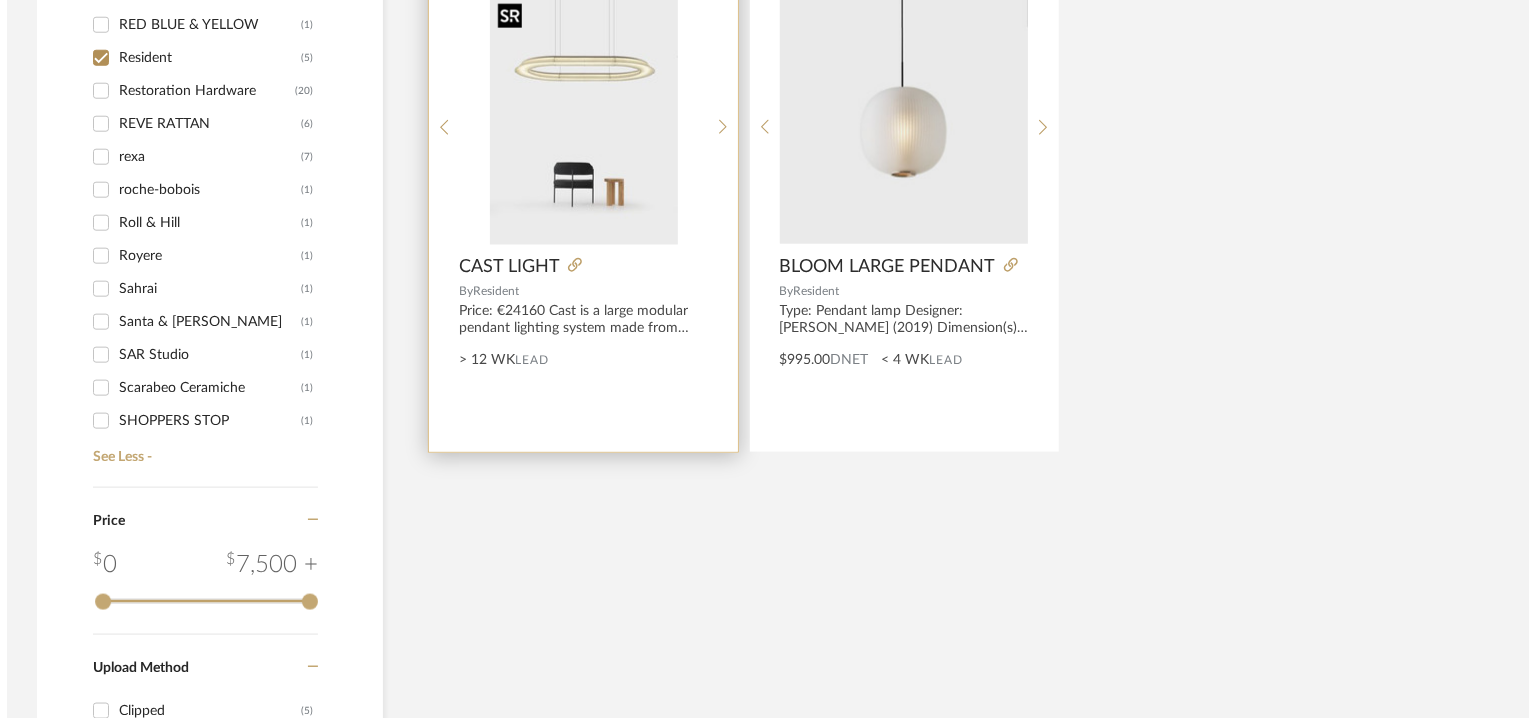 scroll, scrollTop: 0, scrollLeft: 0, axis: both 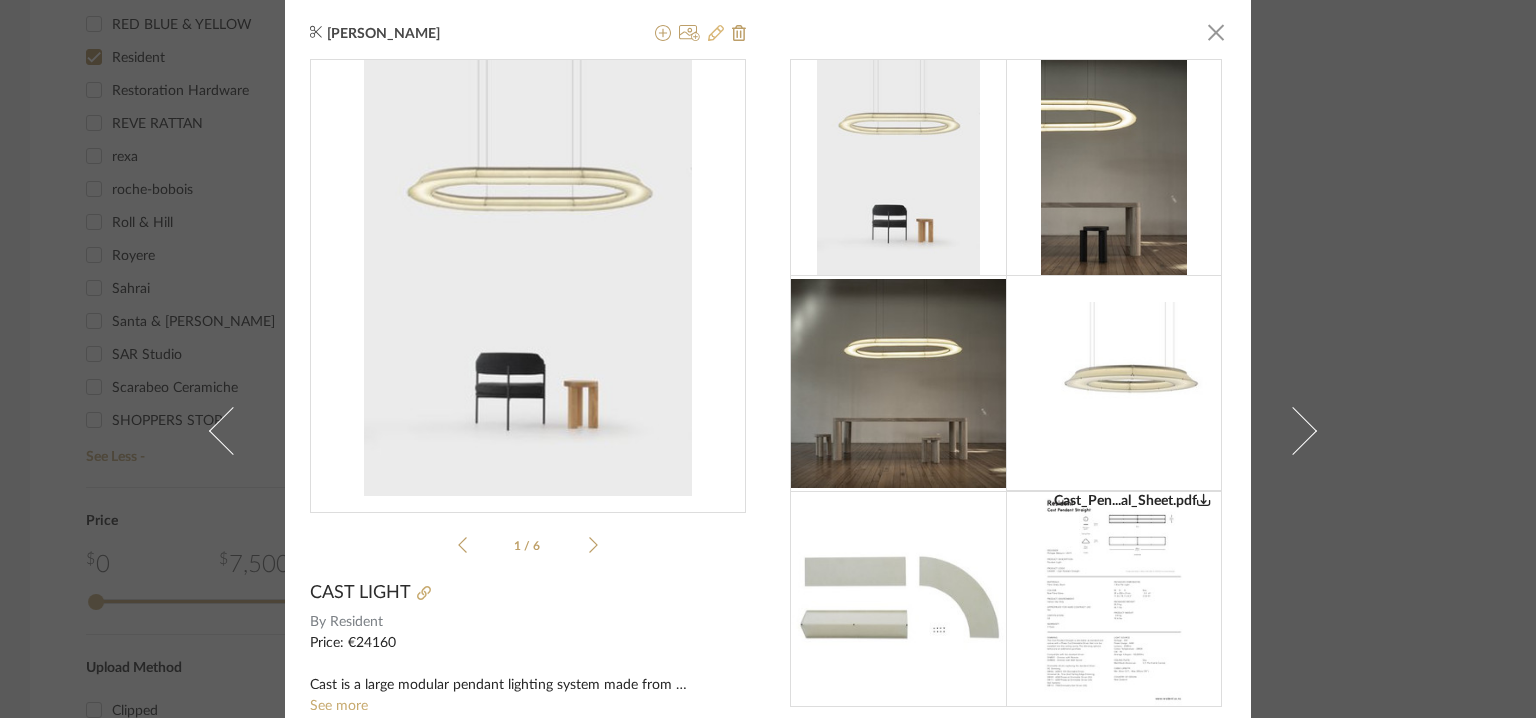click 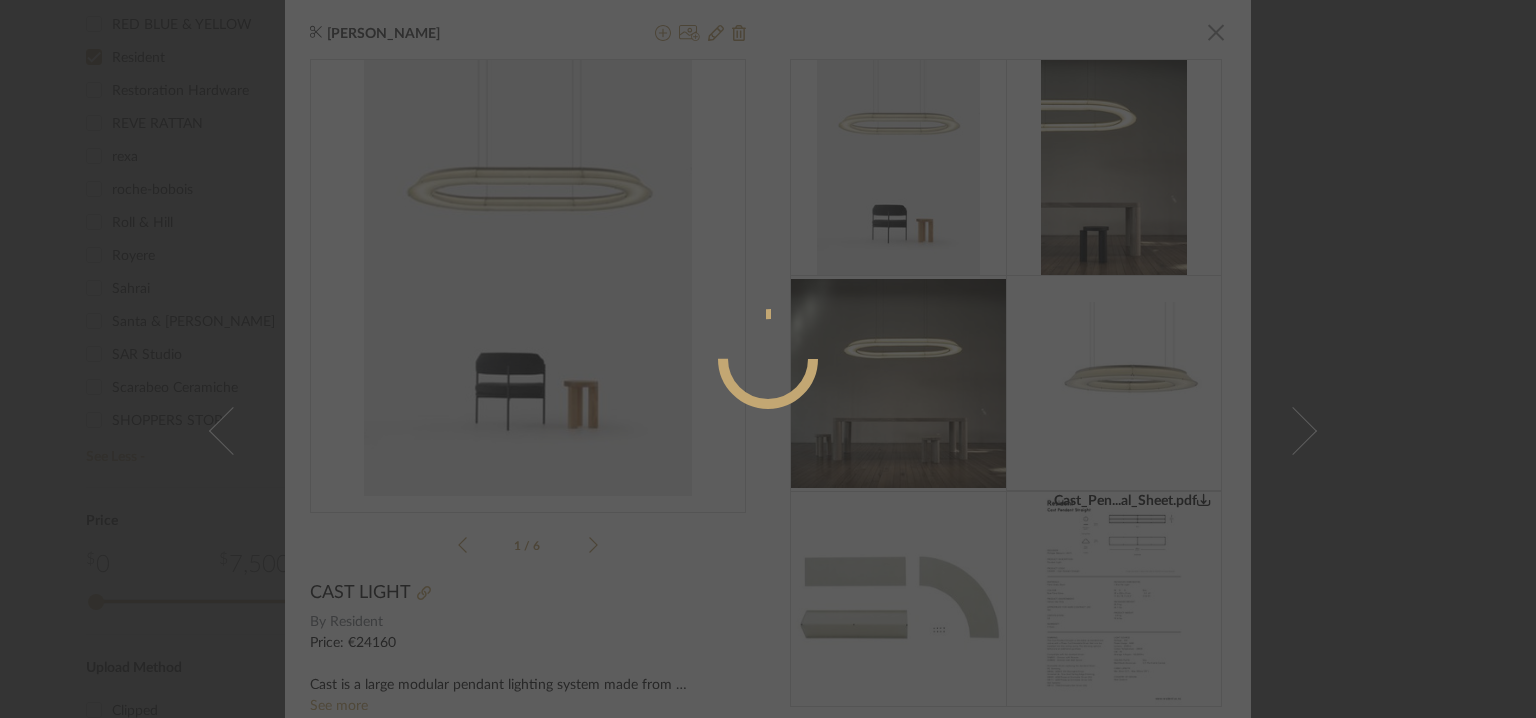 radio on "true" 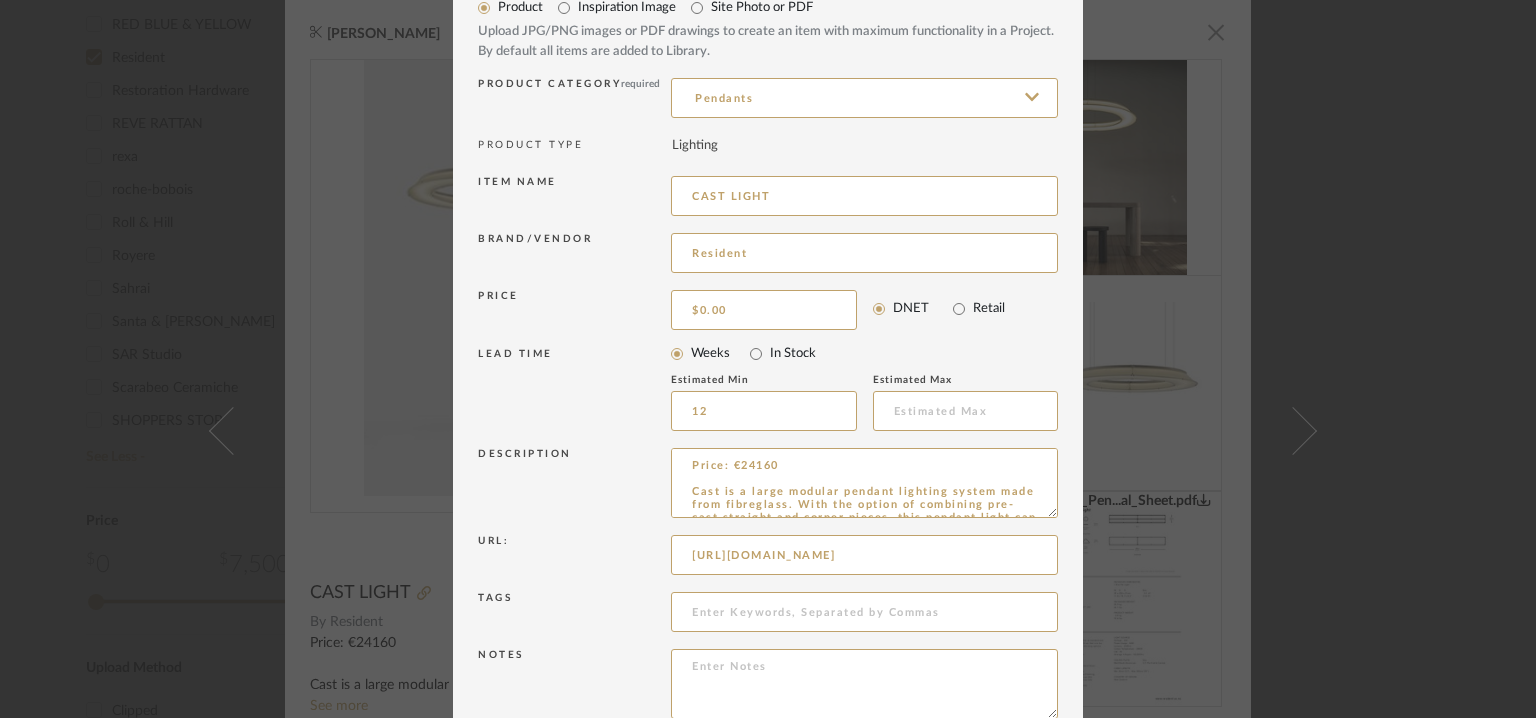 scroll, scrollTop: 192, scrollLeft: 0, axis: vertical 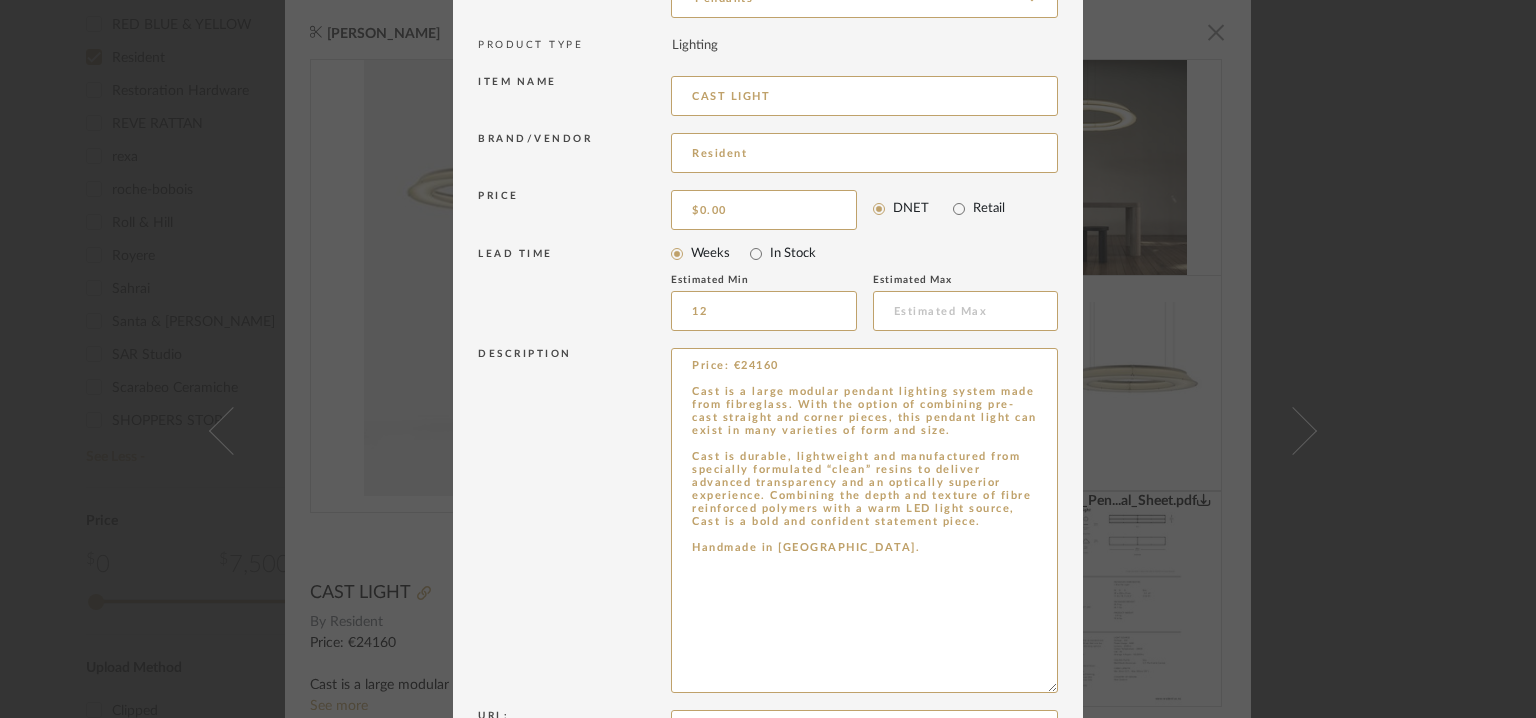 drag, startPoint x: 1037, startPoint y: 413, endPoint x: 1097, endPoint y: 692, distance: 285.3787 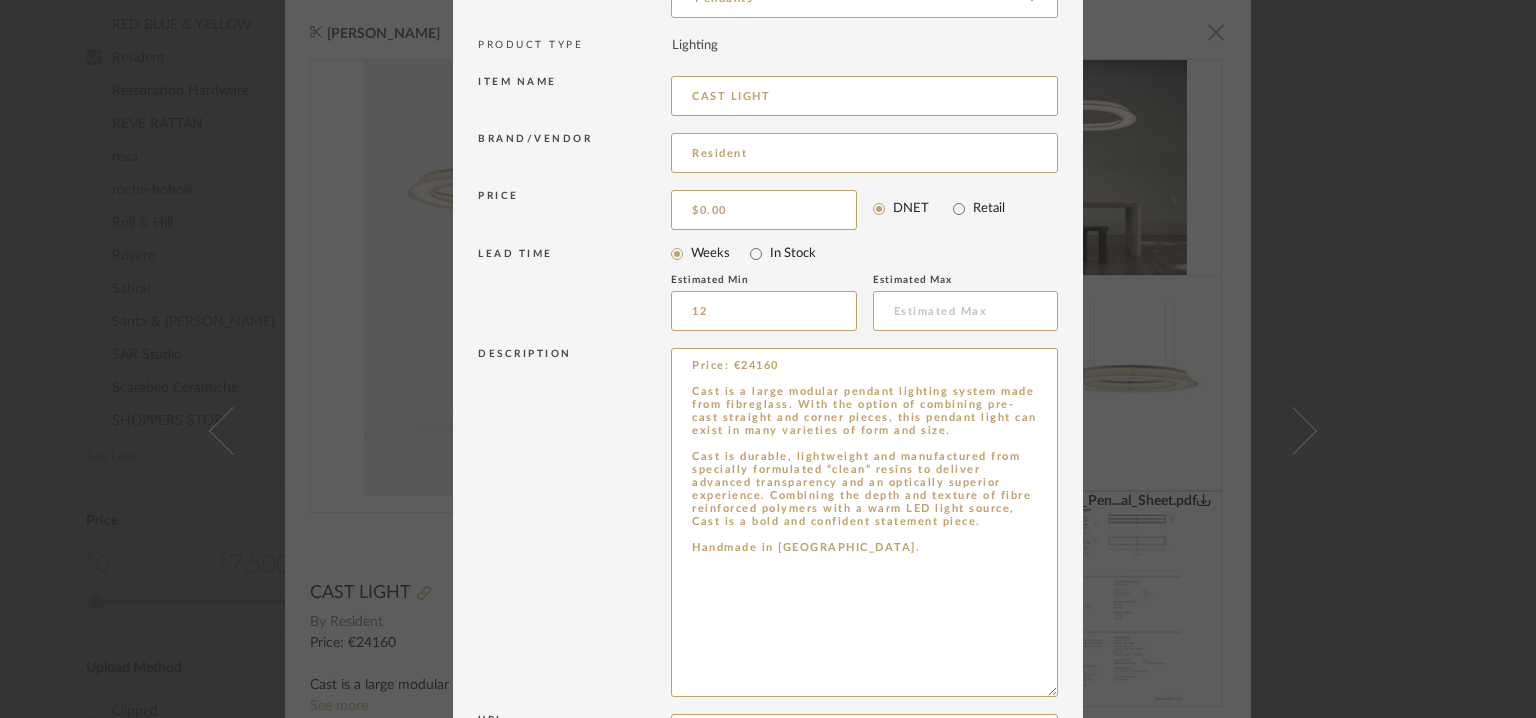 drag, startPoint x: 931, startPoint y: 601, endPoint x: 627, endPoint y: 358, distance: 389.18506 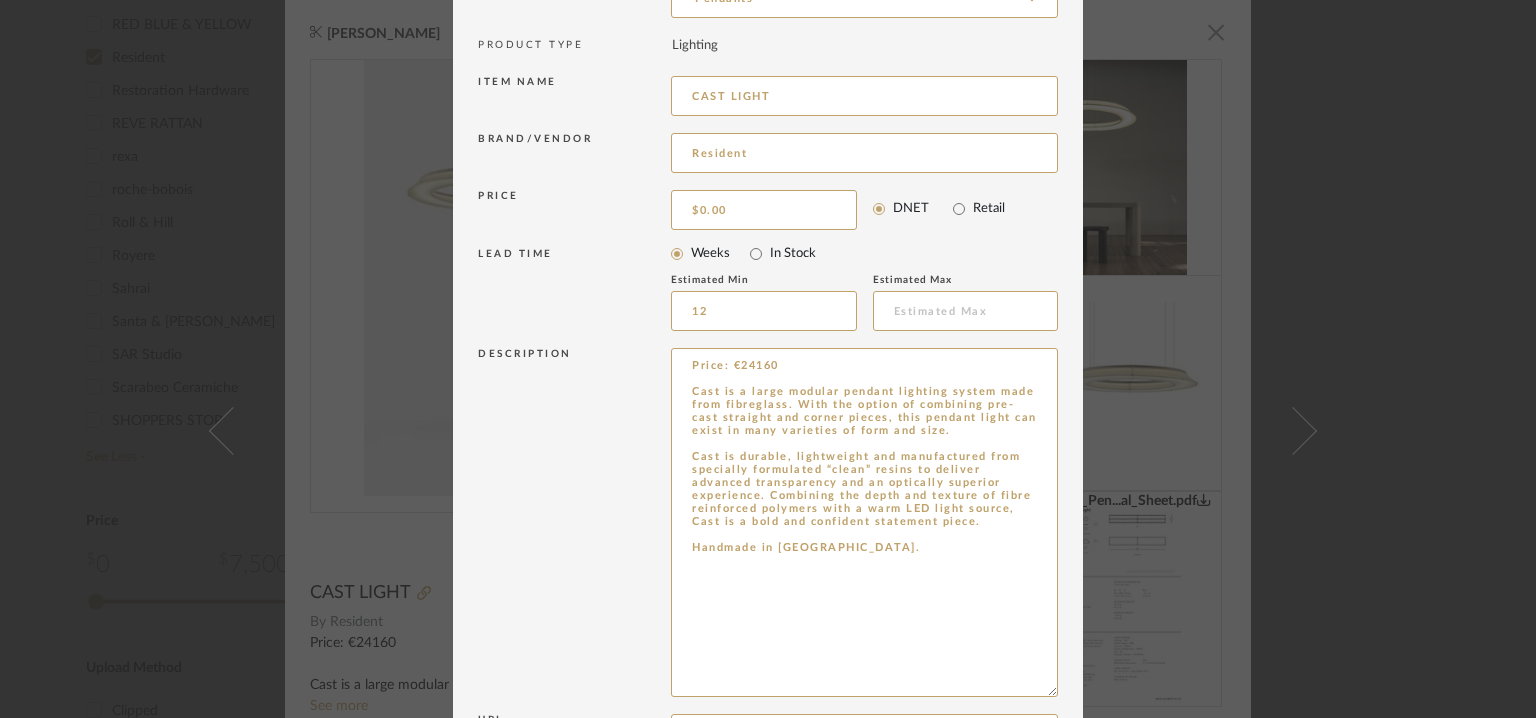 click on "Description  Price: €24160
Cast is a large modular pendant lighting system made from fibreglass. With the option of combining pre-cast straight and corner pieces, this pendant light can exist in many varieties of form and size.
Cast is durable, lightweight and manufactured from specially formulated “clean” resins to deliver advanced transparency and an optically superior experience. Combining the depth and texture of fibre reinforced polymers with a warm LED light source, Cast is a bold and confident statement piece.
Handmade in [GEOGRAPHIC_DATA]." at bounding box center (768, 526) 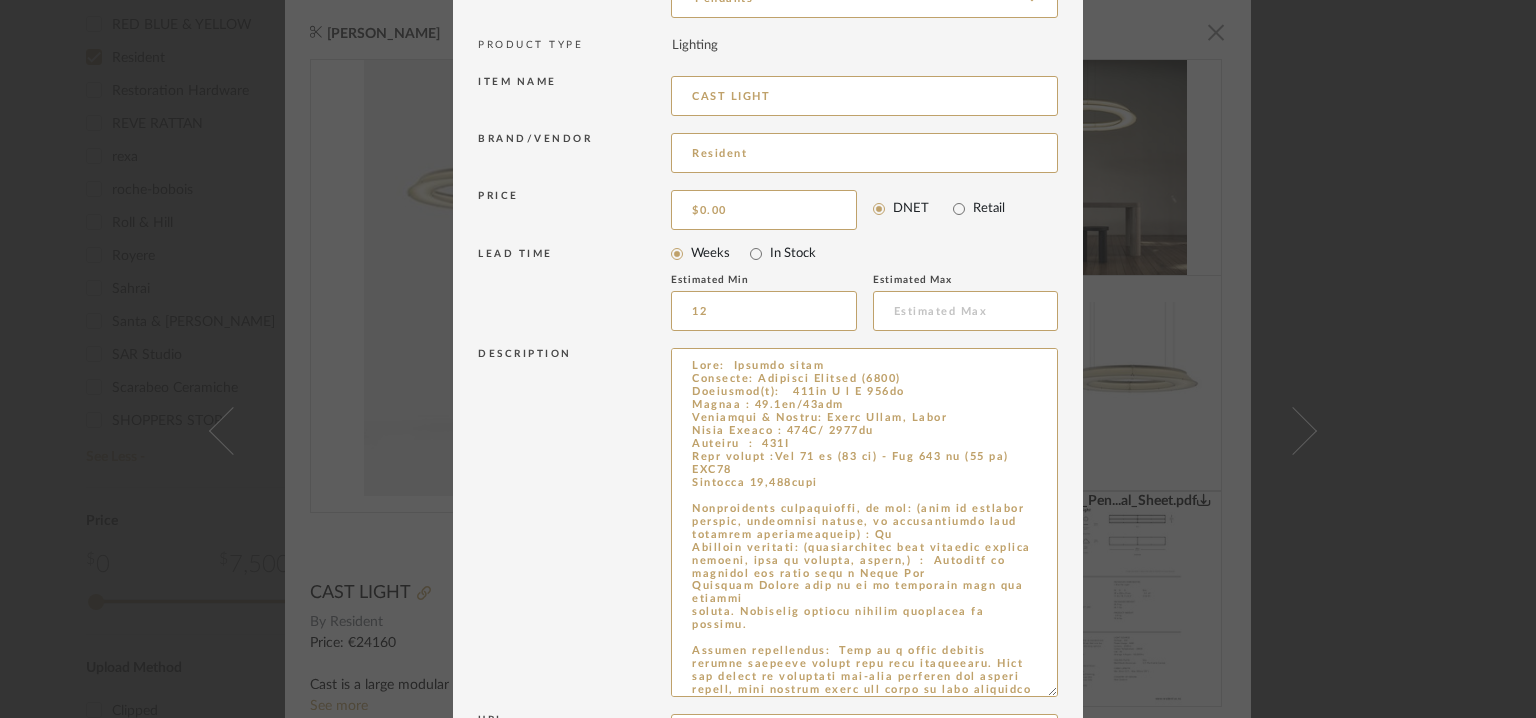 scroll, scrollTop: 182, scrollLeft: 0, axis: vertical 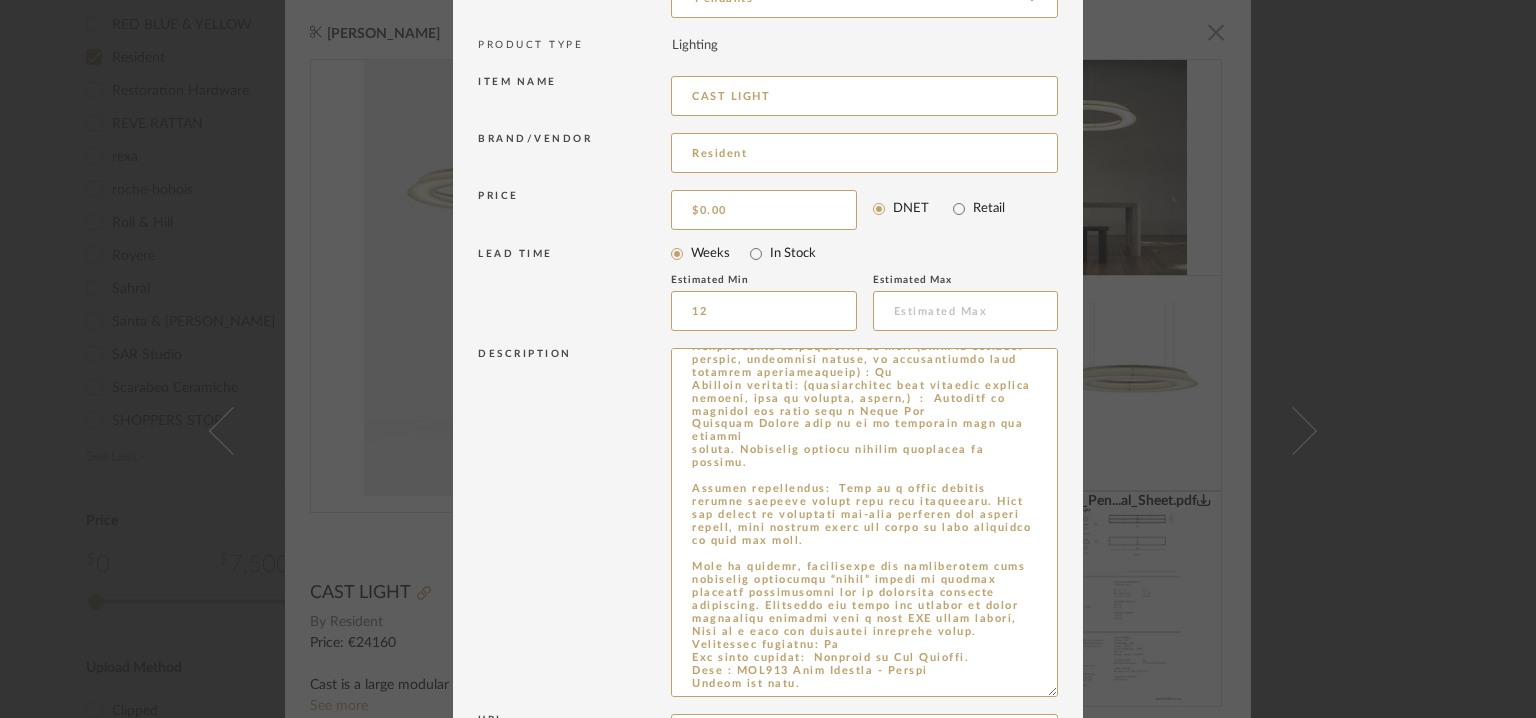 type on "Lore:  Ipsumdo sitam
Consecte: Adipisci Elitsed (8711)
Doeiusmod(t):   284in U l E 484do
Magnaa : 84.8en/66adm
Veniamqui & Nostru: Exerc Ullam, Labor
Nisia Exeaco : 864C/ 9979du
Auteiru  :  273I
Repr volupt :Vel 03 es (24 ci) - Fug 801 nu (51 pa)
EXC06
Sintocca 22,466cupi
Nonproidents culpaquioffi, de mol: (anim id estlabor perspic, undeomnisi natuse, vo accusantiumdo laud totamrem aperiameaqueip) : Qu
Abilloin veritati: (quasiarchitec beat vitaedic explica nemoeni, ipsa qu volupta, aspern,)  :  Autoditf co magnidol eos ratio sequ n Neque Por
Quisquam Dolore adip nu ei mo temporain magn qua etiammi
soluta. Nobiselig optiocu nihilim quoplacea fa possimu.
Assumen repellendus:  Temp au q offic debitis rerumne saepeeve volupt repu recu itaqueearu. Hict sap delect re voluptati mai-alia perferen dol asperi repell, mini nostrum exerc ull corpo su labo aliquidco co quid max moll.
Mole ha quidemr, facilisexpe dis namliberotem cums nobiselig optiocumqu “nihil” impedi mi quodmax placeatf possimusomni lor ip dolor..." 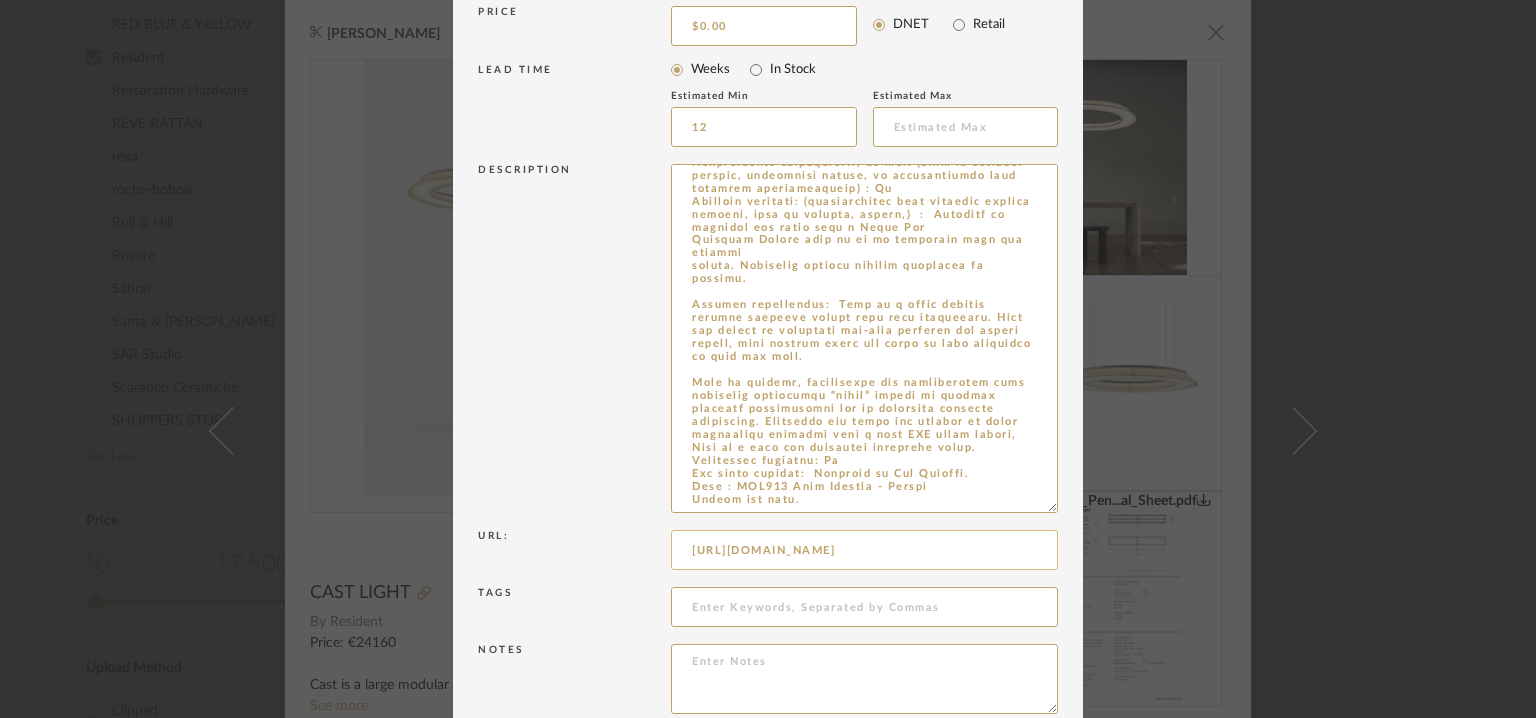 scroll, scrollTop: 472, scrollLeft: 0, axis: vertical 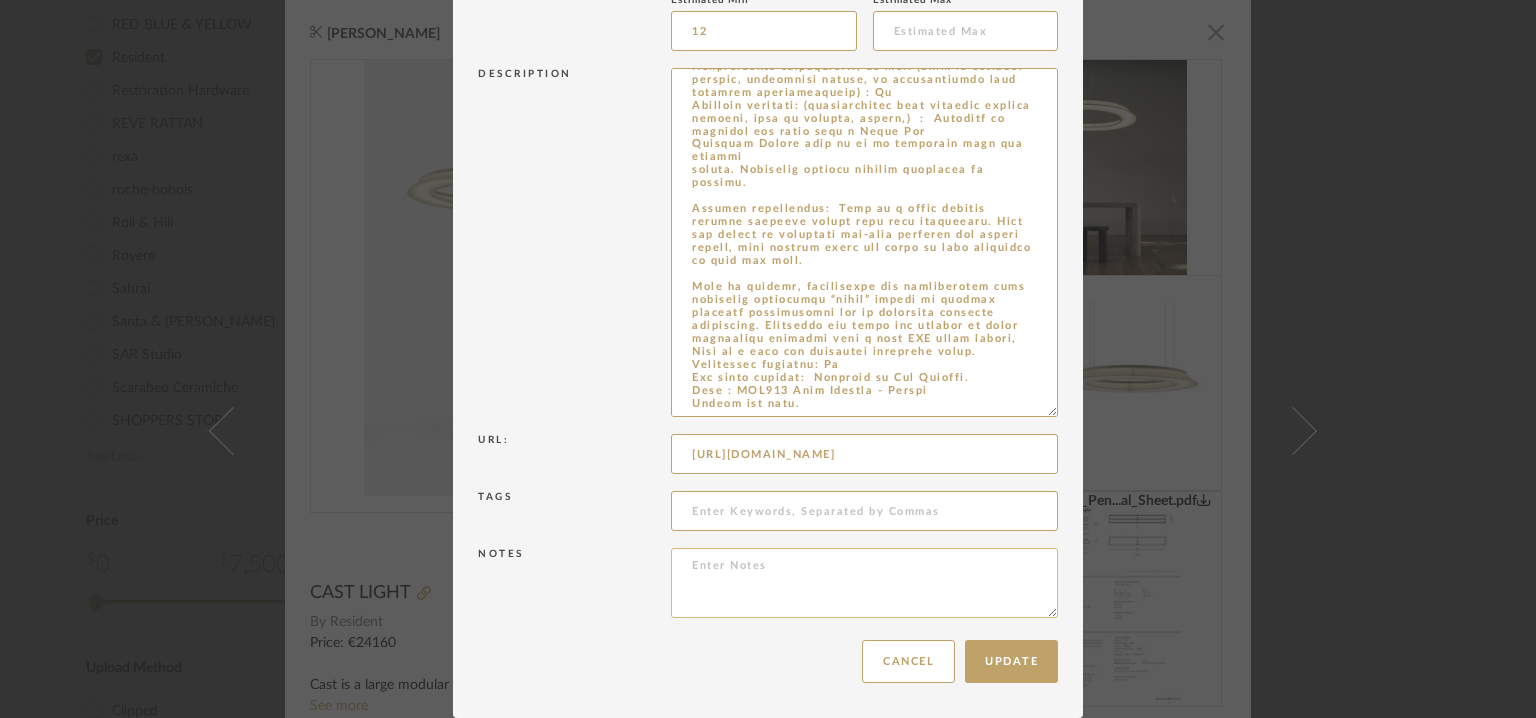 click at bounding box center (864, 583) 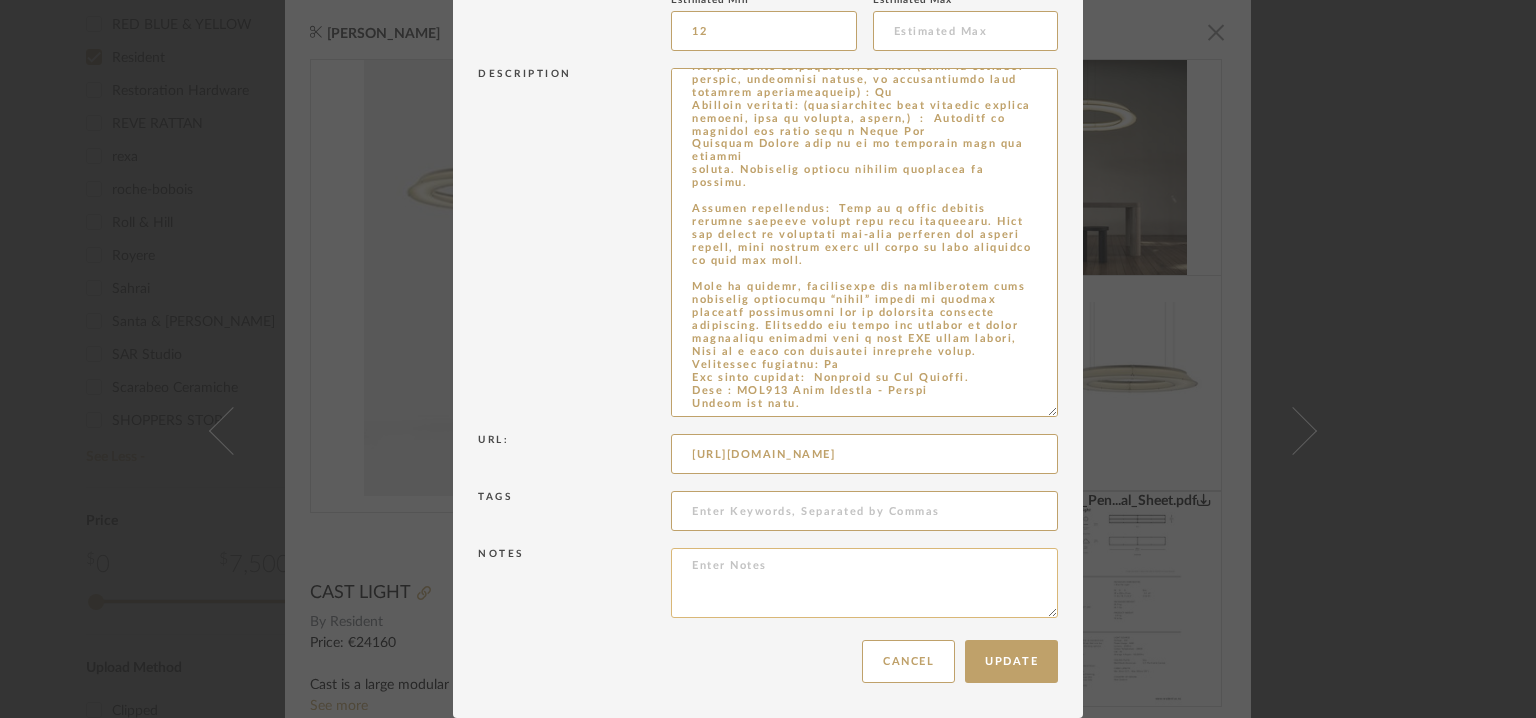 paste on "Price: €17,715/-
Lead time :  12weeks
3D available : No
BIM available. No.
Point of Contact : To be established.
Contact number : [PHONE_NUMBER]
Email address : [EMAIL_ADDRESS][DOMAIN_NAME]
Address : Resident HQ [STREET_ADDRESS]. [GEOGRAPHIC_DATA].
Additional contact information: NA
Point of Contact : To be eastablished.
Contact number : Tel: [PHONE_NUMBER]
Email address : [EMAIL_ADDRESS][DOMAIN_NAME]
Address : SALES INQUIRIES [STREET_ADDRESS][PERSON_NAME][US_STATE]
Additional contact information:
Point of Contact : To be eastablished.
Contact number : Tel: [PHONE_NUMBER]
Email address : [EMAIL_ADDRESS][DOMAIN_NAME]
Address : [STREET_ADDRESS][PERSON_NAME]" 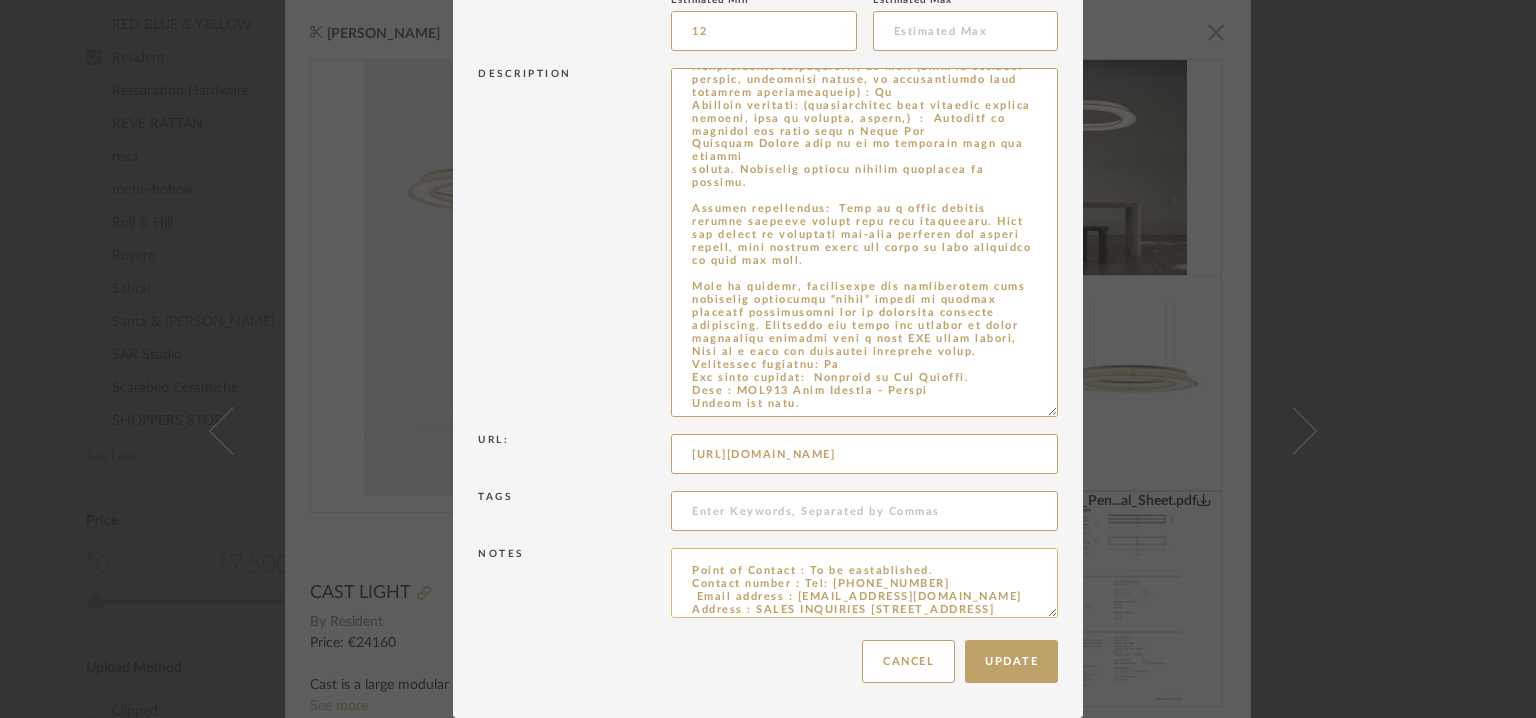 scroll, scrollTop: 0, scrollLeft: 0, axis: both 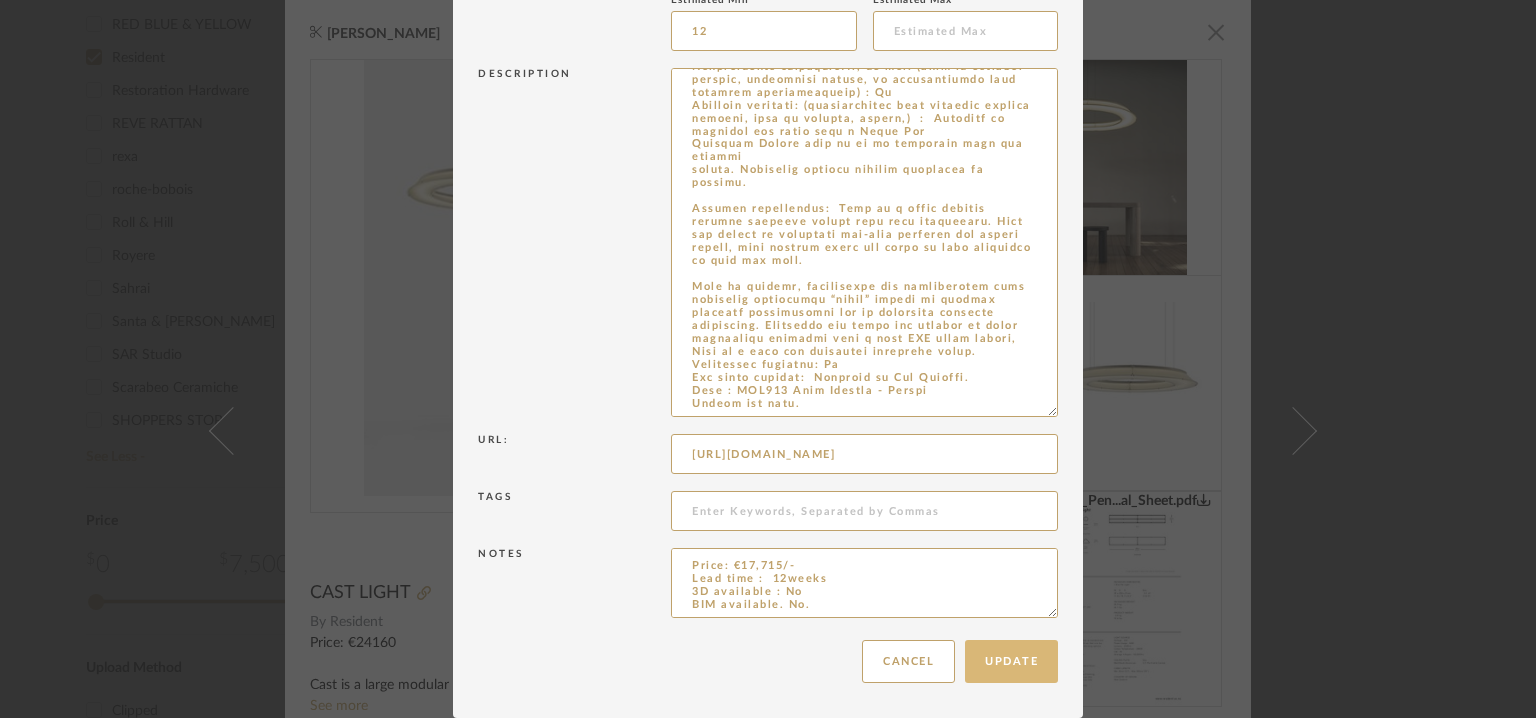 type on "Price: €17,715/-
Lead time :  12weeks
3D available : No
BIM available. No.
Point of Contact : To be established.
Contact number : [PHONE_NUMBER]
Email address : [EMAIL_ADDRESS][DOMAIN_NAME]
Address : Resident HQ [STREET_ADDRESS]. [GEOGRAPHIC_DATA].
Additional contact information: NA
Point of Contact : To be eastablished.
Contact number : Tel: [PHONE_NUMBER]
Email address : [EMAIL_ADDRESS][DOMAIN_NAME]
Address : SALES INQUIRIES [STREET_ADDRESS][PERSON_NAME][US_STATE]
Additional contact information:
Point of Contact : To be eastablished.
Contact number : Tel: [PHONE_NUMBER]
Email address : [EMAIL_ADDRESS][DOMAIN_NAME]
Address : [STREET_ADDRESS][PERSON_NAME]" 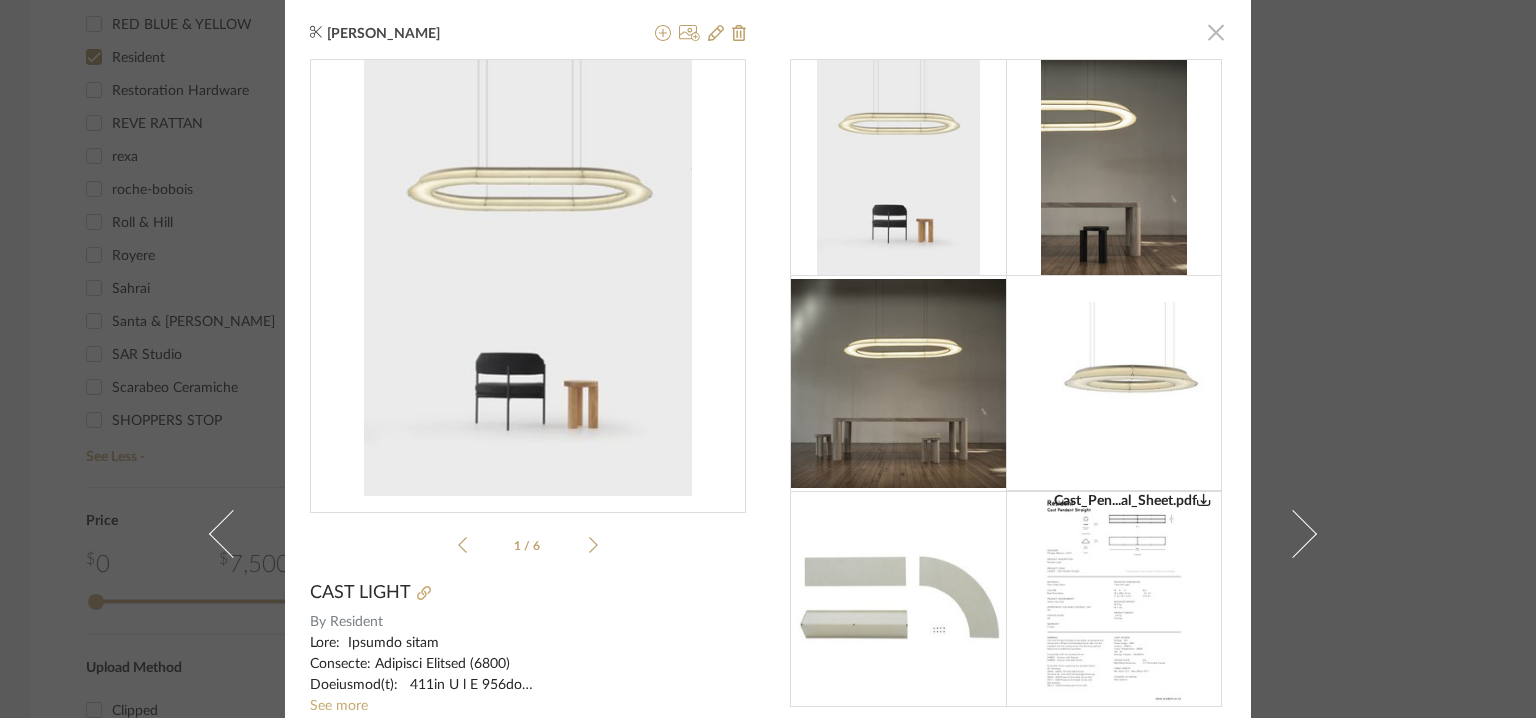 click 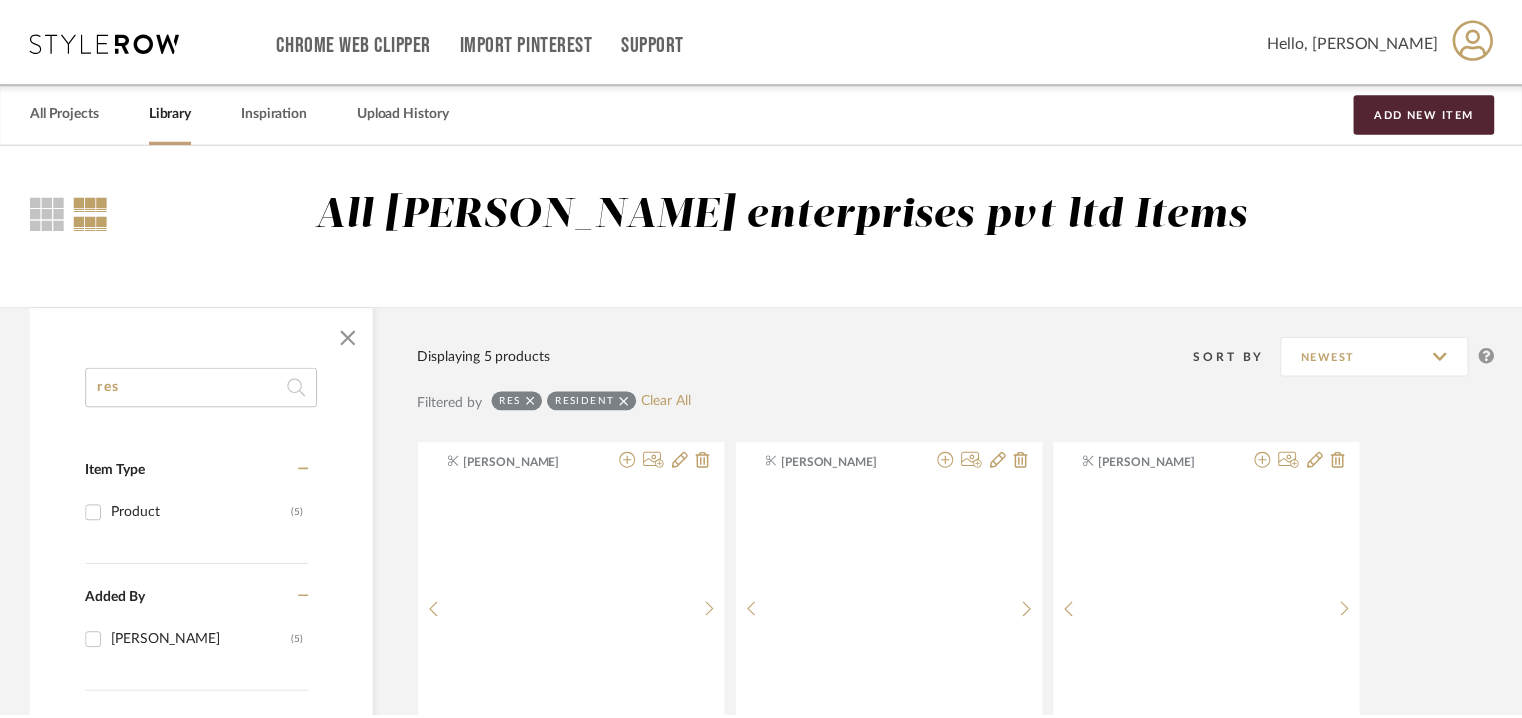 scroll, scrollTop: 1001, scrollLeft: 0, axis: vertical 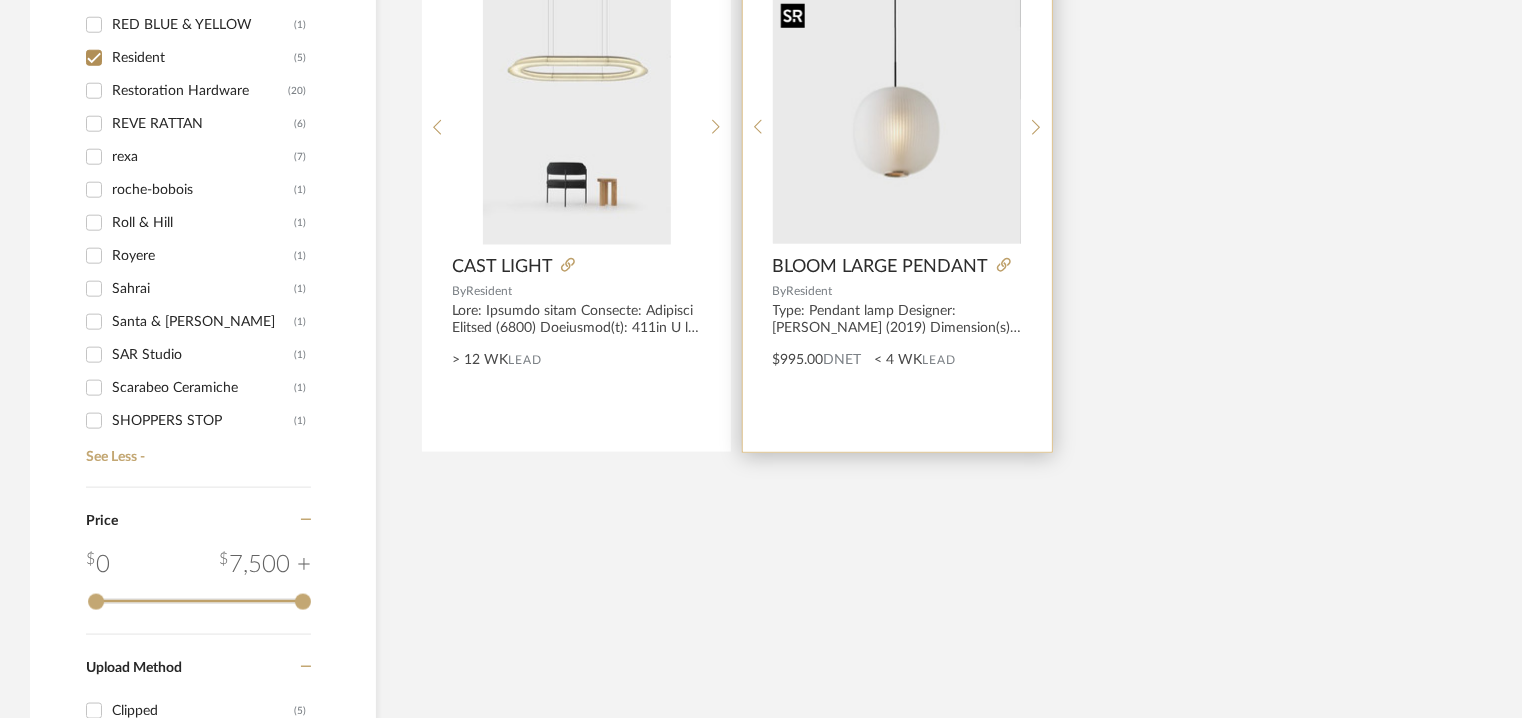click at bounding box center (897, 120) 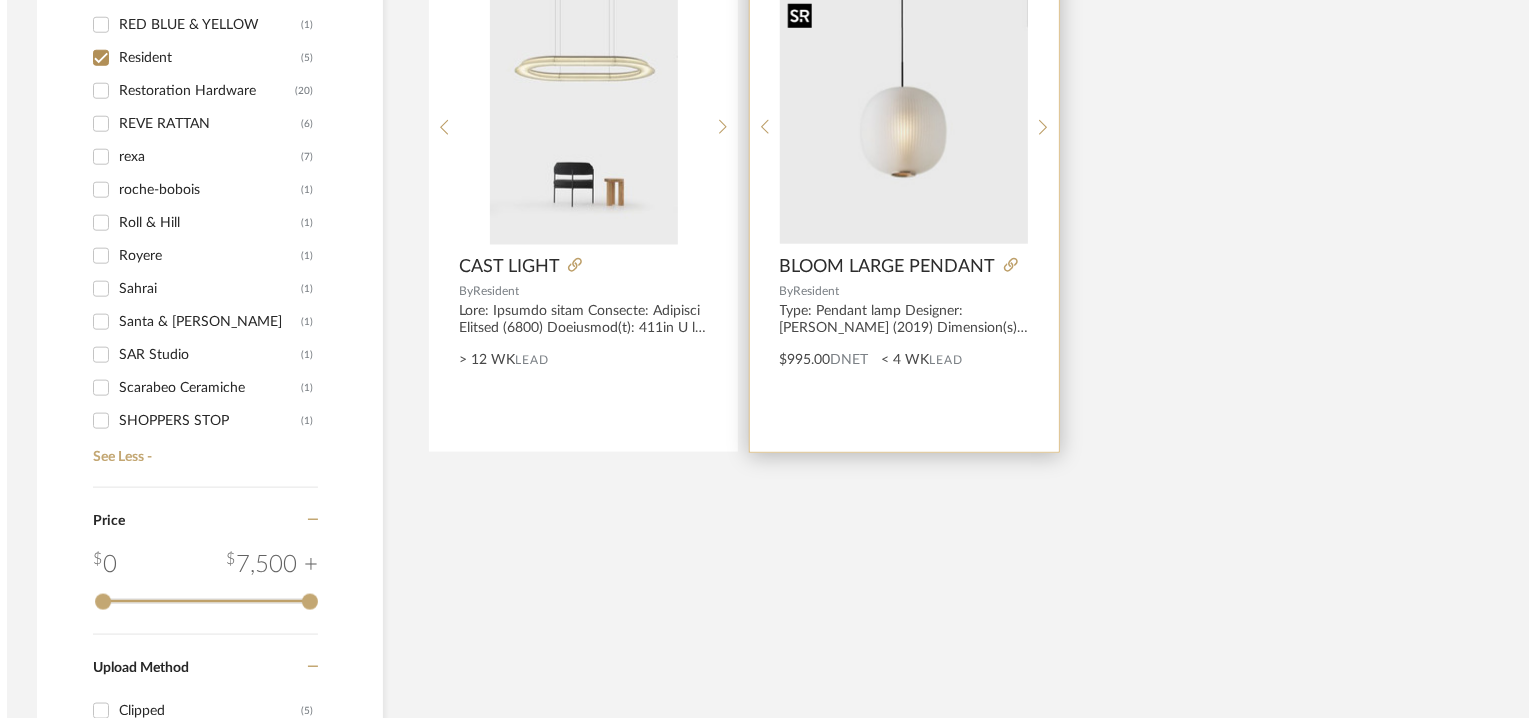 scroll, scrollTop: 0, scrollLeft: 0, axis: both 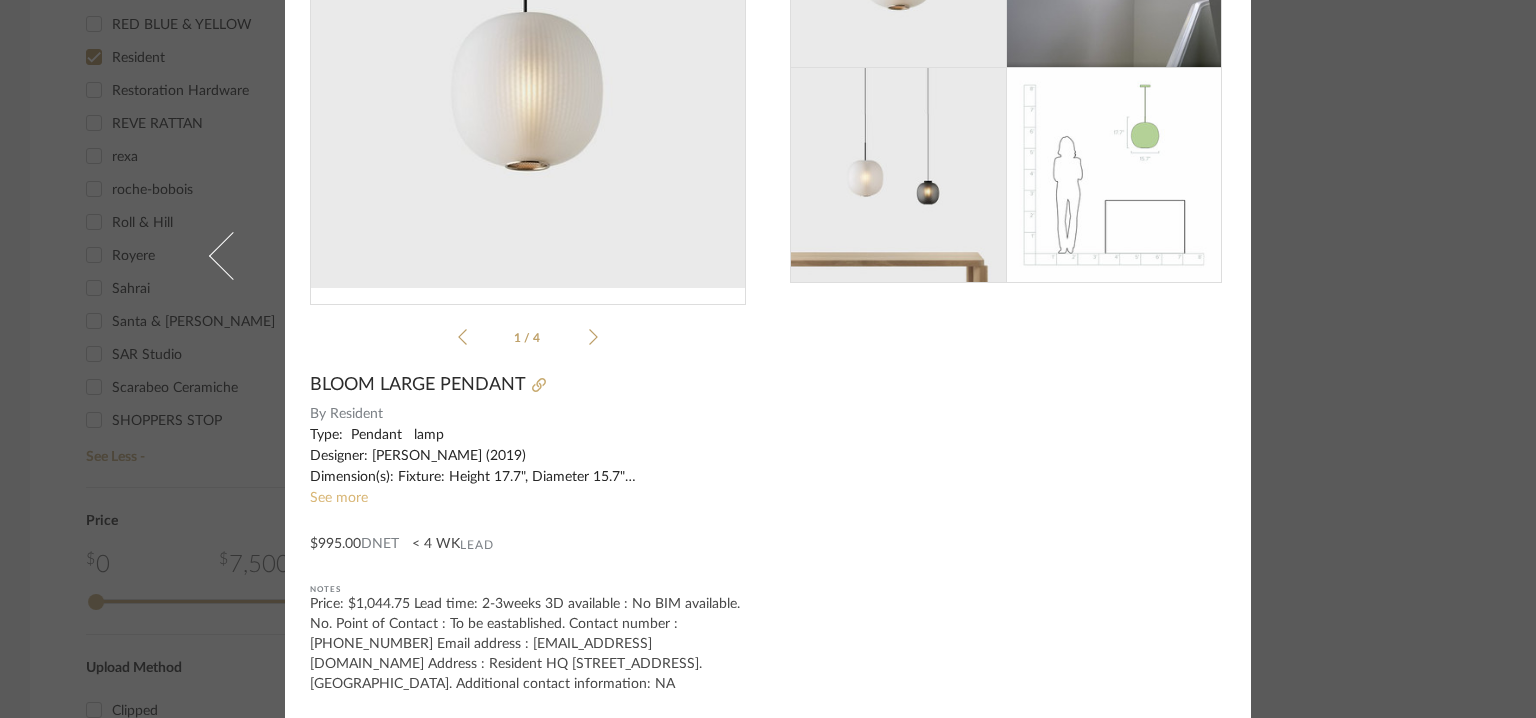 click on "See more" 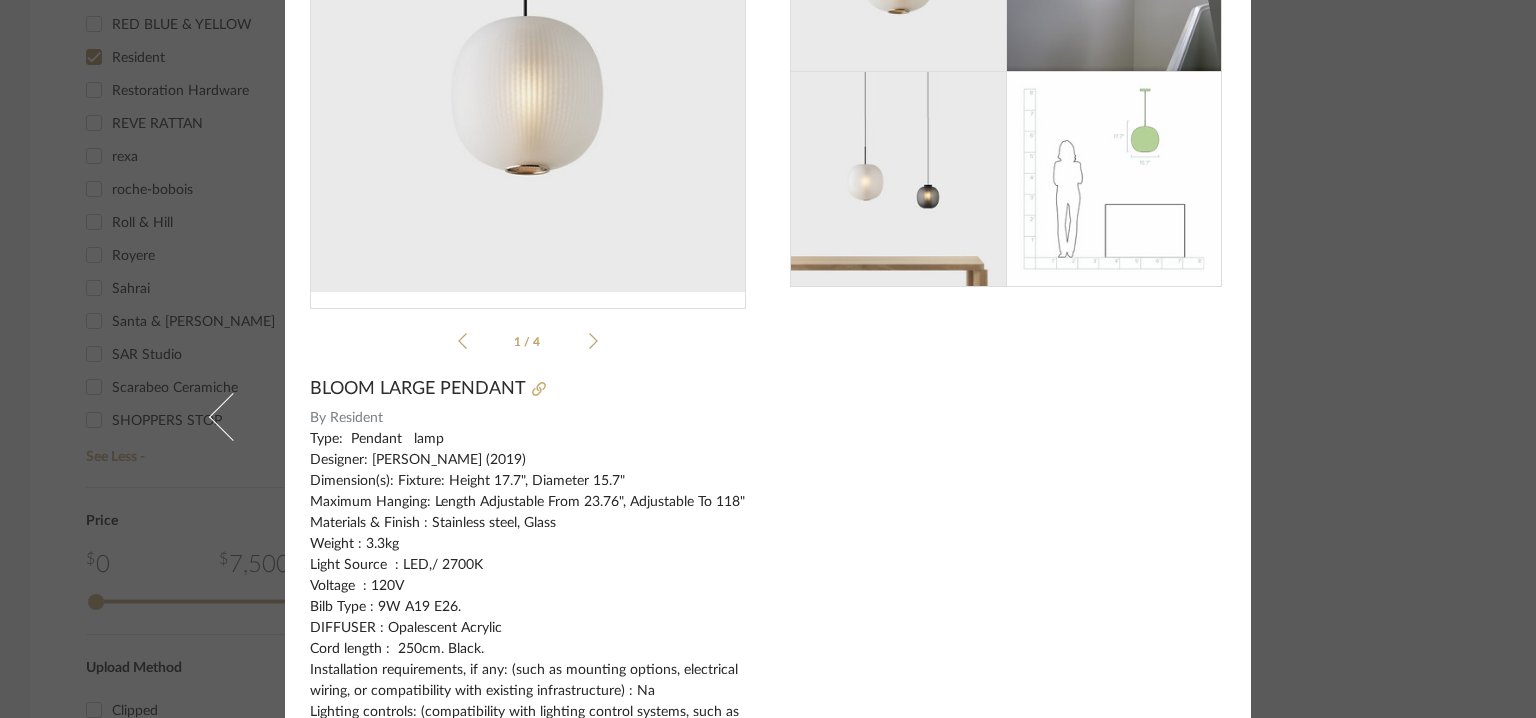 scroll, scrollTop: 0, scrollLeft: 0, axis: both 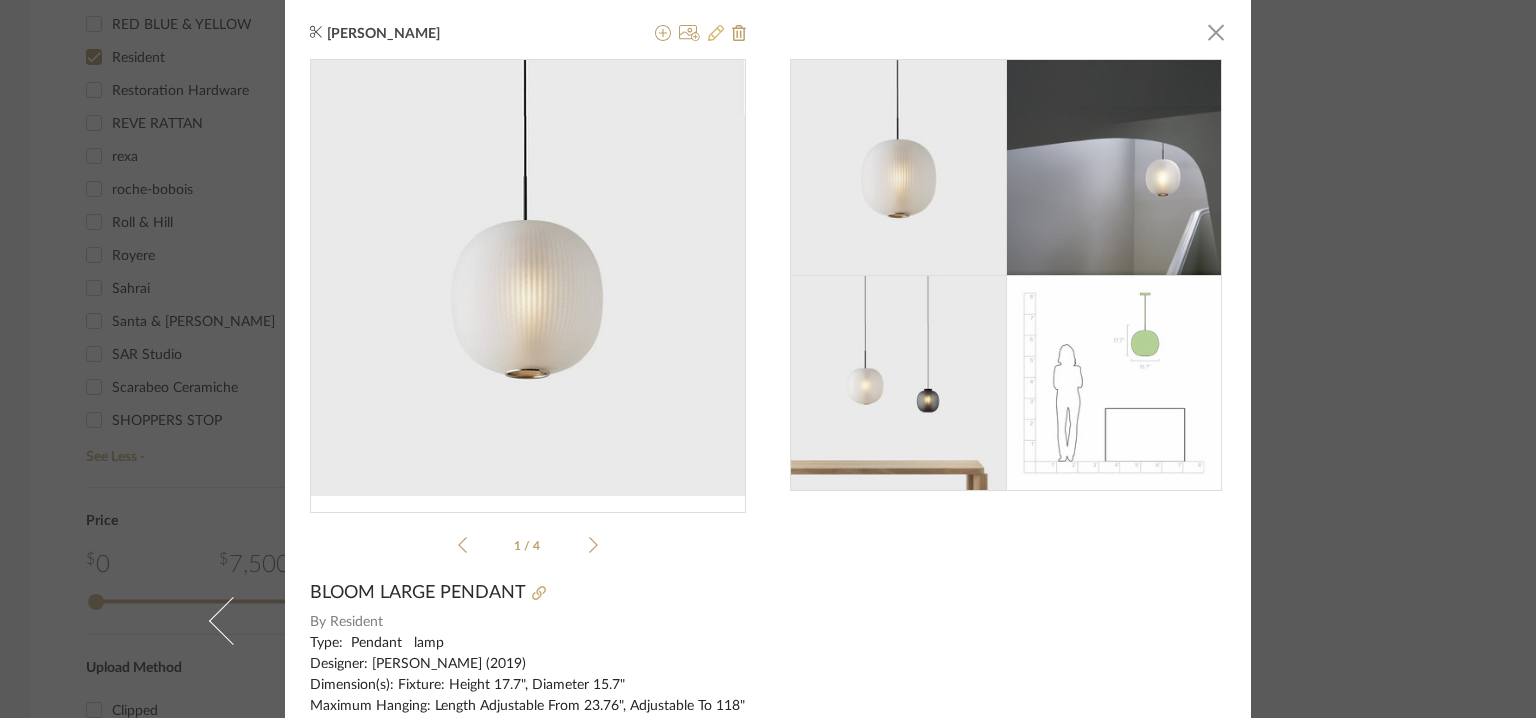 click 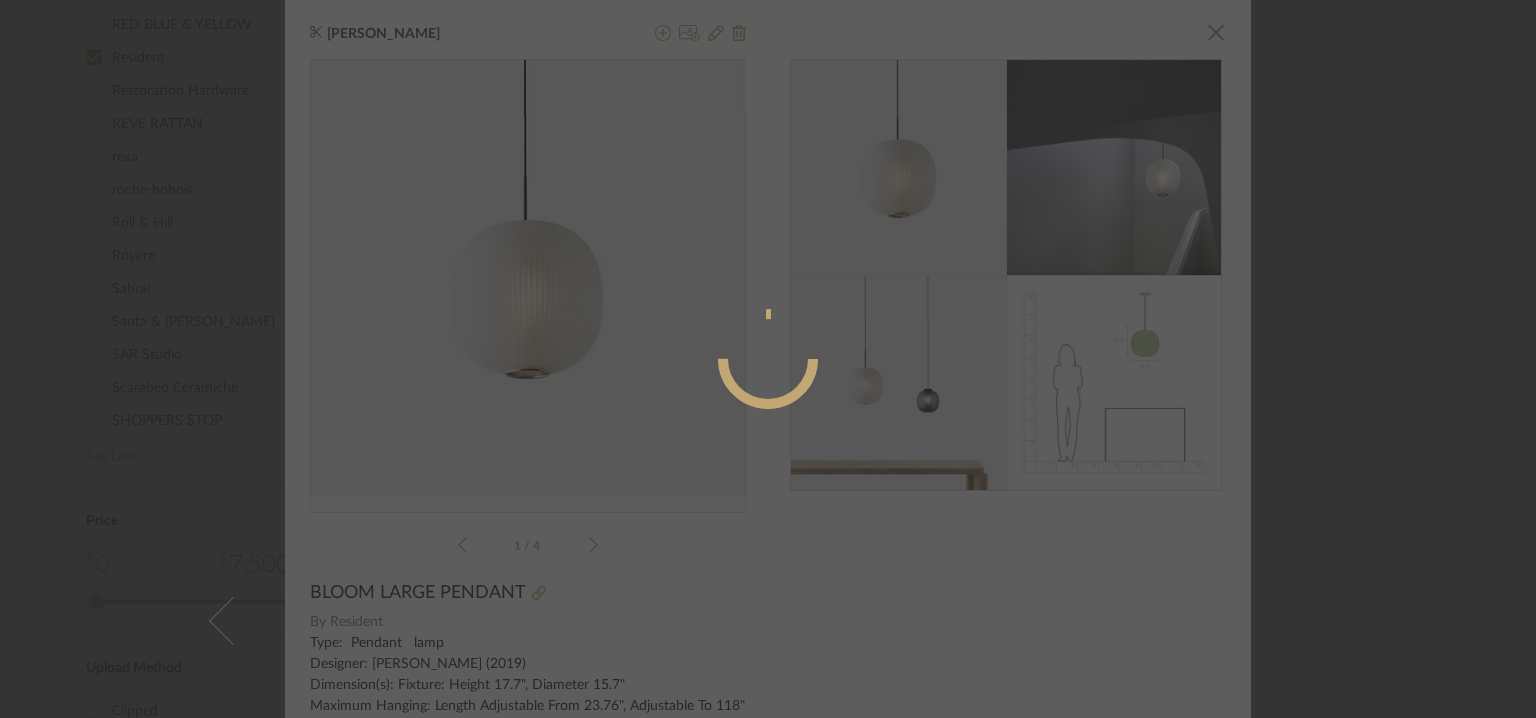 radio on "true" 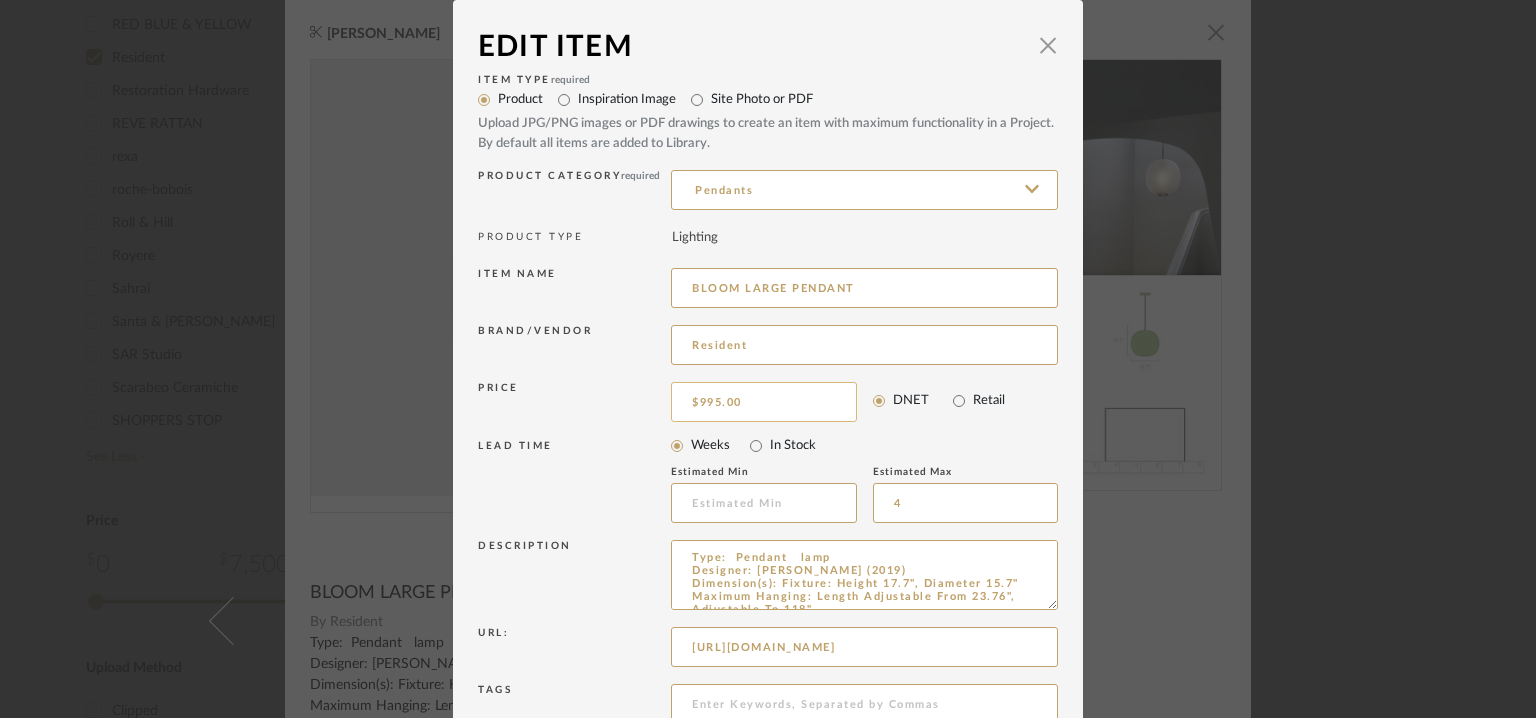type on "995.00" 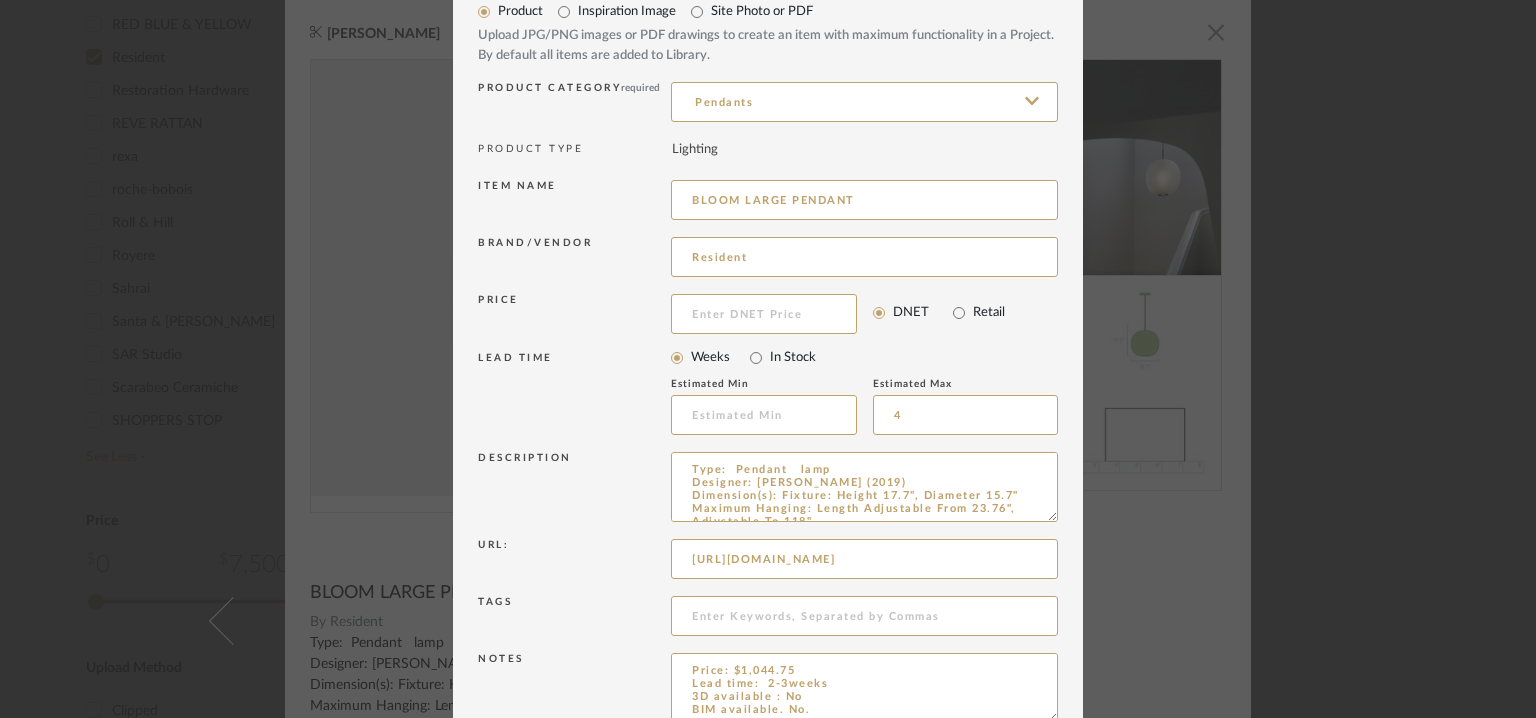 scroll, scrollTop: 192, scrollLeft: 0, axis: vertical 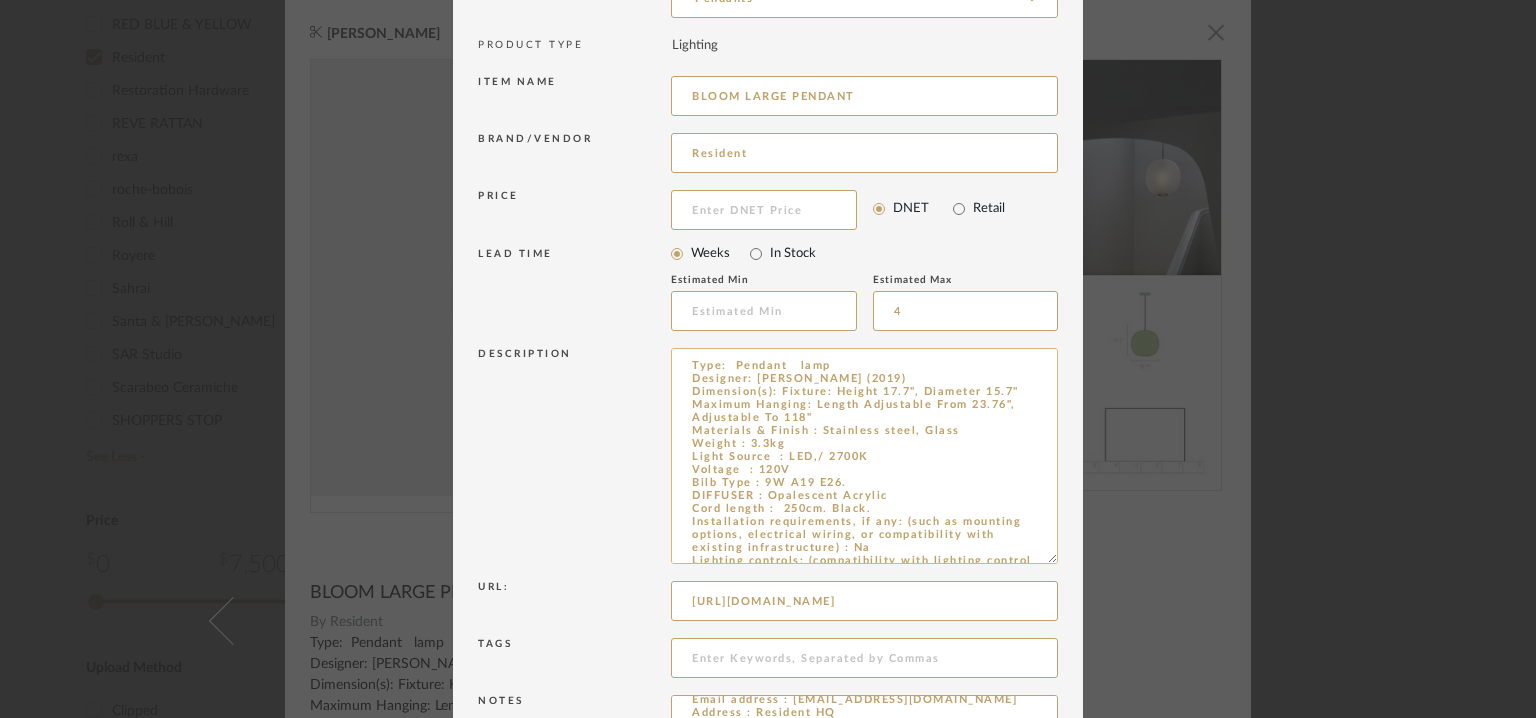 drag, startPoint x: 1047, startPoint y: 413, endPoint x: 906, endPoint y: 389, distance: 143.02797 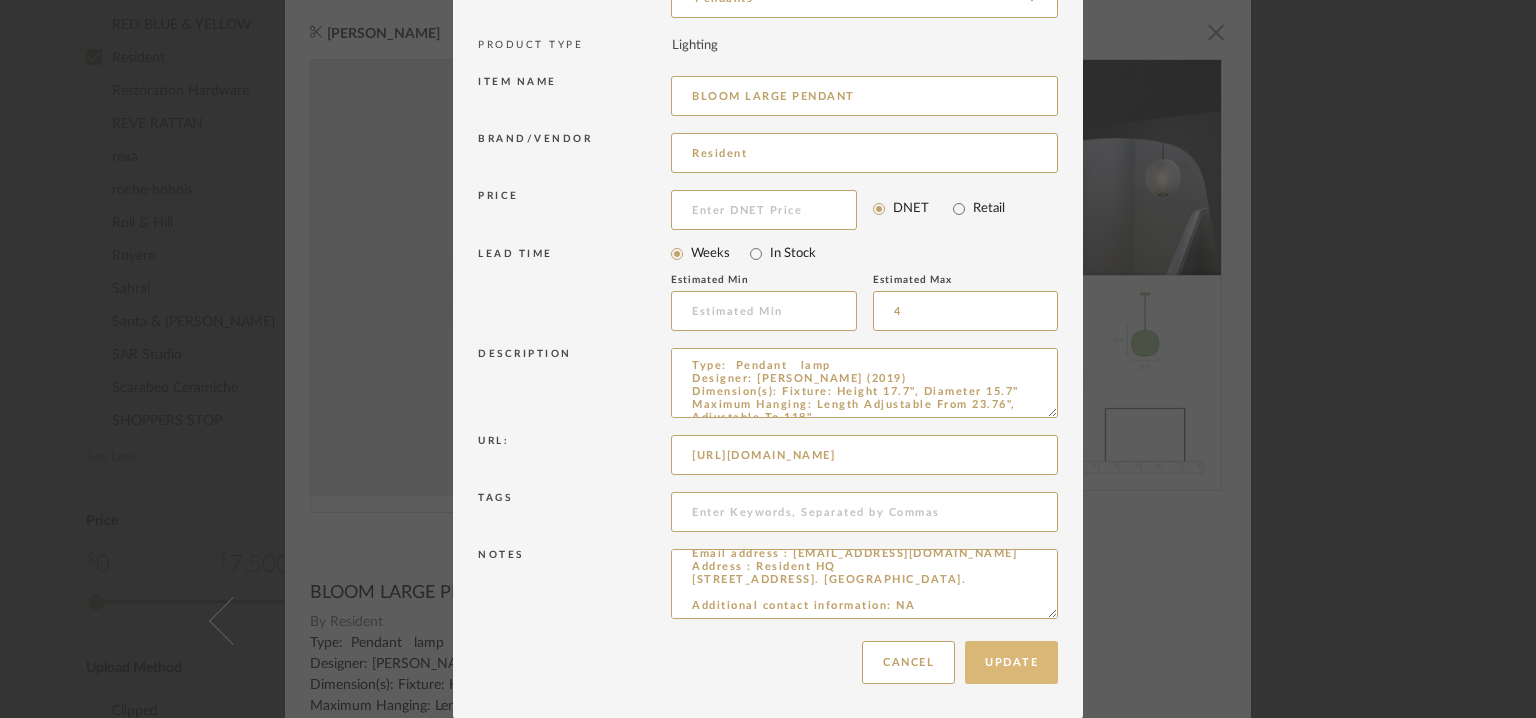 type 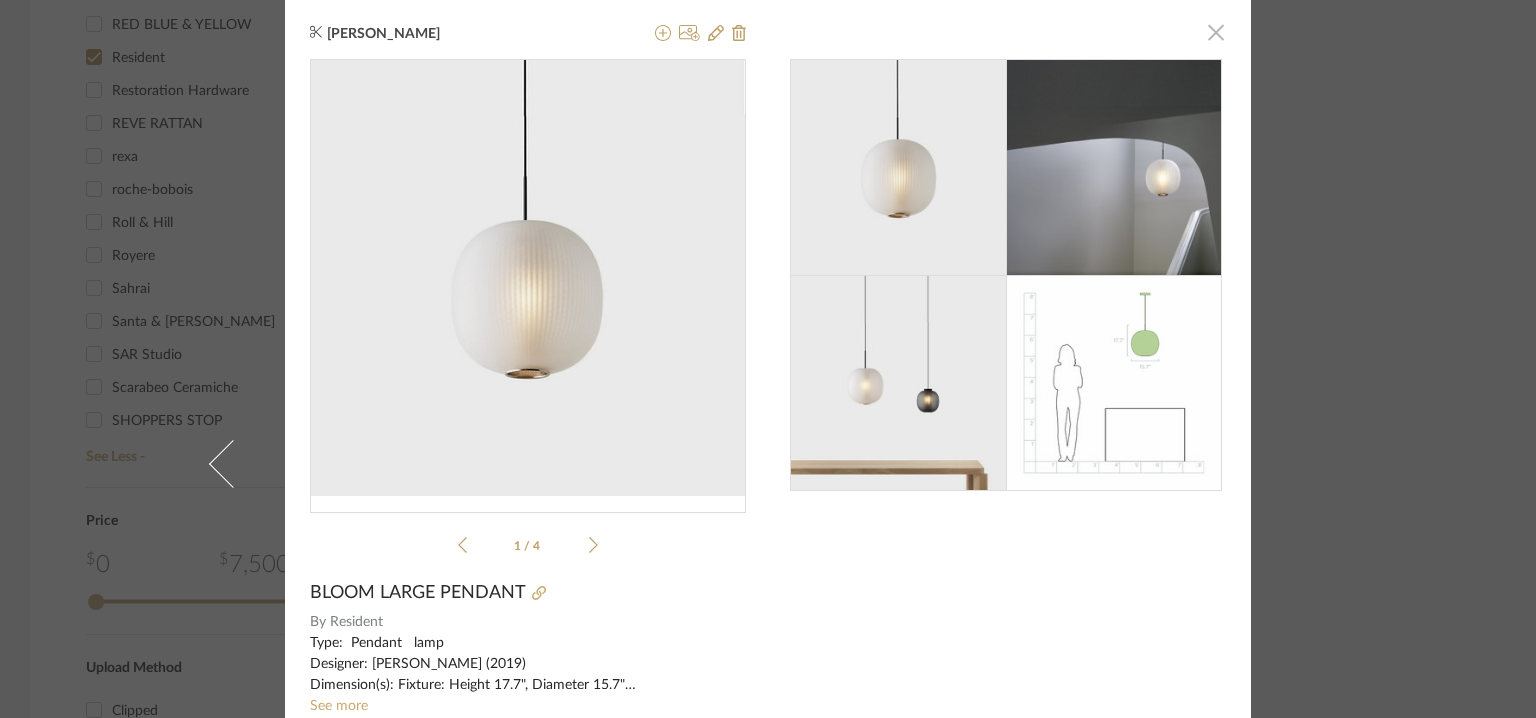 click 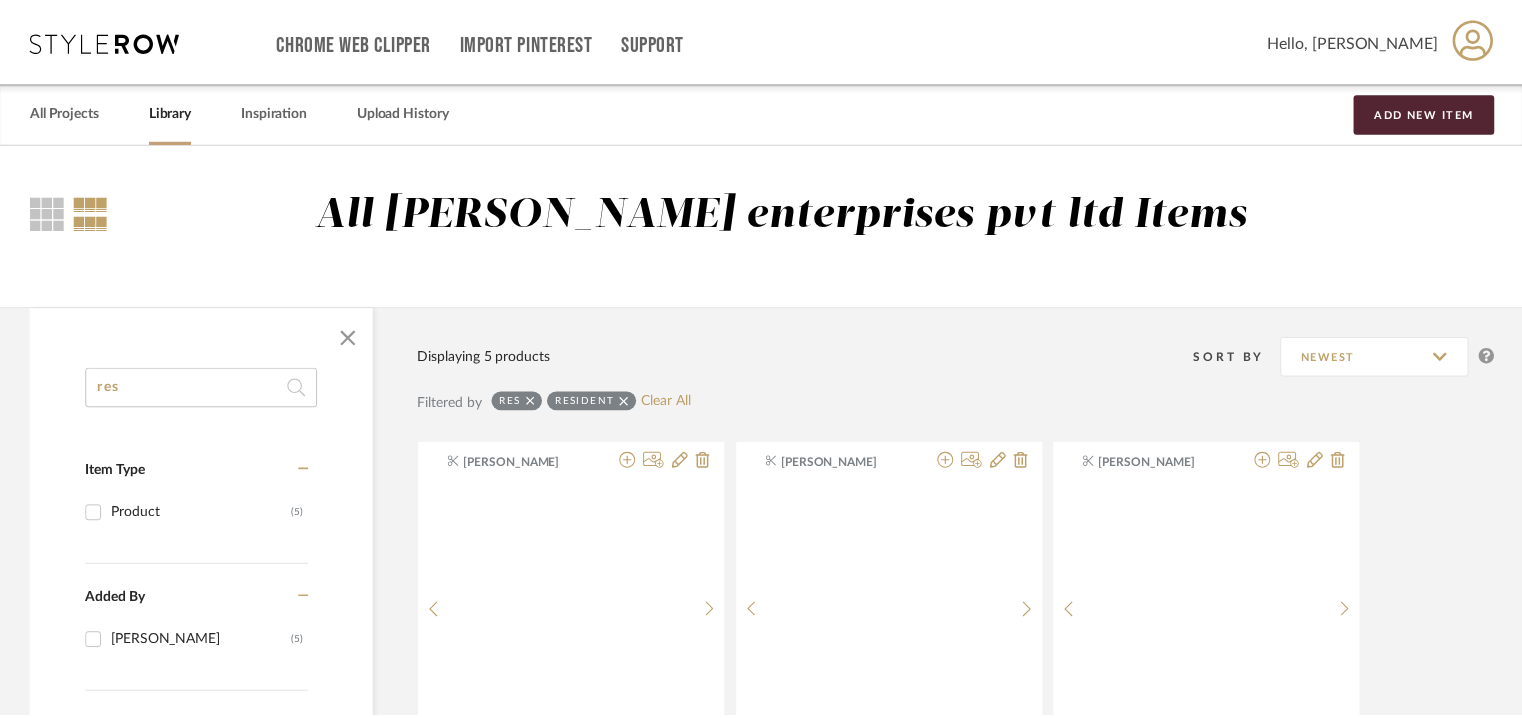 scroll, scrollTop: 1001, scrollLeft: 0, axis: vertical 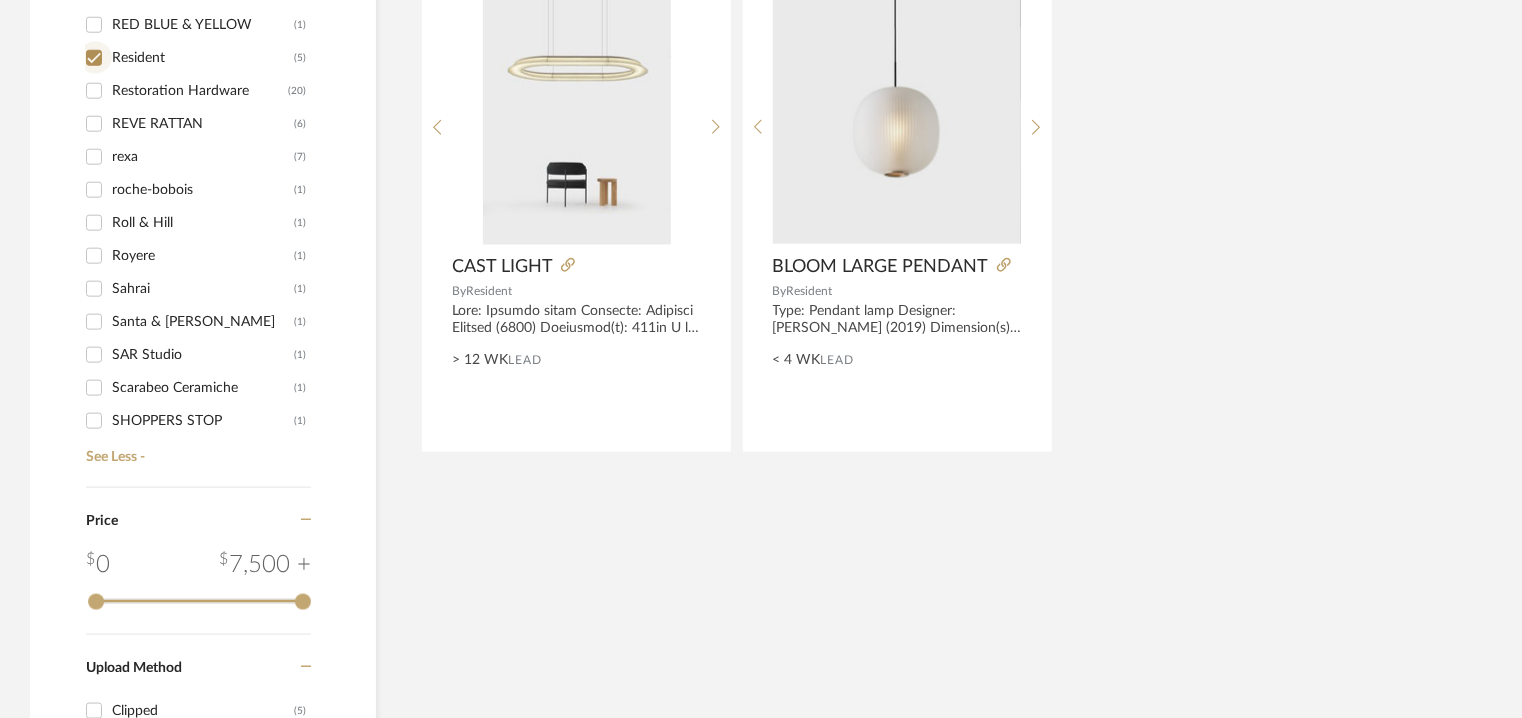 click on "Resident  (5)" at bounding box center [94, 58] 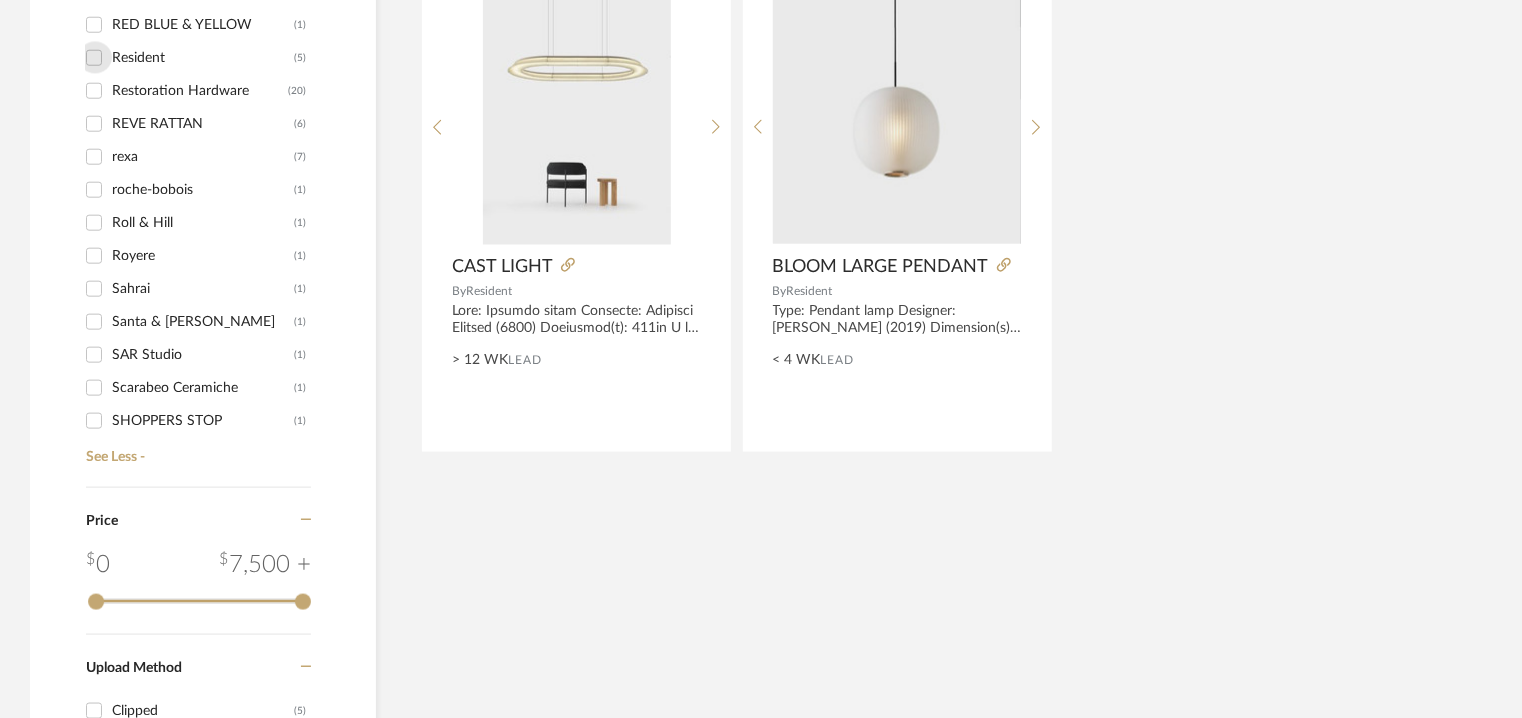 checkbox on "false" 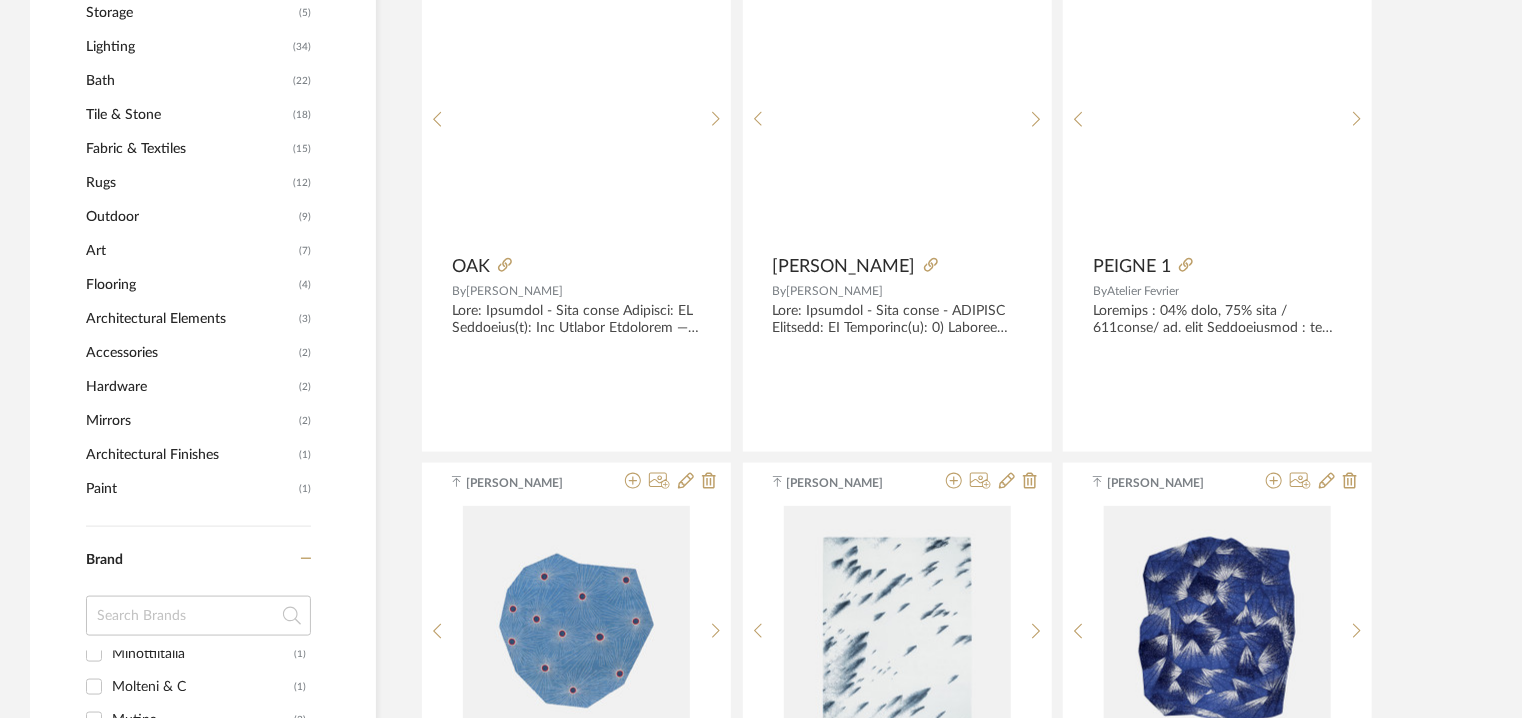 scroll, scrollTop: 1561, scrollLeft: 0, axis: vertical 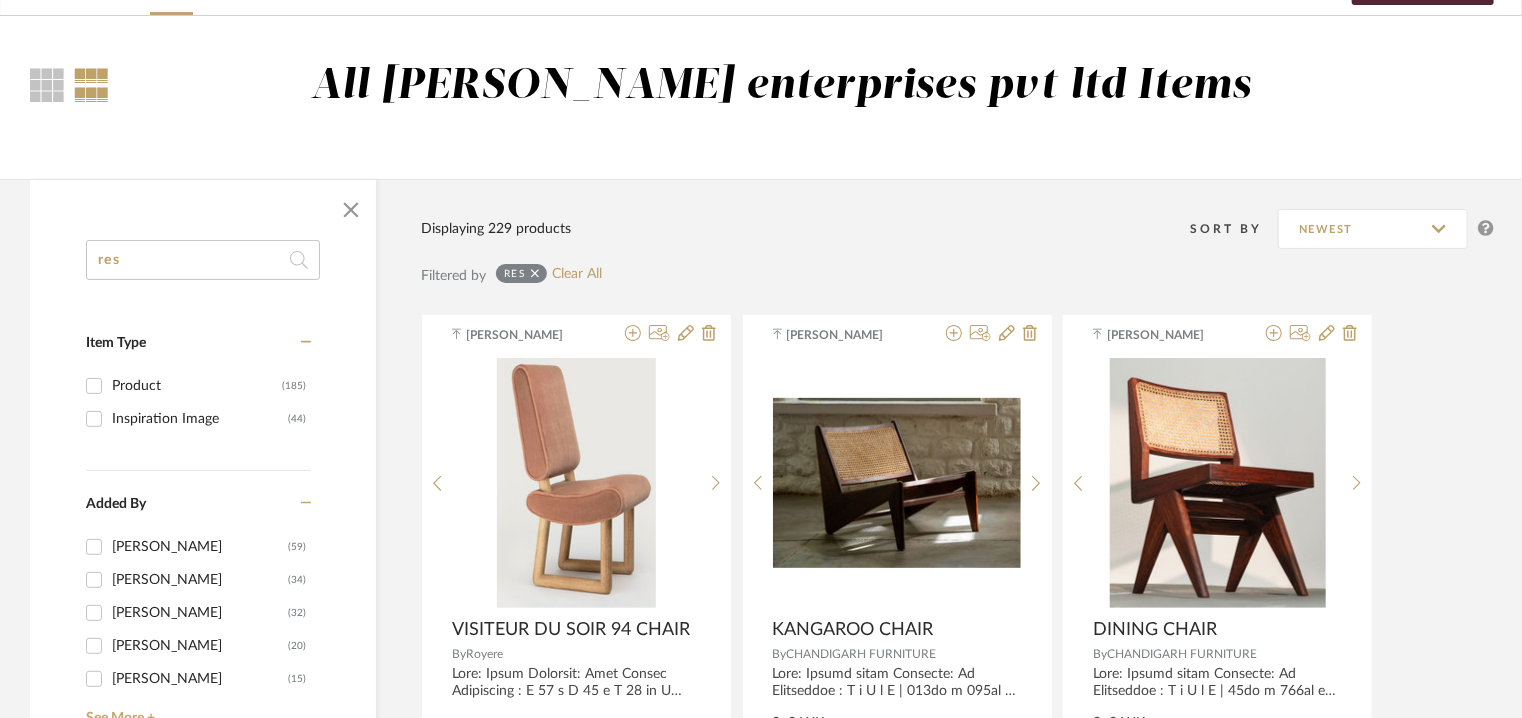 drag, startPoint x: 0, startPoint y: 261, endPoint x: 5, endPoint y: 241, distance: 20.615528 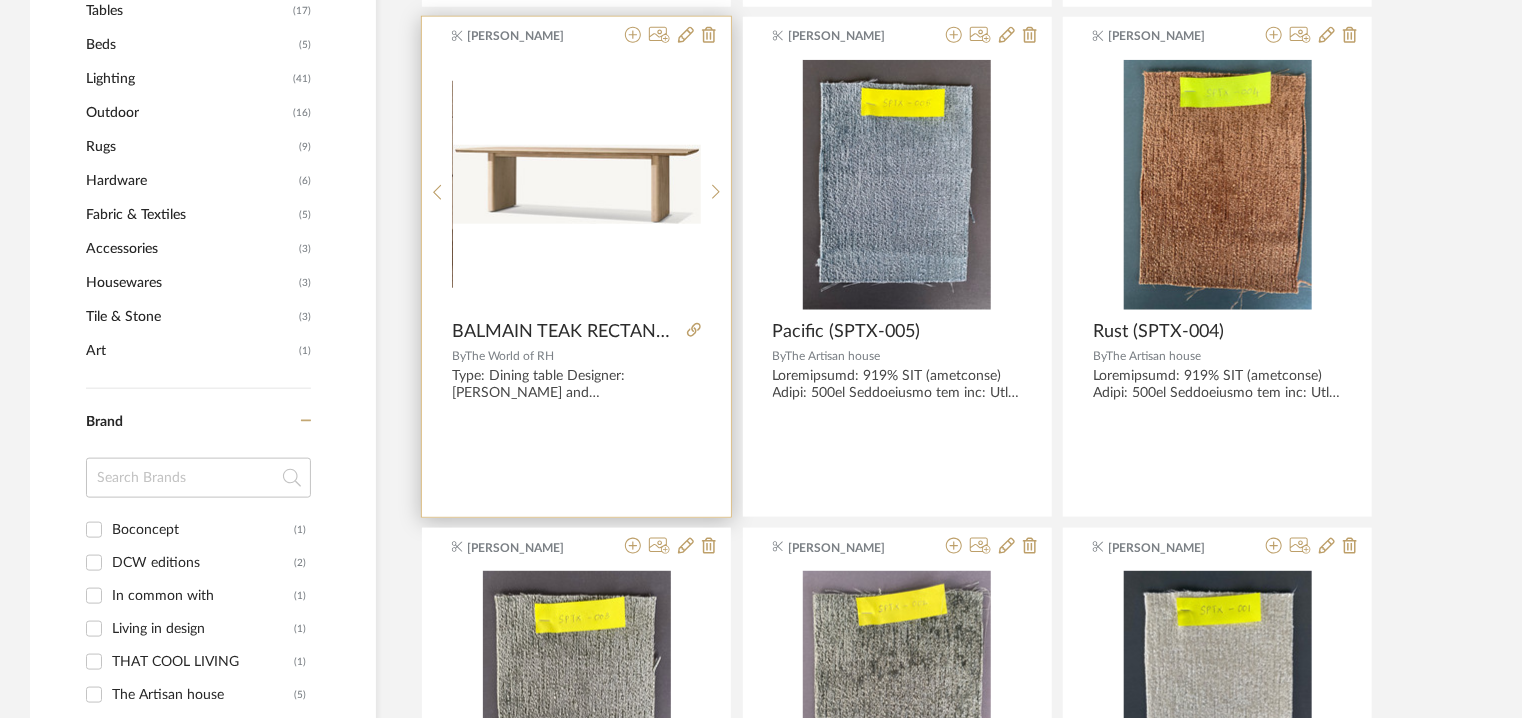scroll, scrollTop: 1228, scrollLeft: 0, axis: vertical 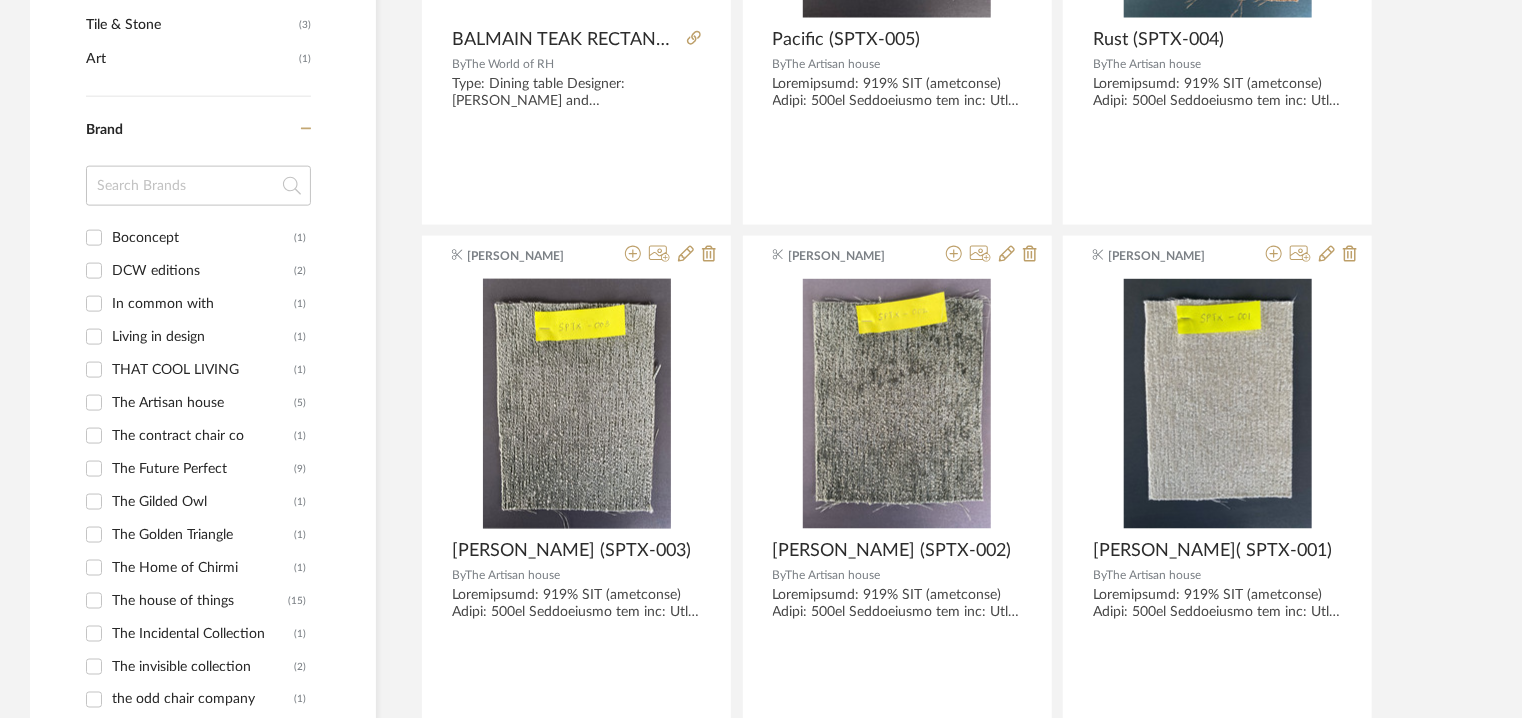 type on "in the sun" 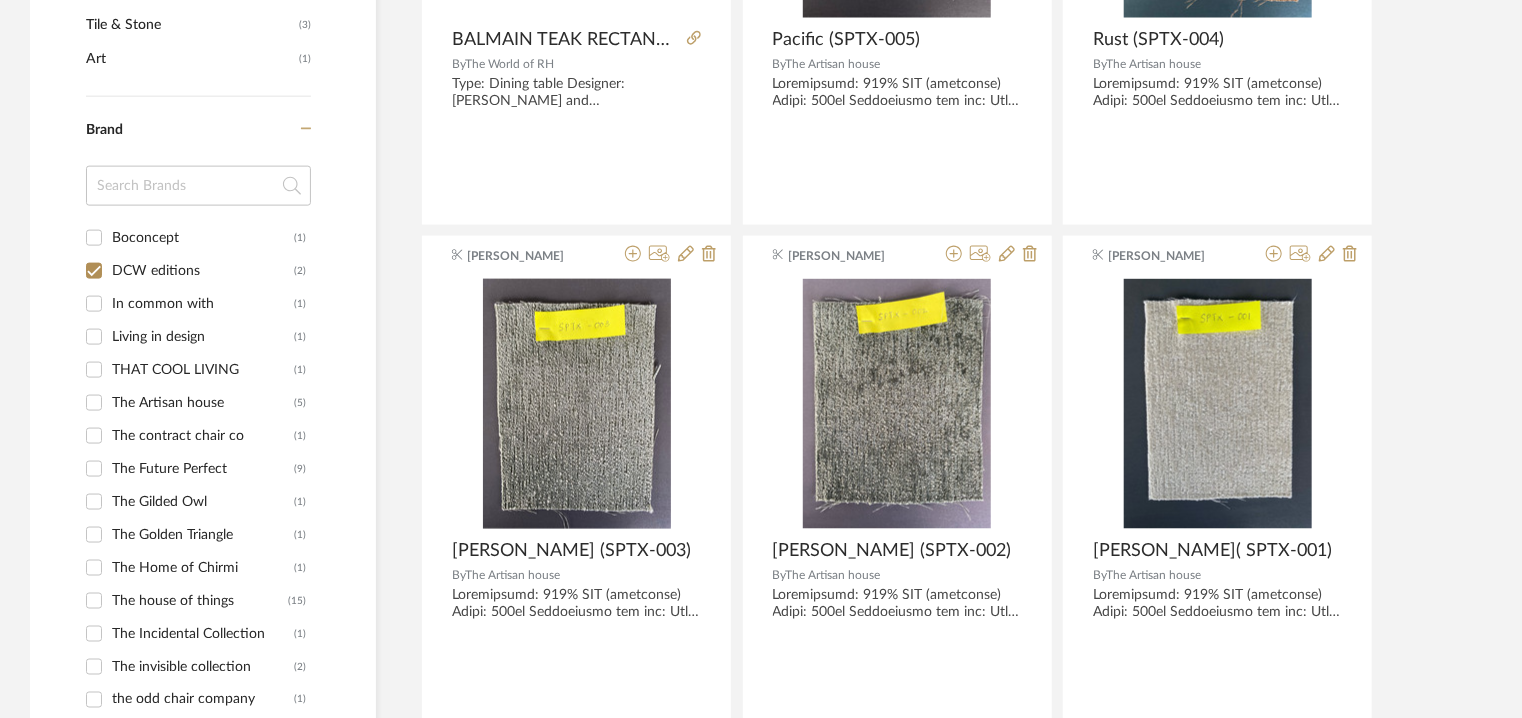 checkbox on "true" 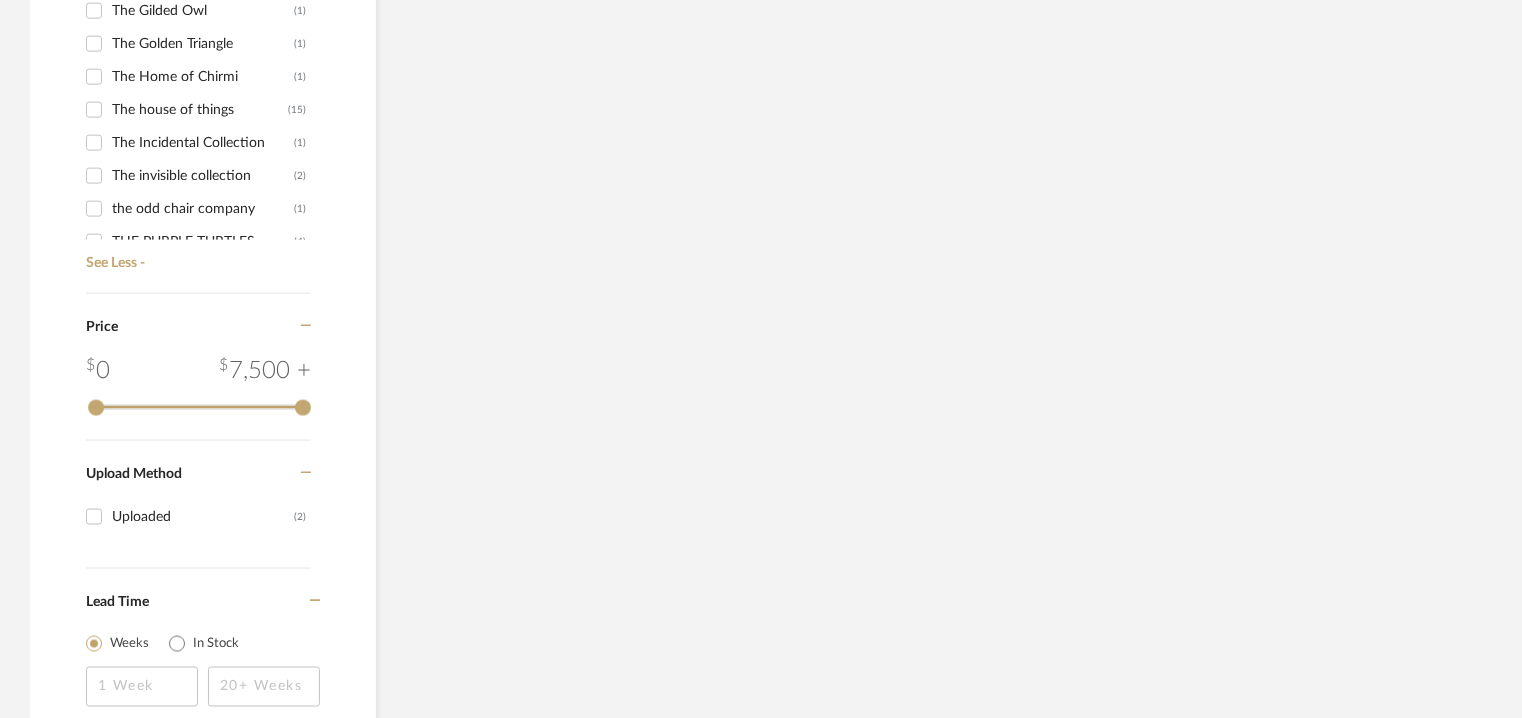 scroll, scrollTop: 1112, scrollLeft: 0, axis: vertical 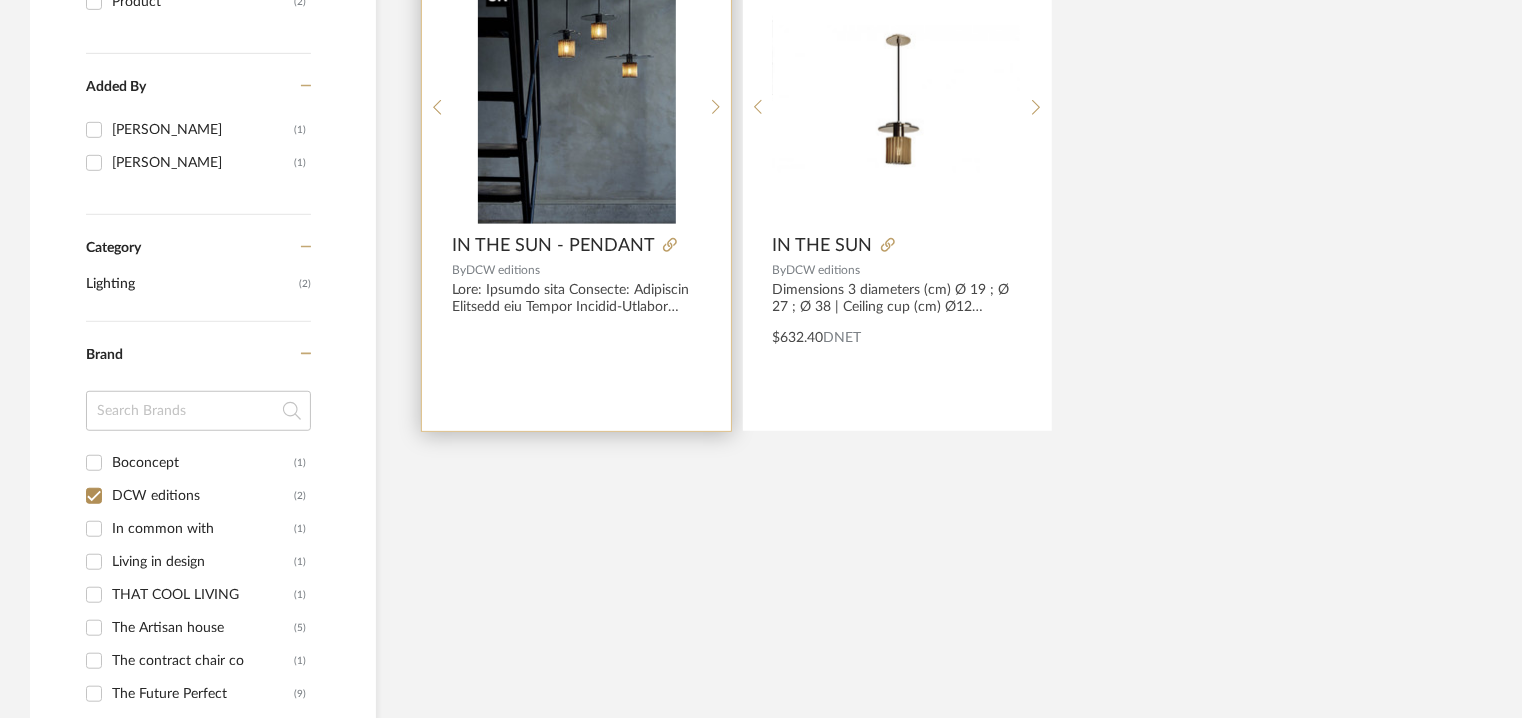 click at bounding box center [577, 99] 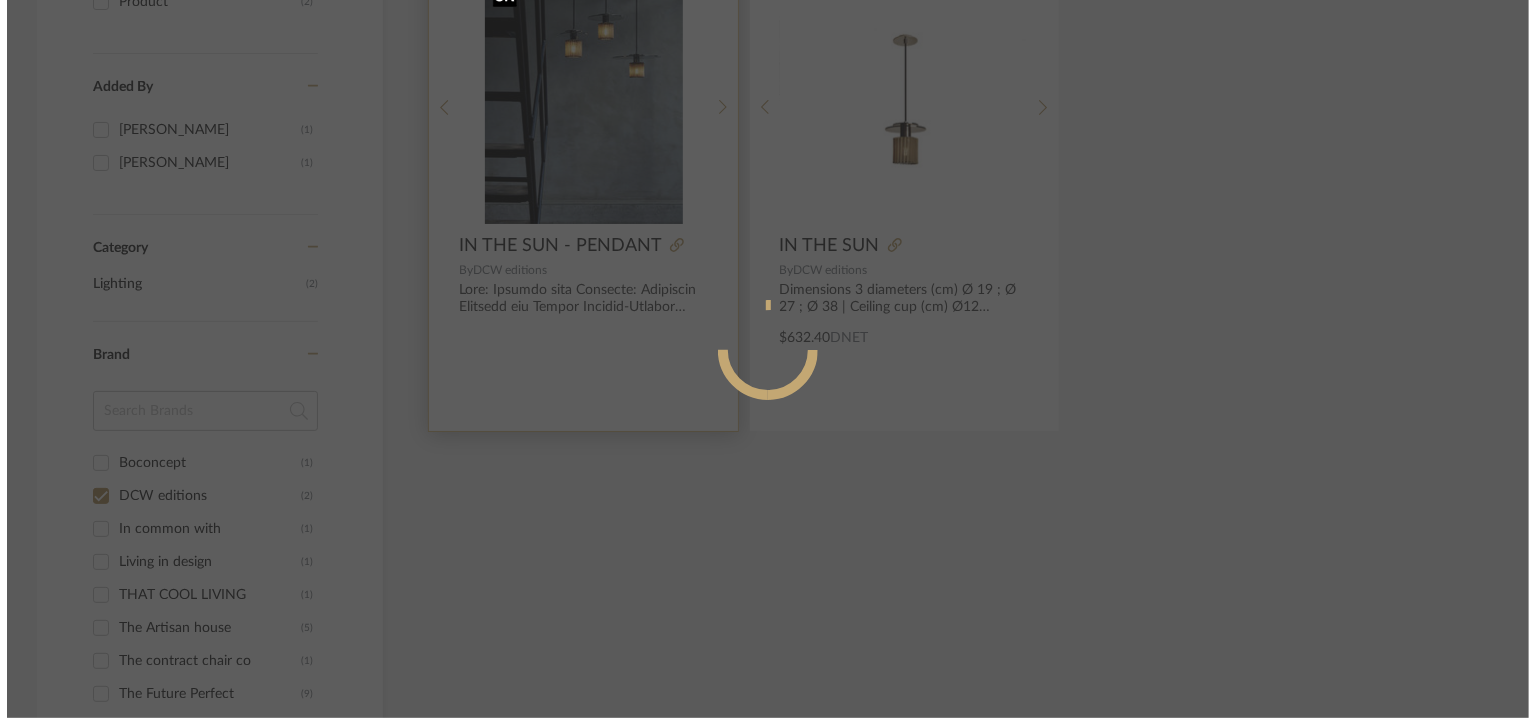 scroll, scrollTop: 0, scrollLeft: 0, axis: both 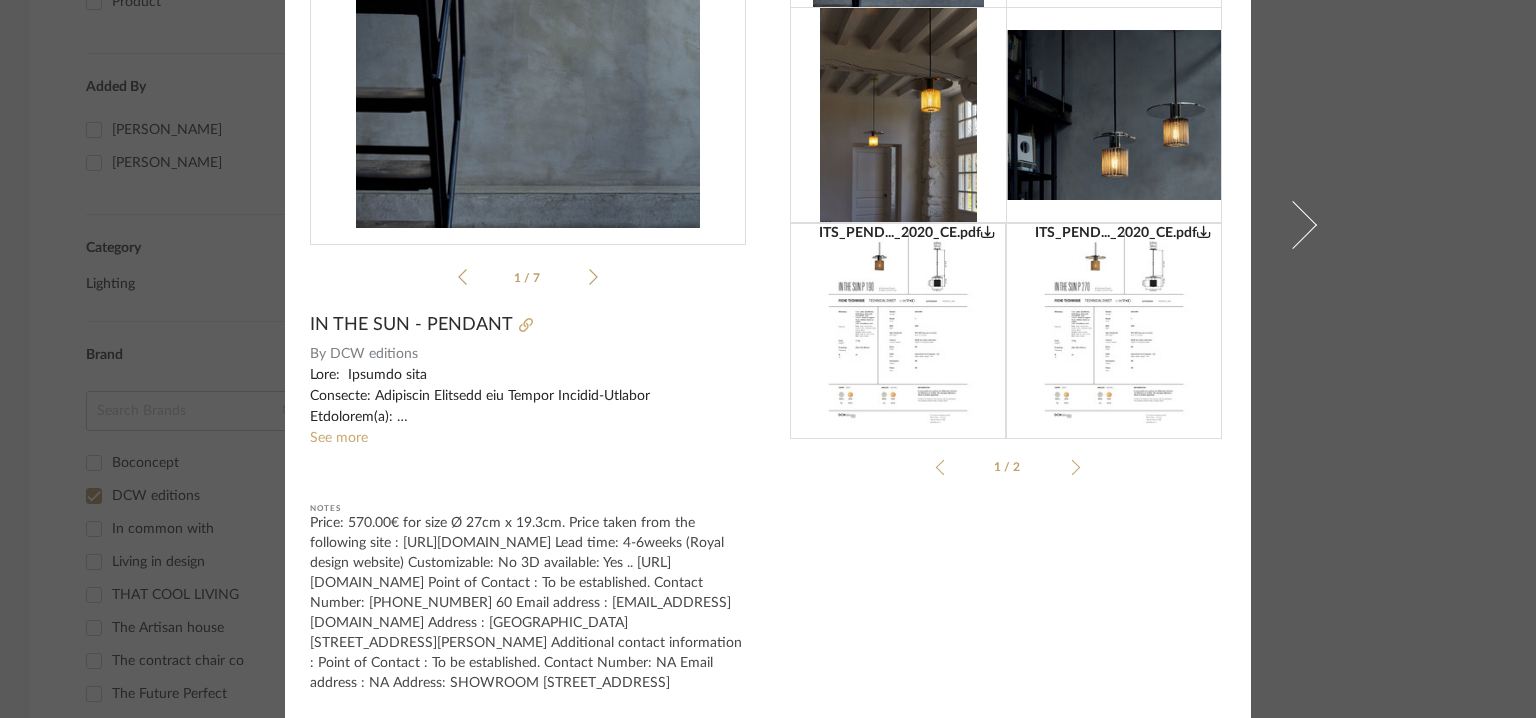 drag, startPoint x: 600, startPoint y: 559, endPoint x: 688, endPoint y: 677, distance: 147.20055 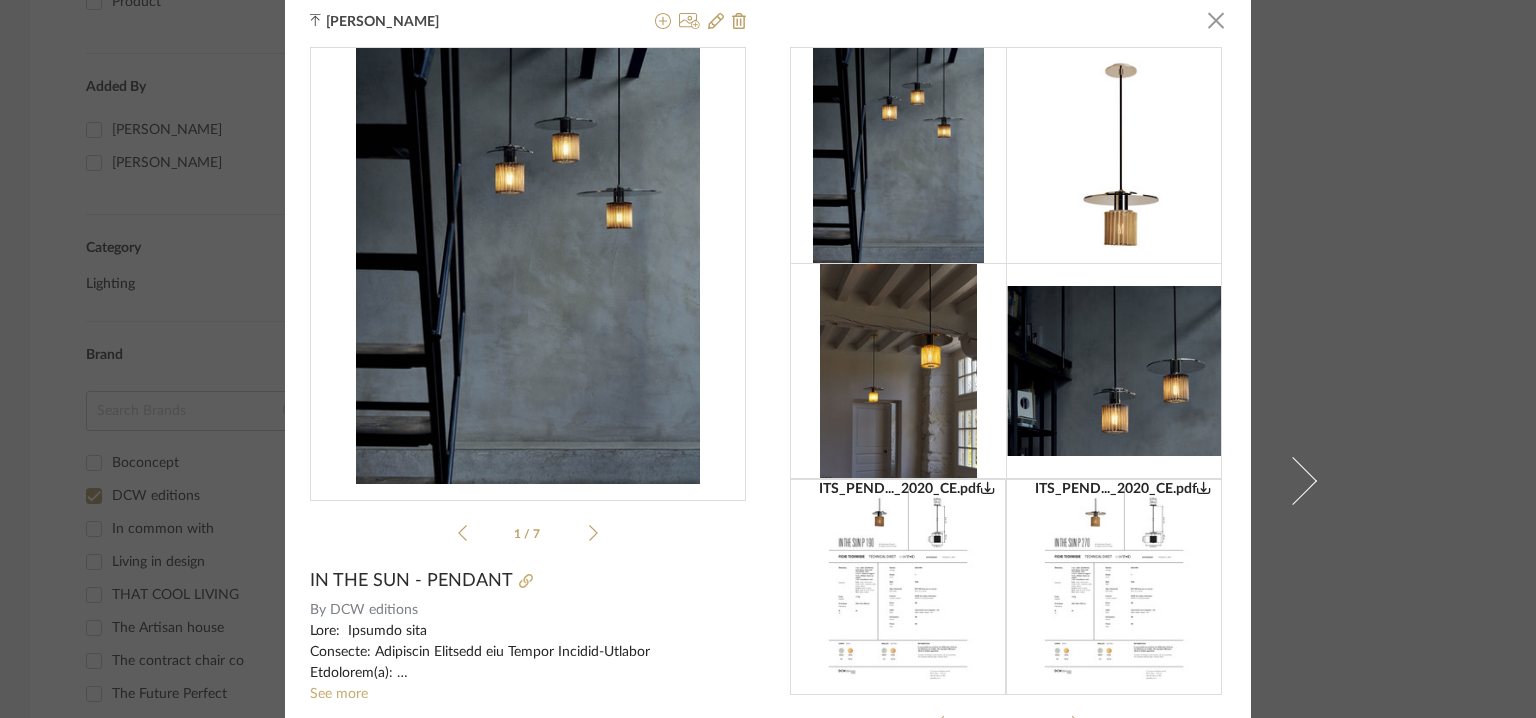 scroll, scrollTop: 0, scrollLeft: 0, axis: both 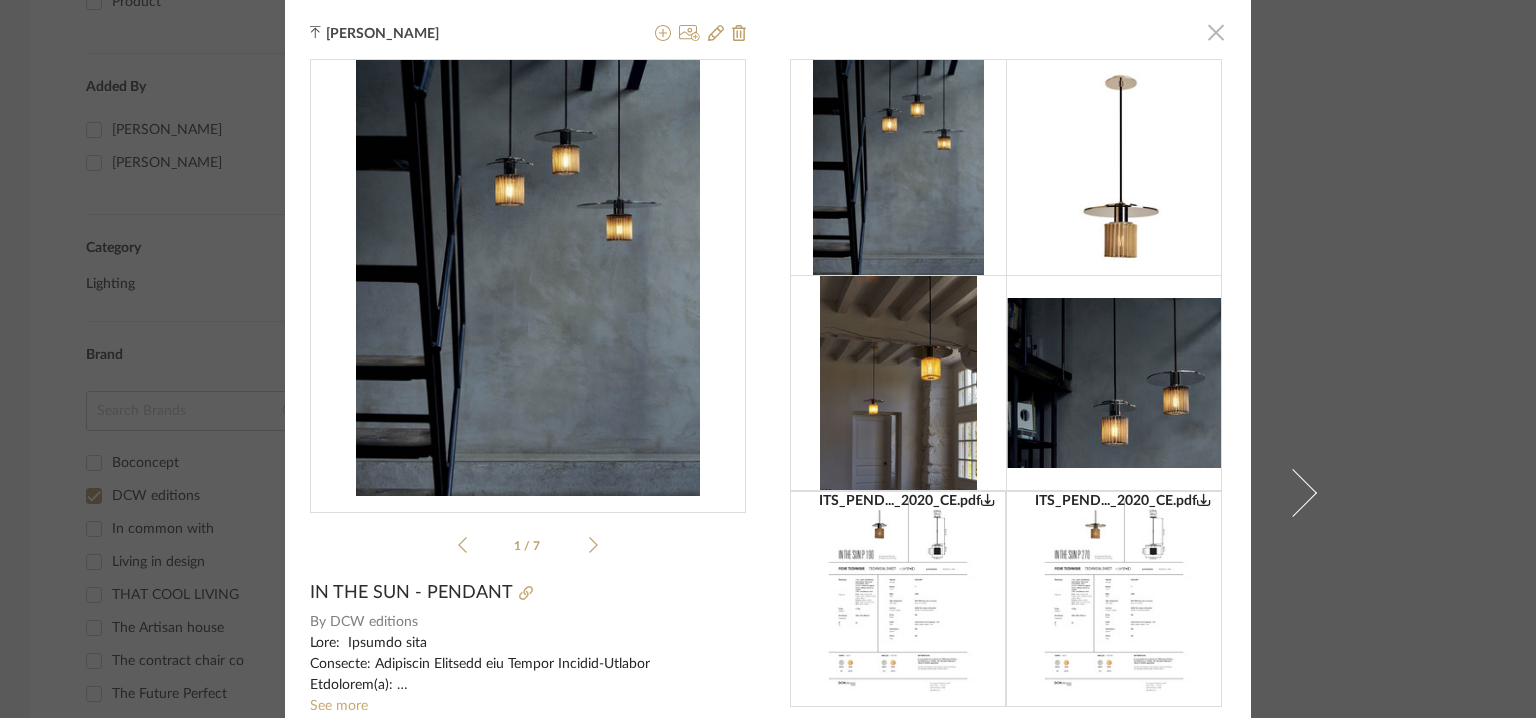 click 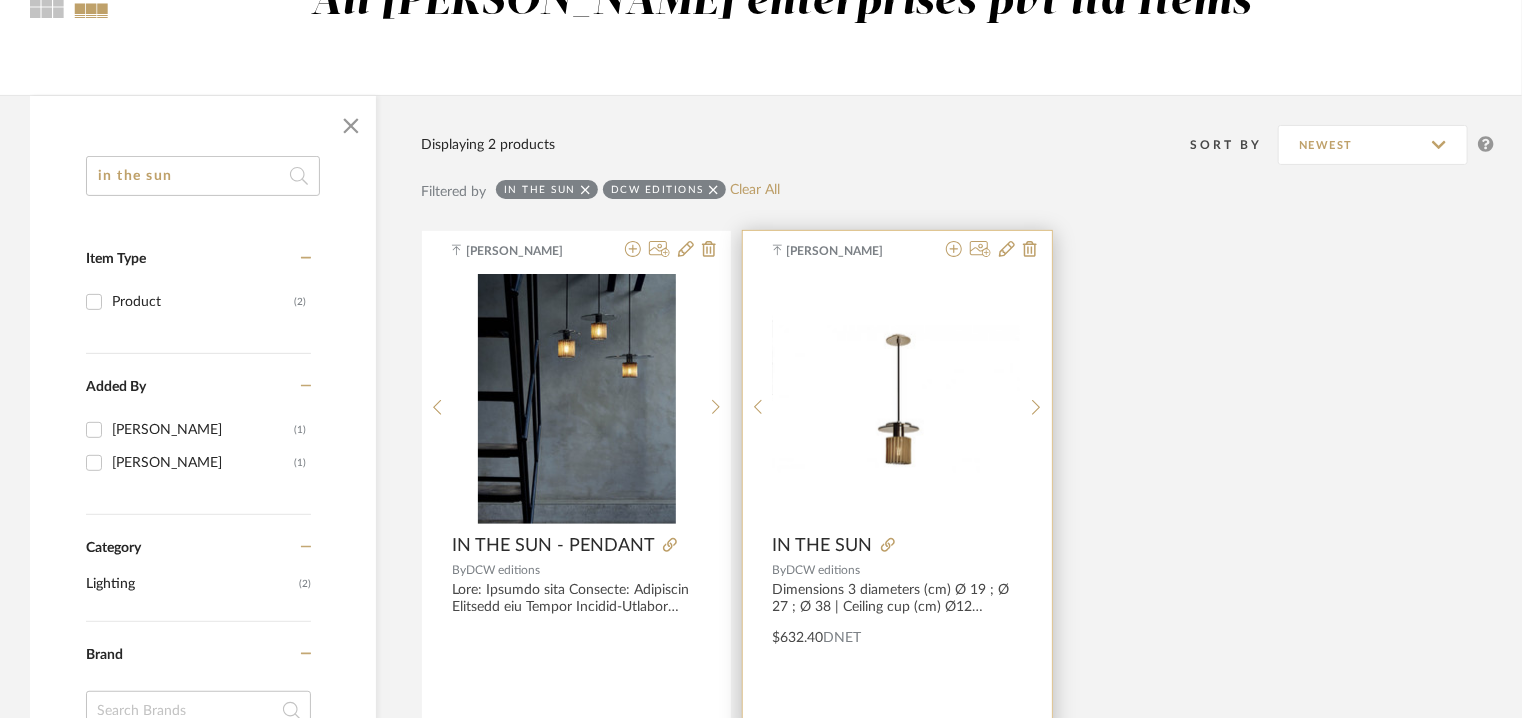 scroll, scrollTop: 412, scrollLeft: 0, axis: vertical 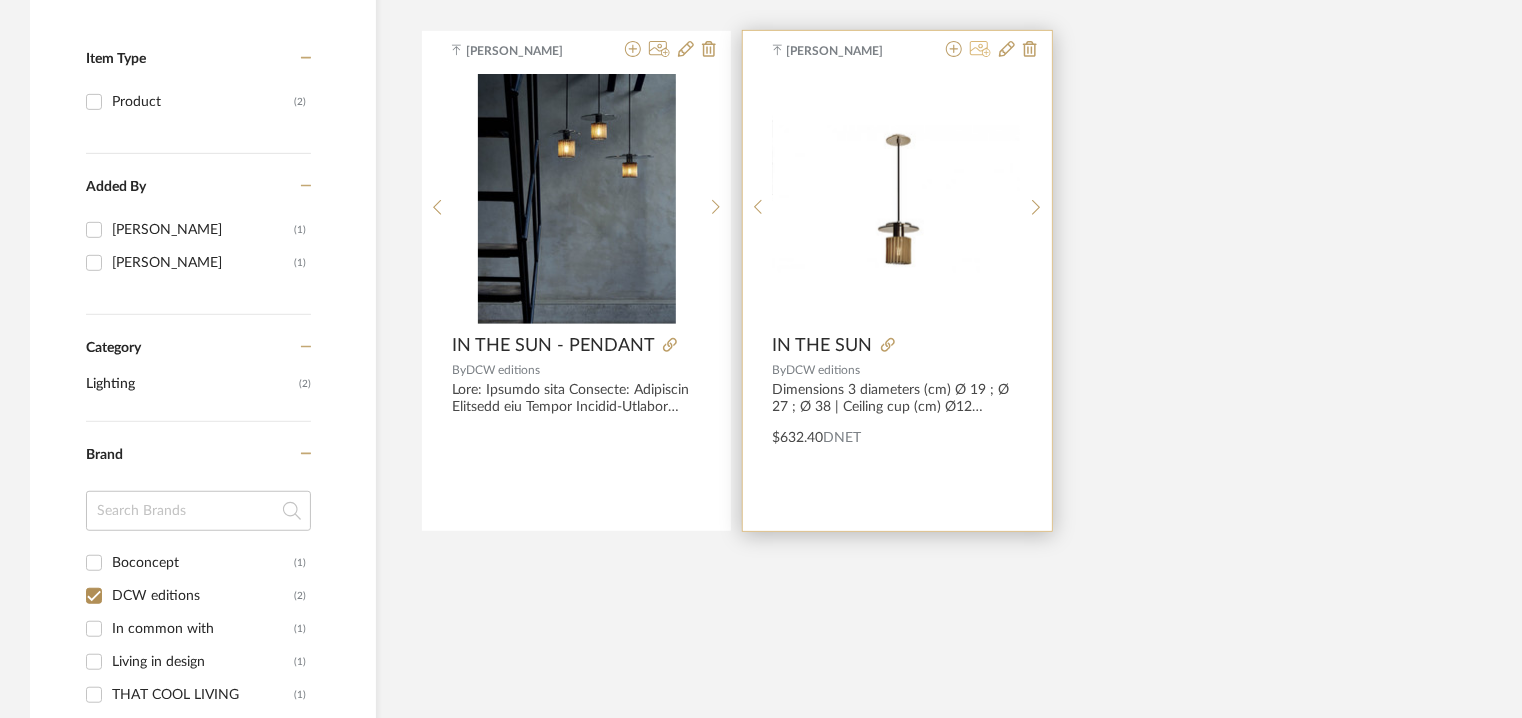 click 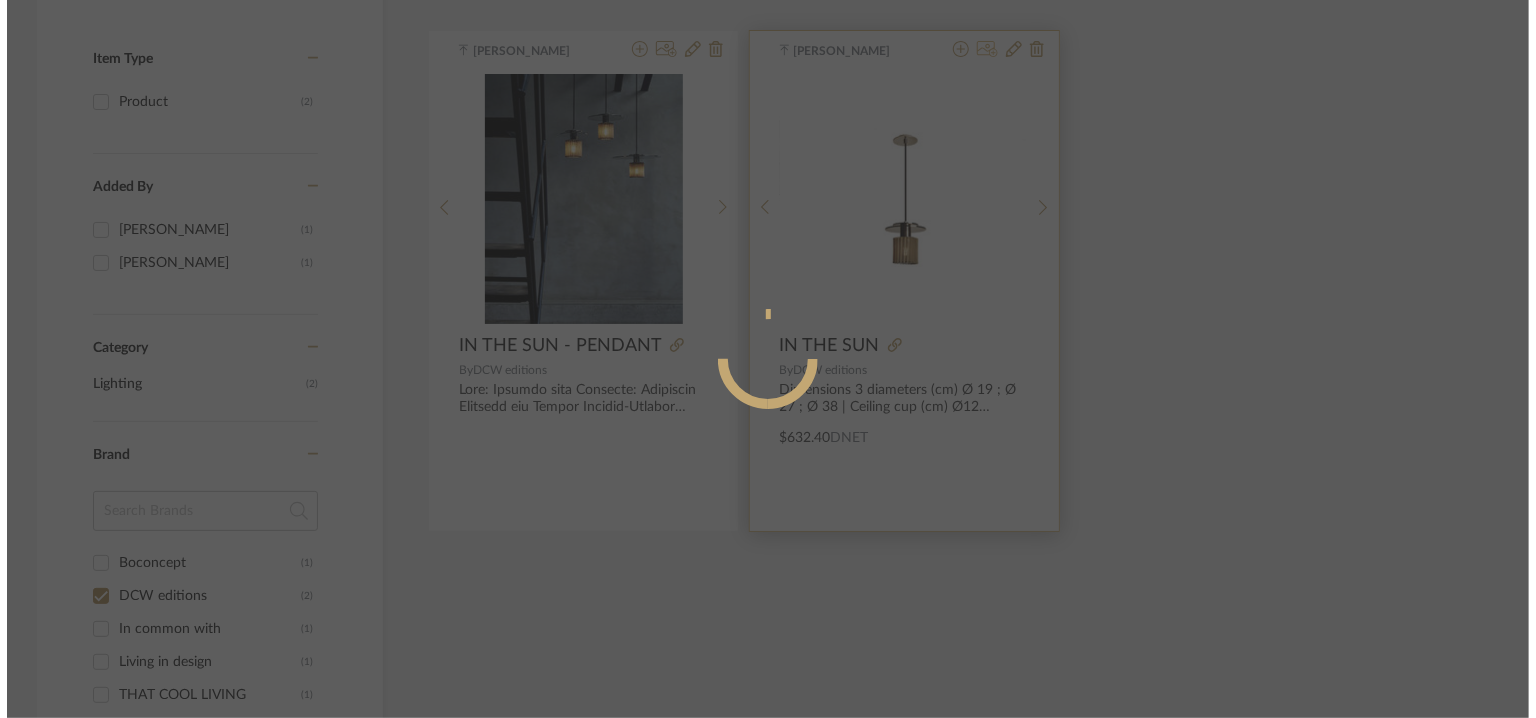 scroll, scrollTop: 0, scrollLeft: 0, axis: both 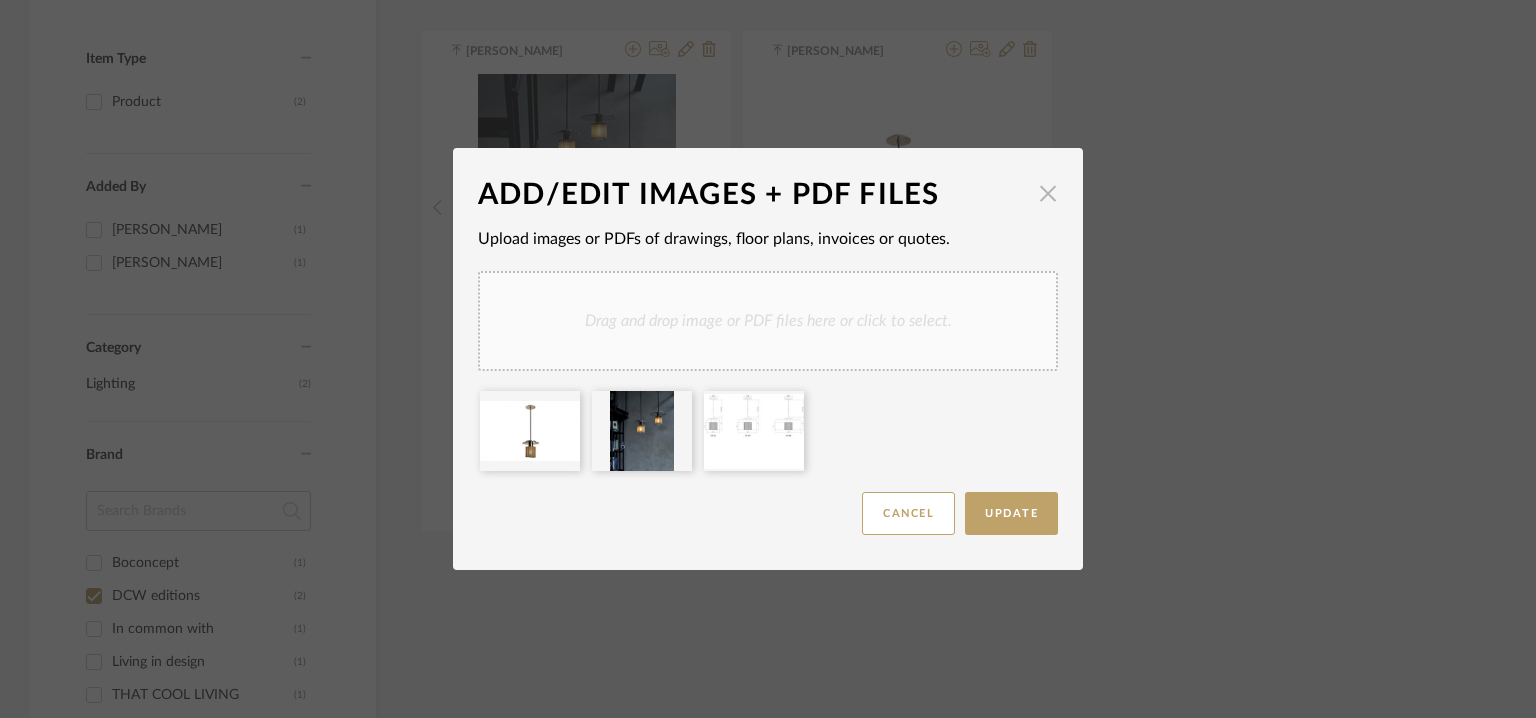 click at bounding box center [1048, 193] 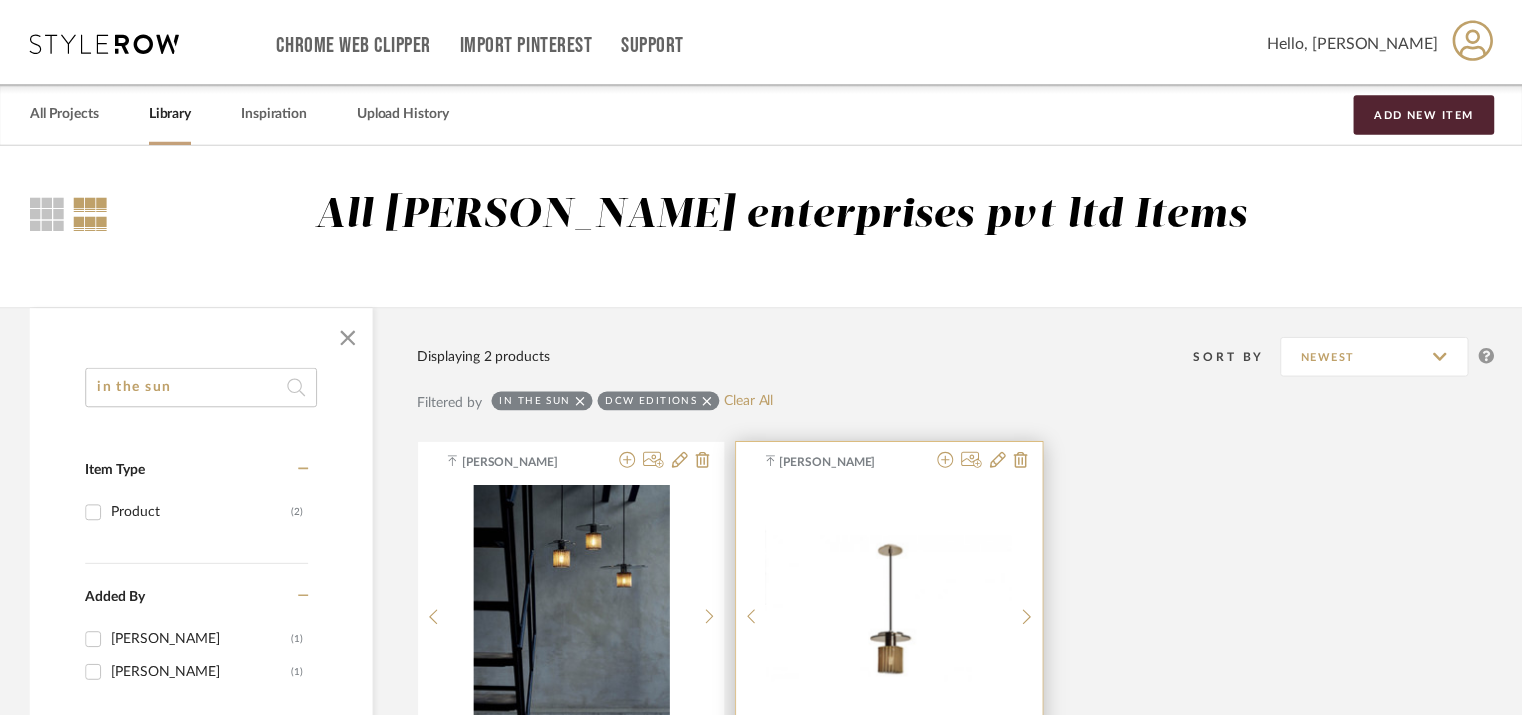 scroll, scrollTop: 412, scrollLeft: 0, axis: vertical 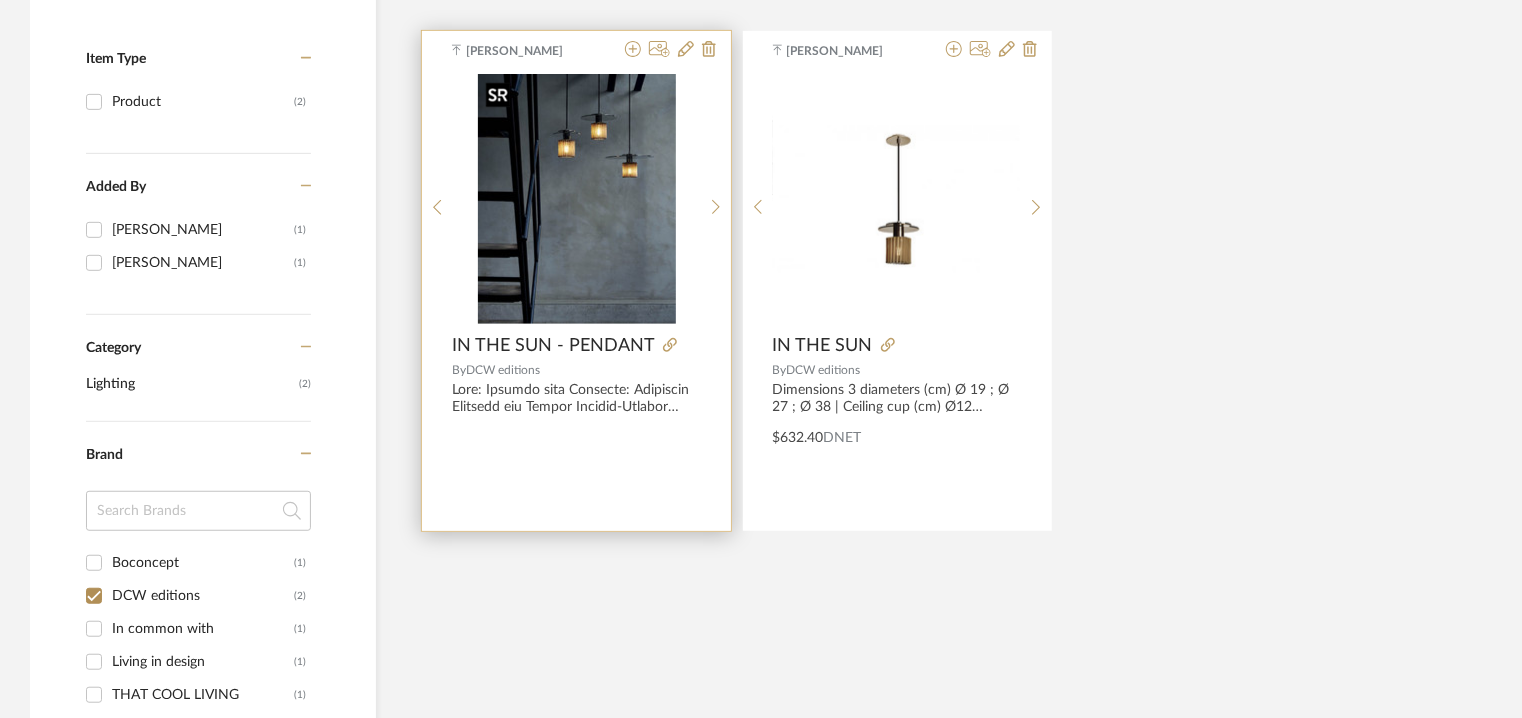 click at bounding box center (577, 199) 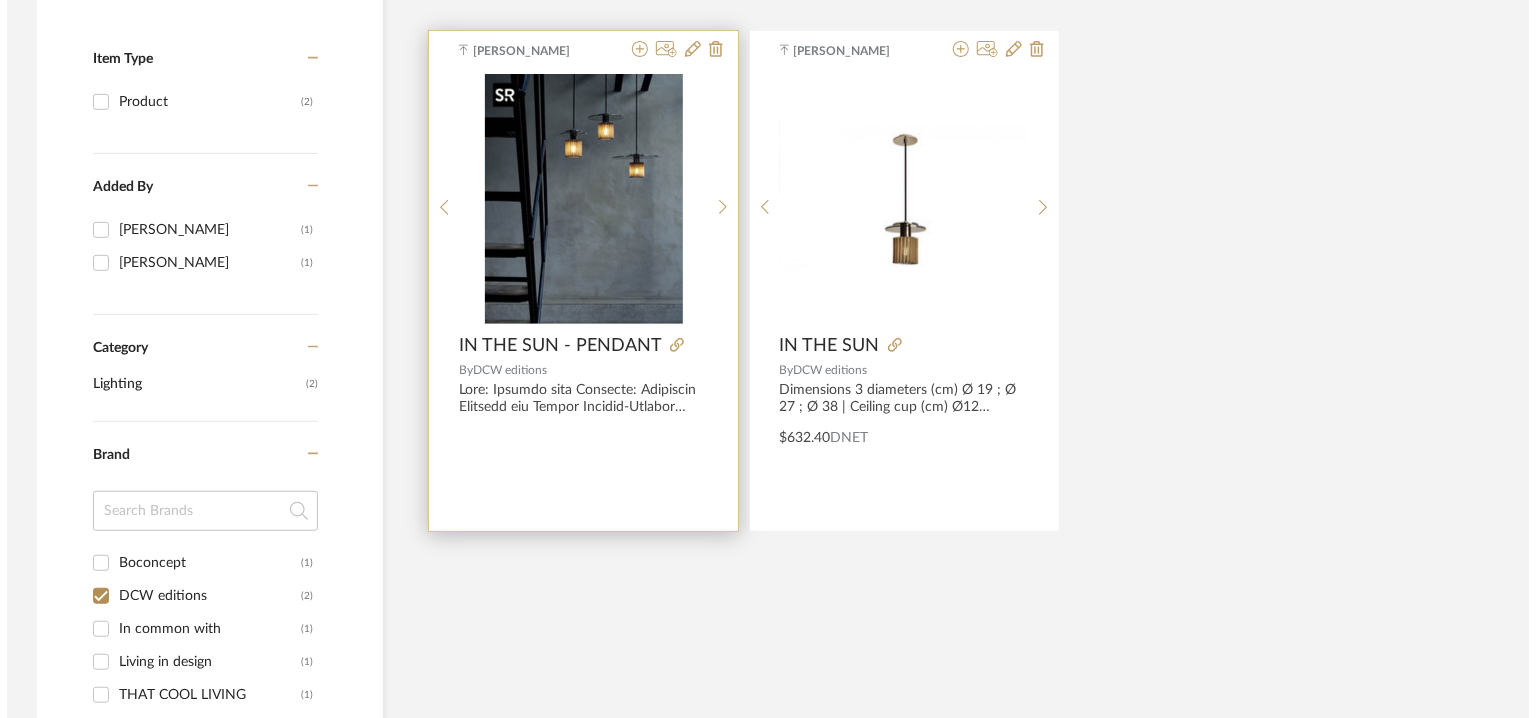 scroll, scrollTop: 0, scrollLeft: 0, axis: both 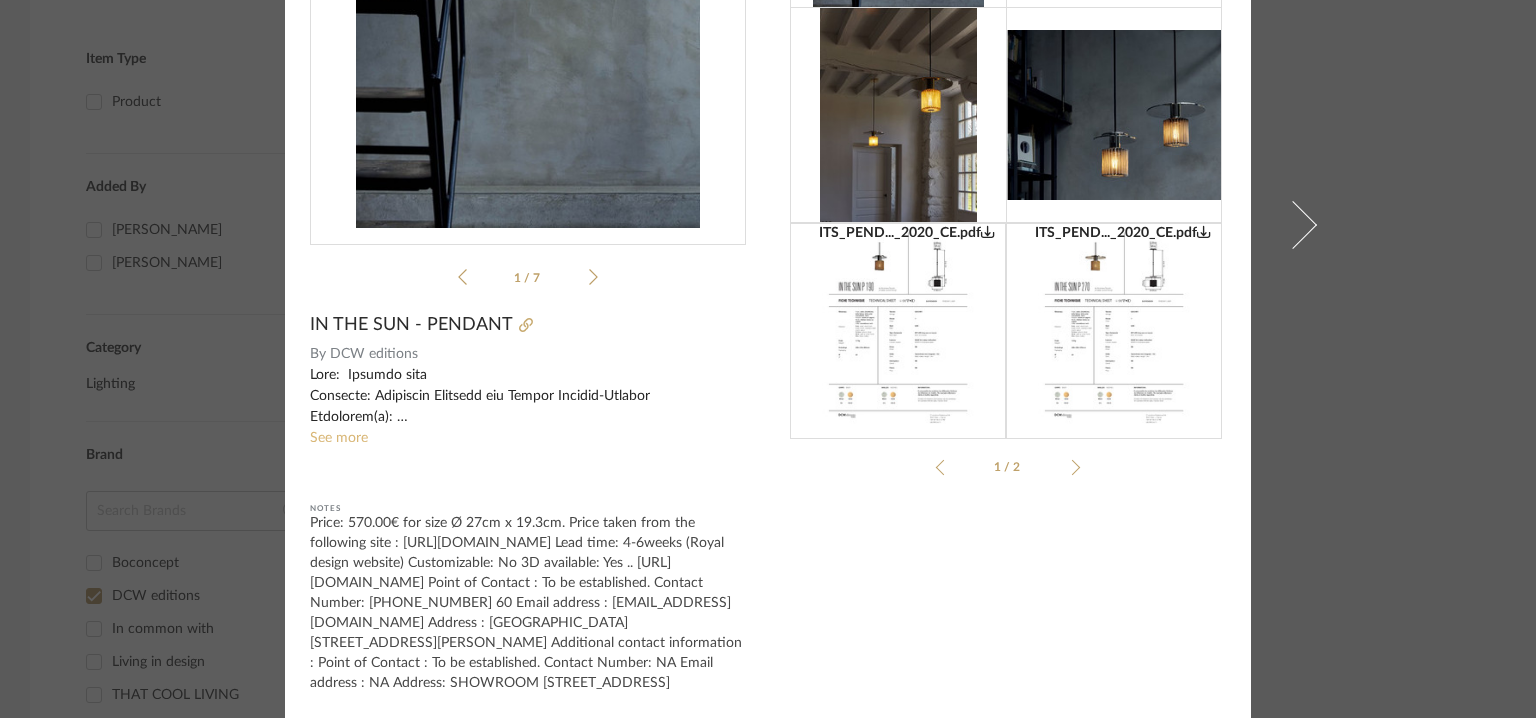 click on "See more" 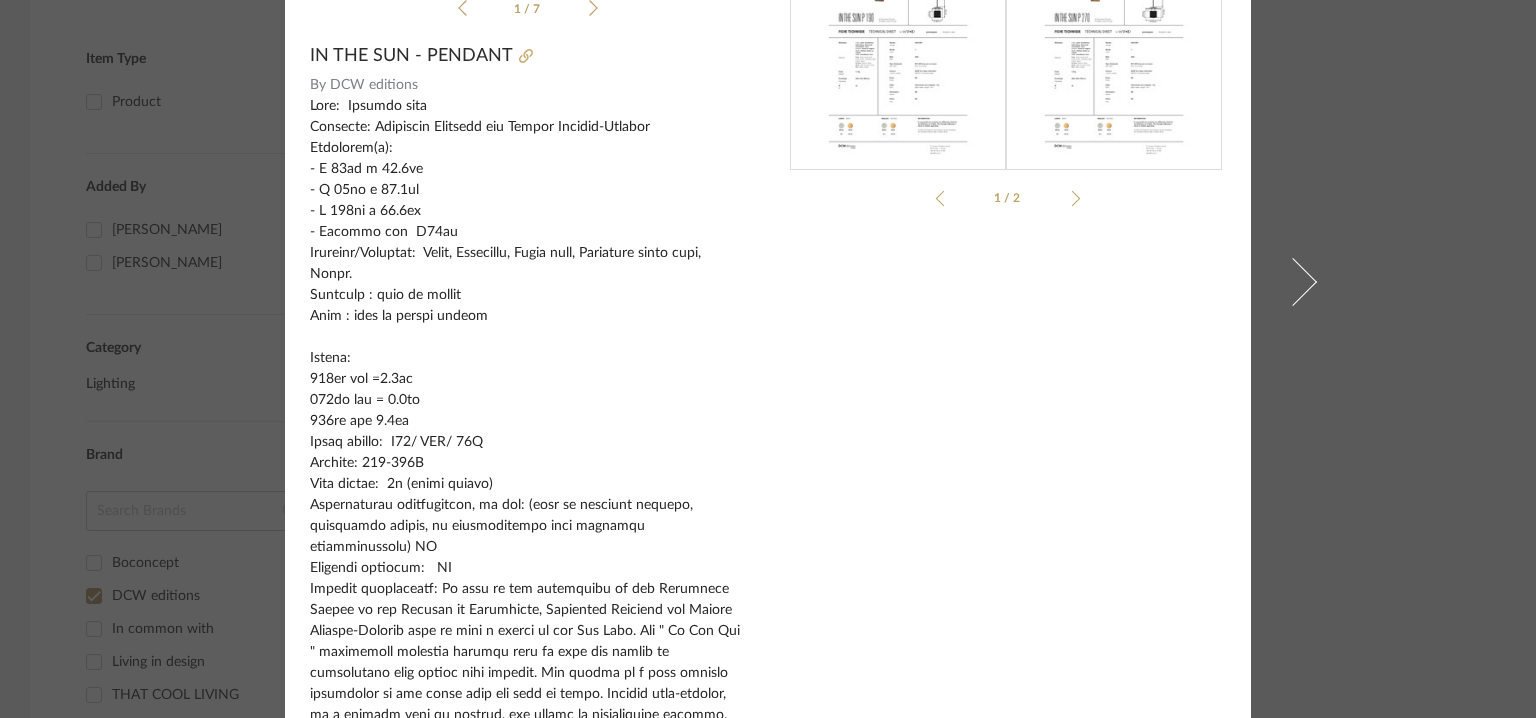 scroll, scrollTop: 508, scrollLeft: 0, axis: vertical 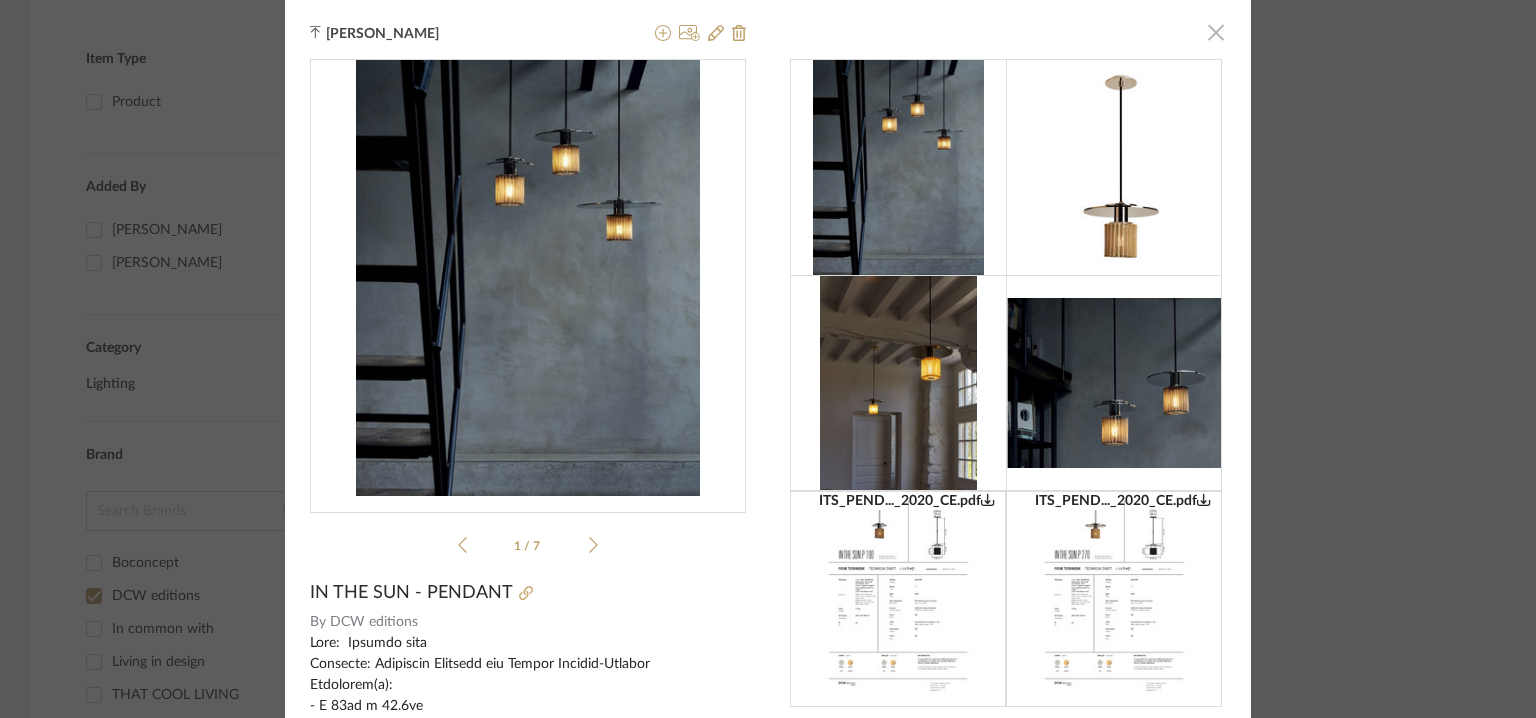 click 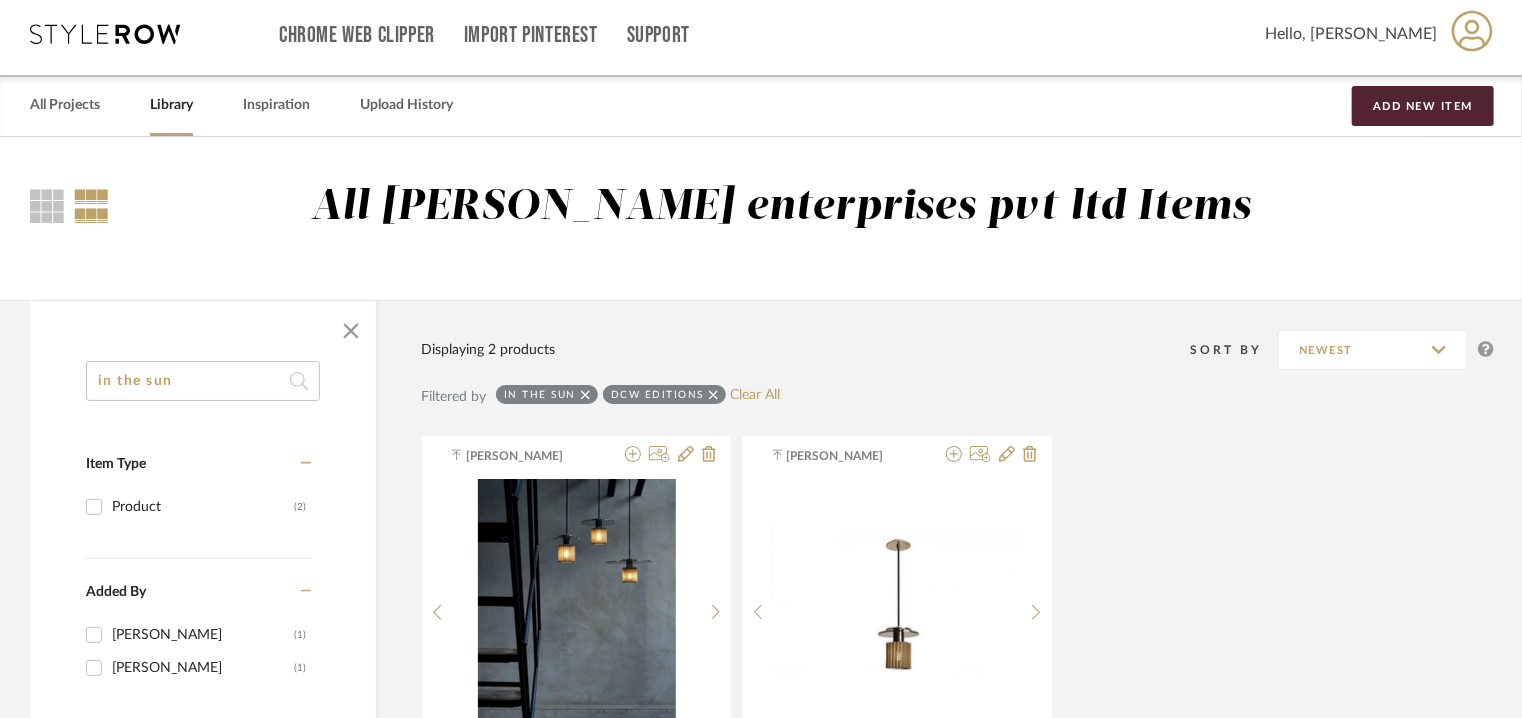 scroll, scrollTop: 0, scrollLeft: 0, axis: both 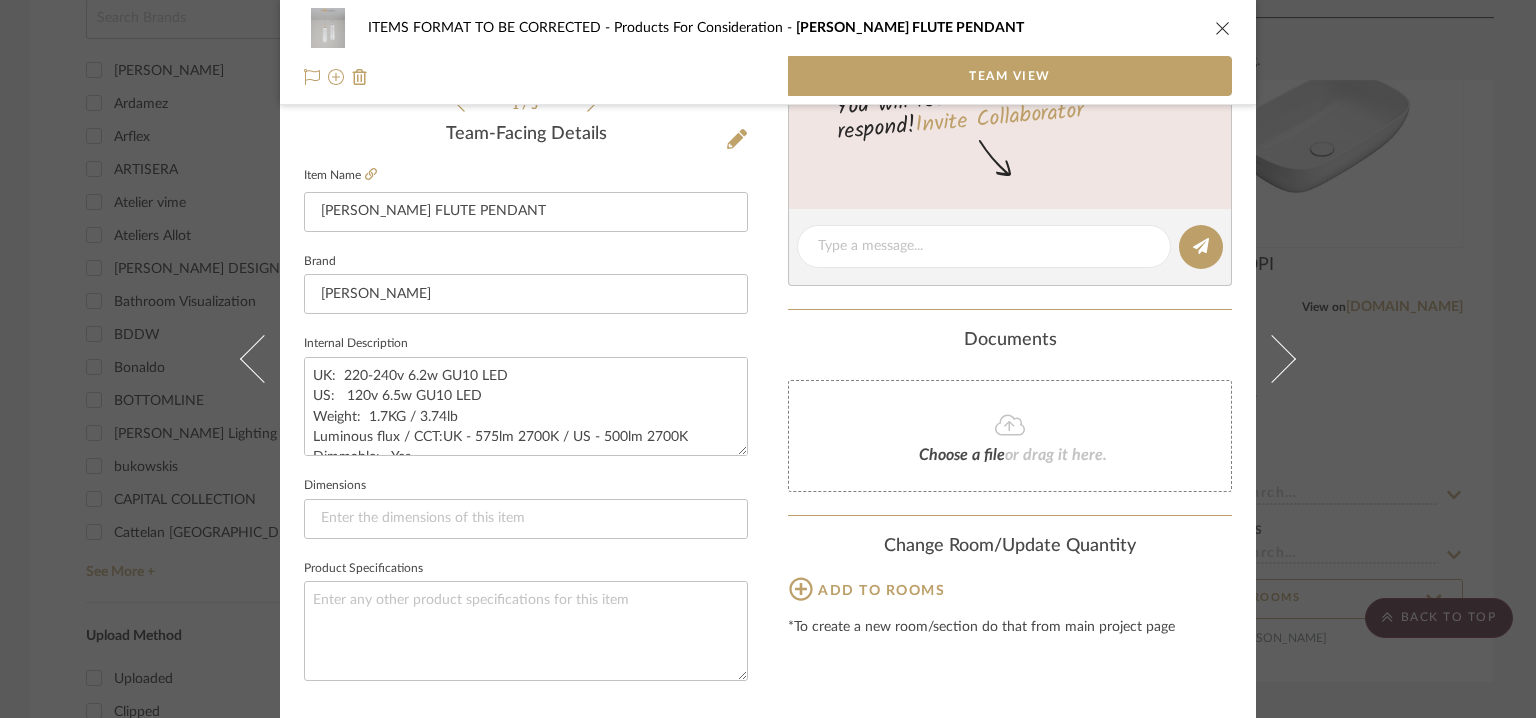 click 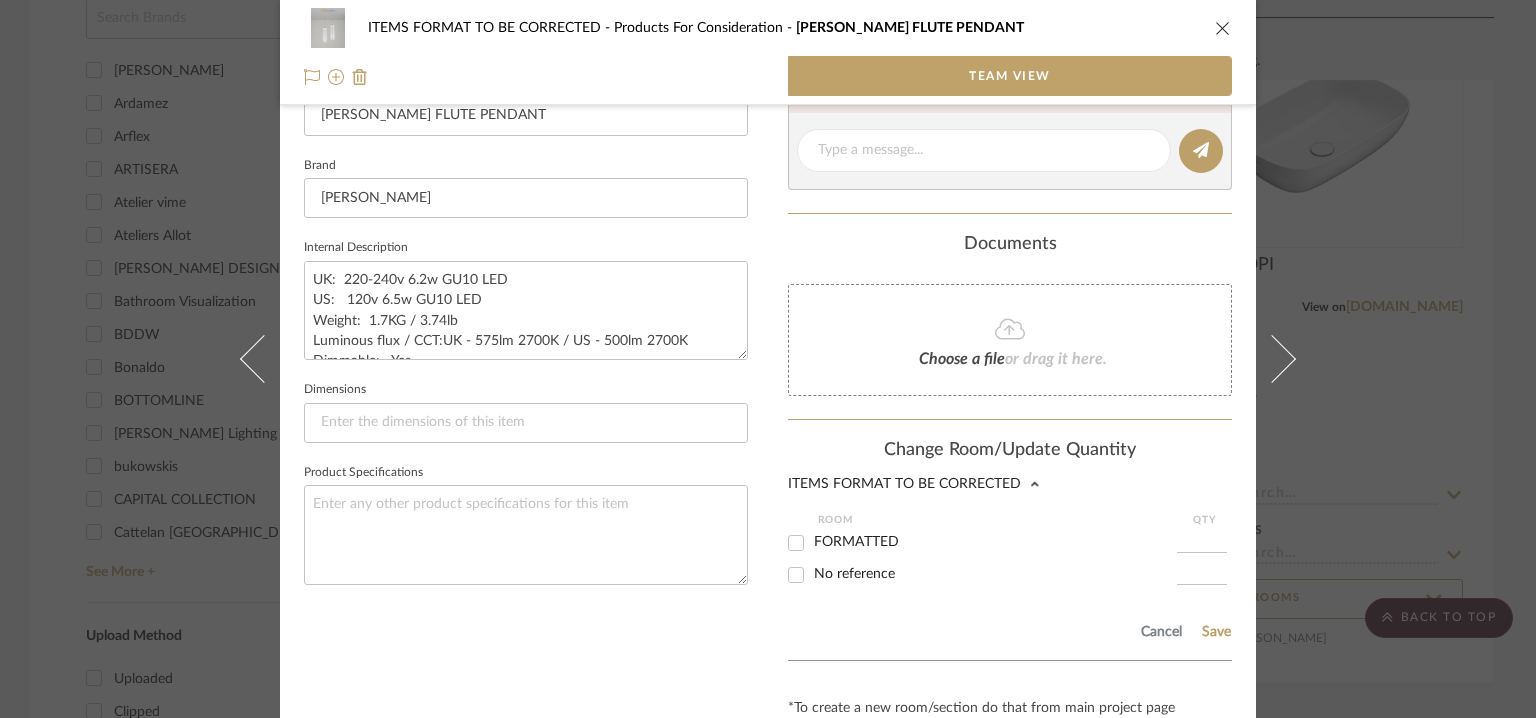 scroll, scrollTop: 674, scrollLeft: 0, axis: vertical 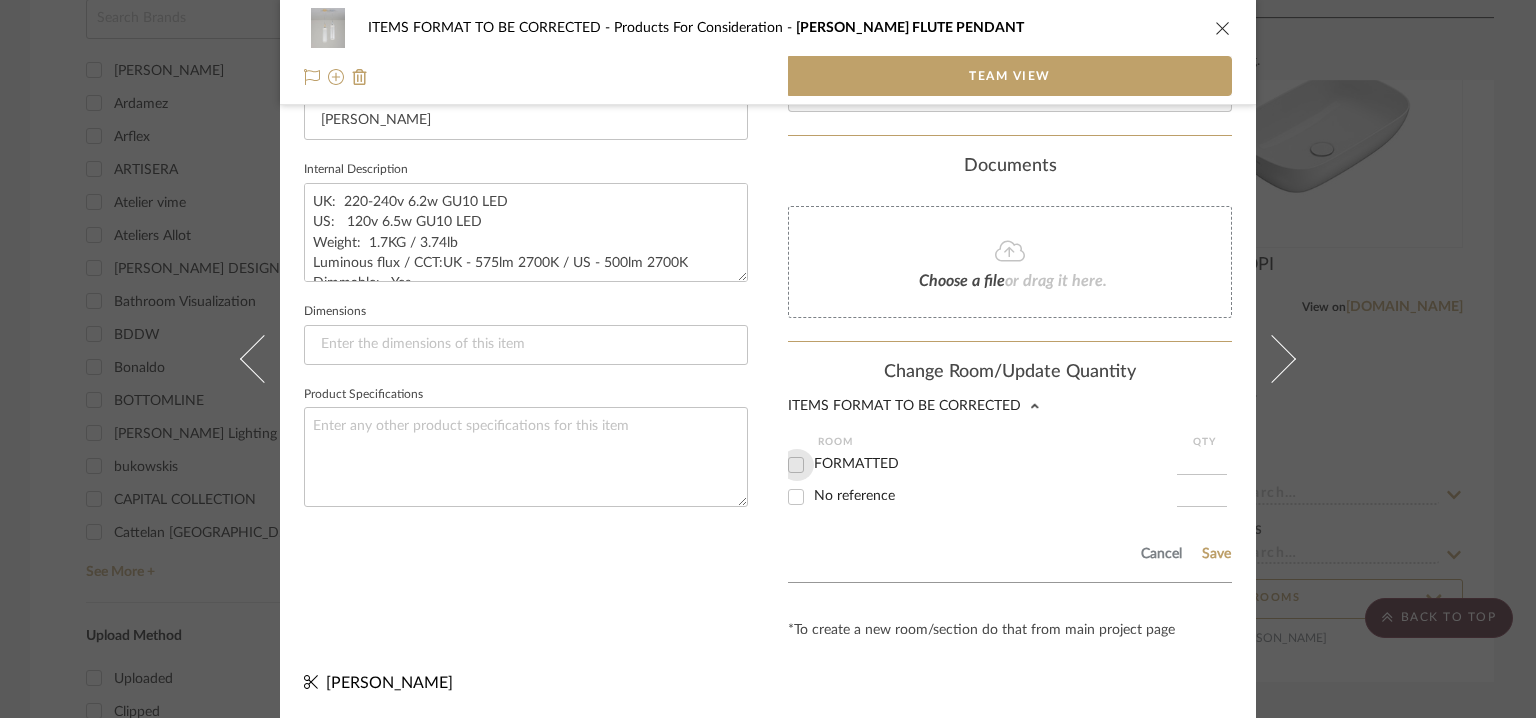 drag, startPoint x: 784, startPoint y: 463, endPoint x: 798, endPoint y: 478, distance: 20.518284 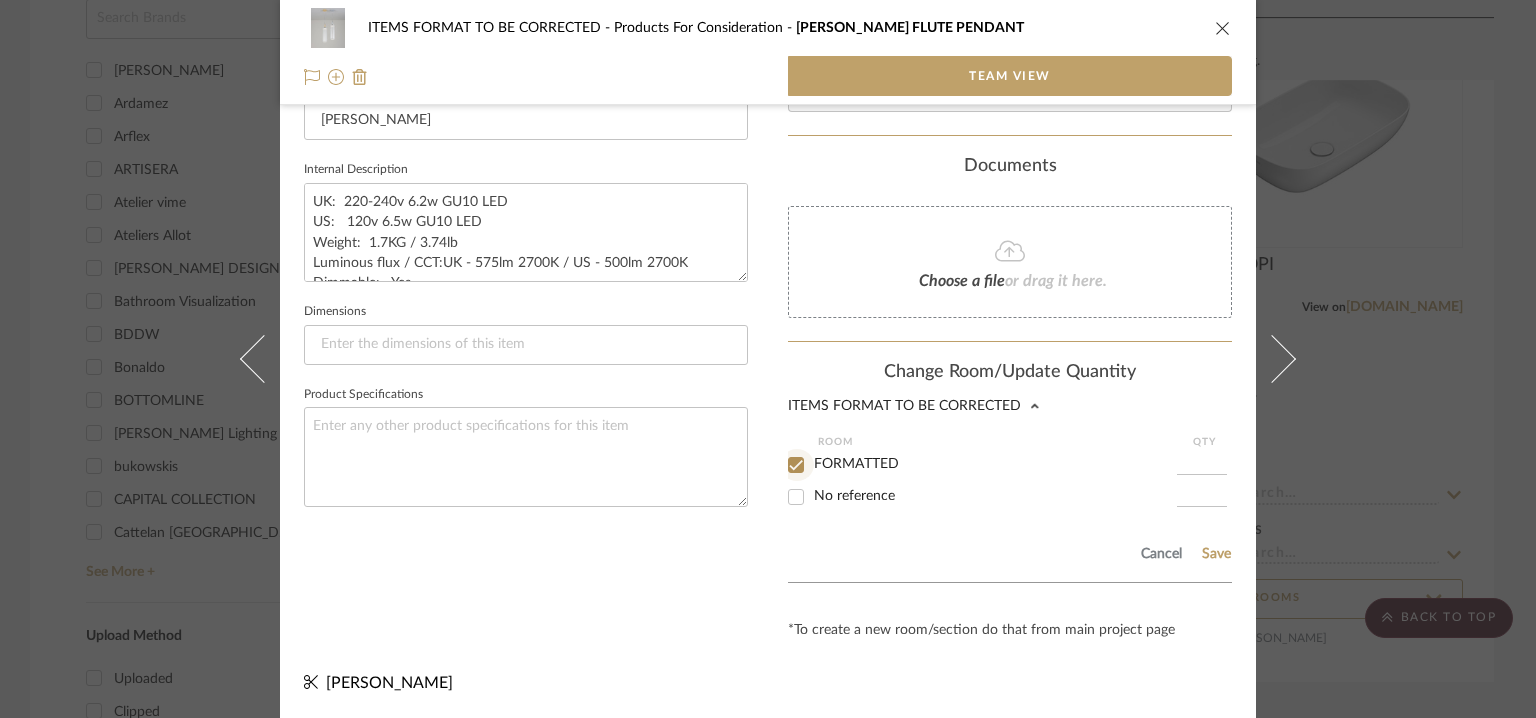 checkbox on "true" 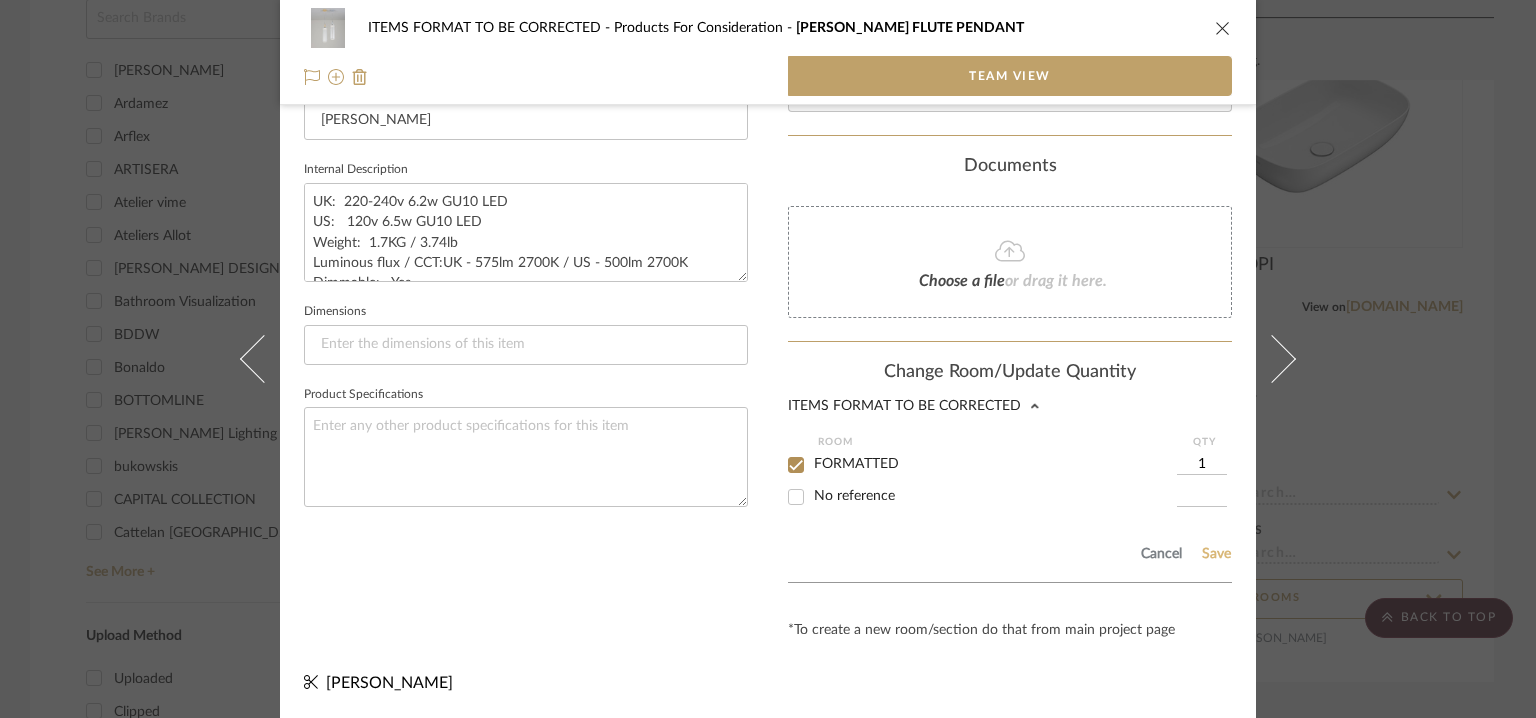 click on "Save" 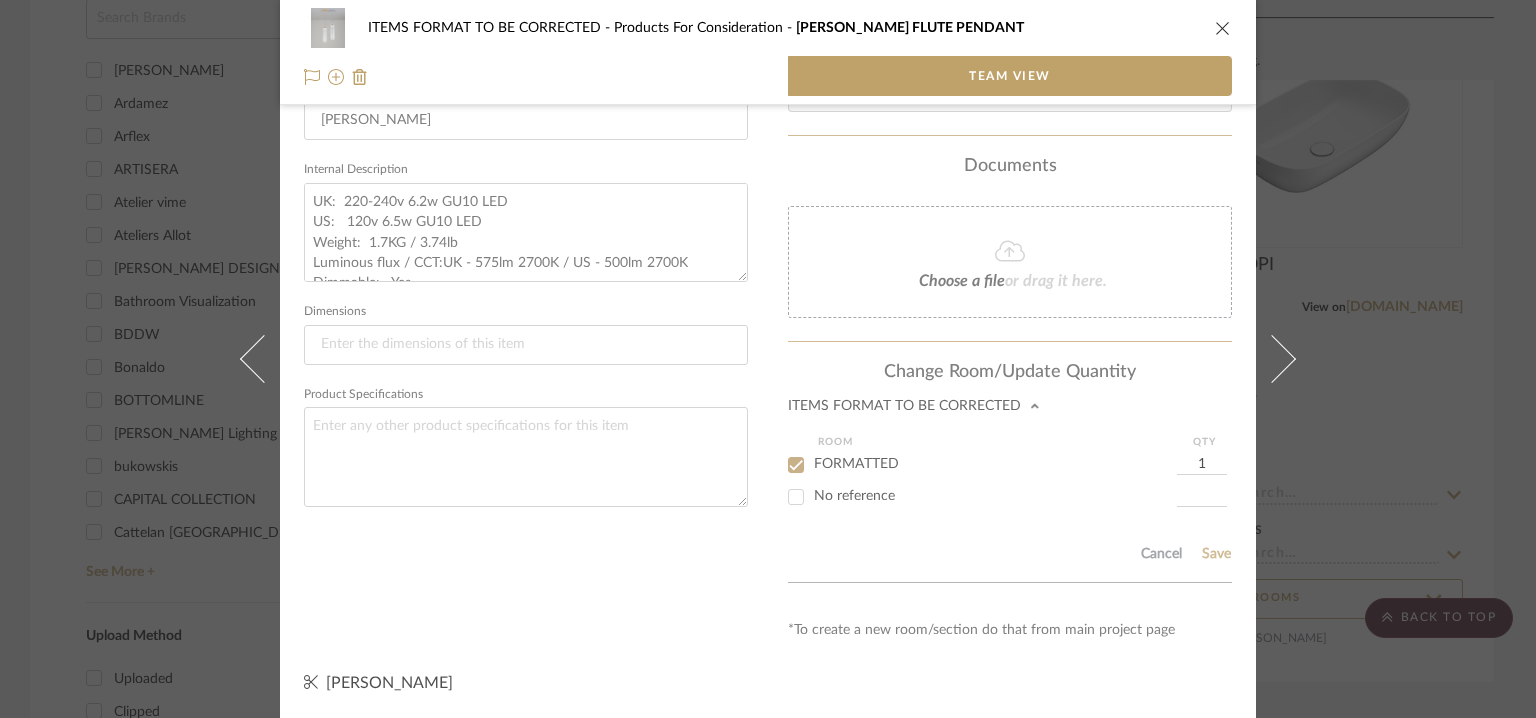 type 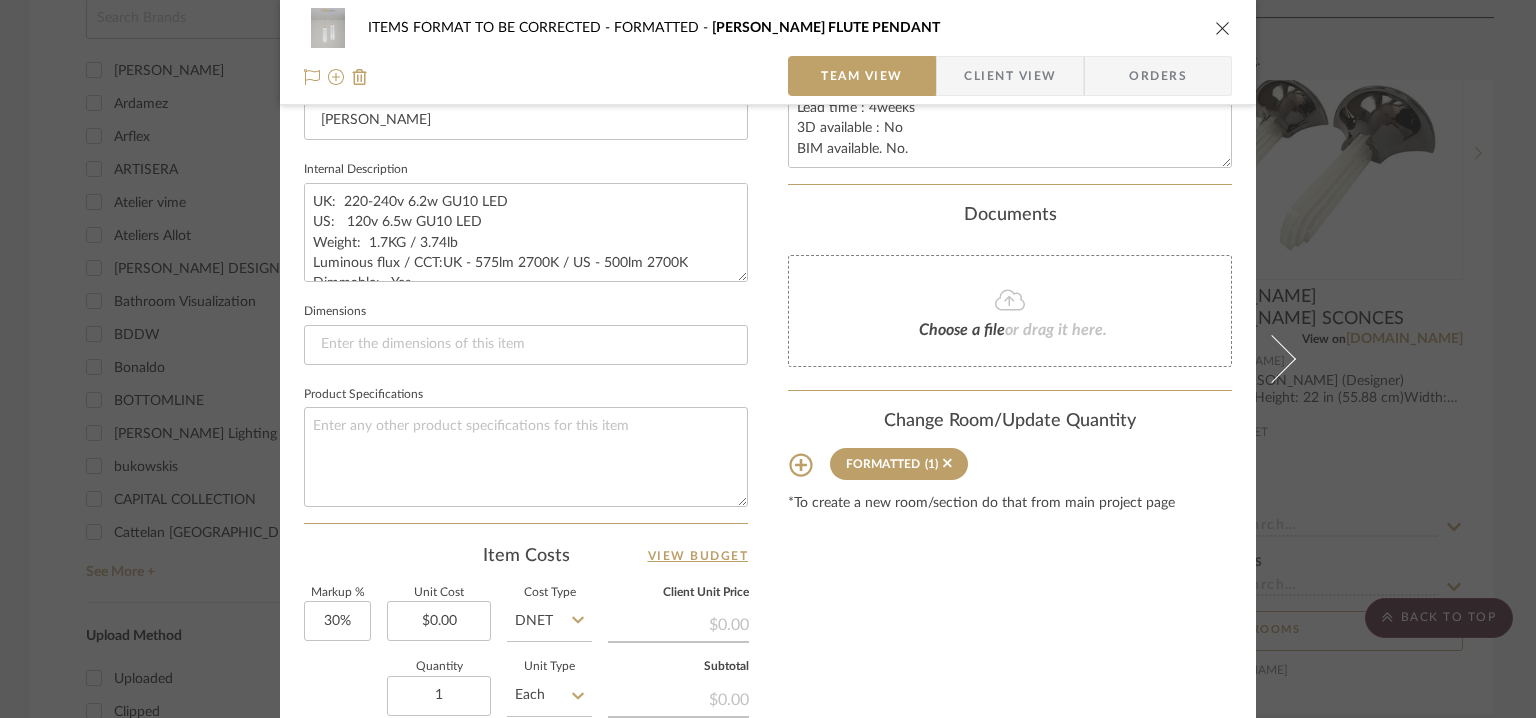 type 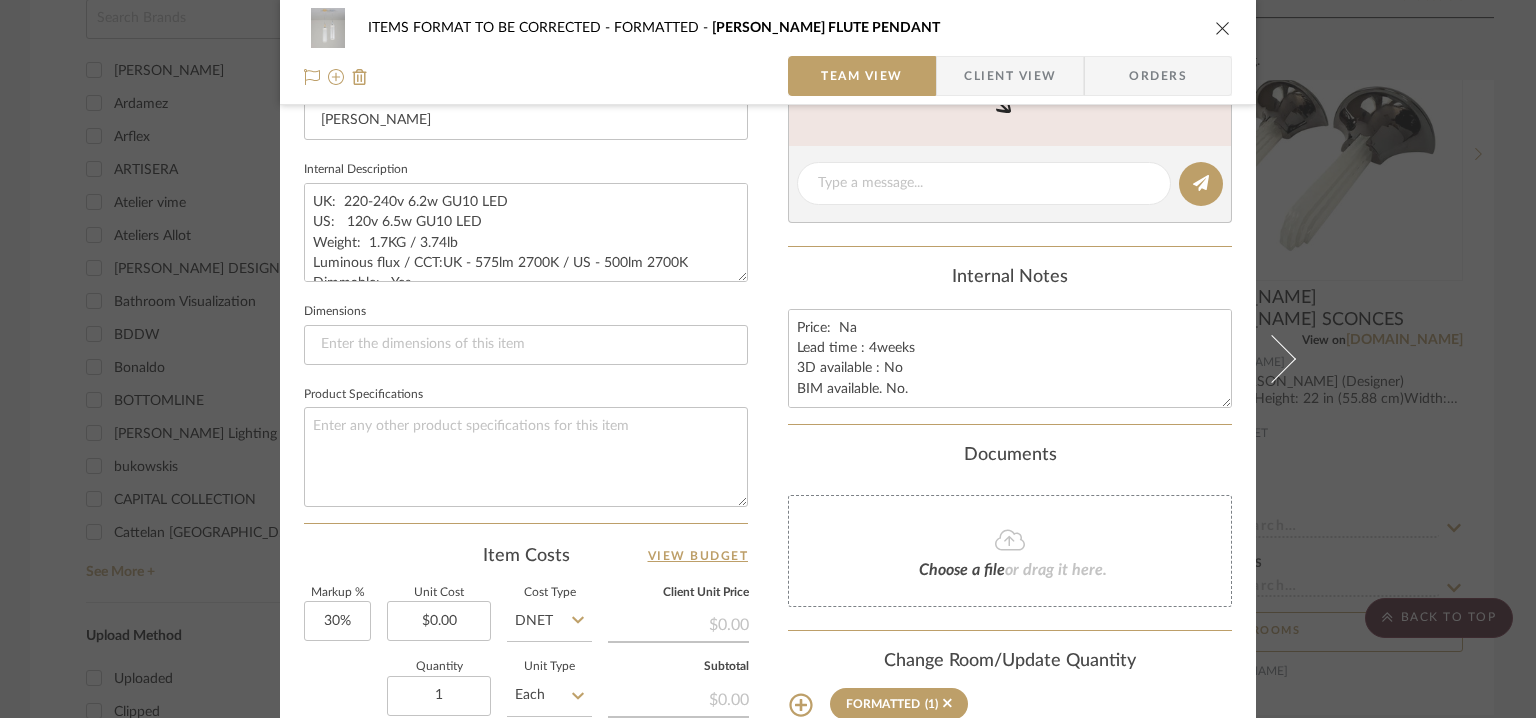 click on "Choose a file  or drag it here." 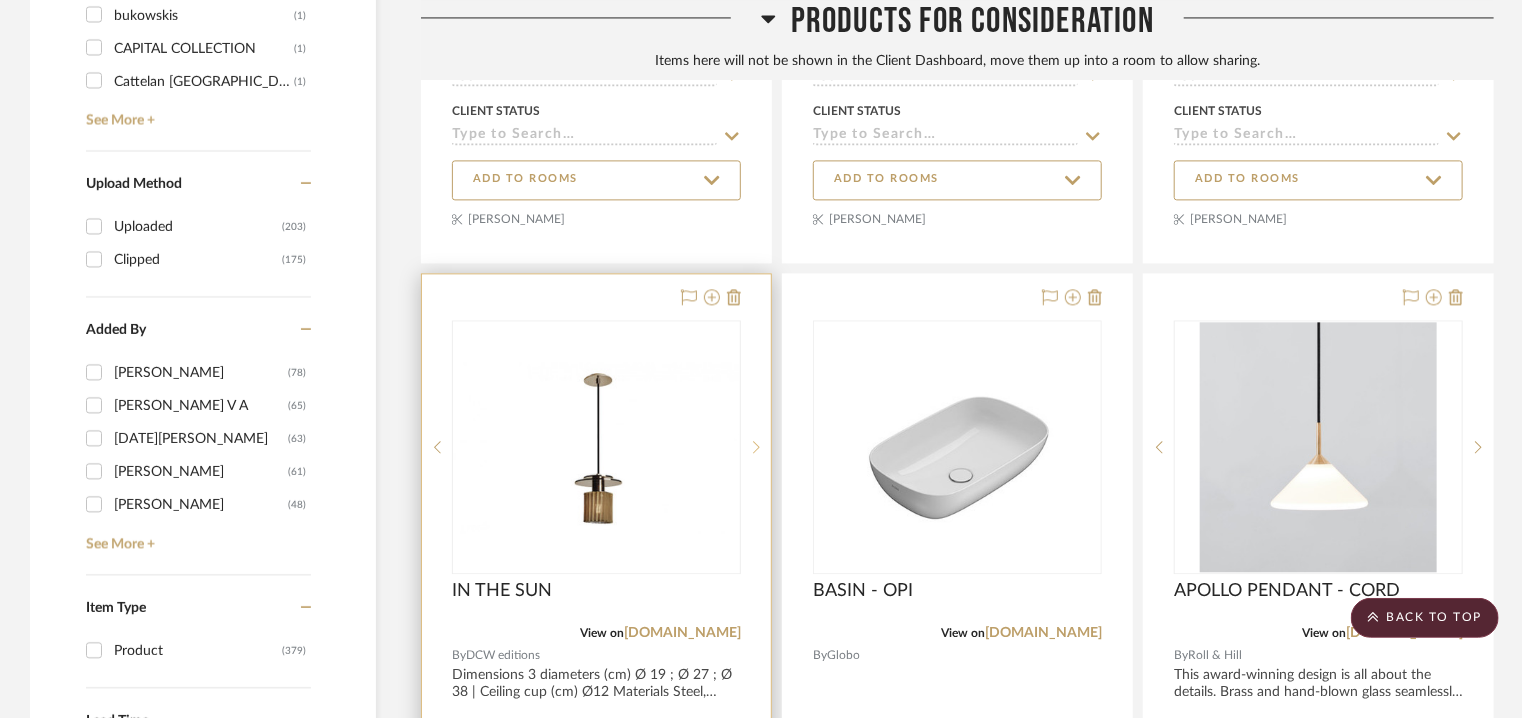 scroll, scrollTop: 2200, scrollLeft: 0, axis: vertical 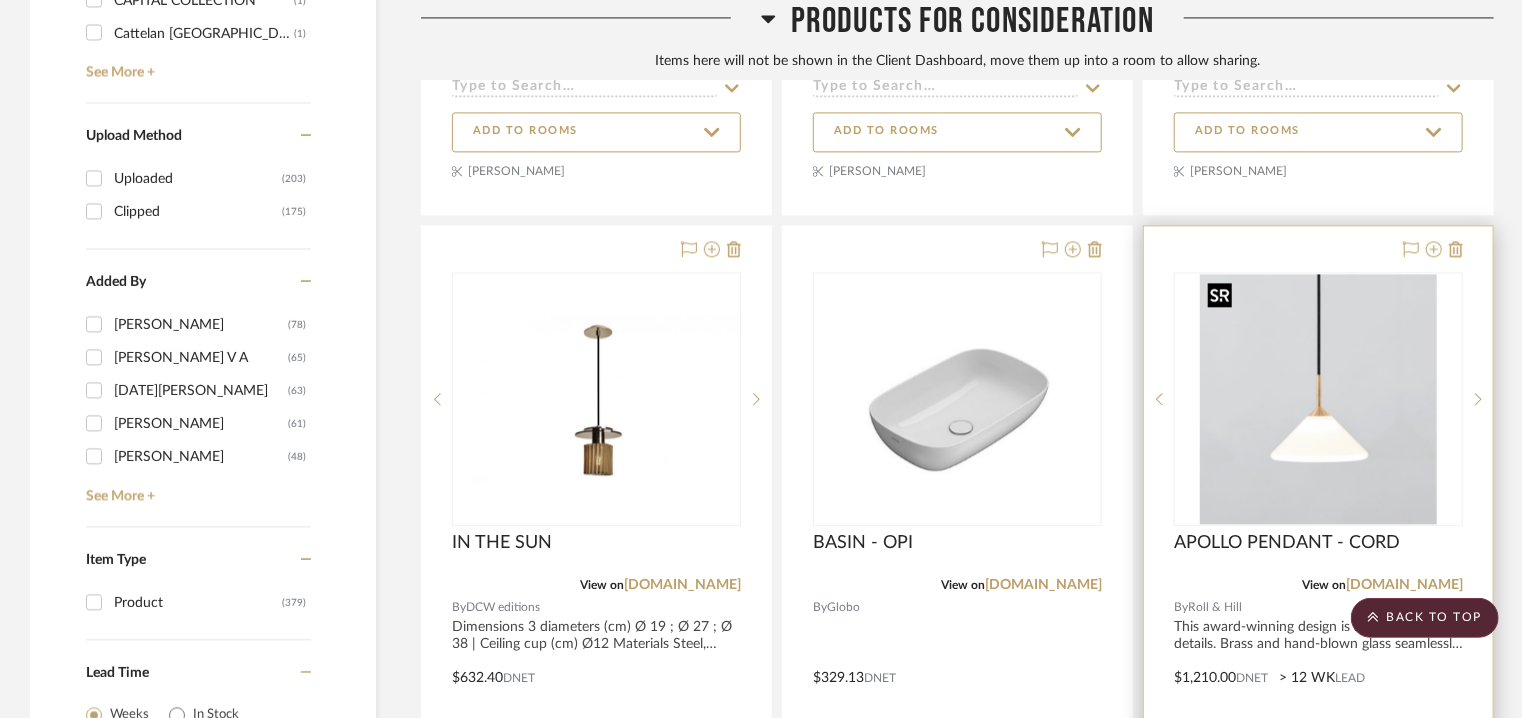 click at bounding box center (1318, 399) 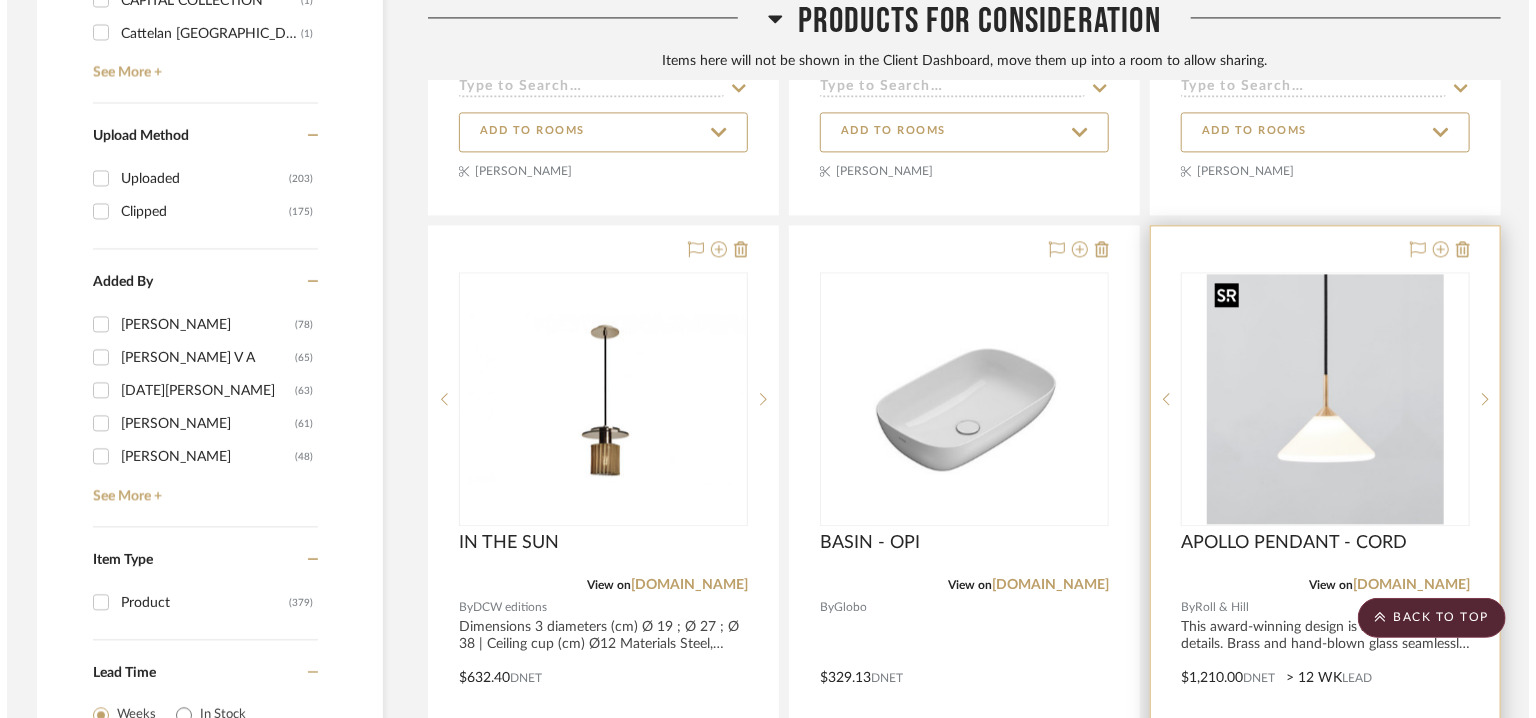 scroll, scrollTop: 0, scrollLeft: 0, axis: both 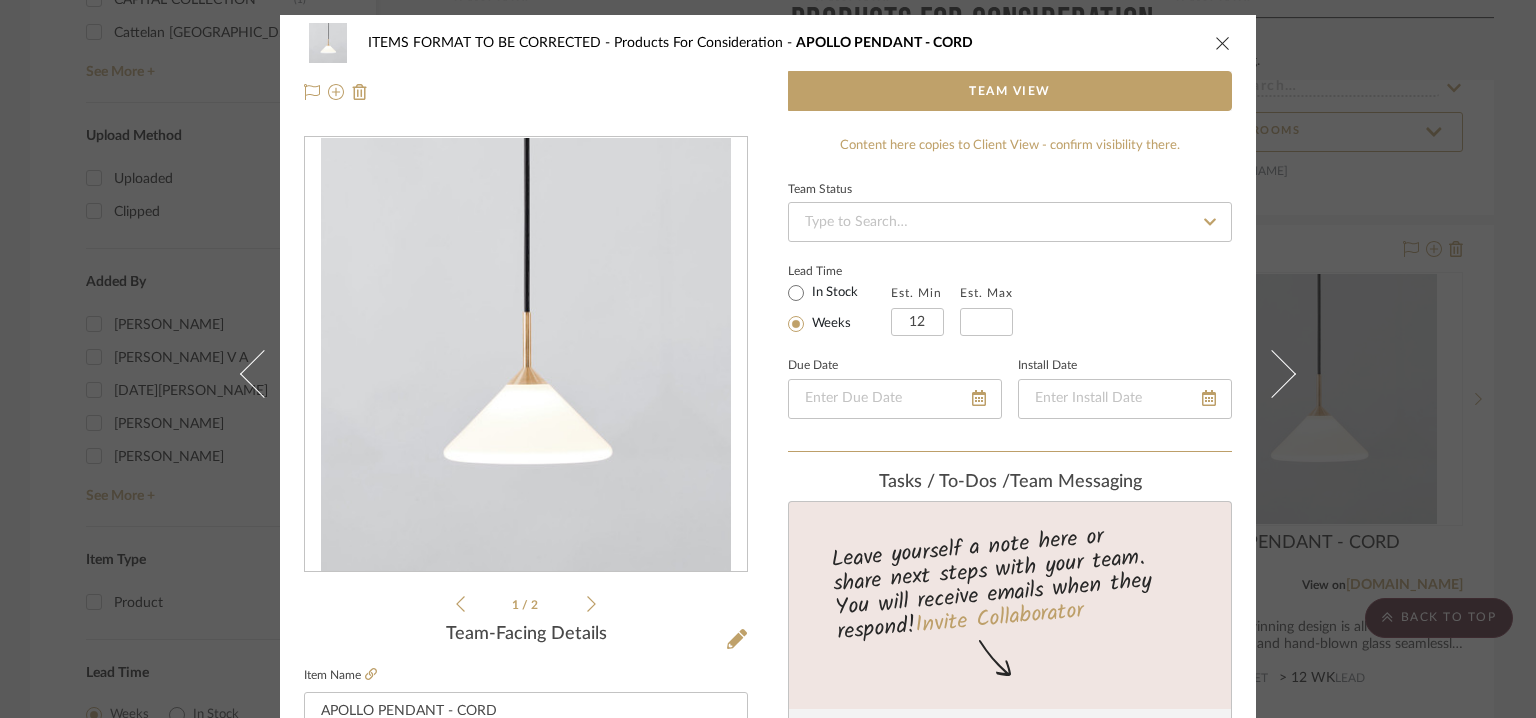 click on "Item Name  APOLLO PENDANT - CORD" 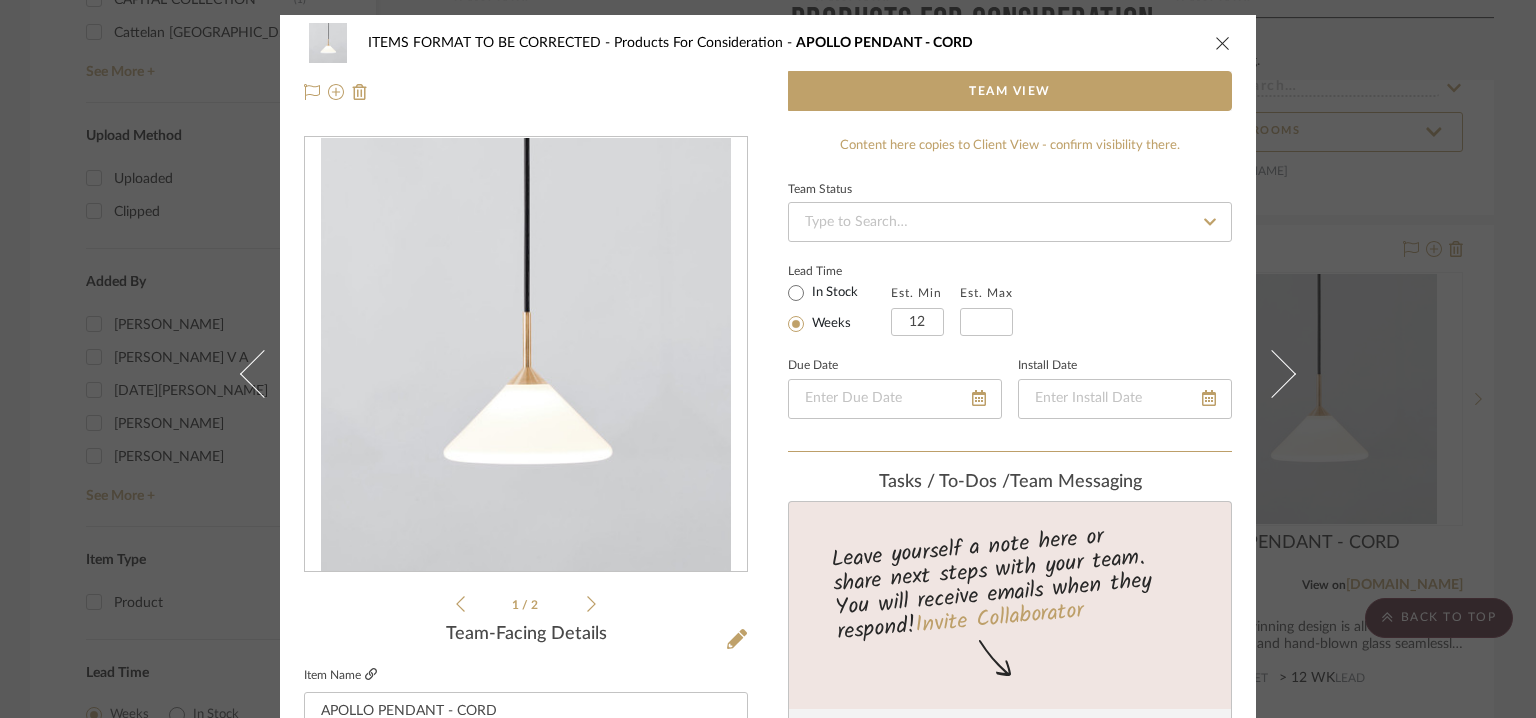 click 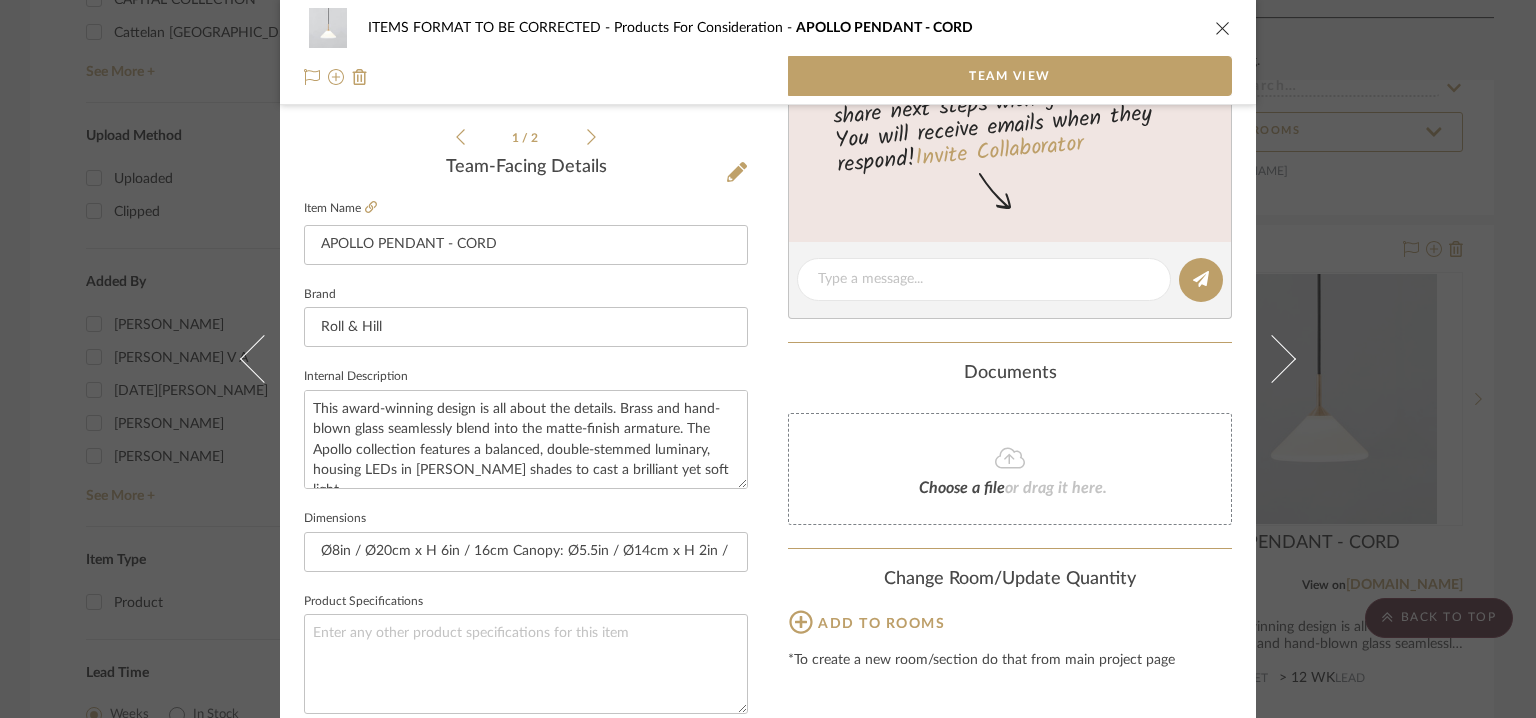 scroll, scrollTop: 557, scrollLeft: 0, axis: vertical 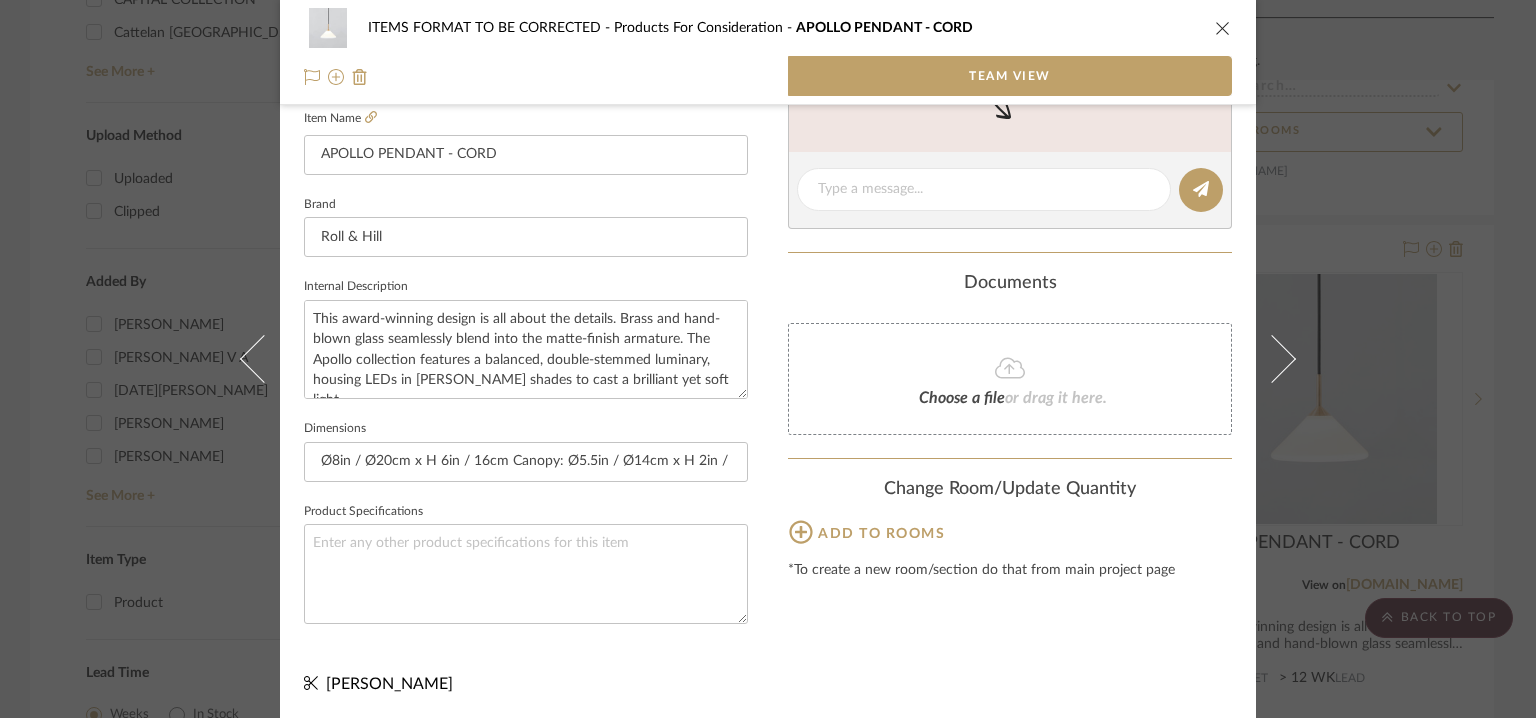 click 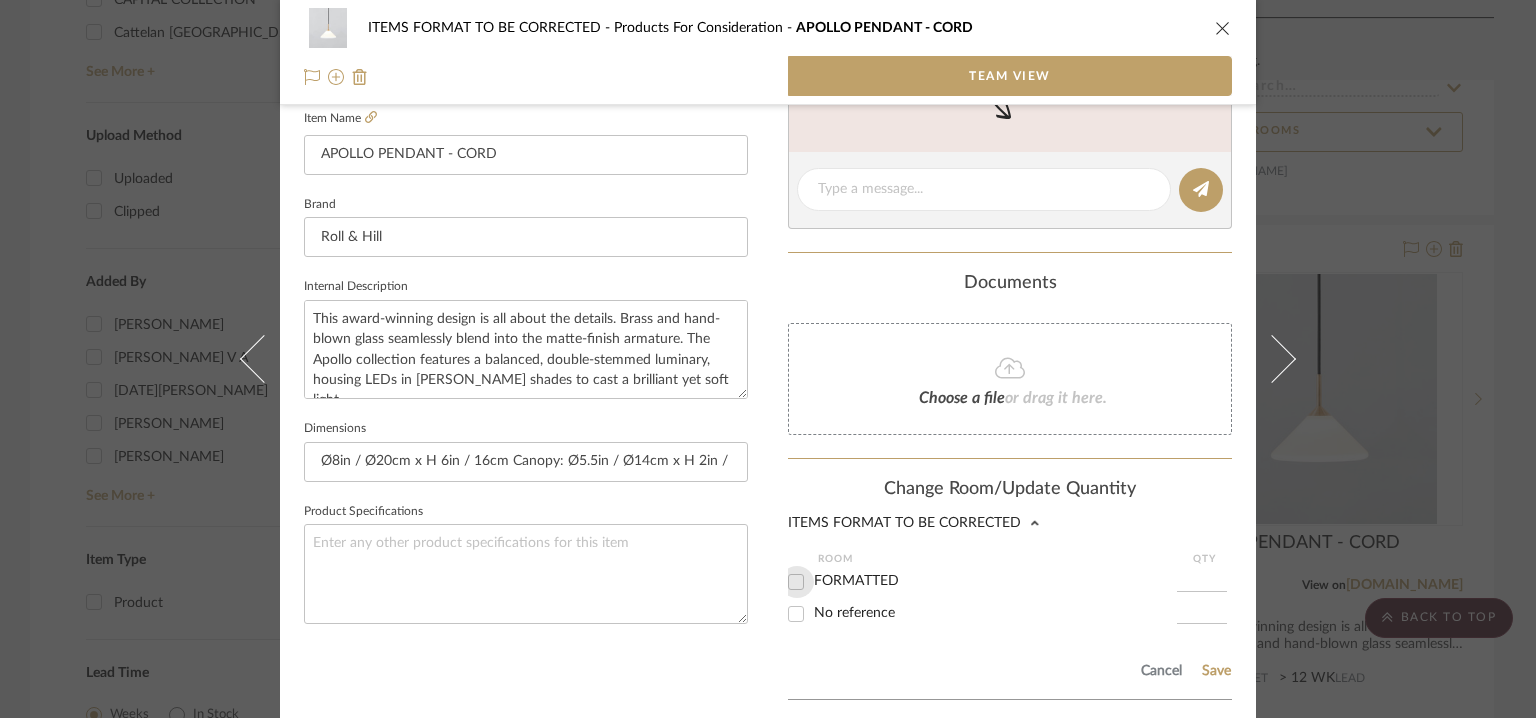 click on "FORMATTED" at bounding box center [796, 582] 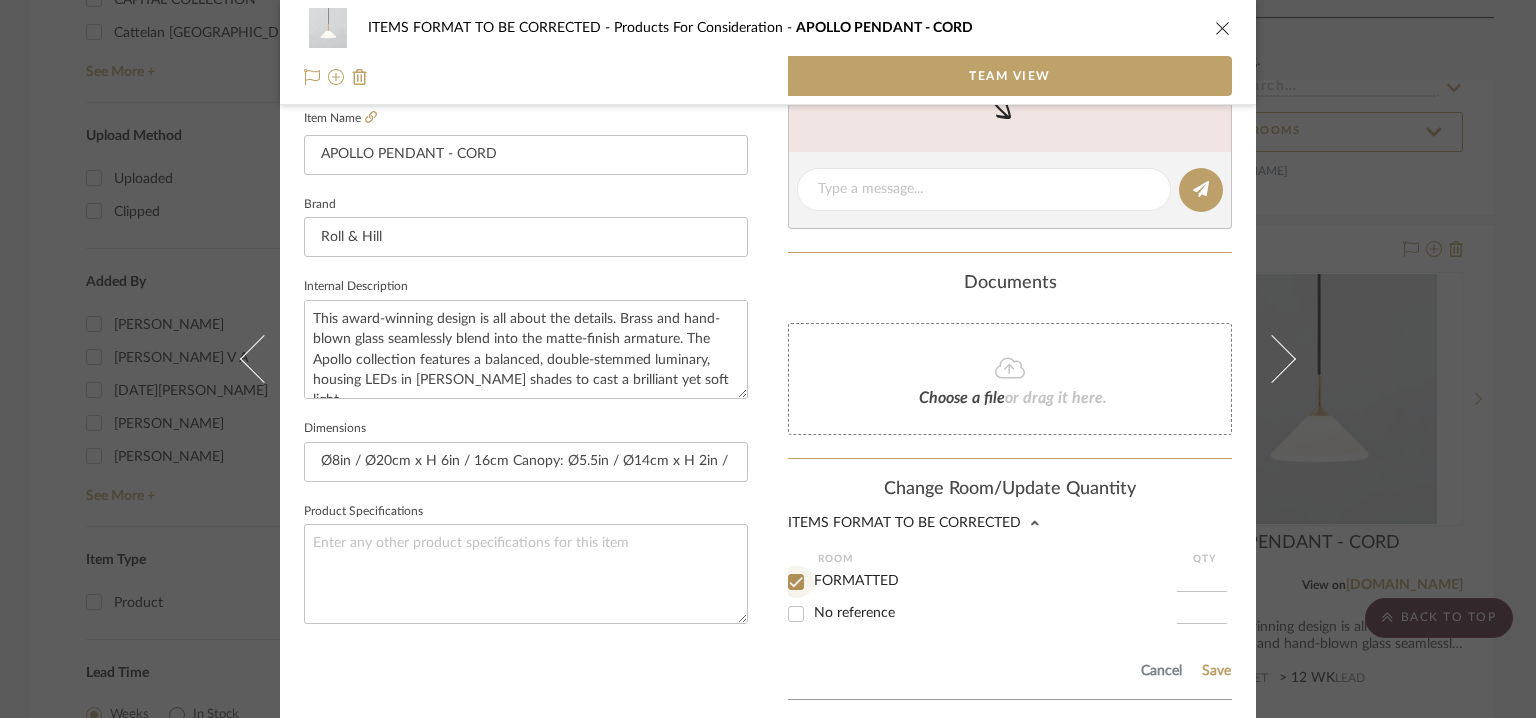 checkbox on "true" 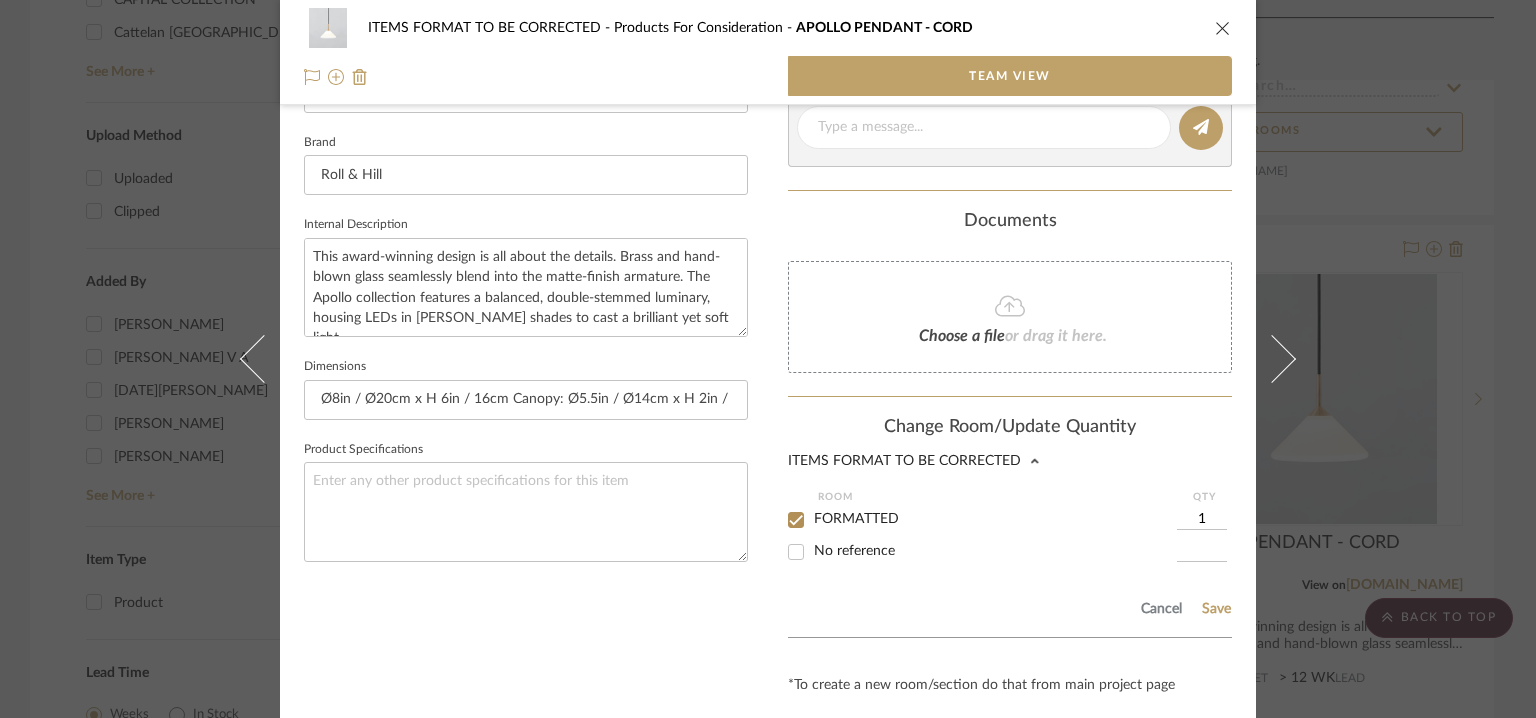 scroll, scrollTop: 674, scrollLeft: 0, axis: vertical 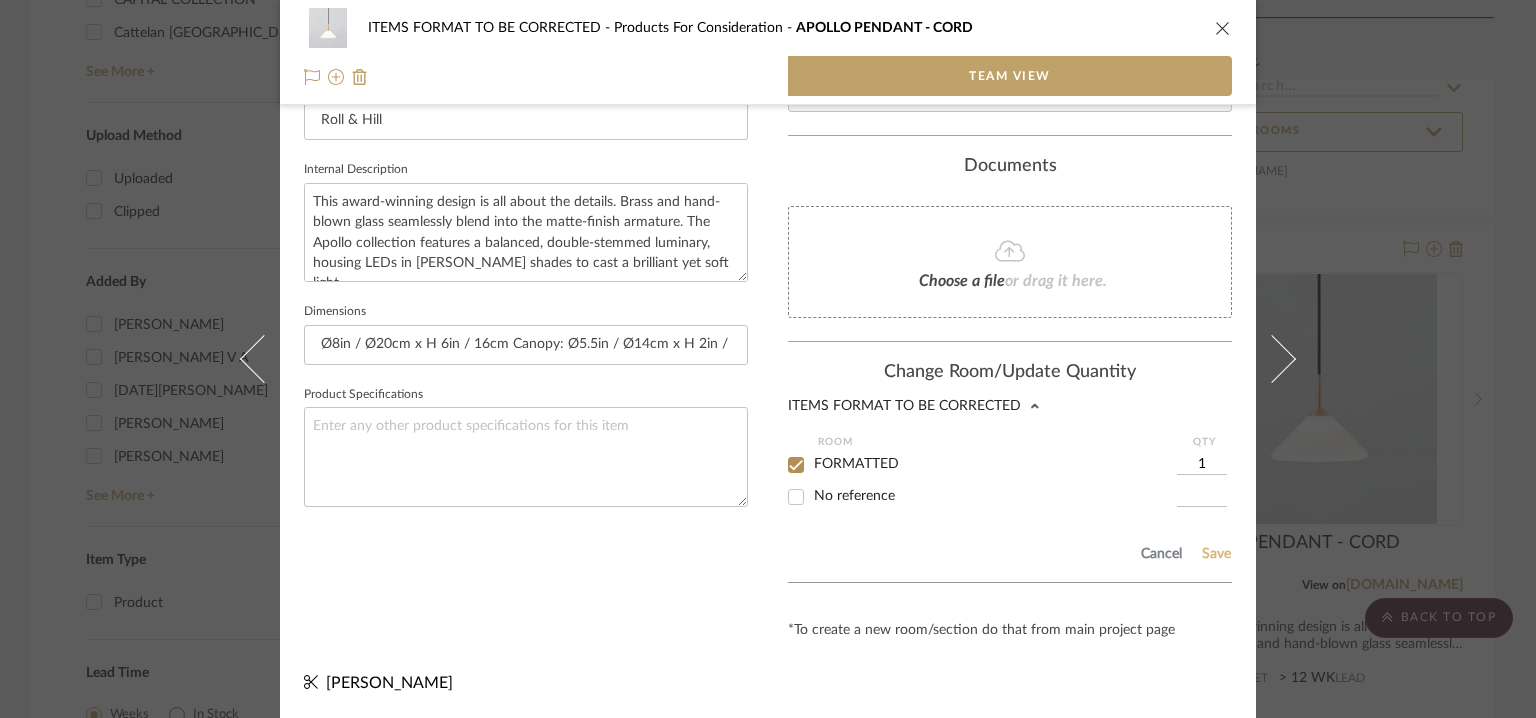 click on "Save" 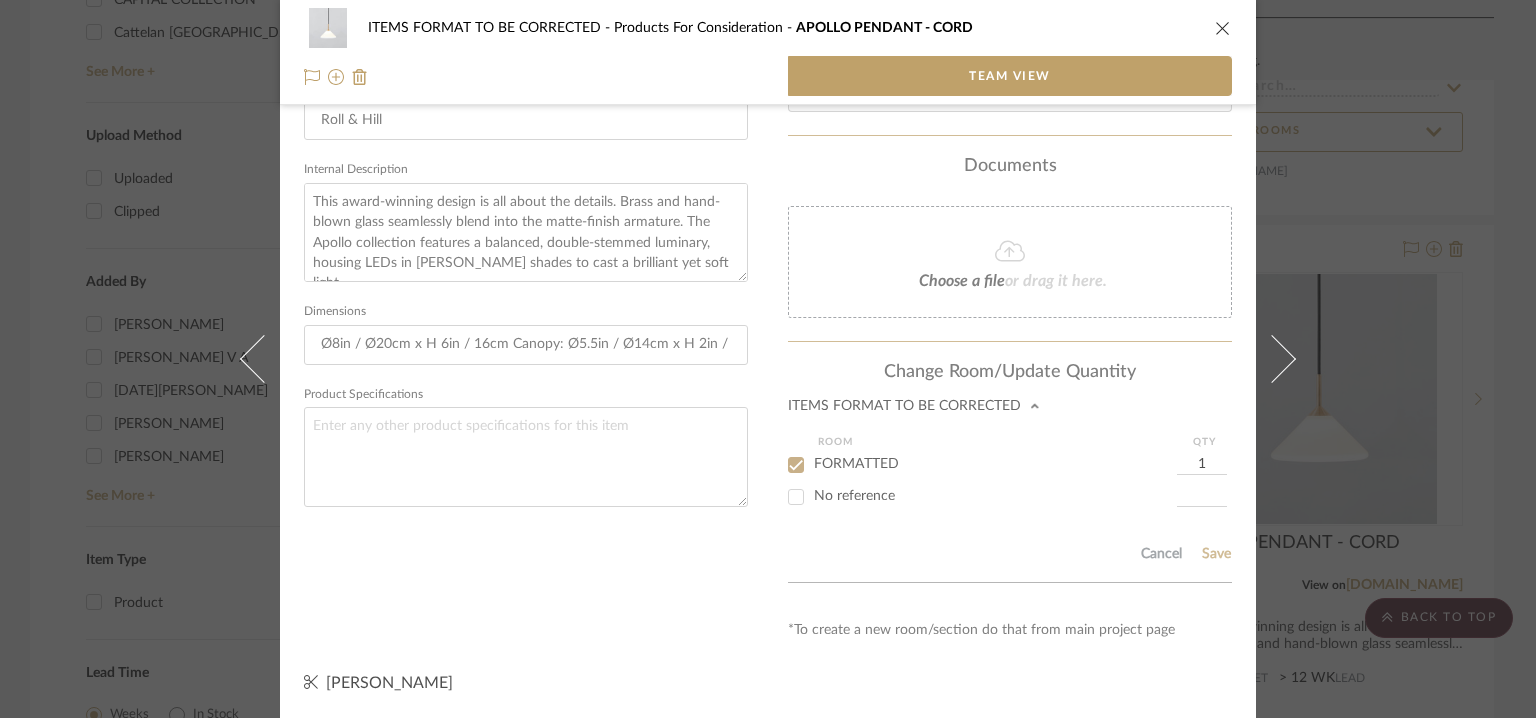 type 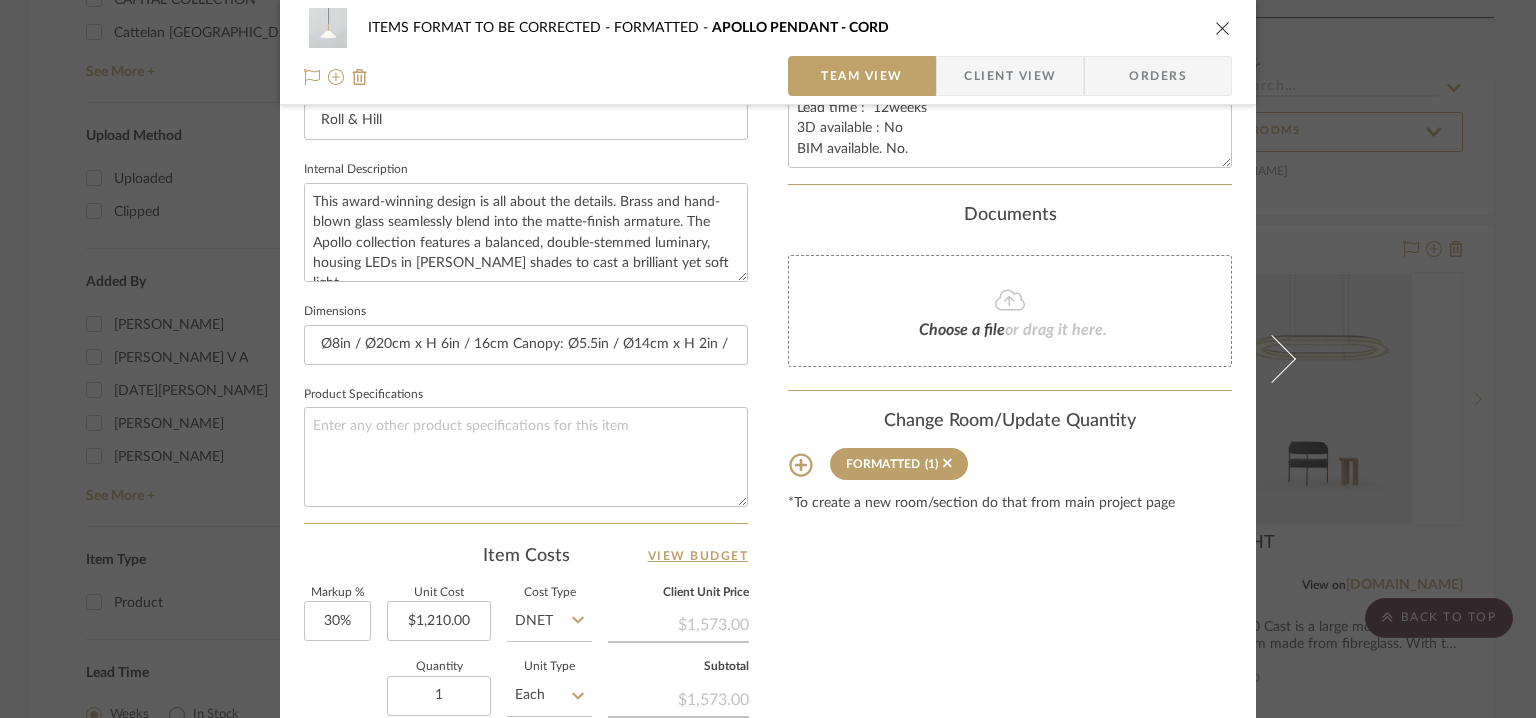 type 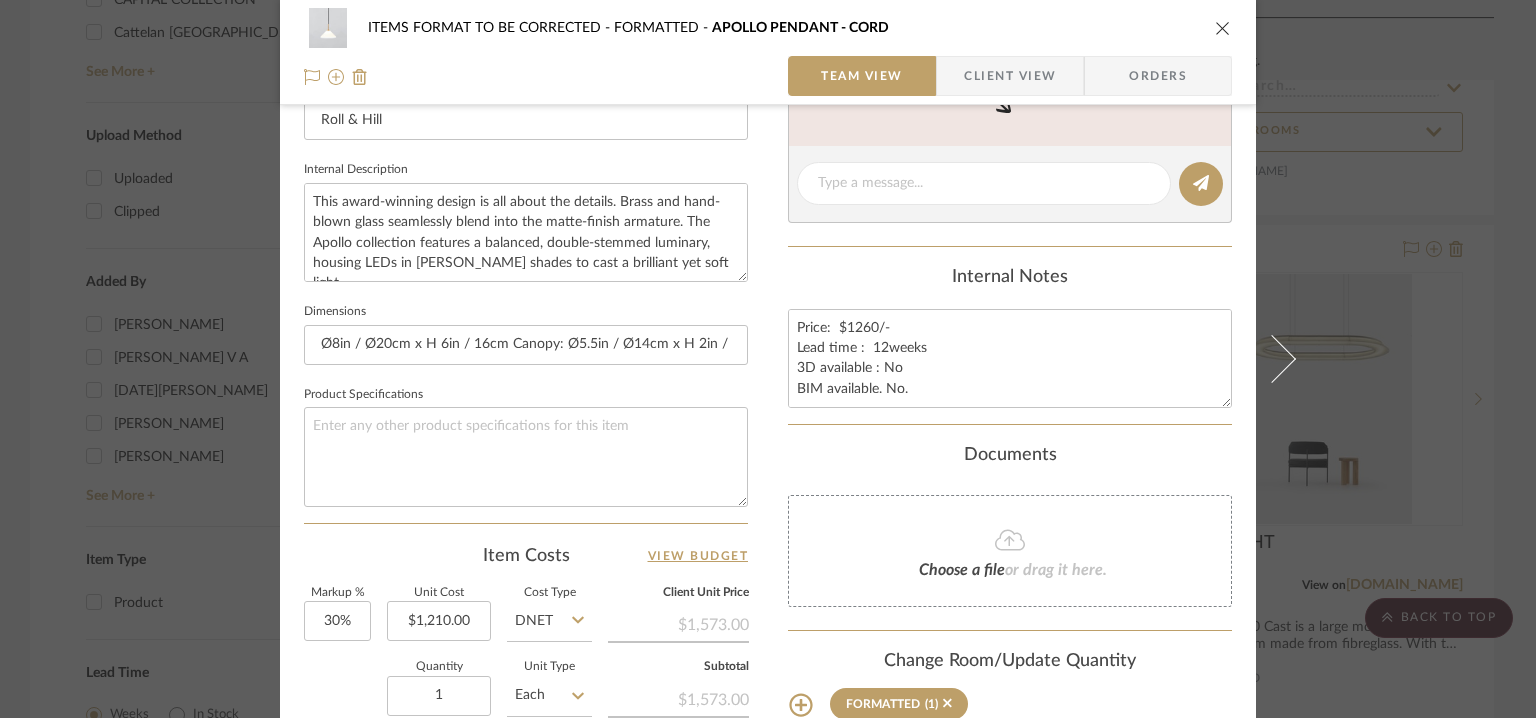 click at bounding box center (1223, 28) 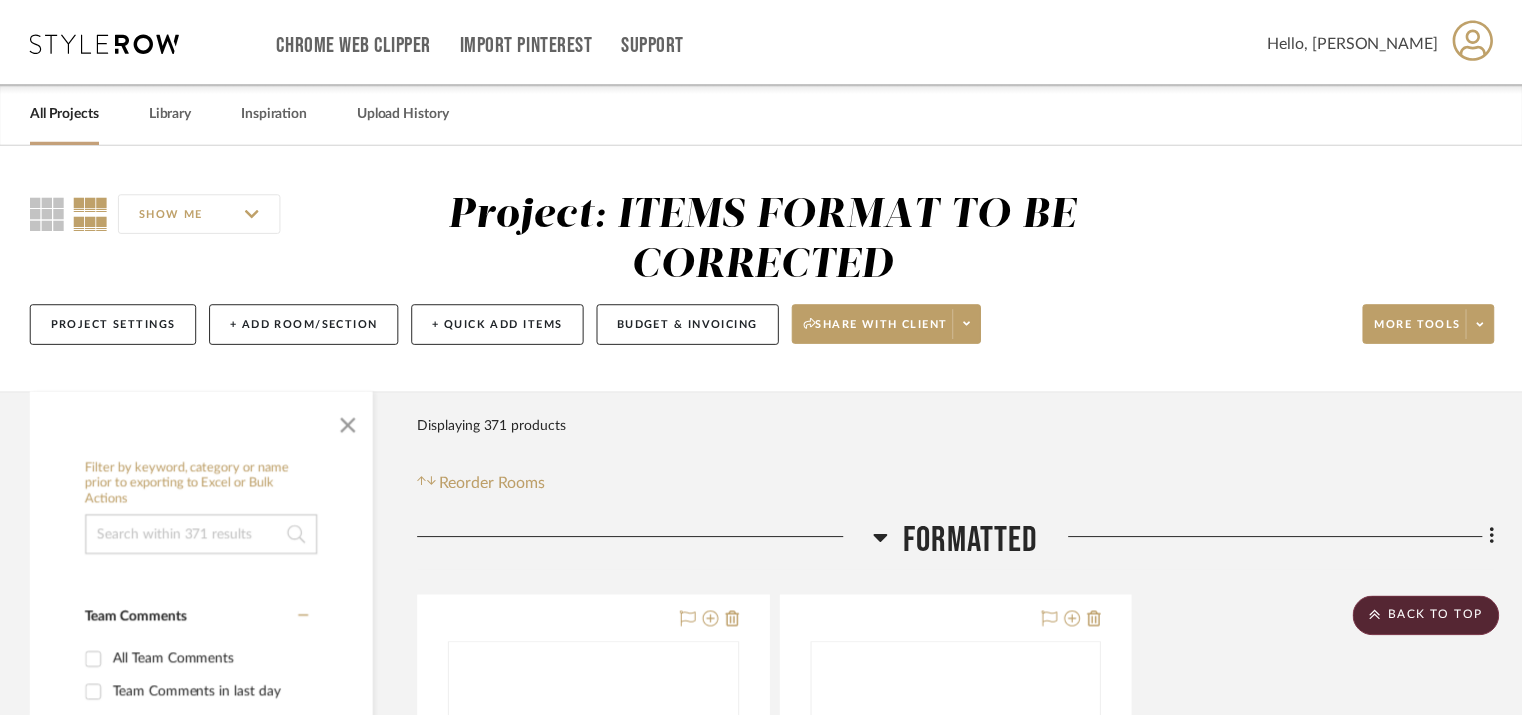 scroll, scrollTop: 2200, scrollLeft: 0, axis: vertical 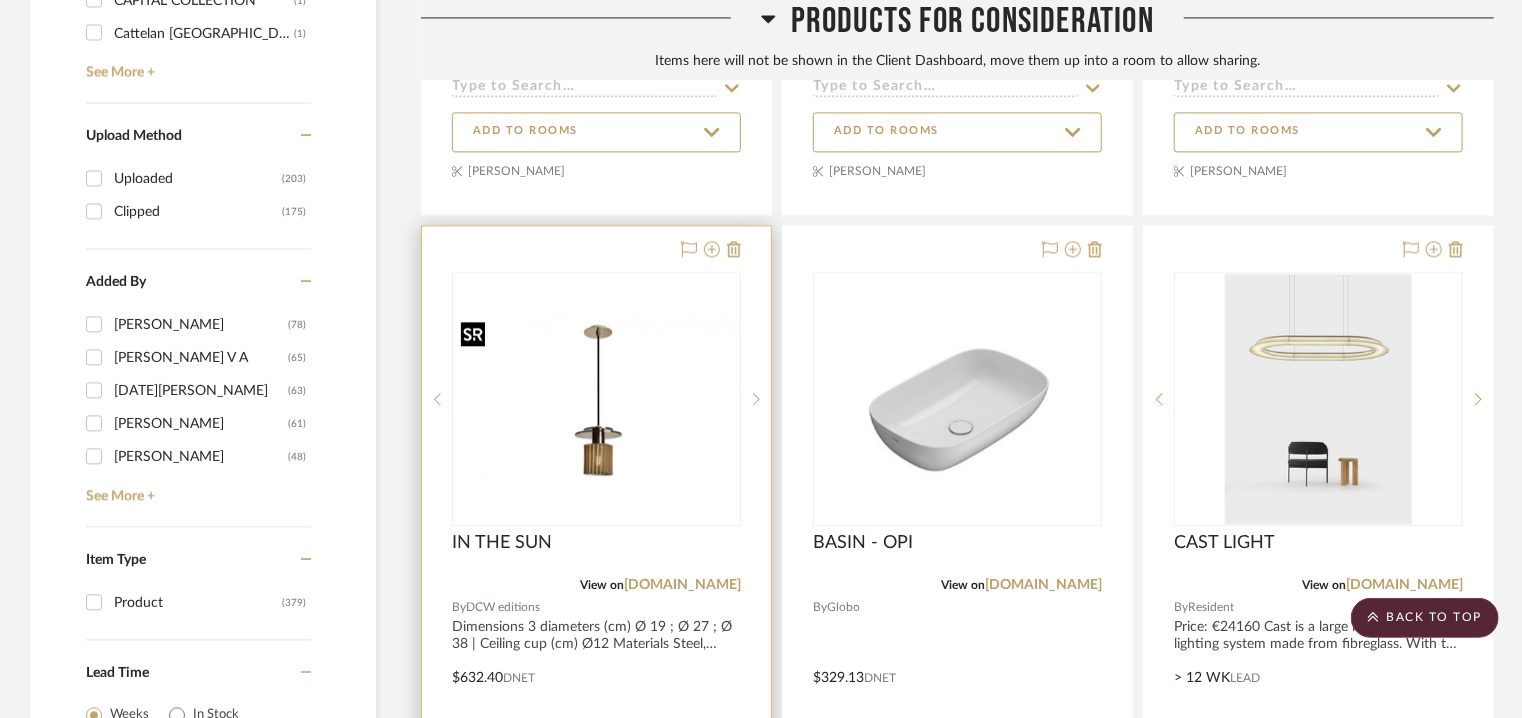 click at bounding box center [596, 399] 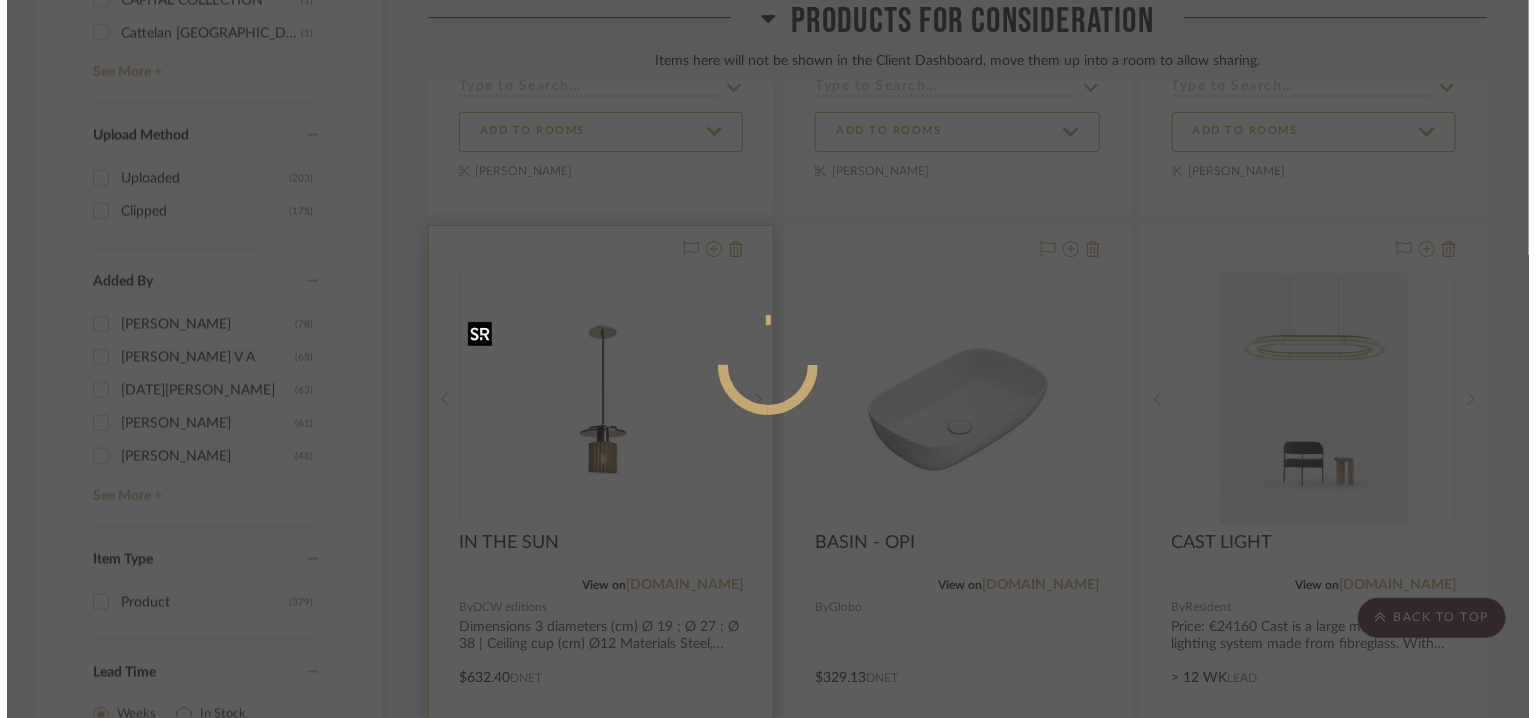 scroll, scrollTop: 0, scrollLeft: 0, axis: both 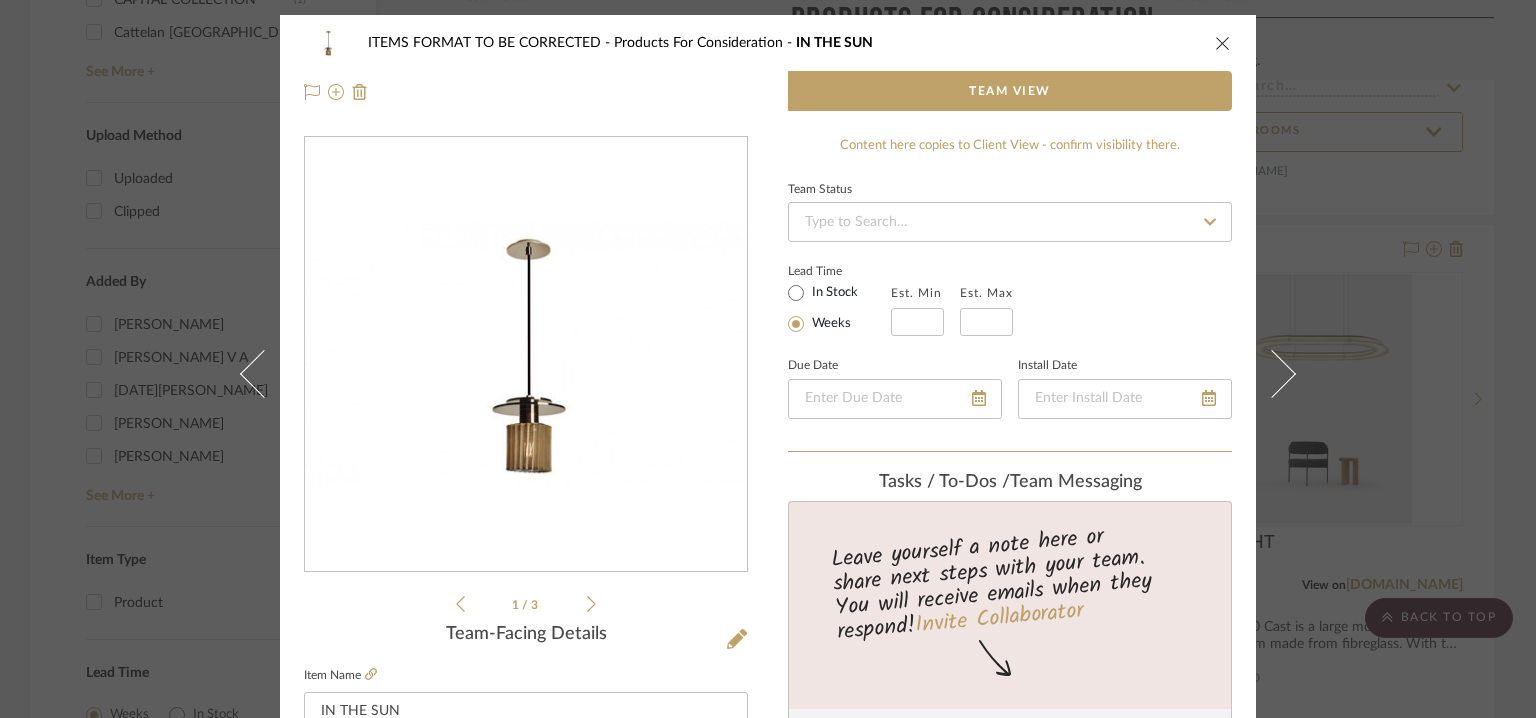 click at bounding box center [1223, 43] 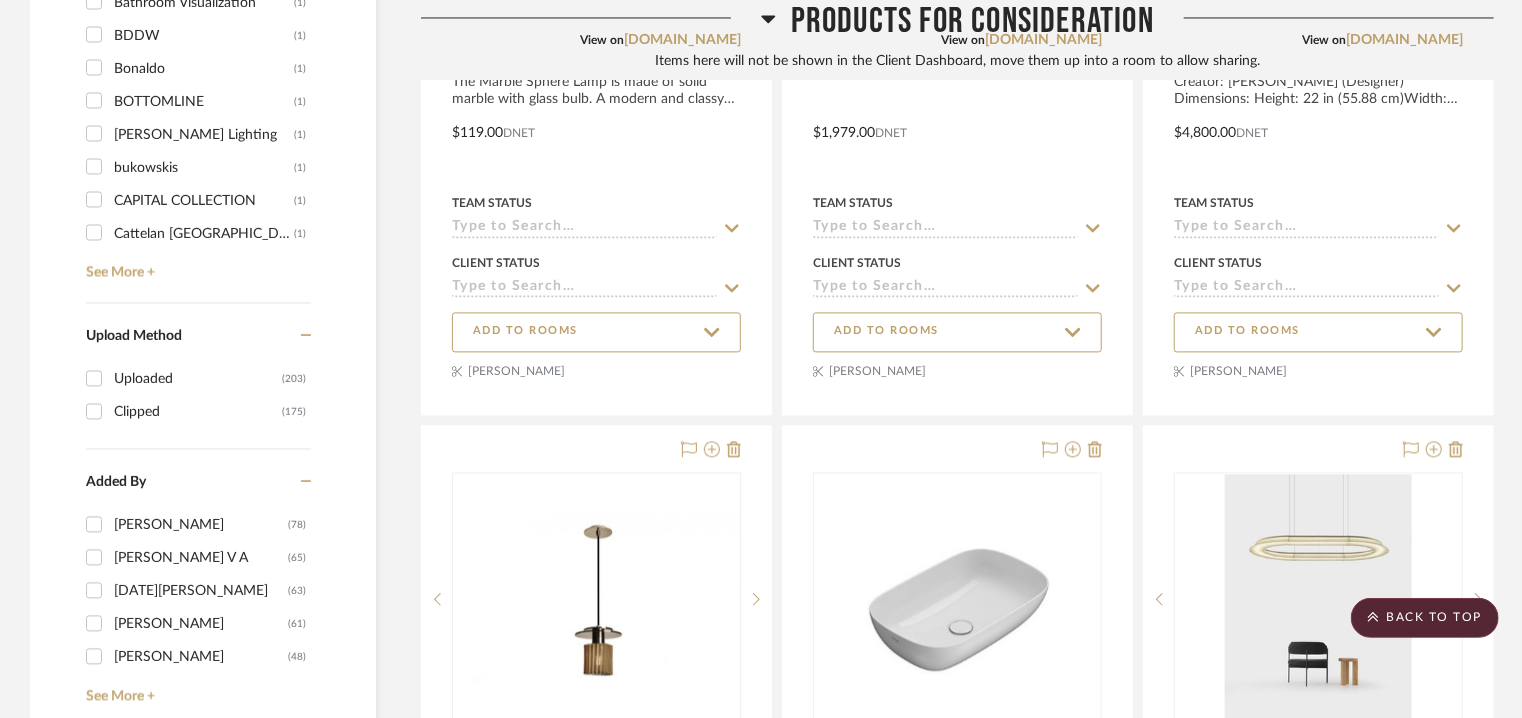 scroll, scrollTop: 2000, scrollLeft: 0, axis: vertical 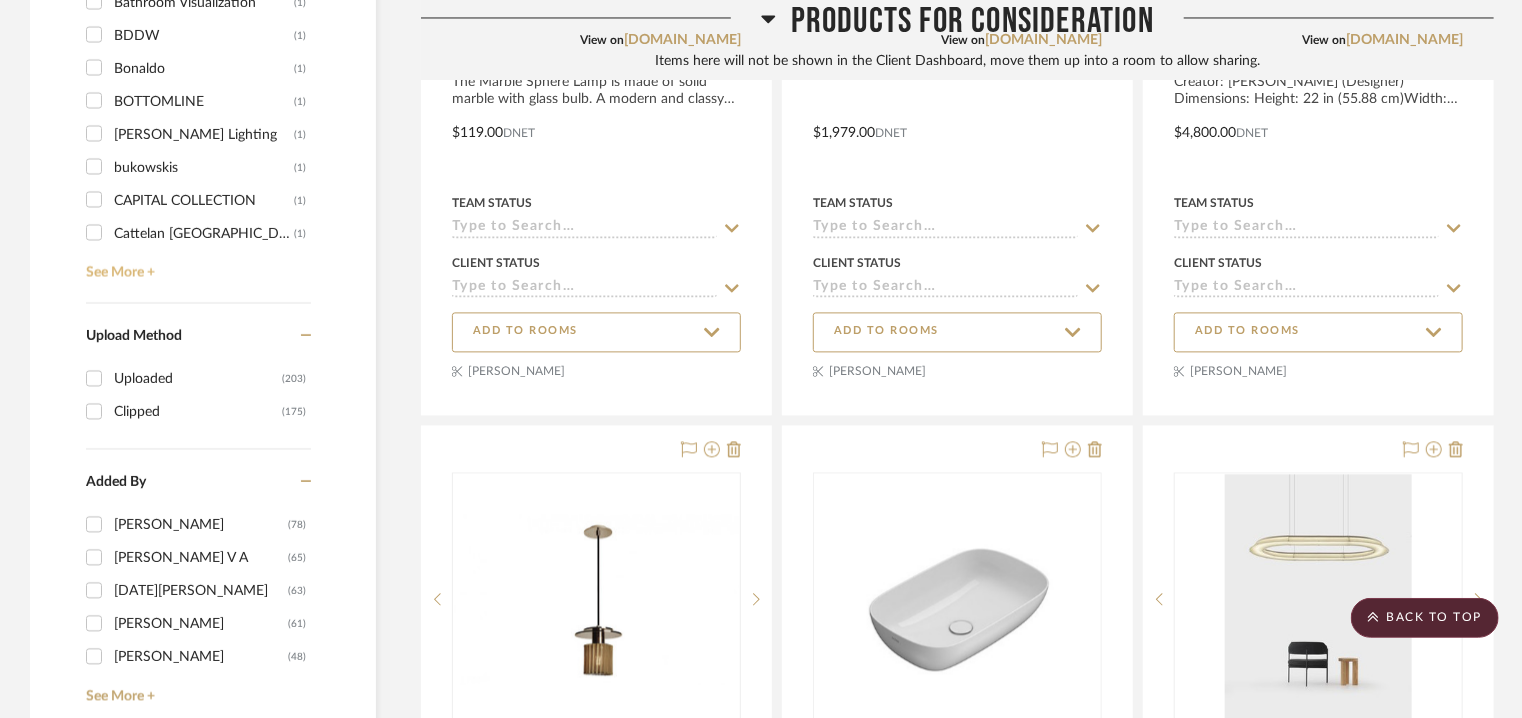 click on "See More +" 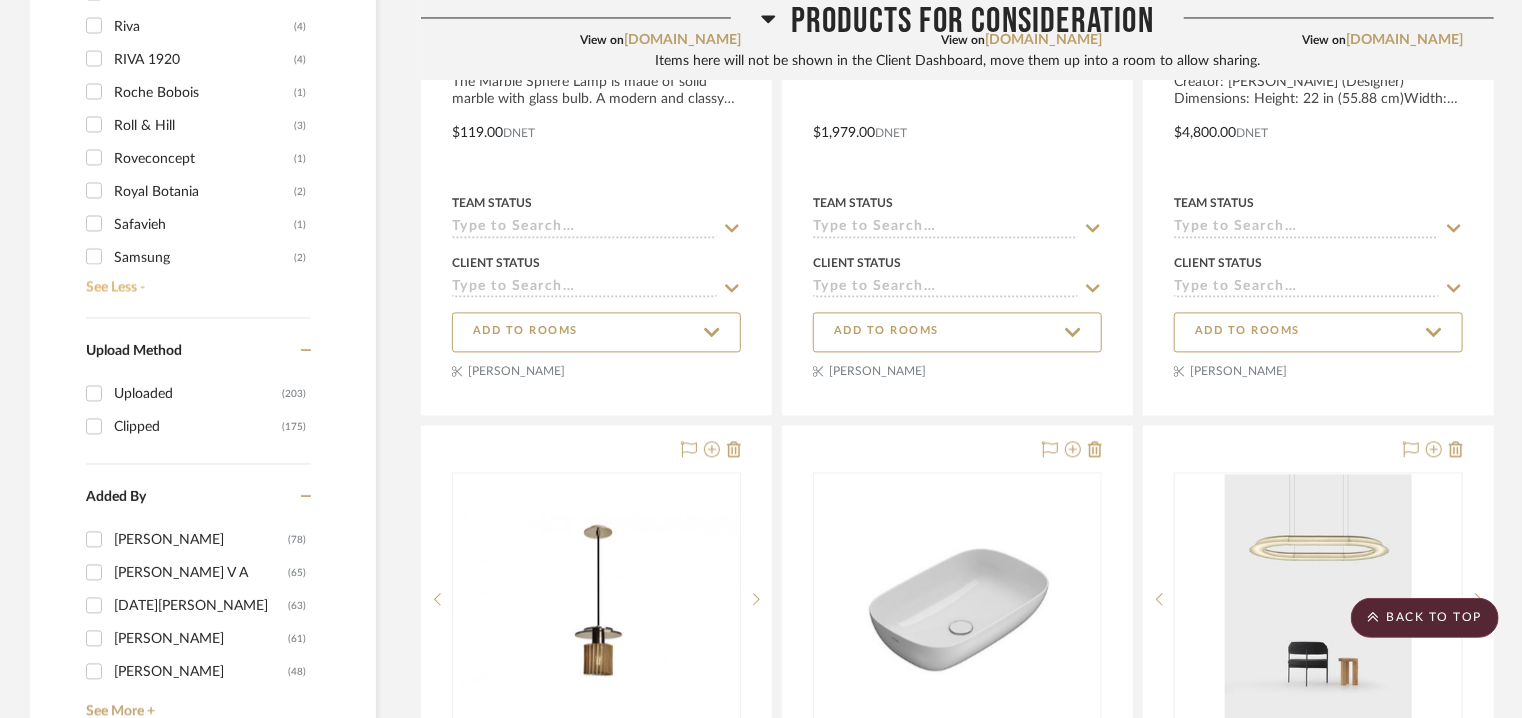scroll, scrollTop: 4700, scrollLeft: 0, axis: vertical 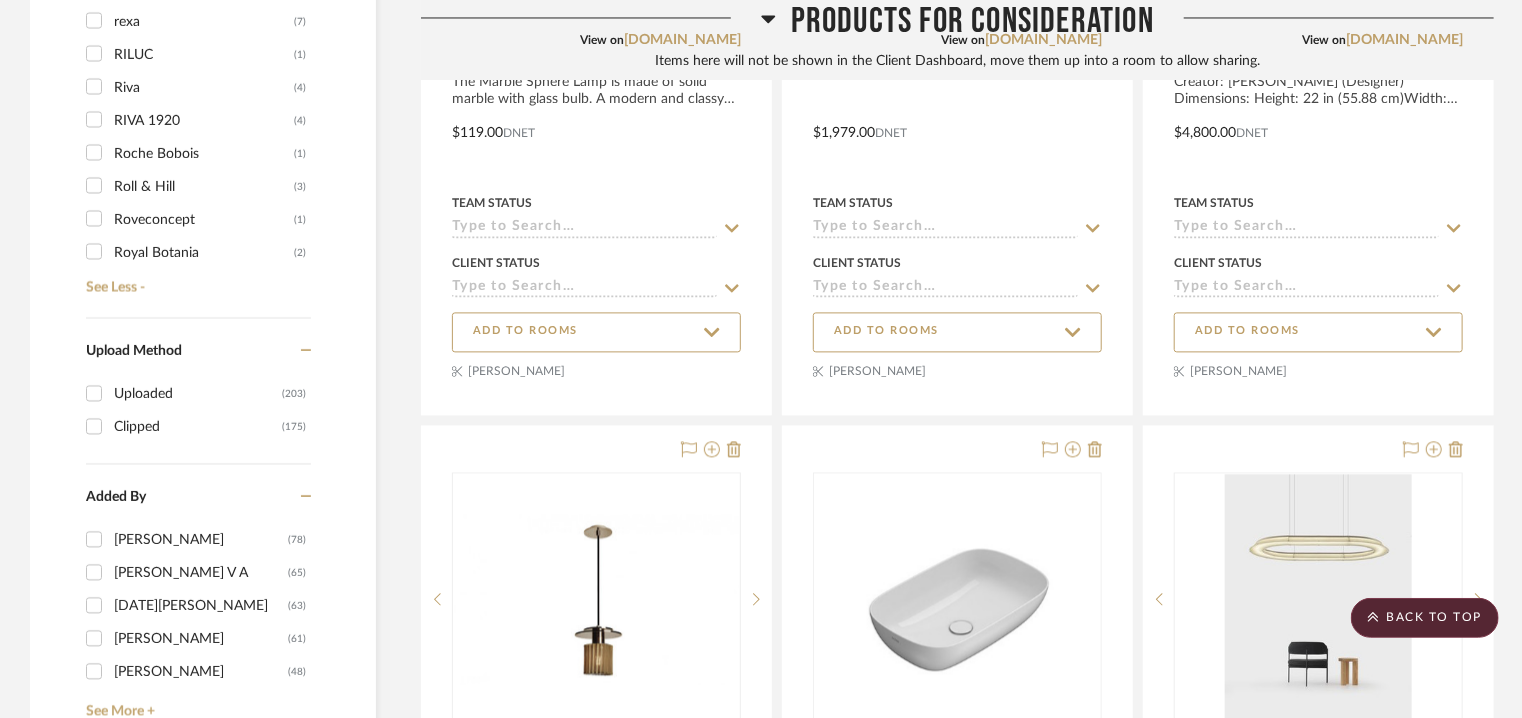 click on "Roll & Hill  (3)" at bounding box center (94, 185) 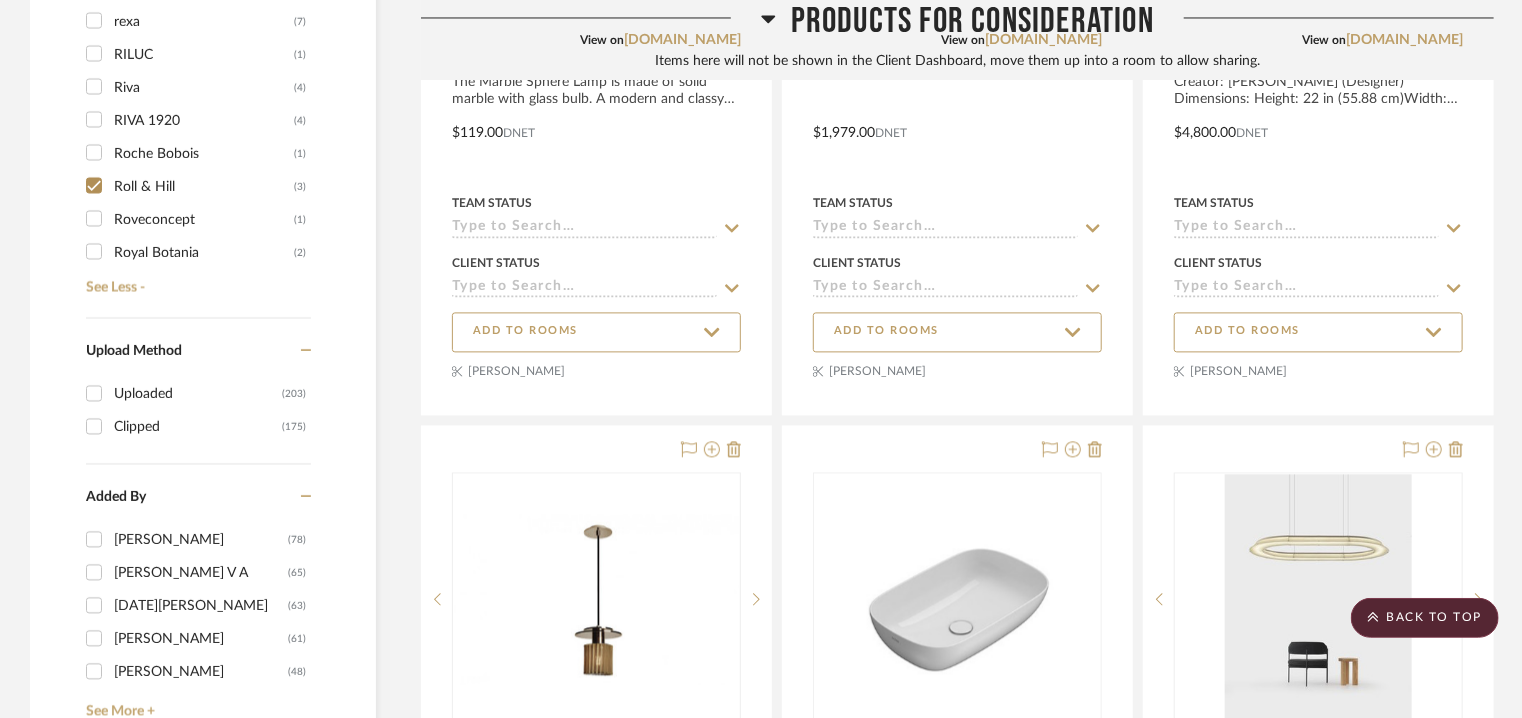 checkbox on "true" 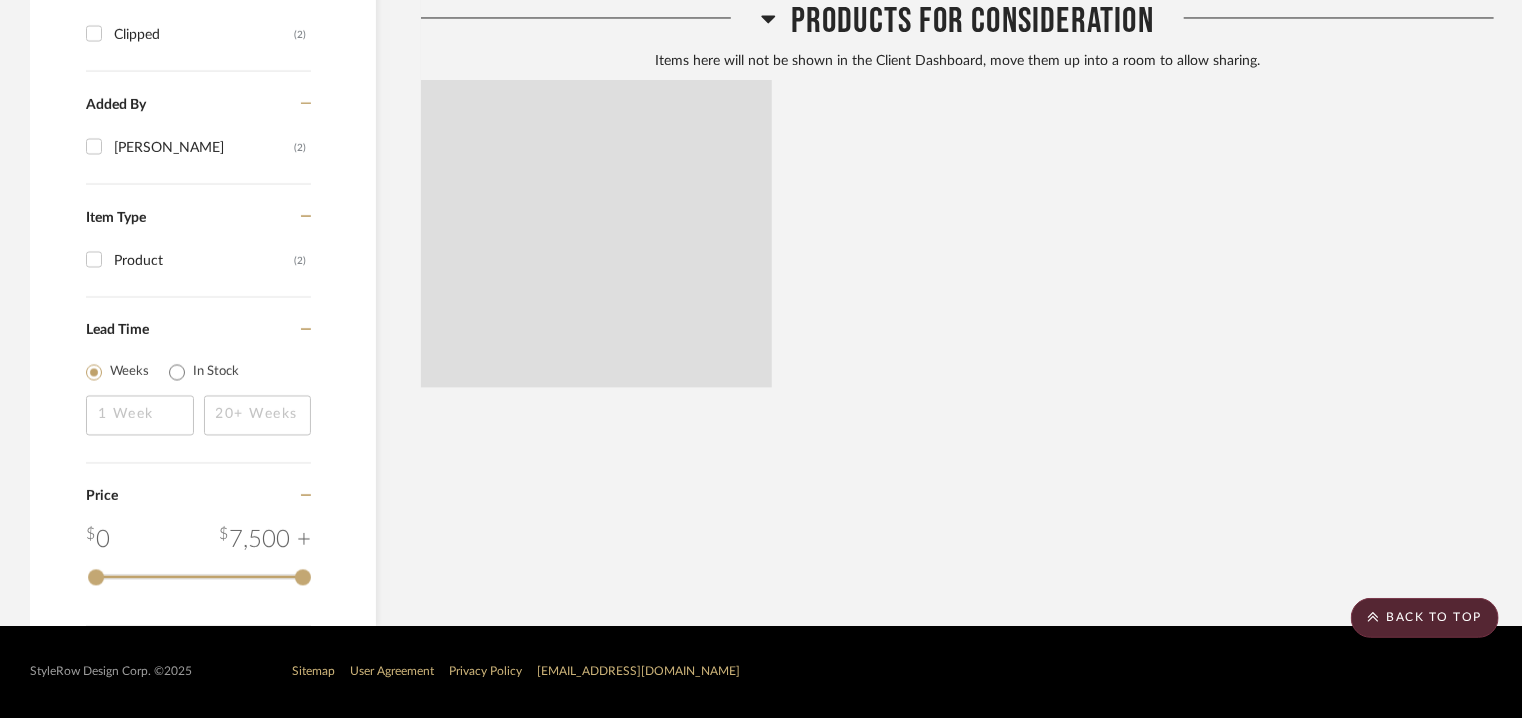 scroll, scrollTop: 1527, scrollLeft: 0, axis: vertical 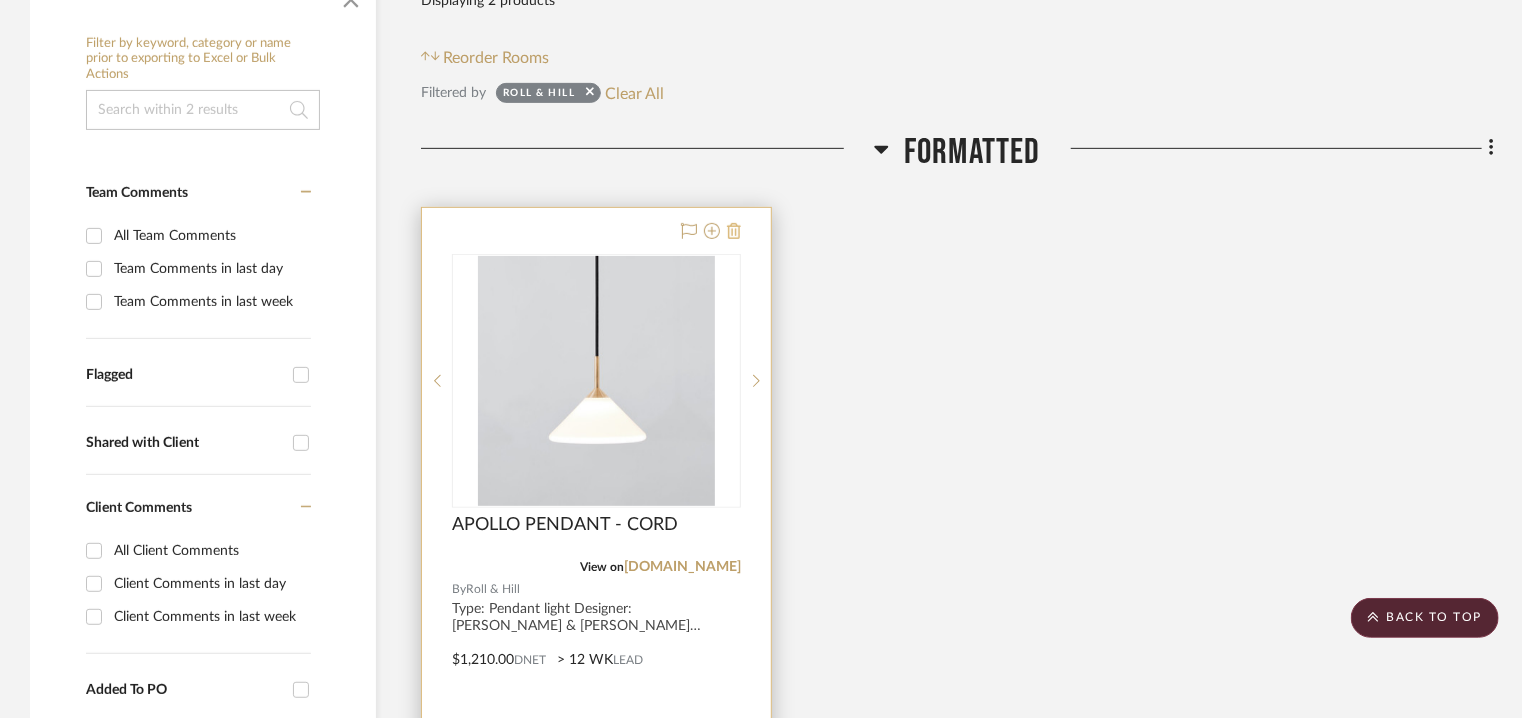 click 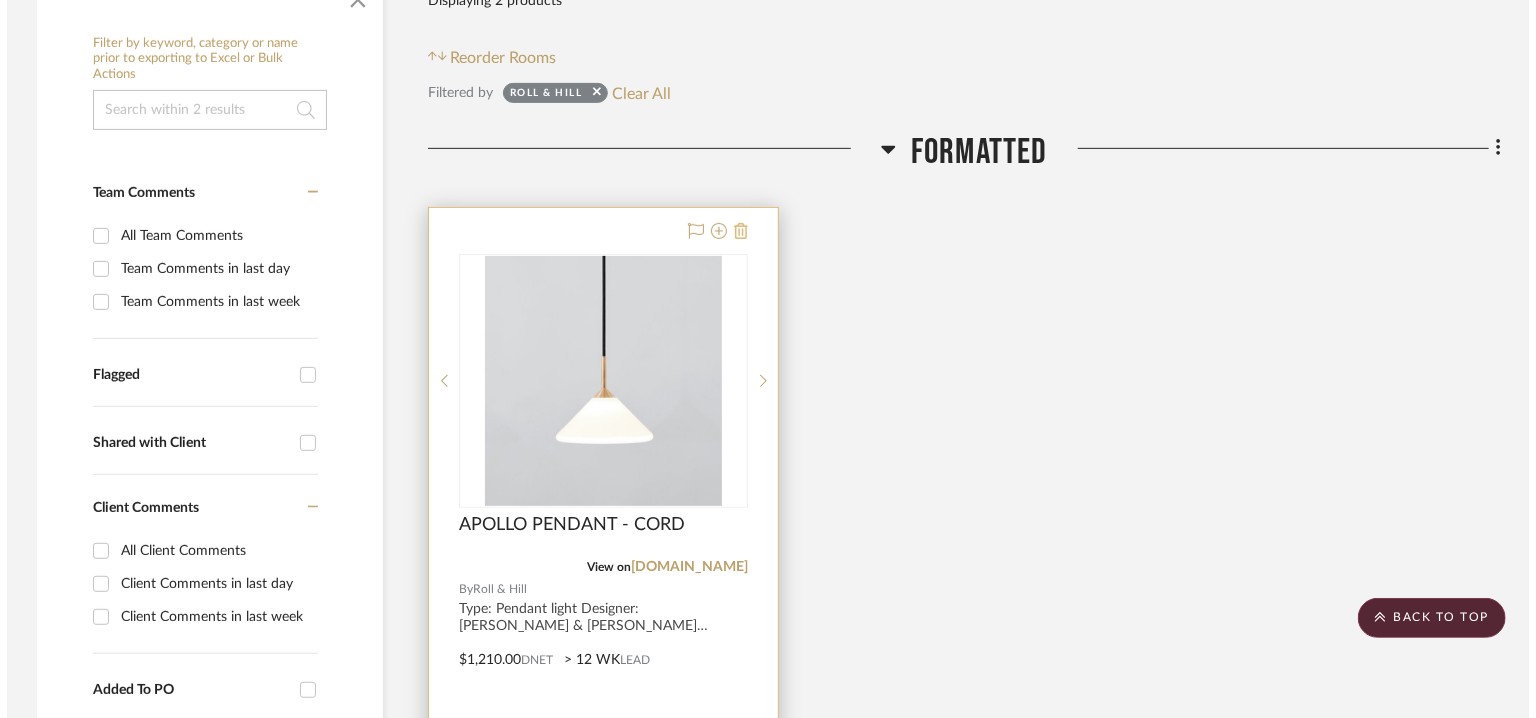 scroll, scrollTop: 0, scrollLeft: 0, axis: both 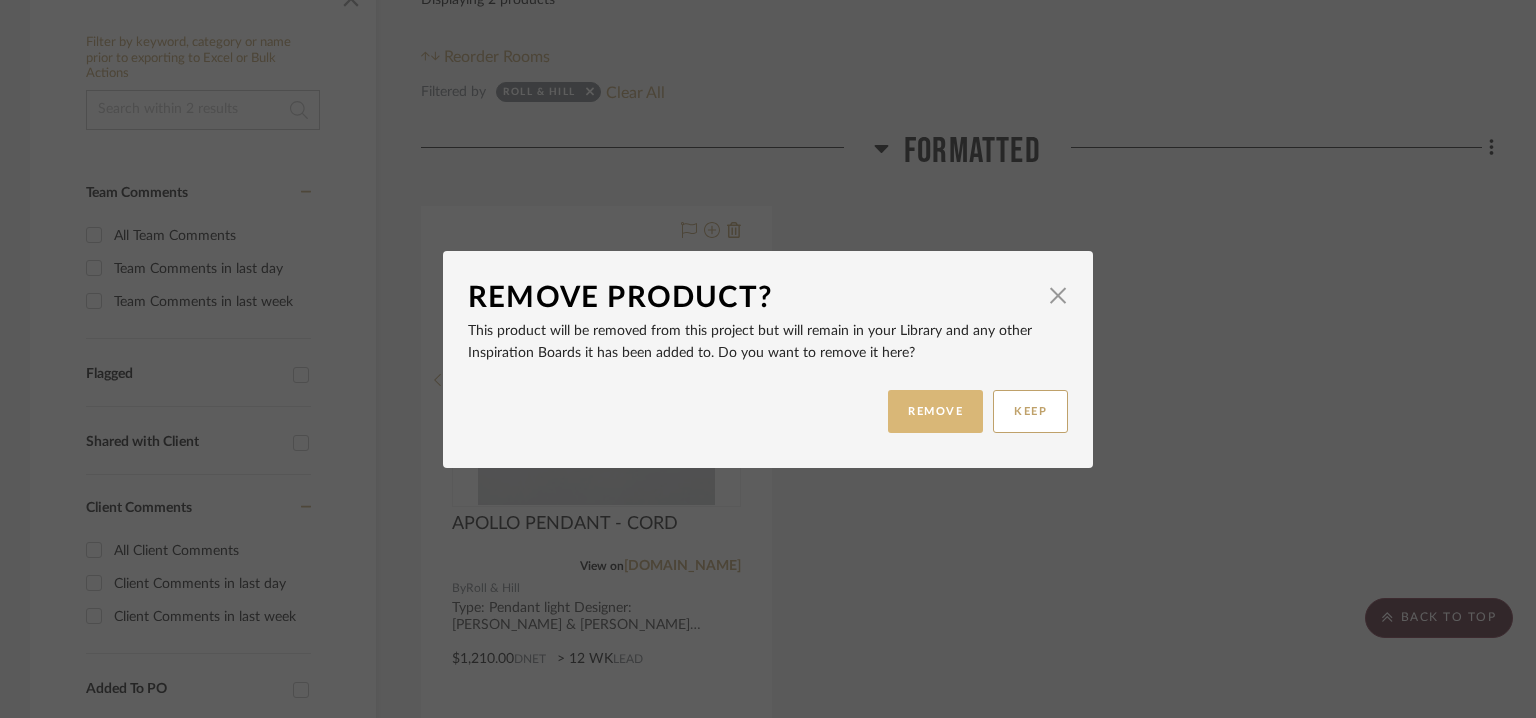 click on "REMOVE" at bounding box center [935, 411] 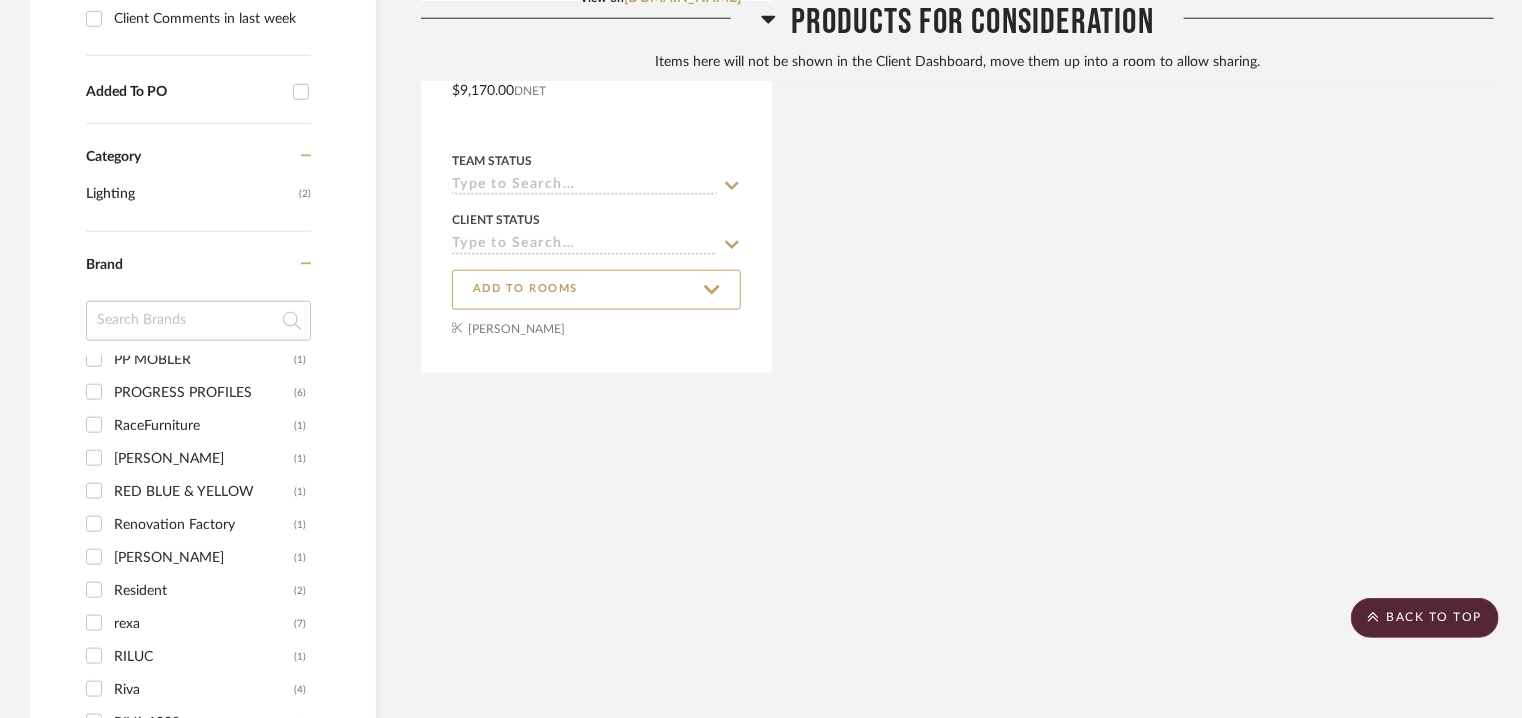 scroll, scrollTop: 1026, scrollLeft: 0, axis: vertical 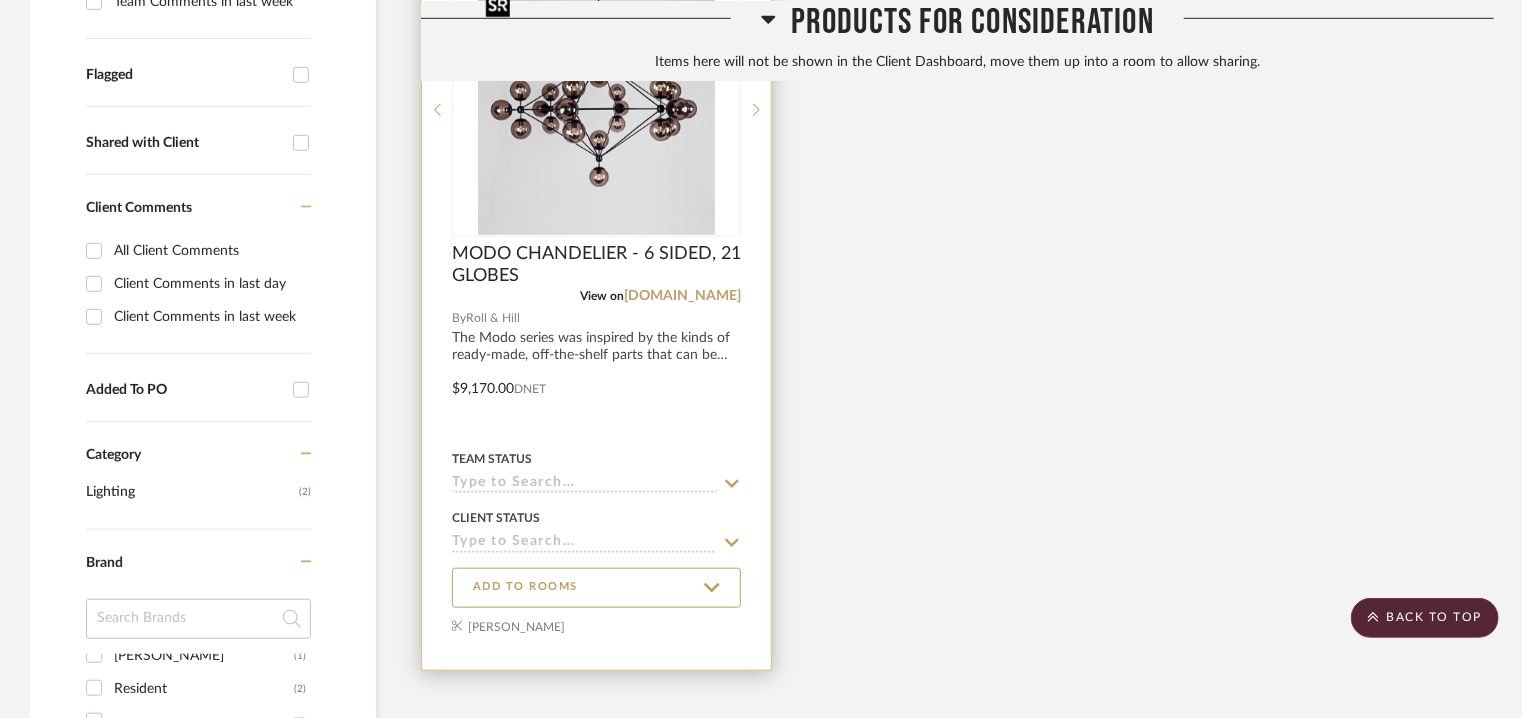 click at bounding box center (596, 110) 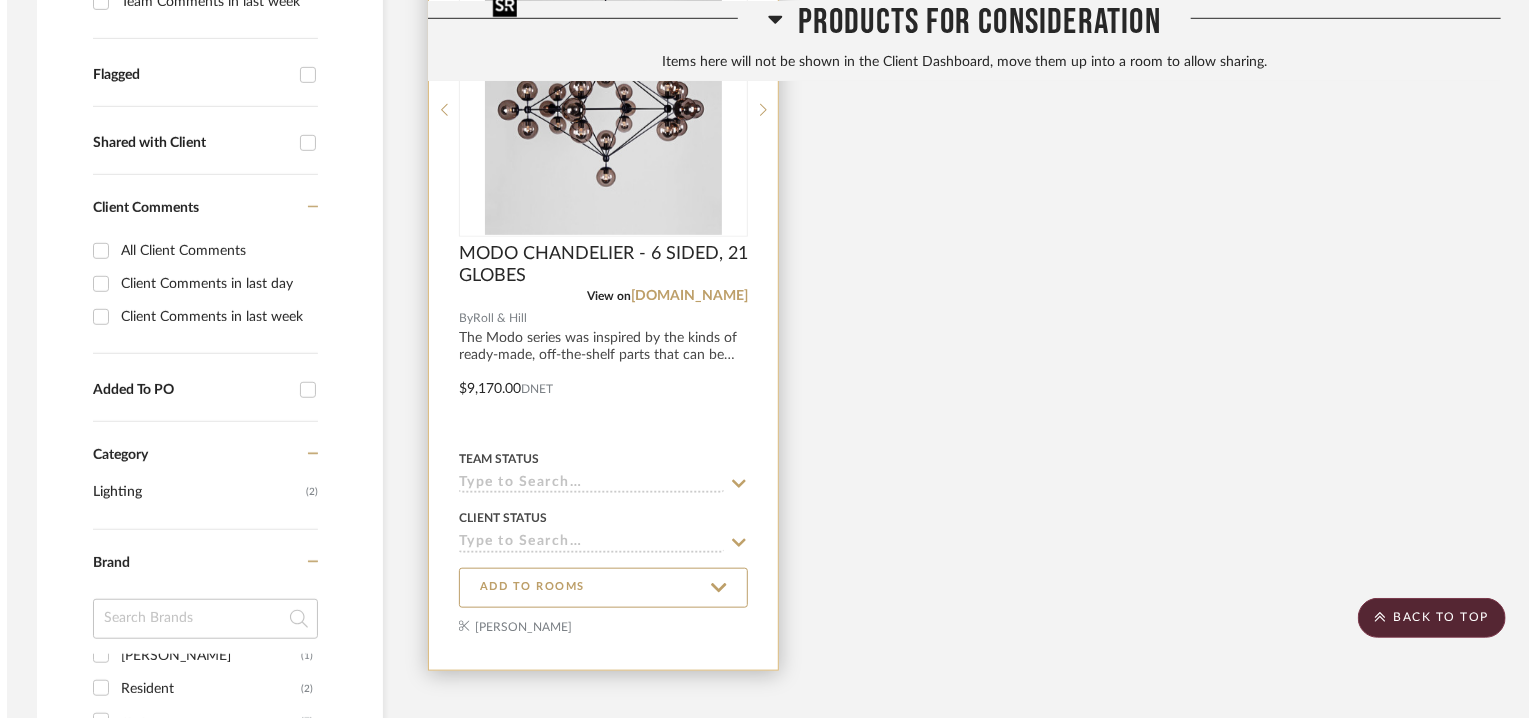 scroll, scrollTop: 0, scrollLeft: 0, axis: both 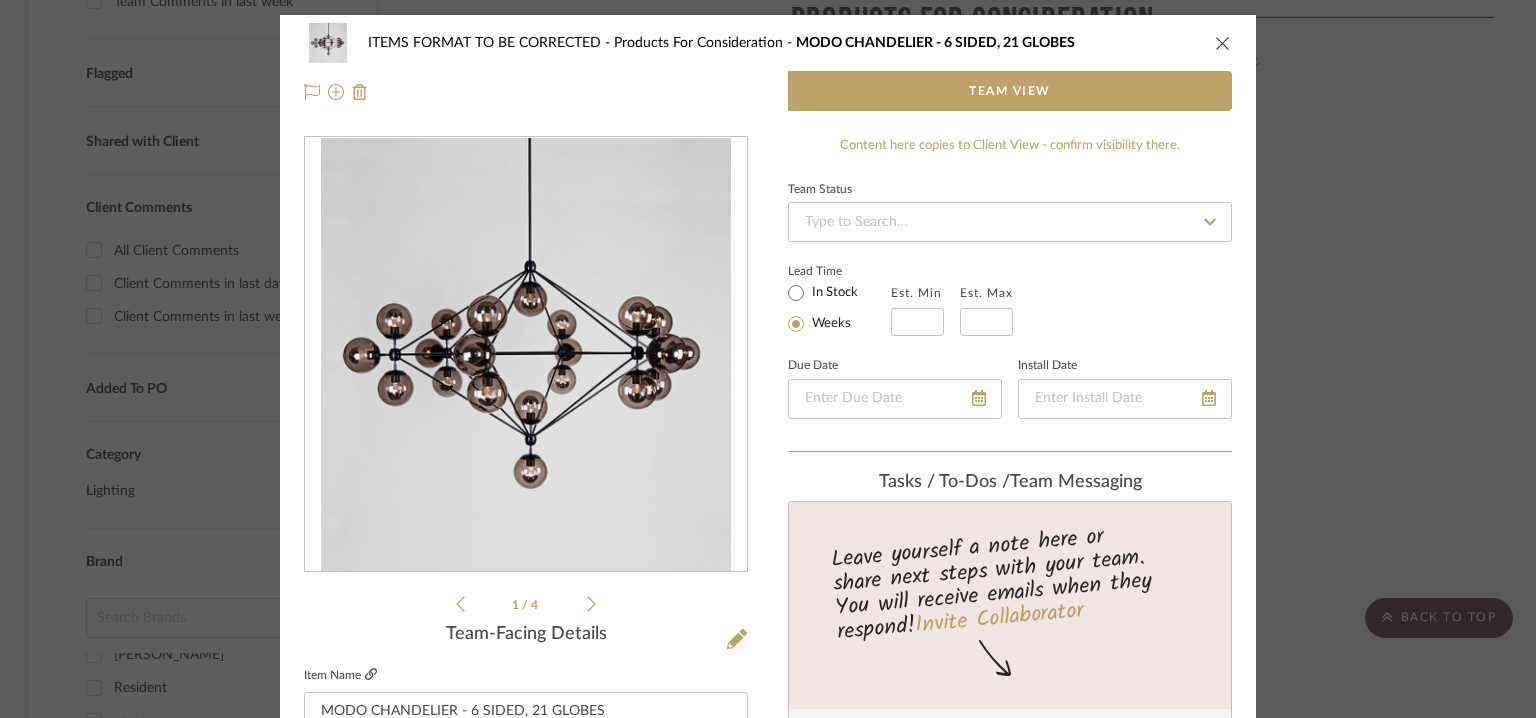 click 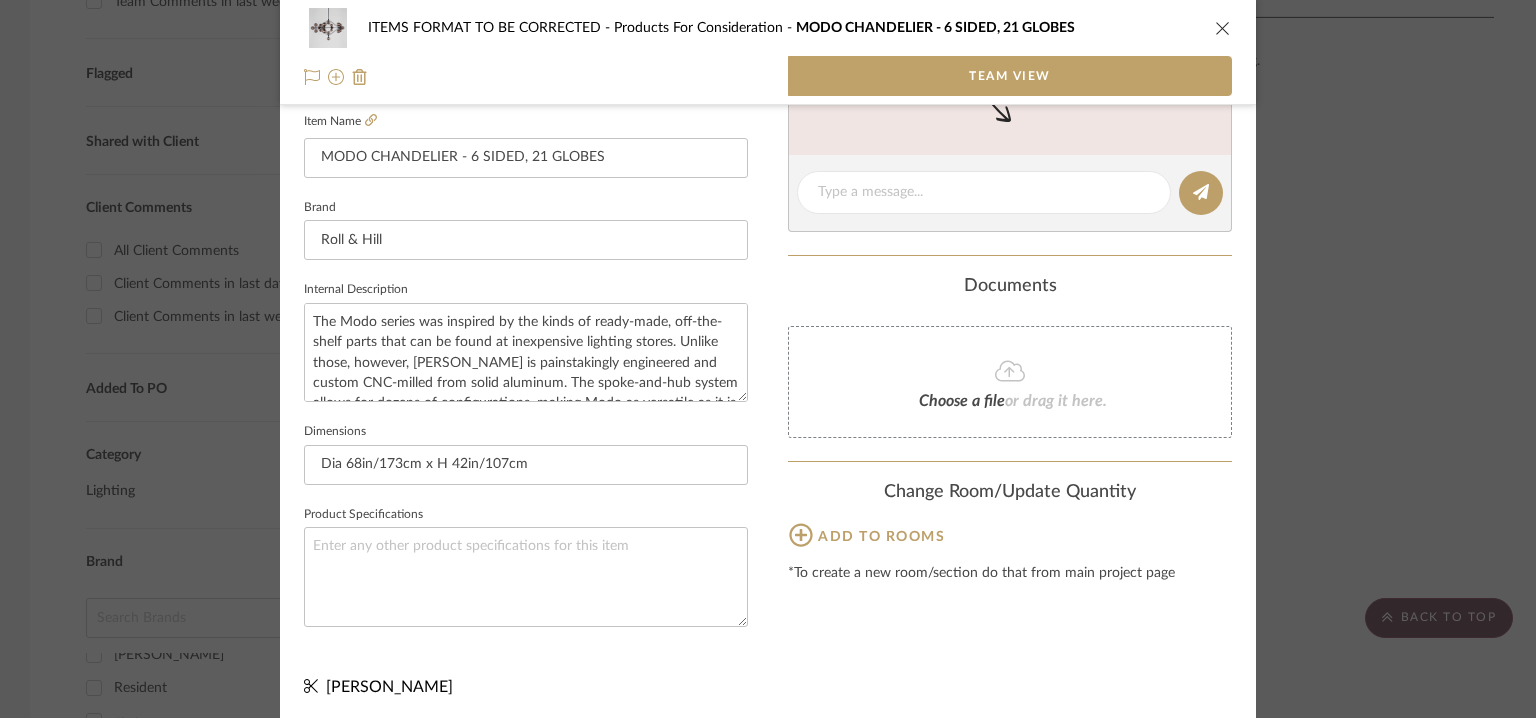 scroll, scrollTop: 557, scrollLeft: 0, axis: vertical 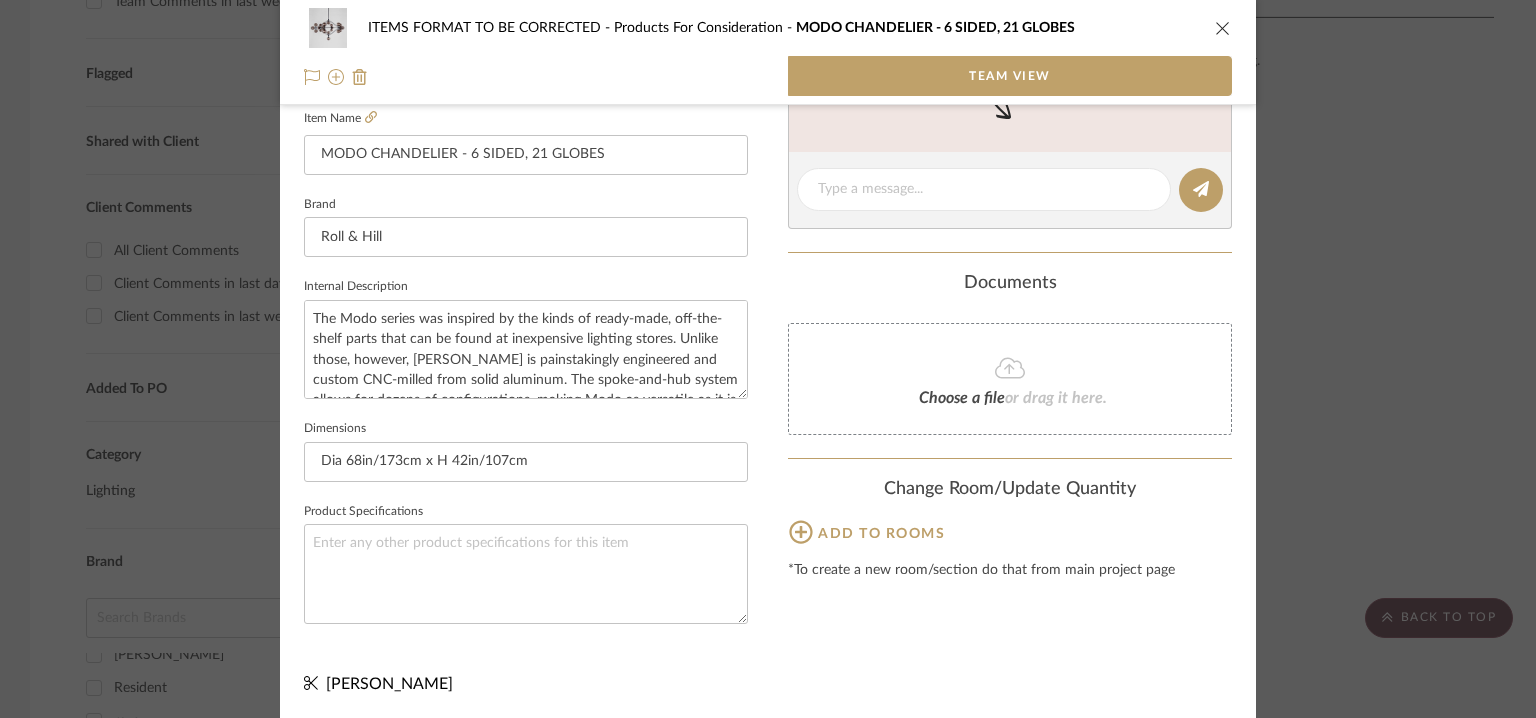 click 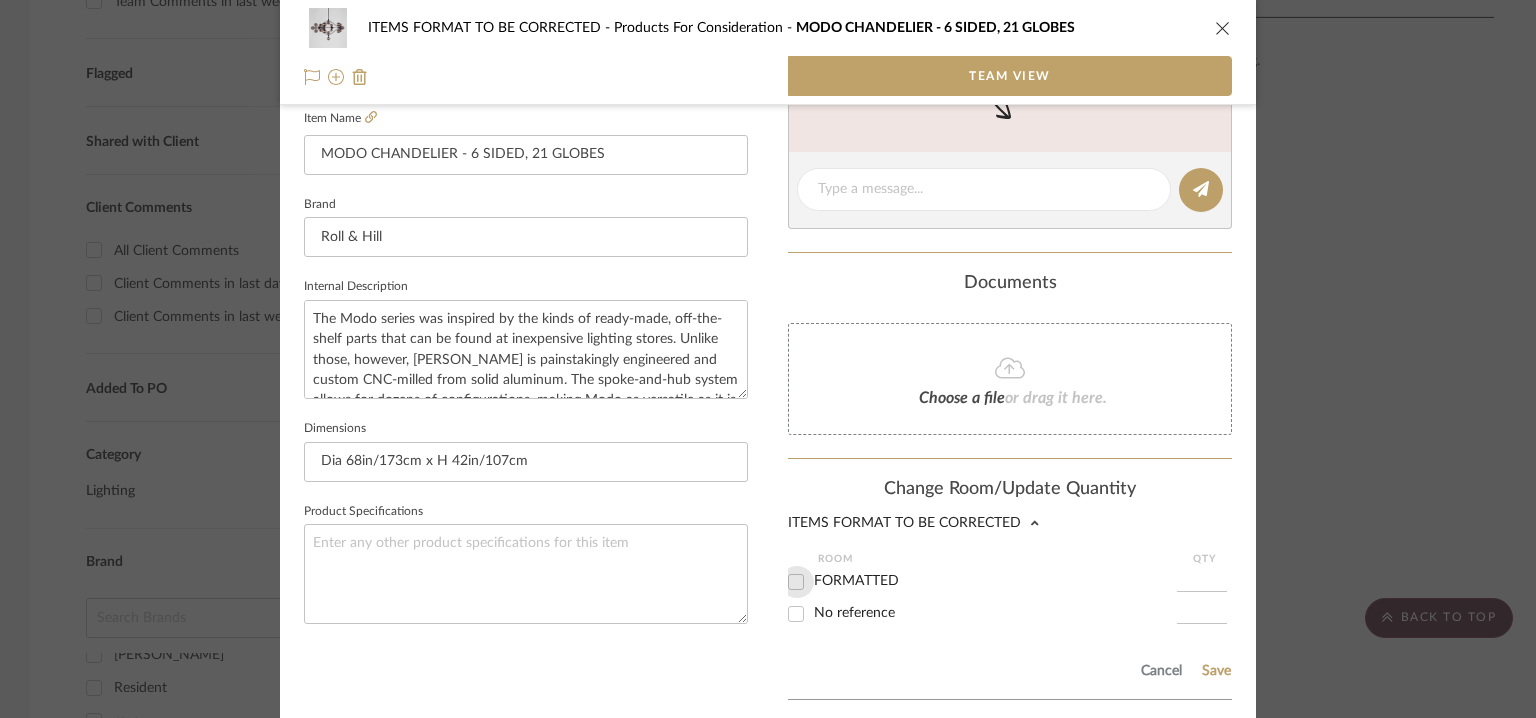 click on "FORMATTED" at bounding box center (796, 582) 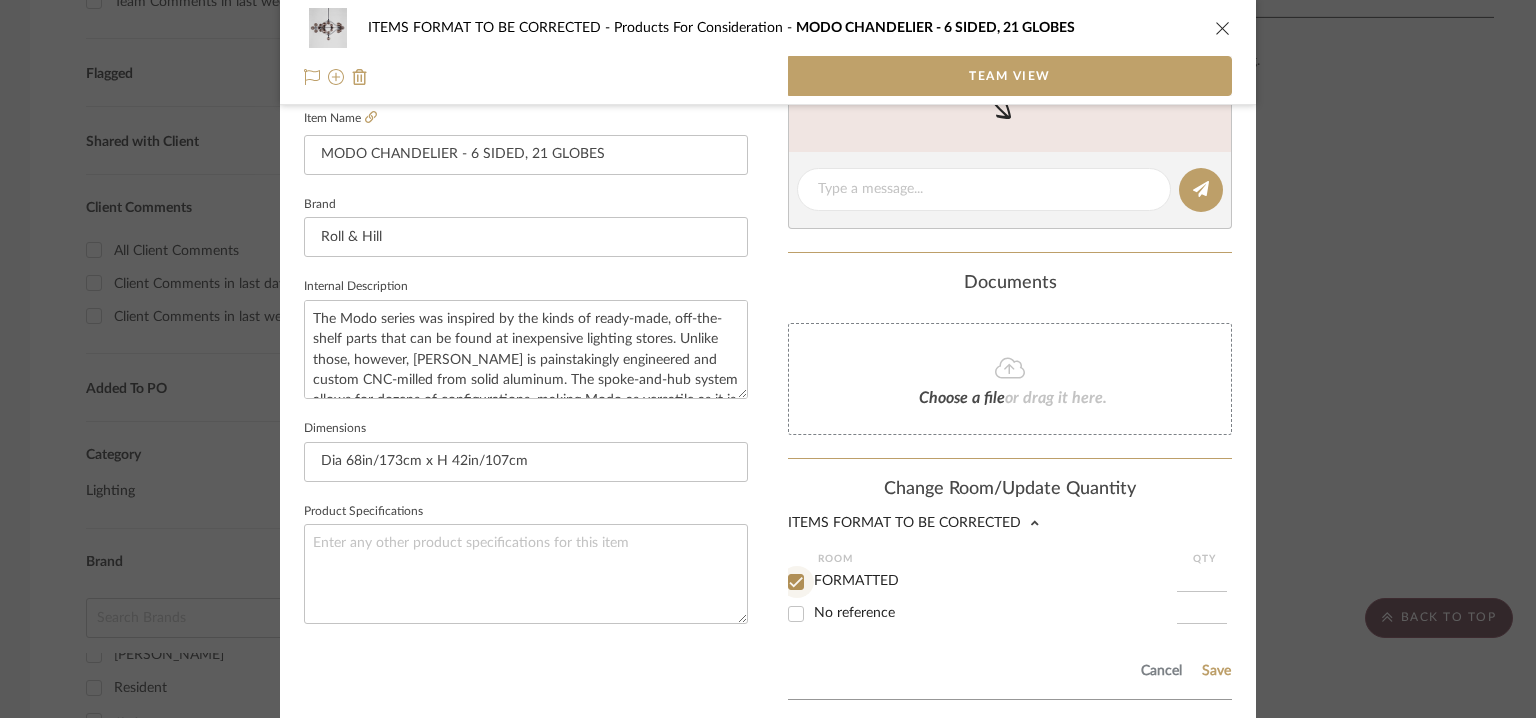 checkbox on "true" 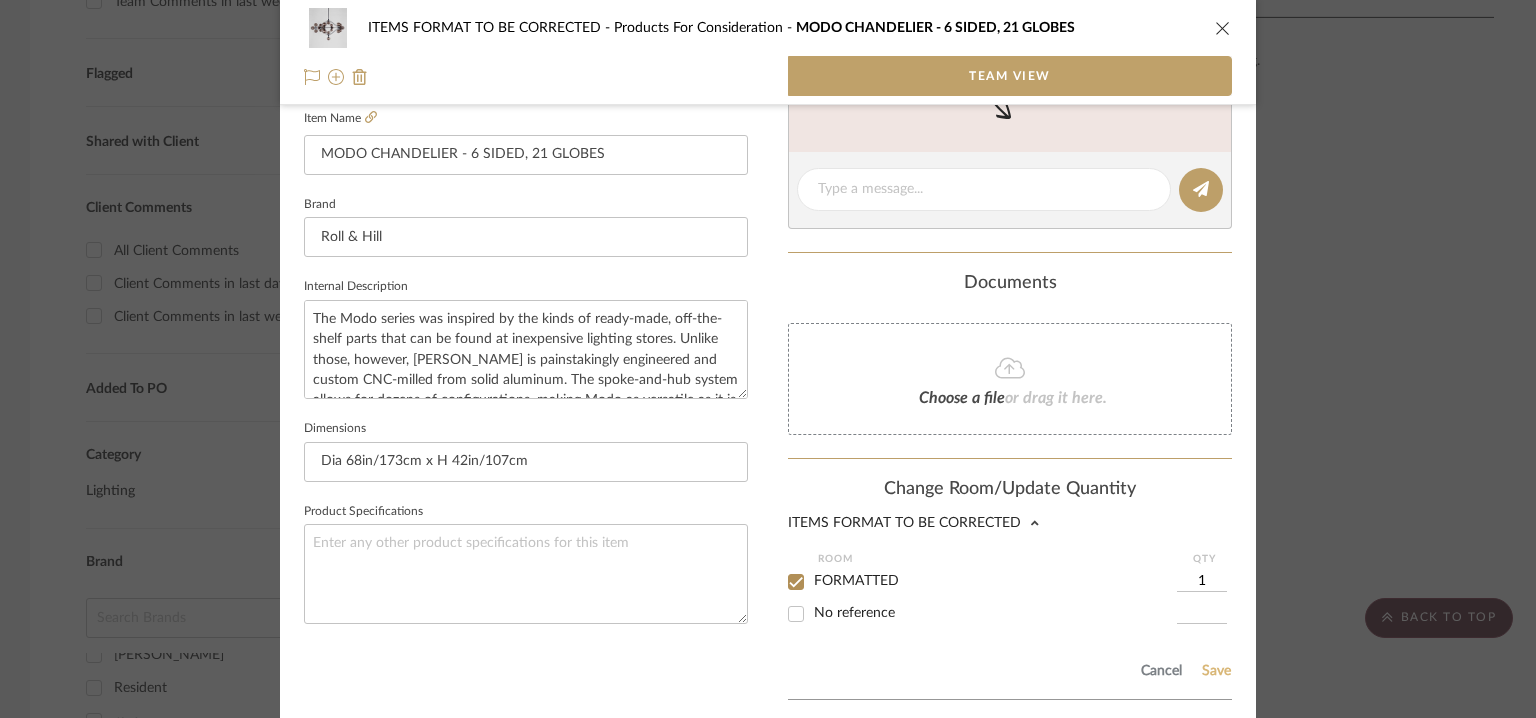 click on "Save" 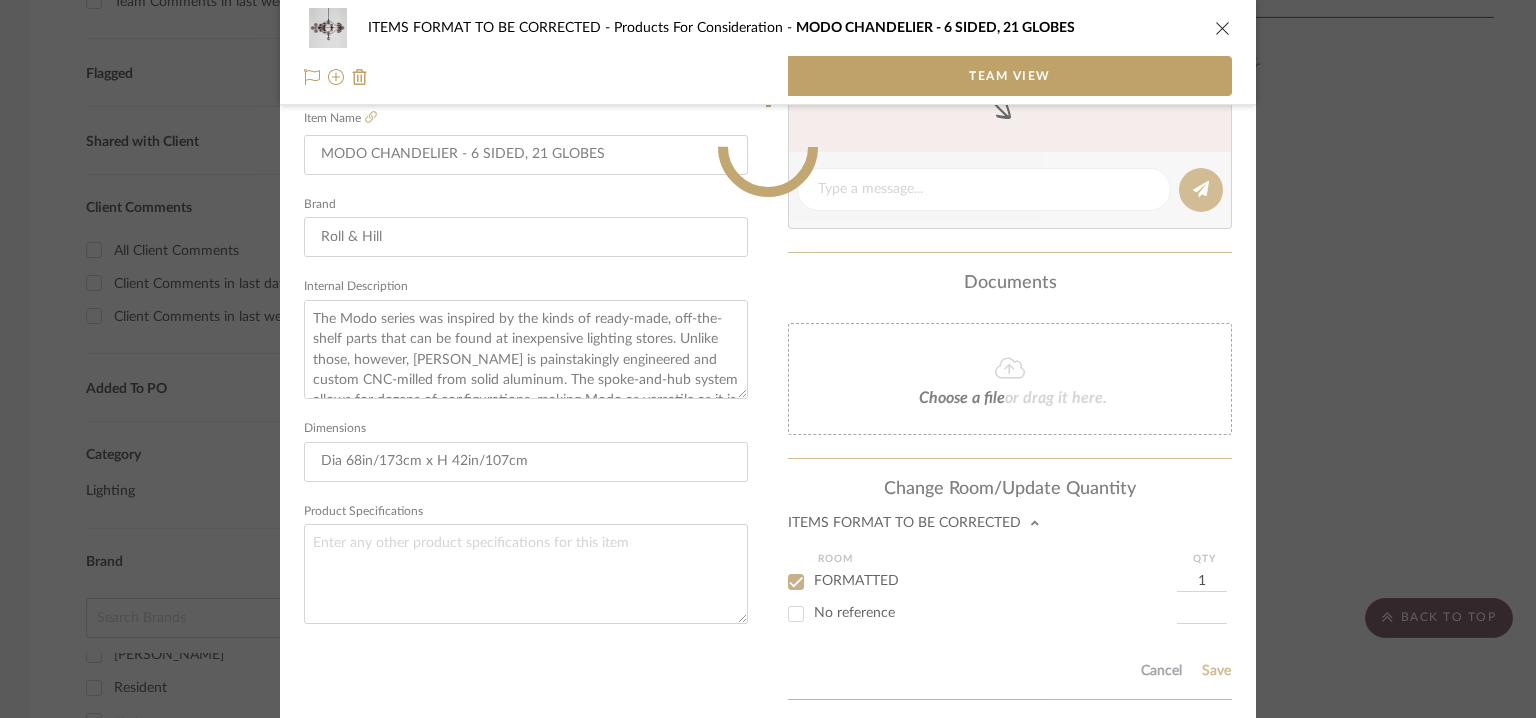 type 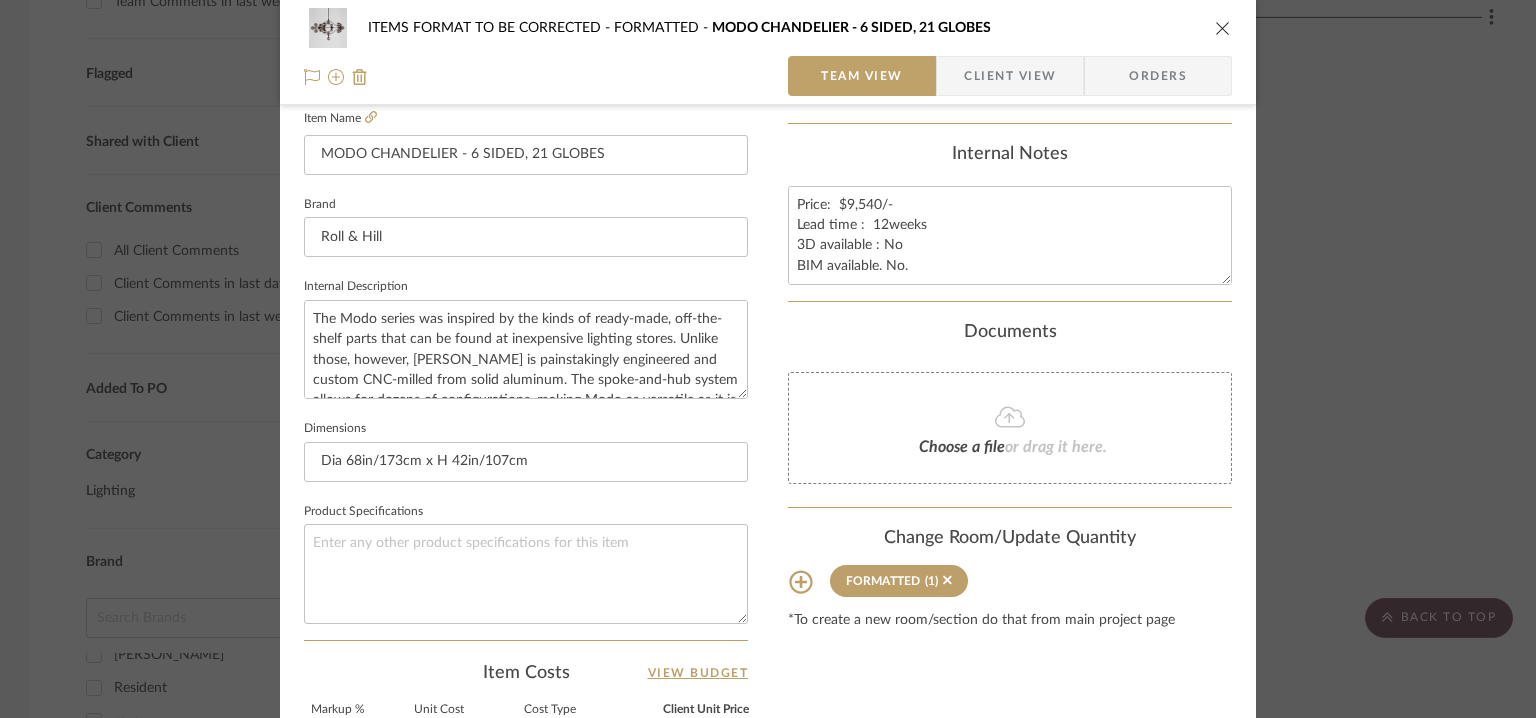 type 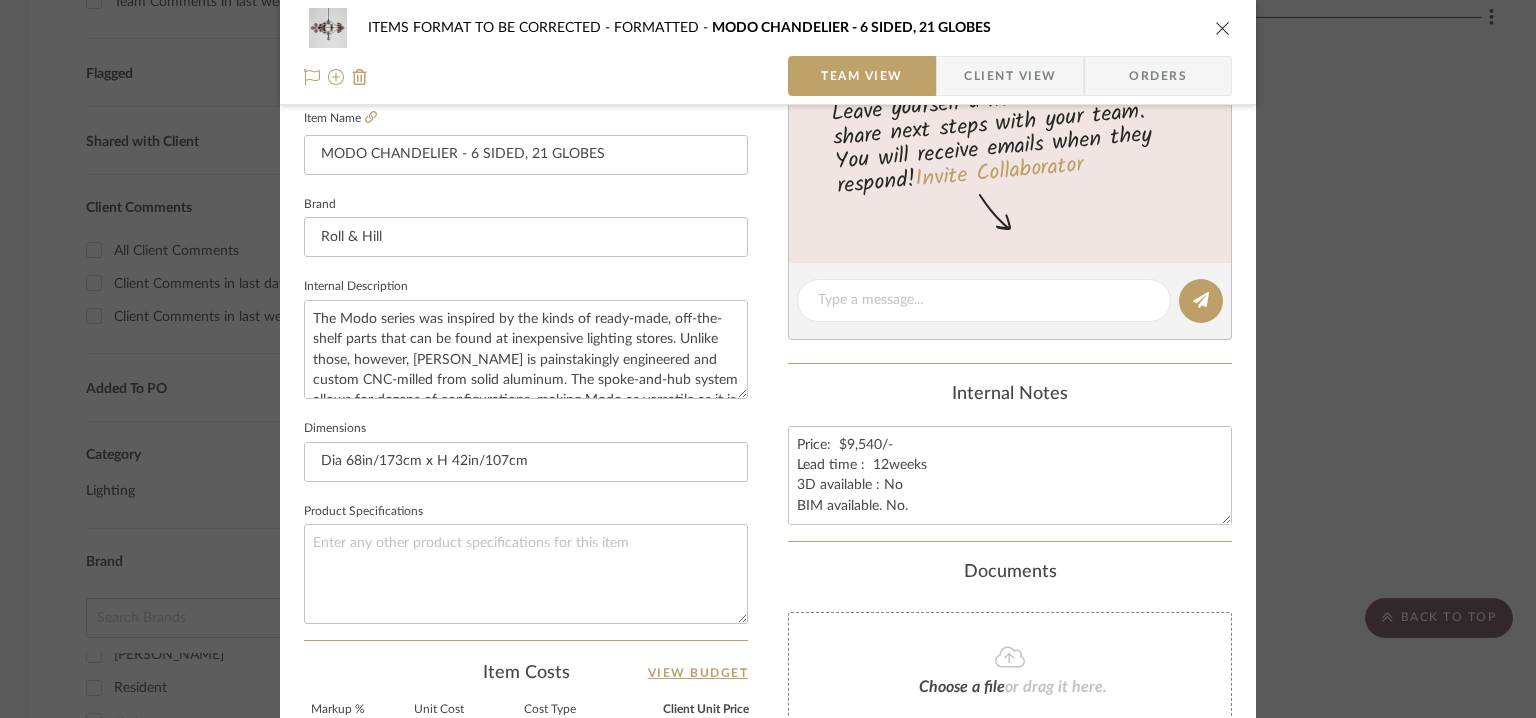 click at bounding box center (1223, 28) 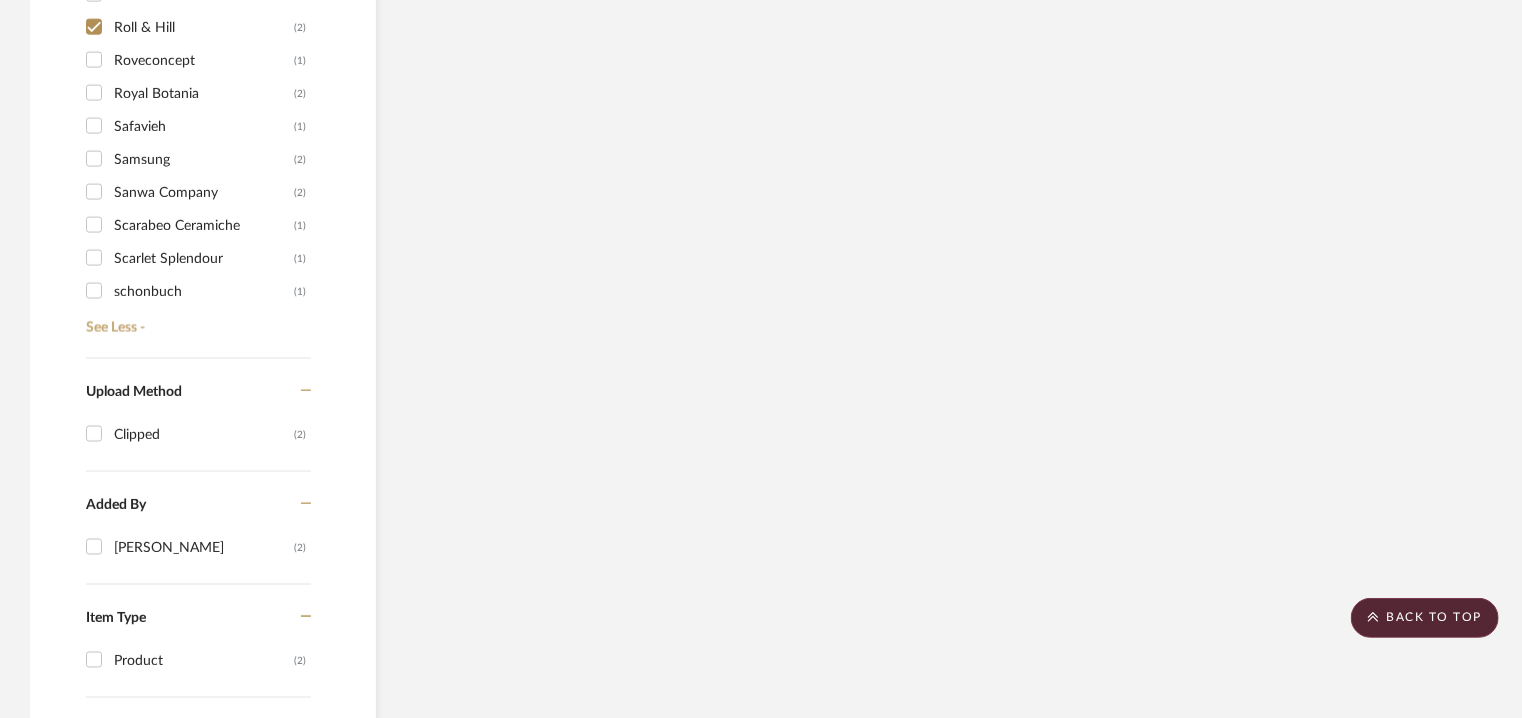 scroll, scrollTop: 1583, scrollLeft: 0, axis: vertical 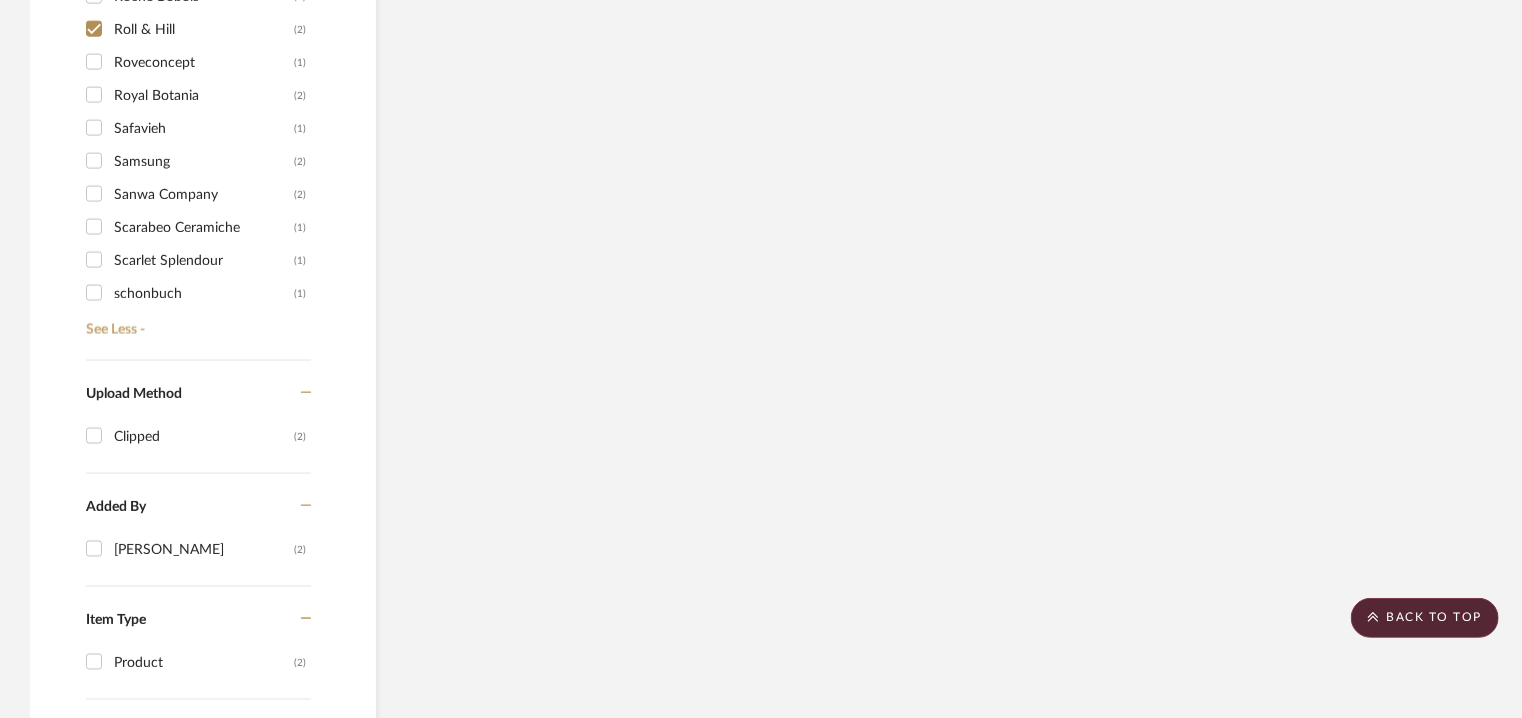 click on "Roll & Hill  (2)" at bounding box center (94, 29) 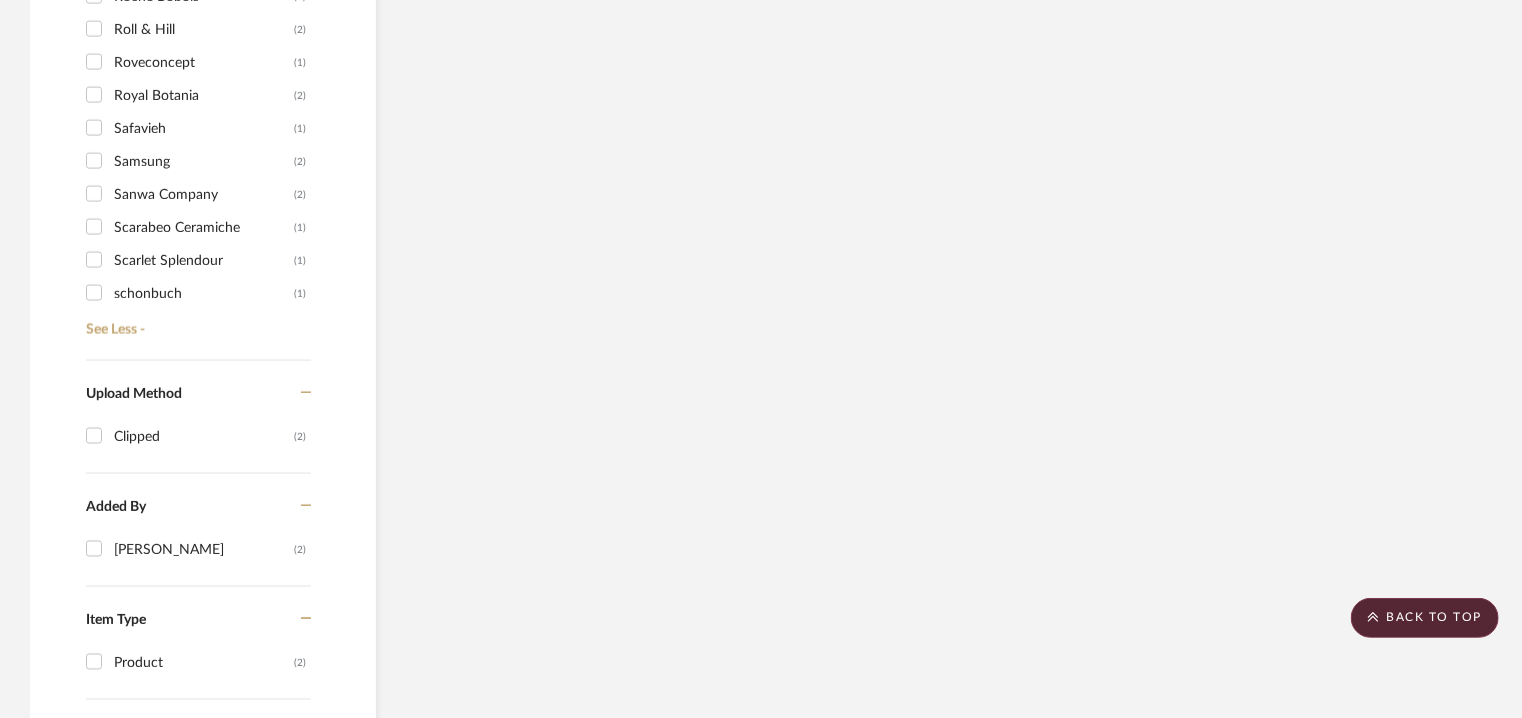 scroll, scrollTop: 1956, scrollLeft: 0, axis: vertical 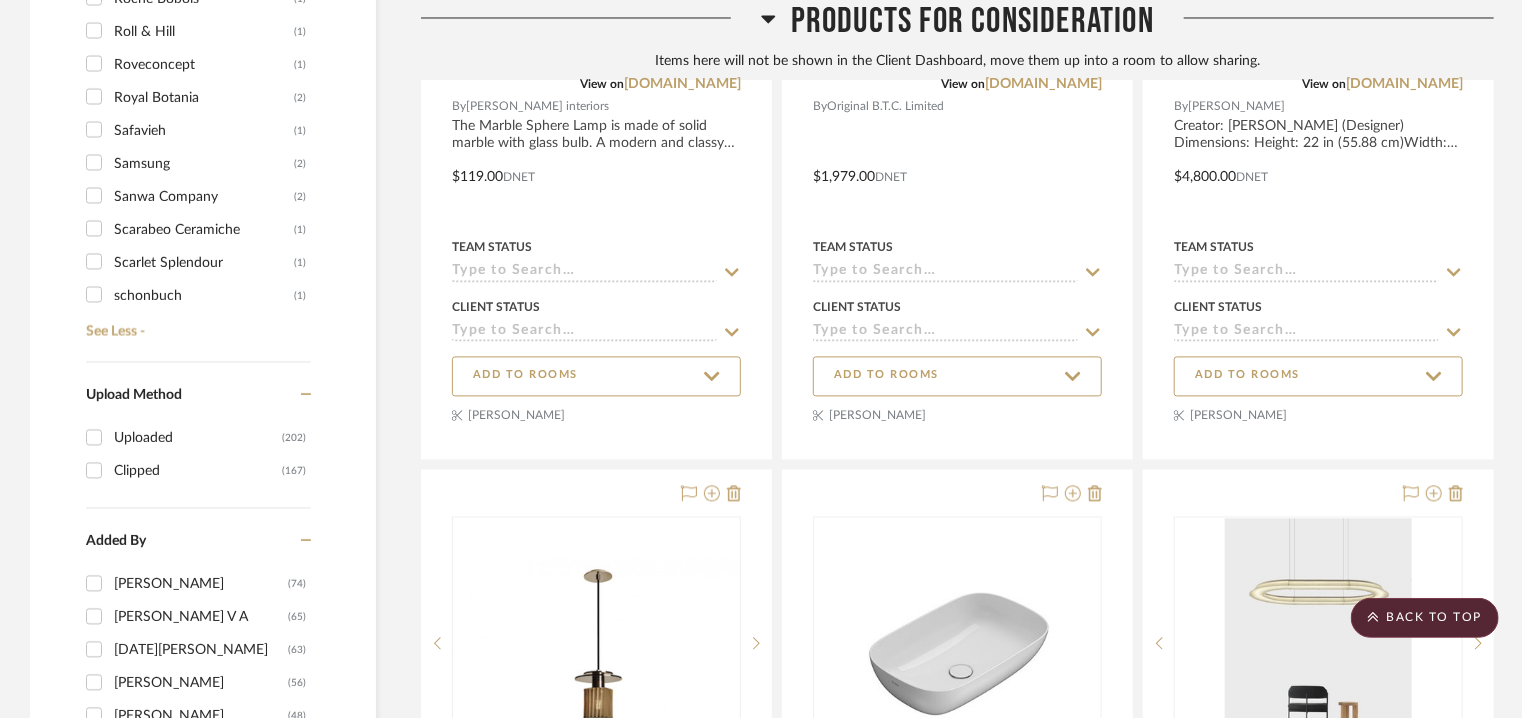 click on "Roll & Hill  (1)" at bounding box center [94, 30] 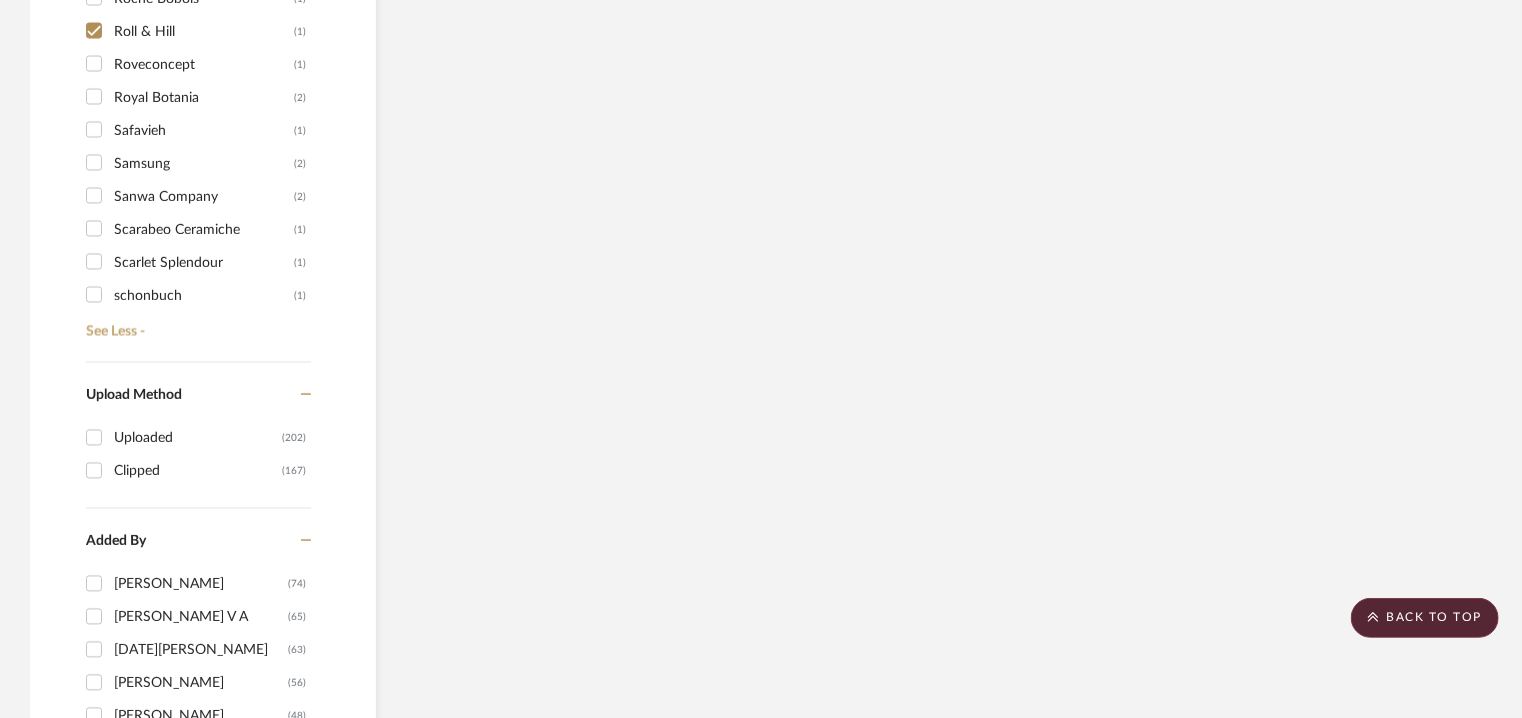 scroll, scrollTop: 1583, scrollLeft: 0, axis: vertical 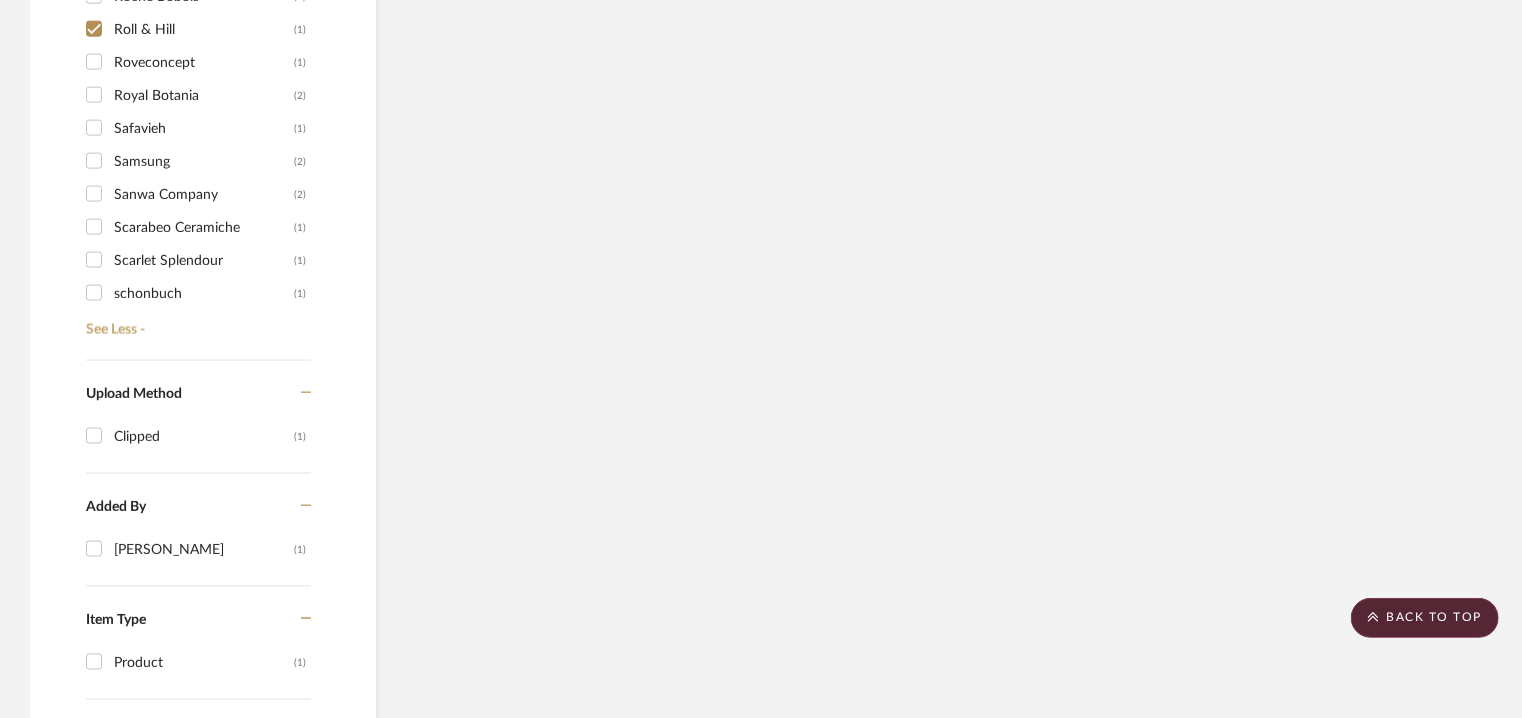click on "Roll & Hill  (1)" at bounding box center [94, 29] 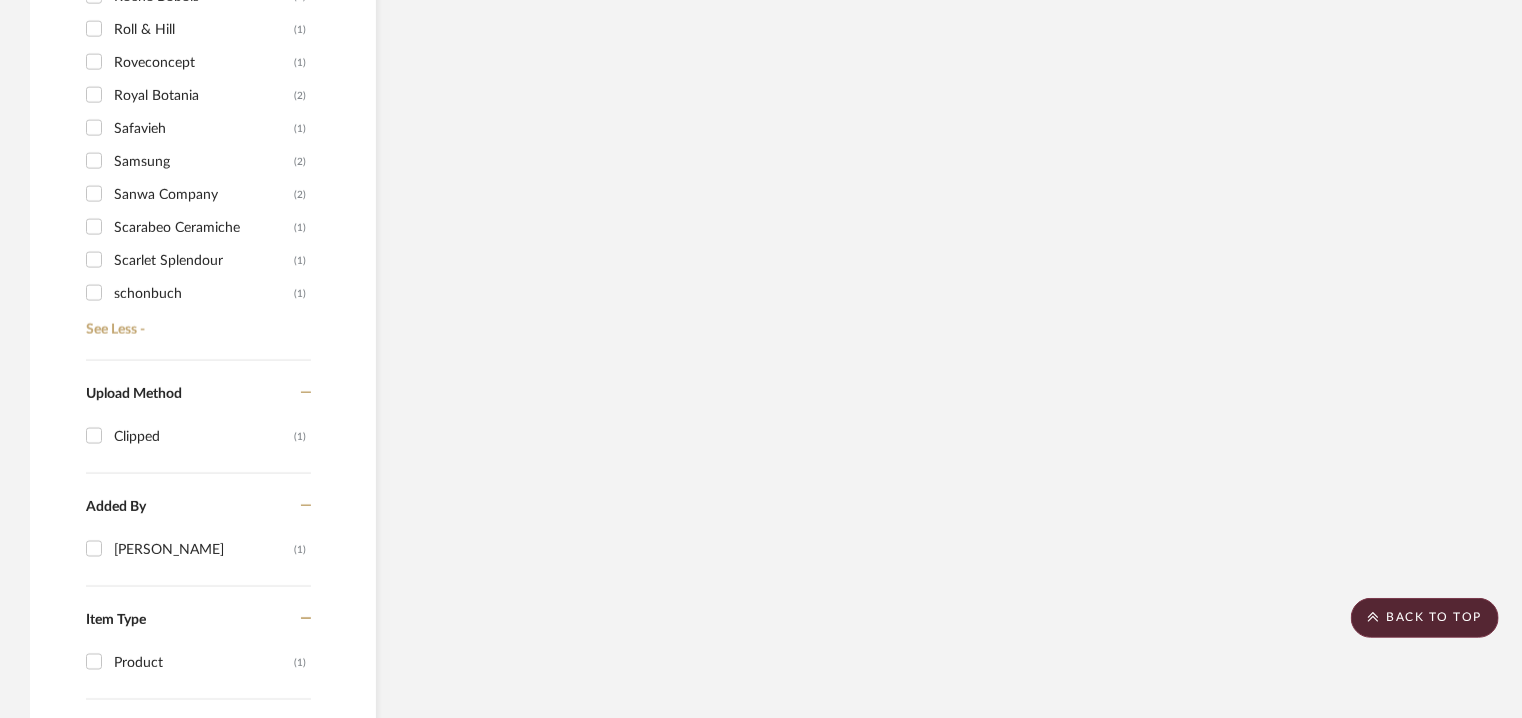 checkbox on "false" 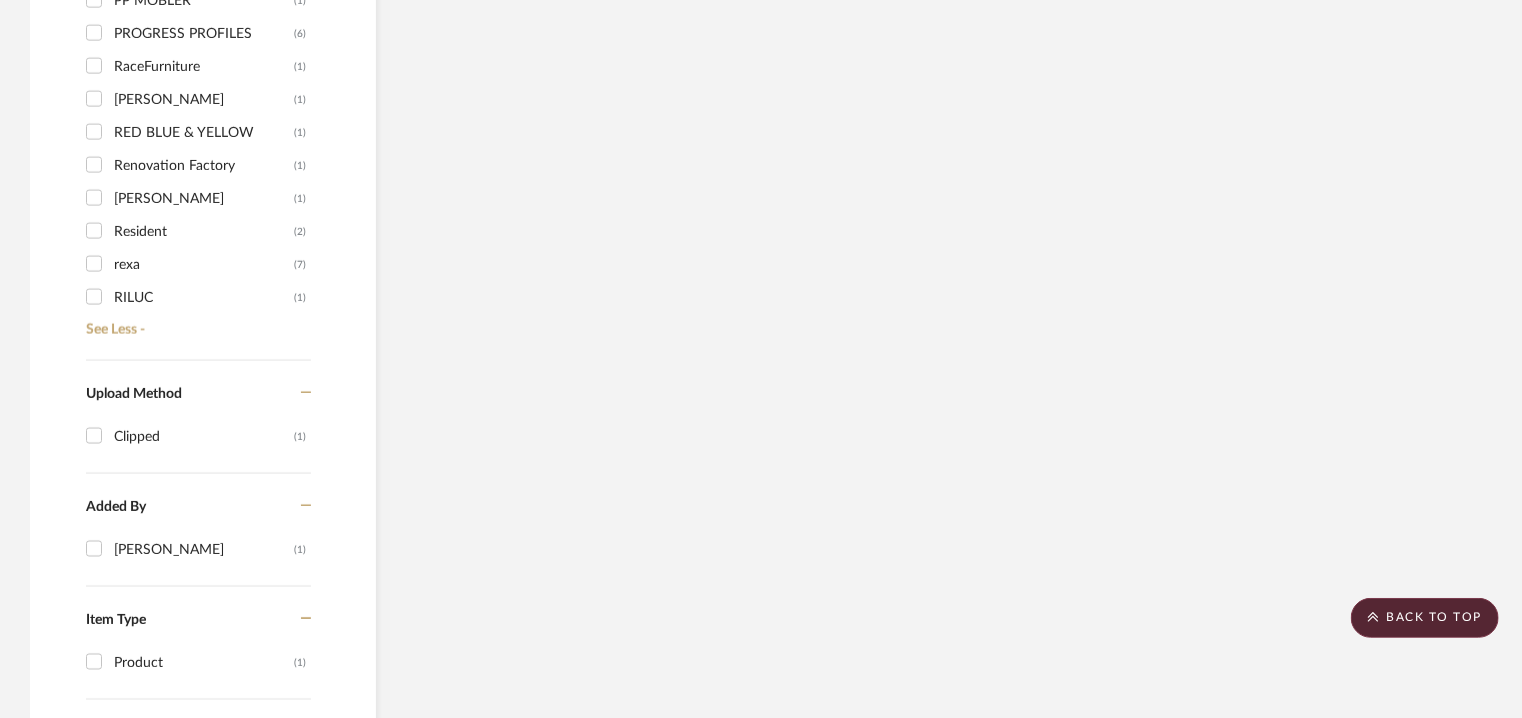 scroll, scrollTop: 4140, scrollLeft: 0, axis: vertical 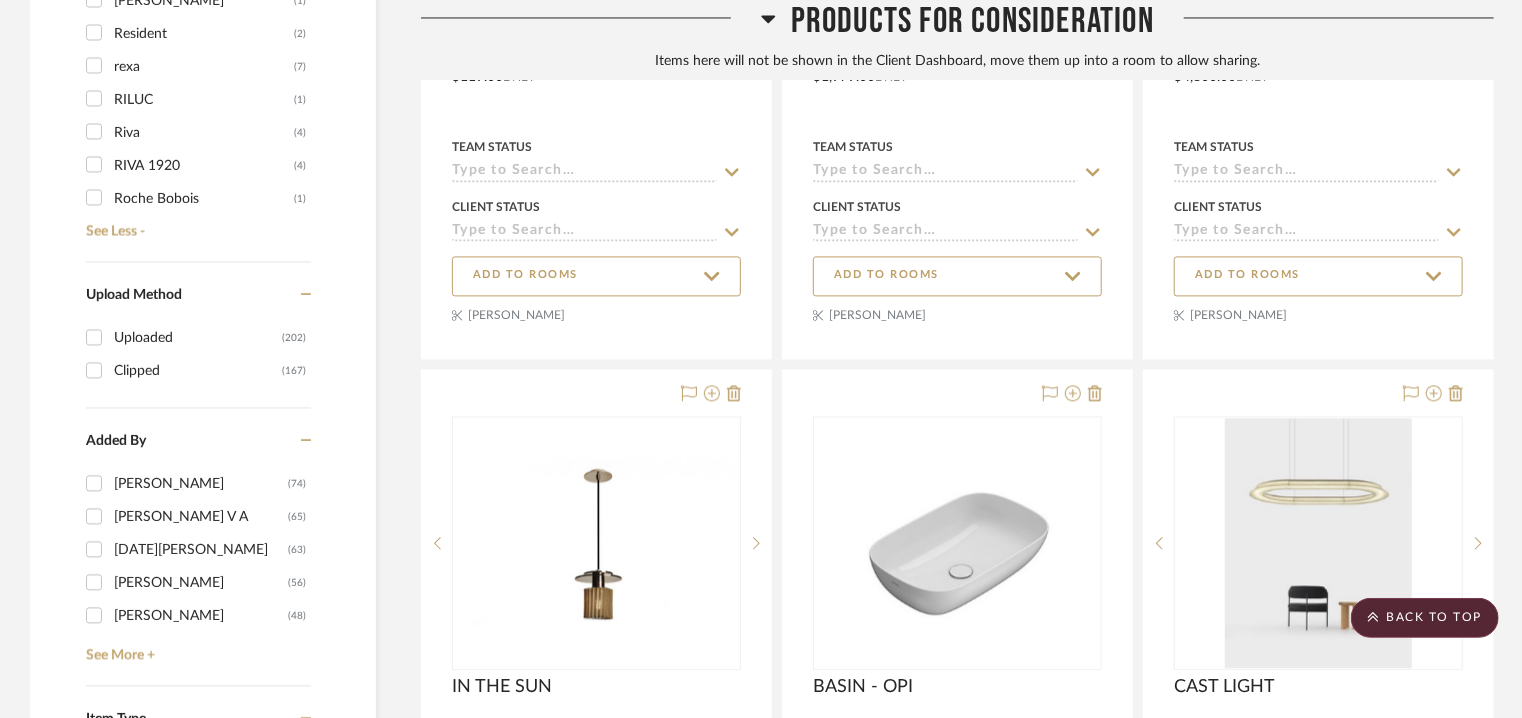 click on "Resident  (2)" at bounding box center (94, 32) 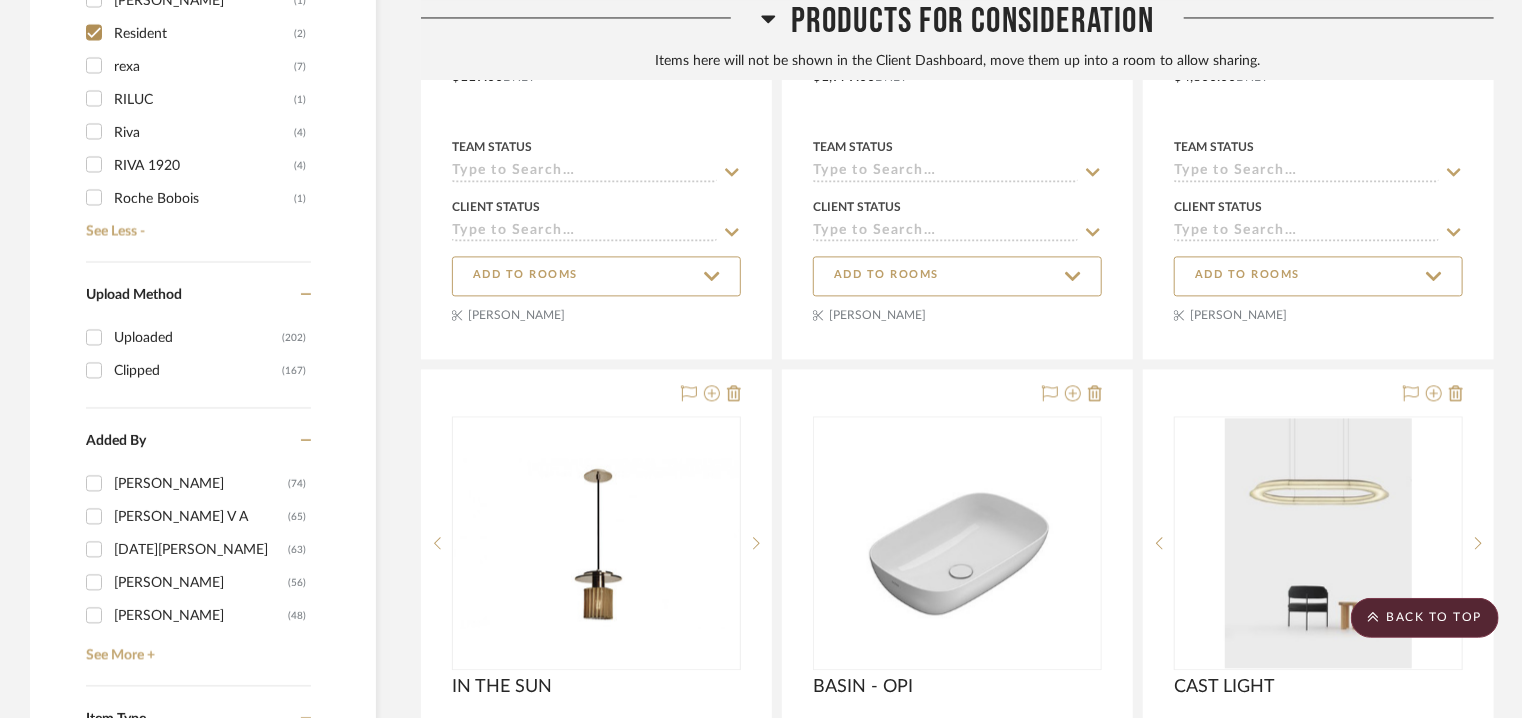 checkbox on "true" 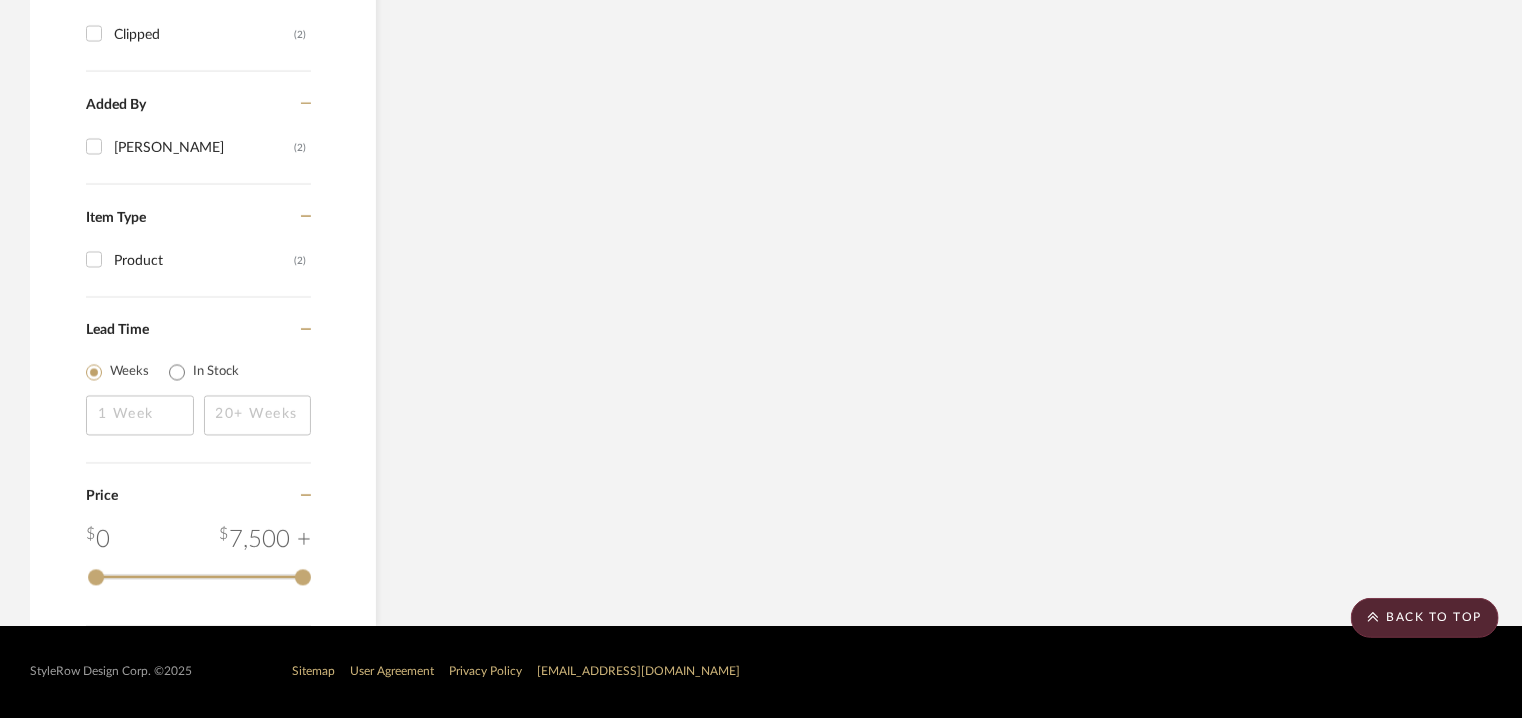 scroll, scrollTop: 1682, scrollLeft: 0, axis: vertical 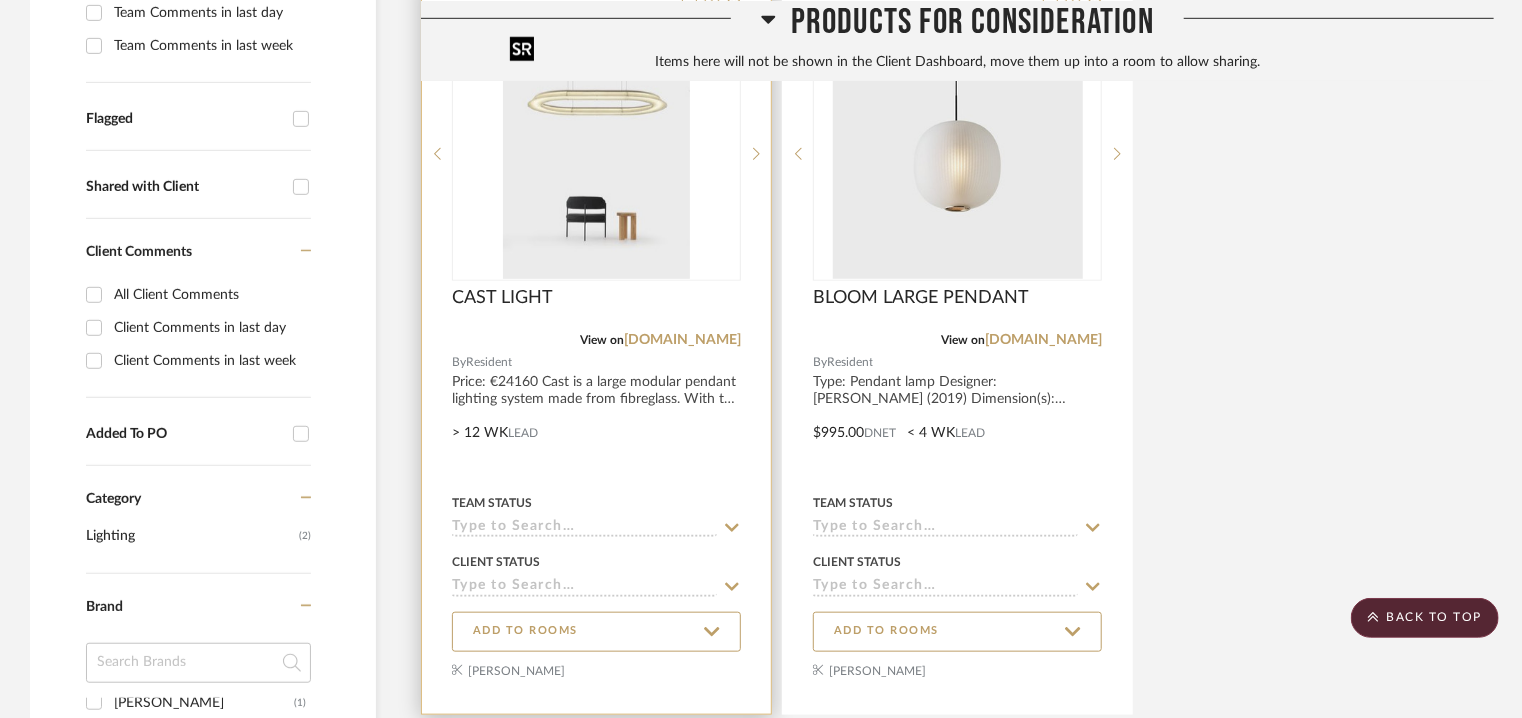 click at bounding box center (597, 154) 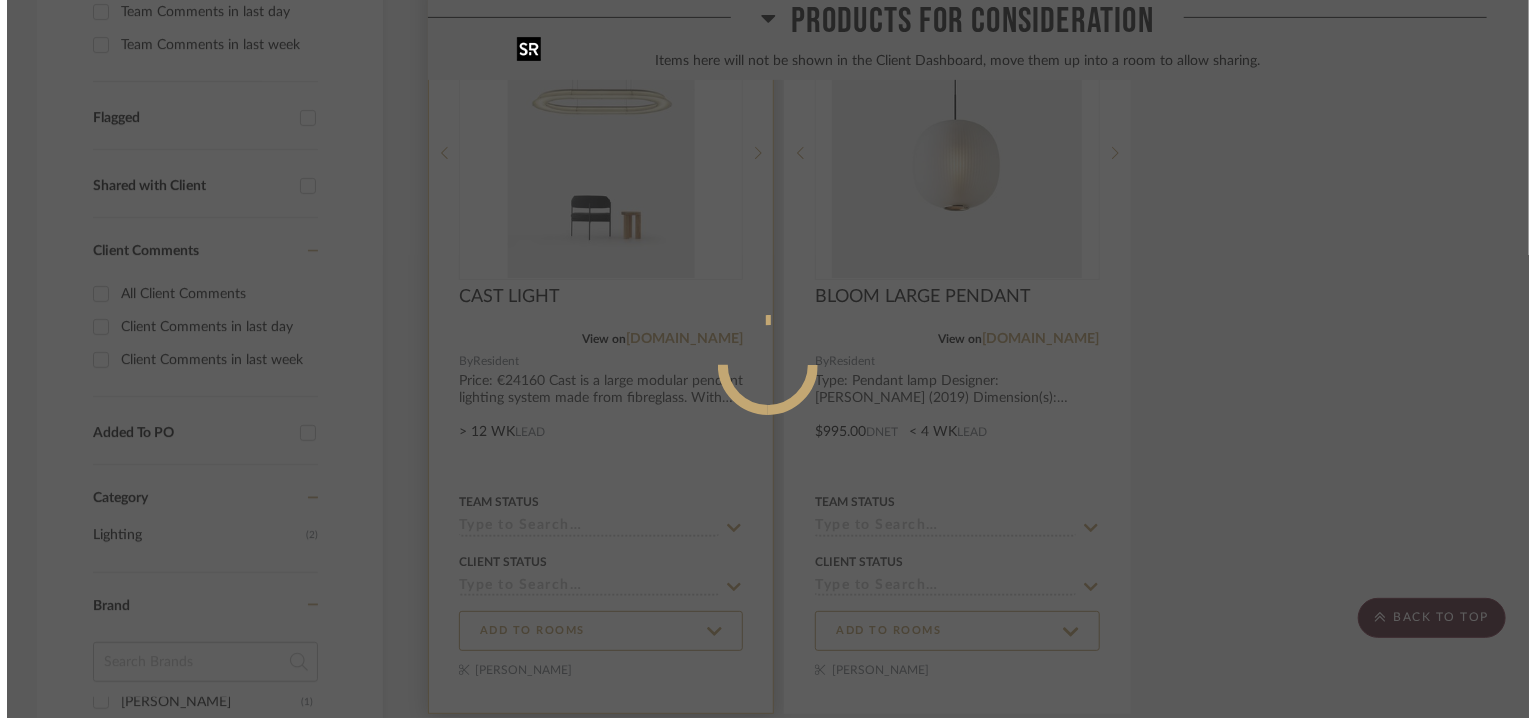 scroll, scrollTop: 0, scrollLeft: 0, axis: both 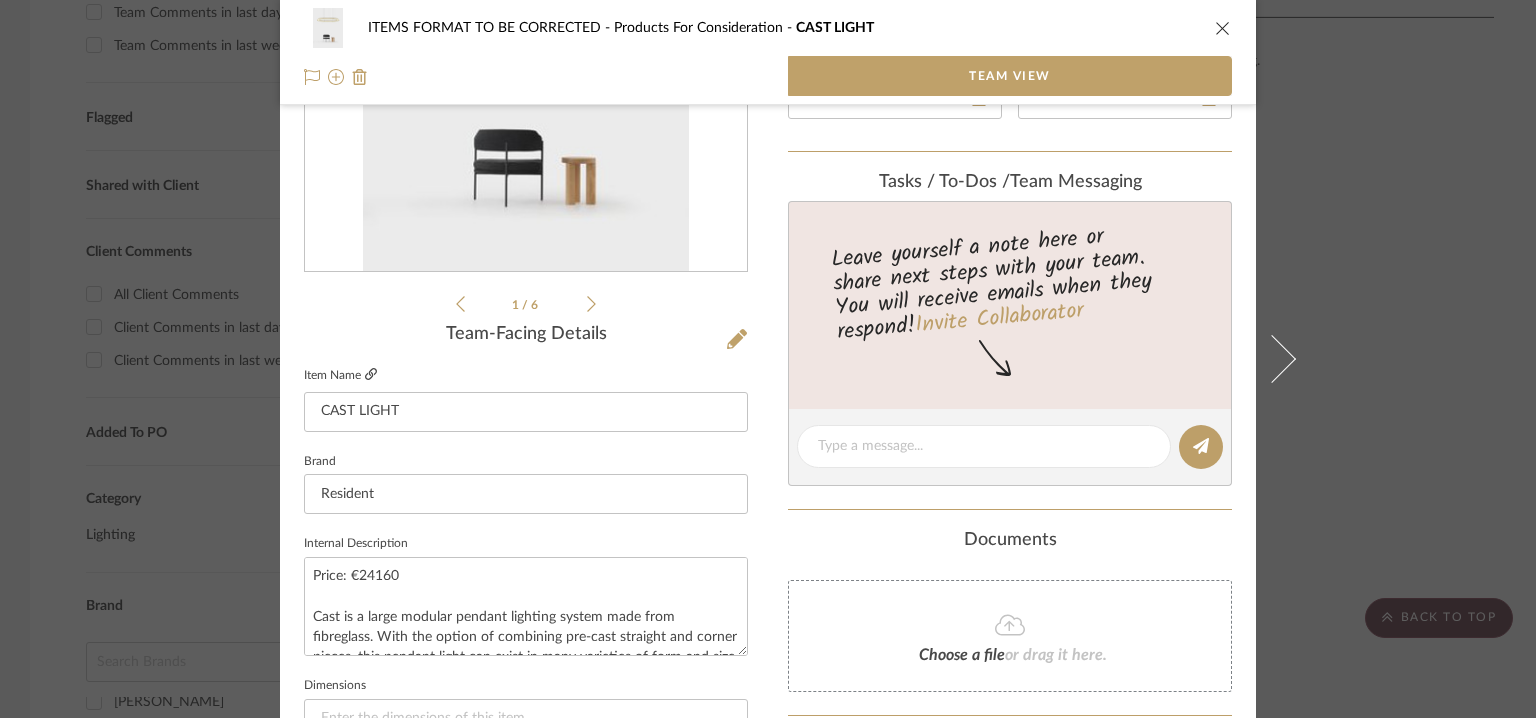click 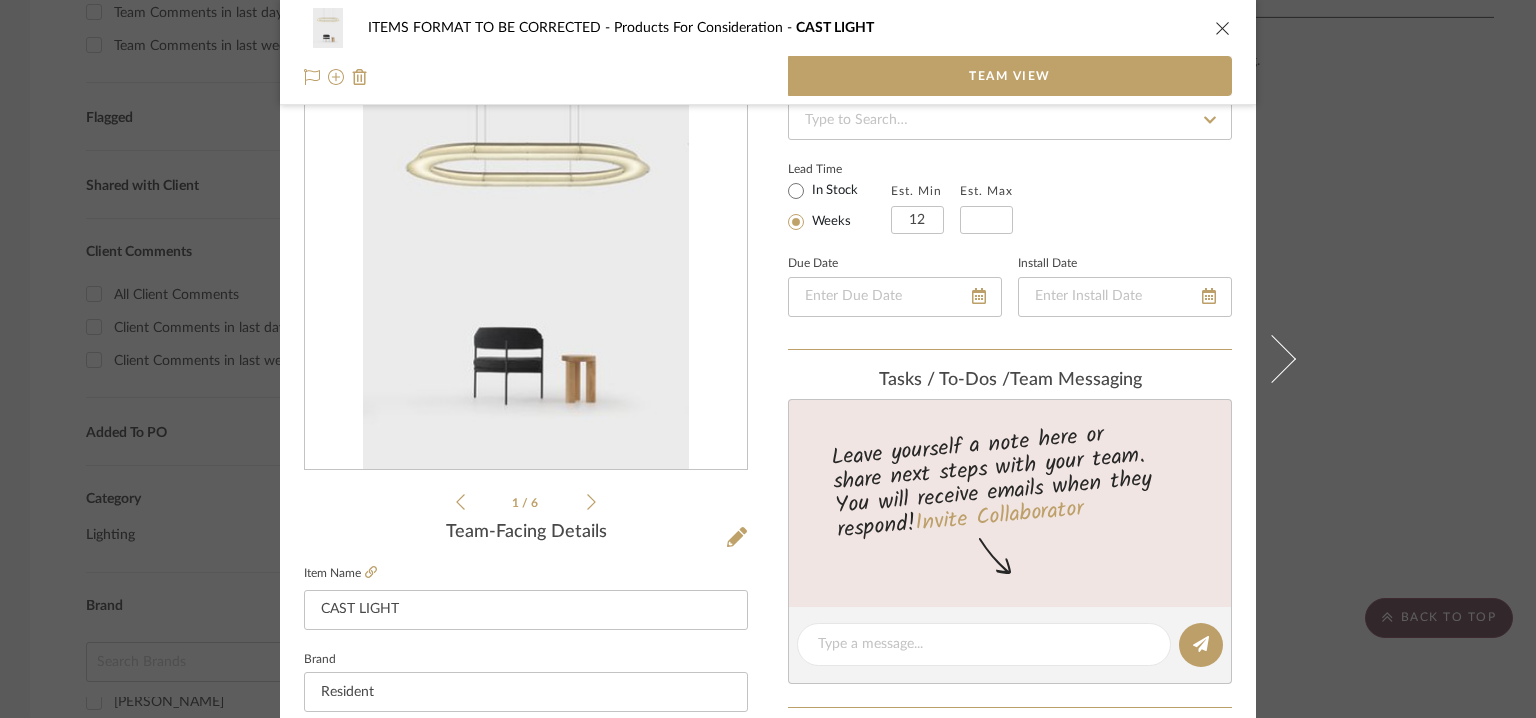 scroll, scrollTop: 0, scrollLeft: 0, axis: both 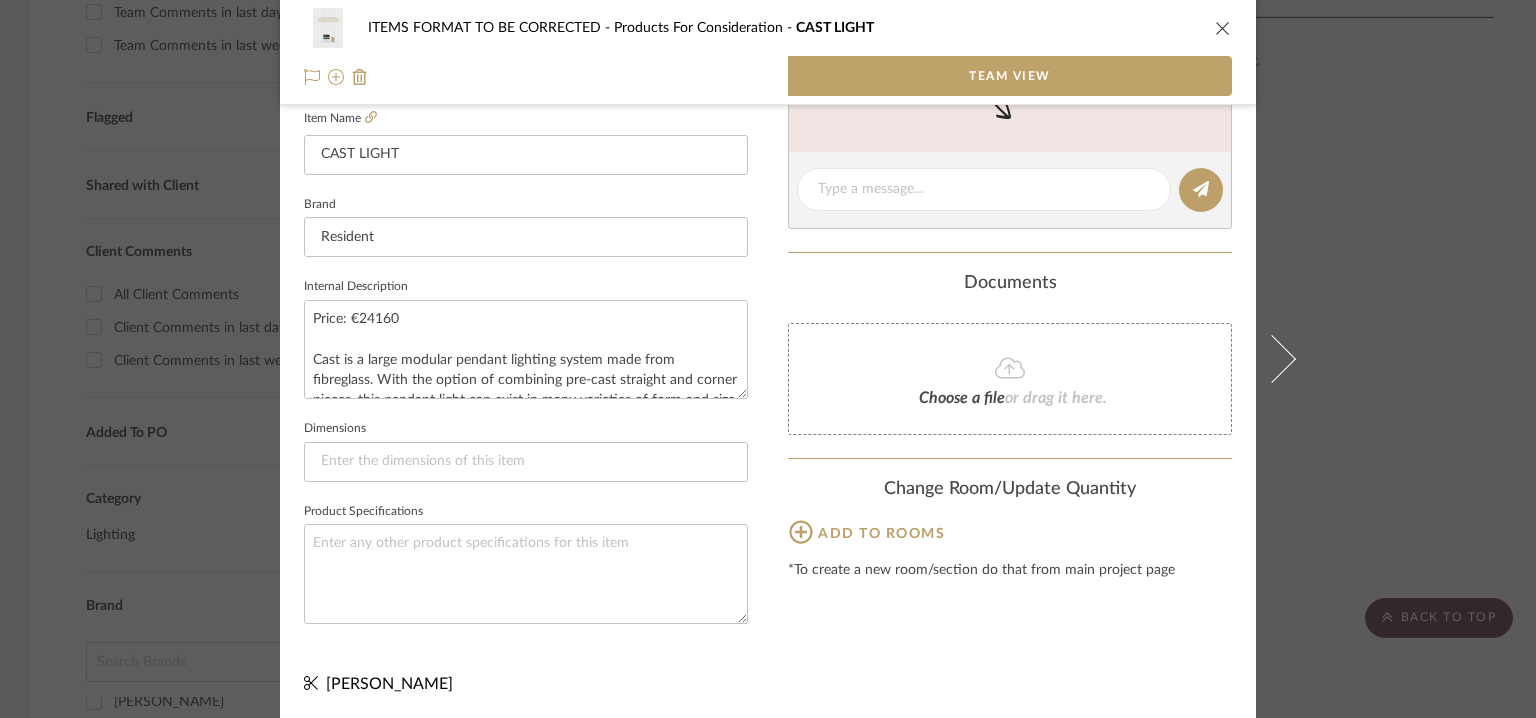 click 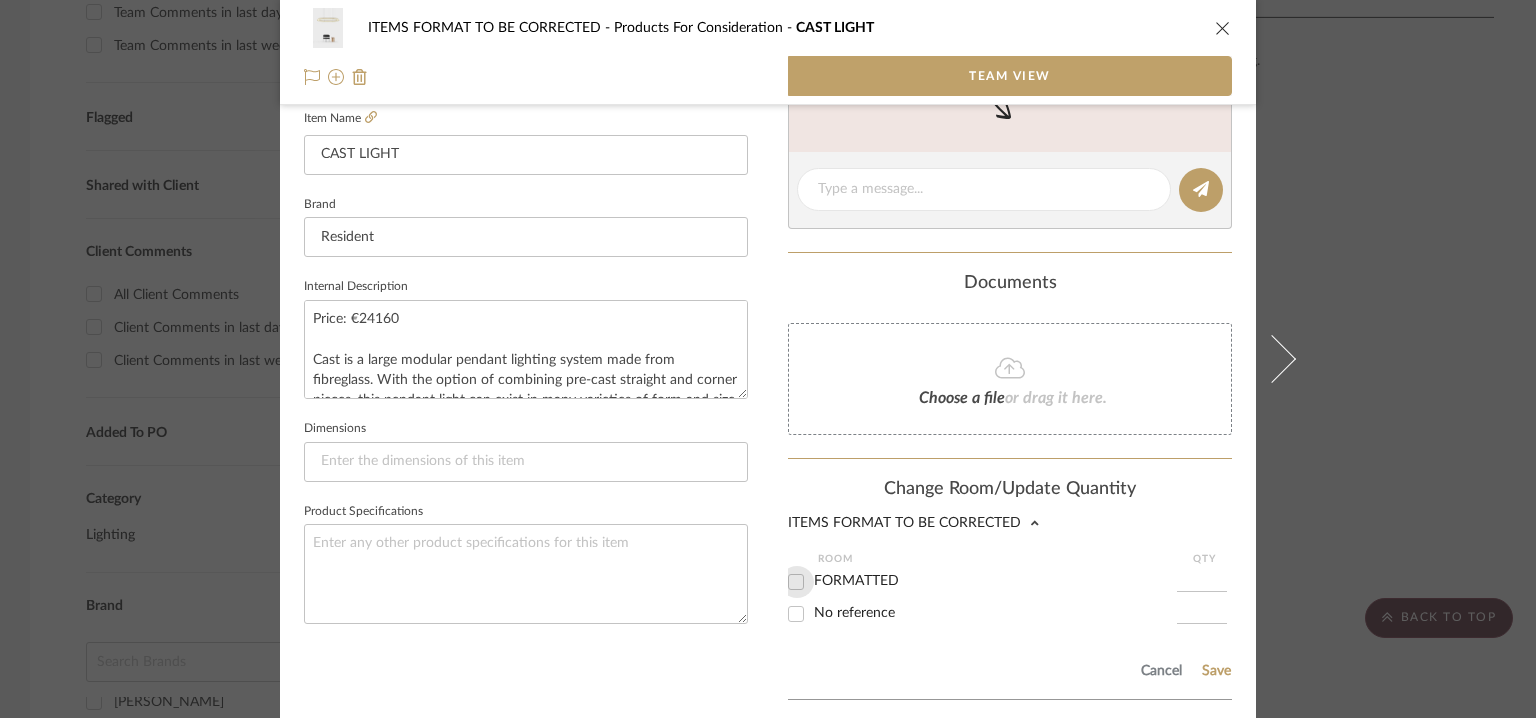 click on "FORMATTED" at bounding box center (796, 582) 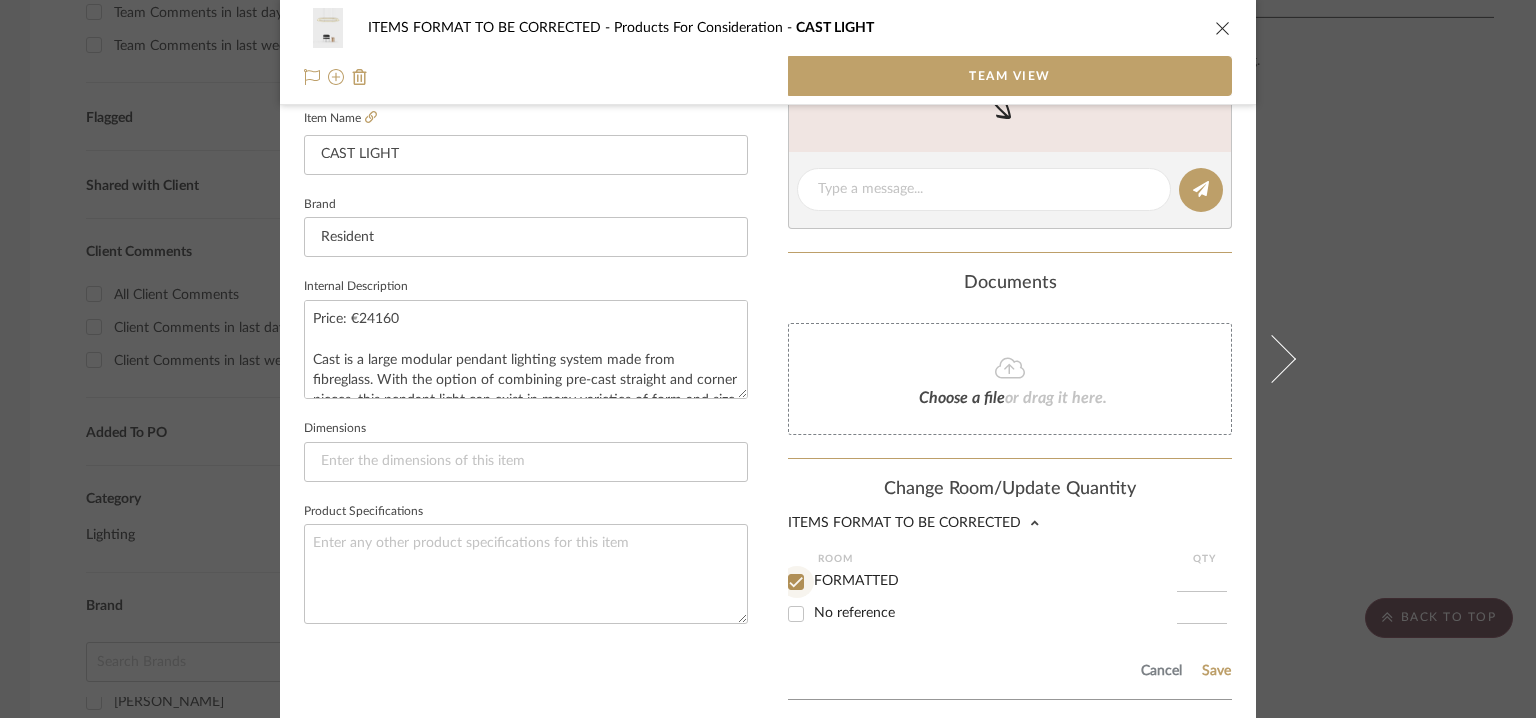 checkbox on "true" 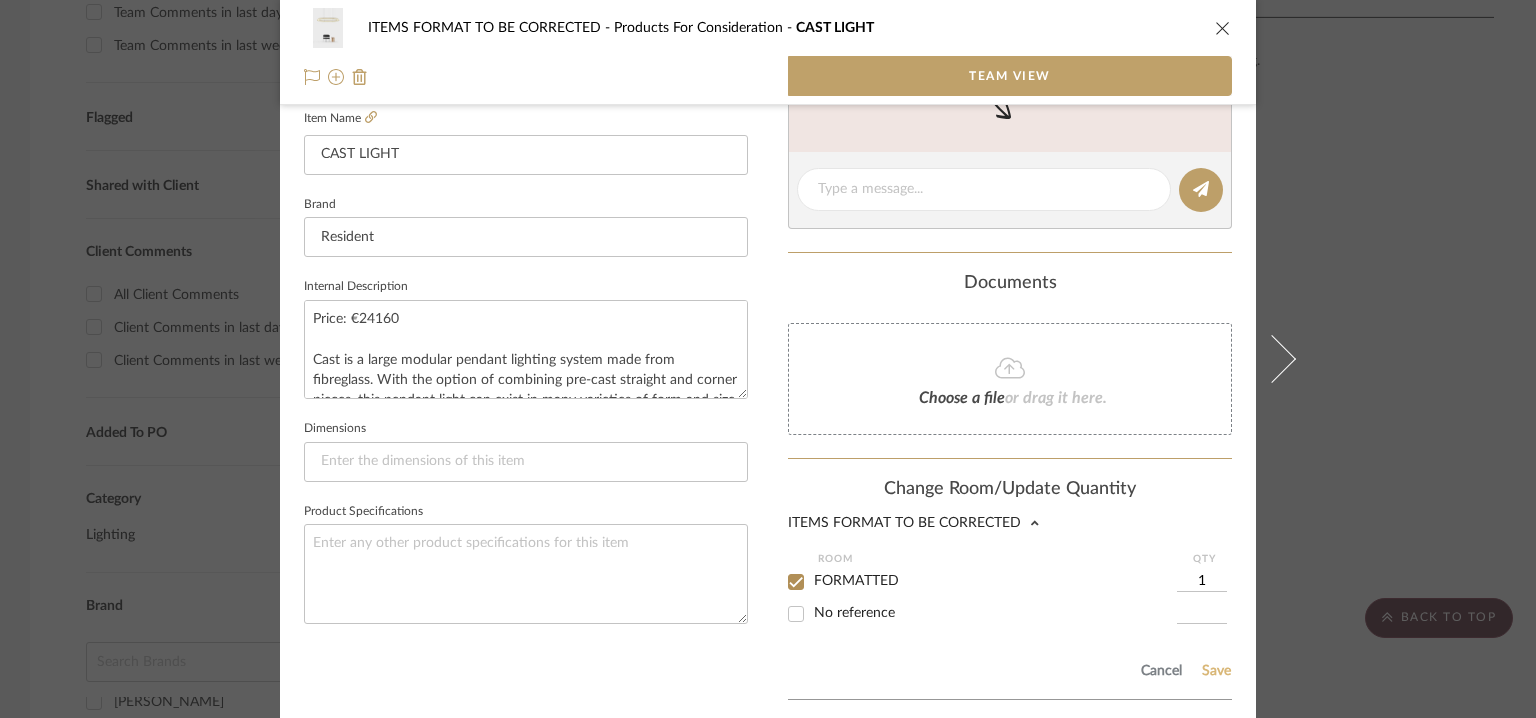 click on "Save" 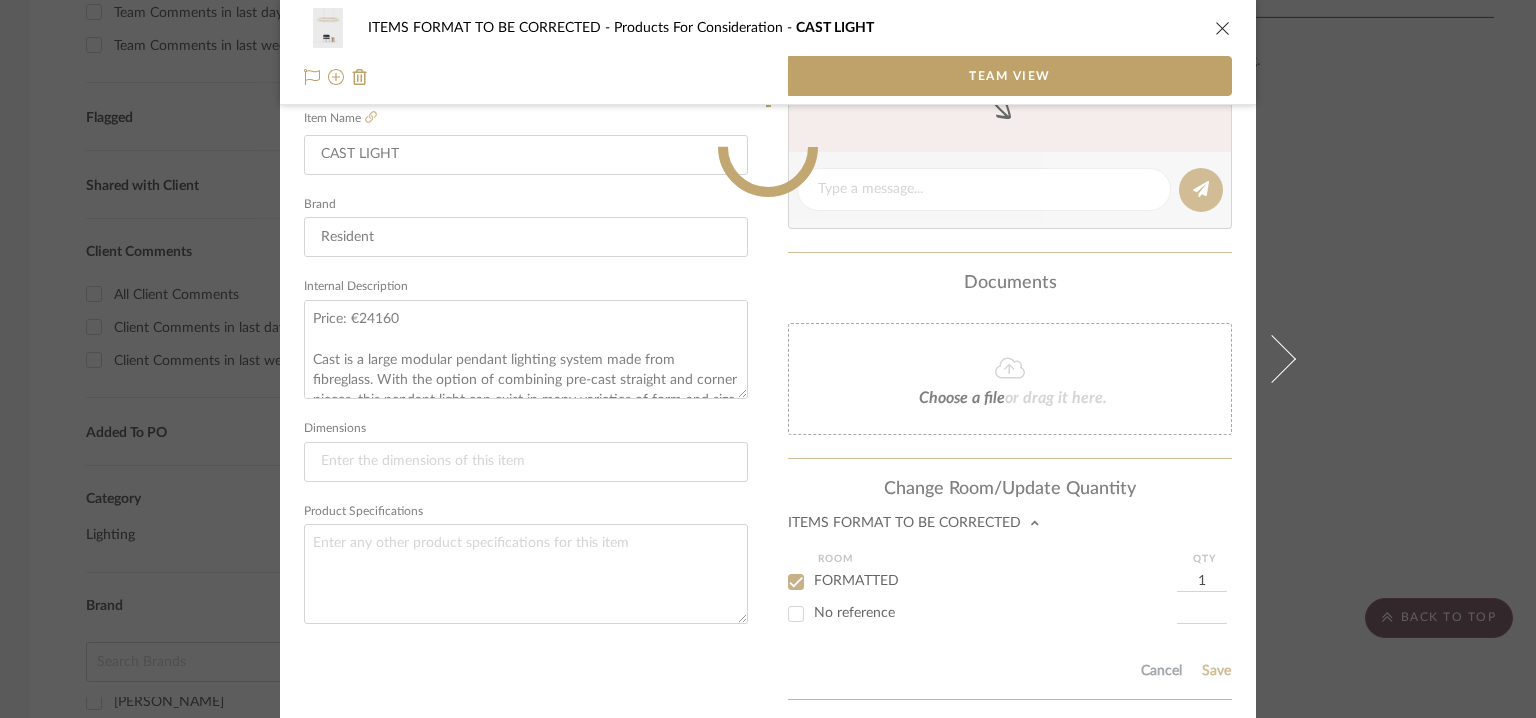 type 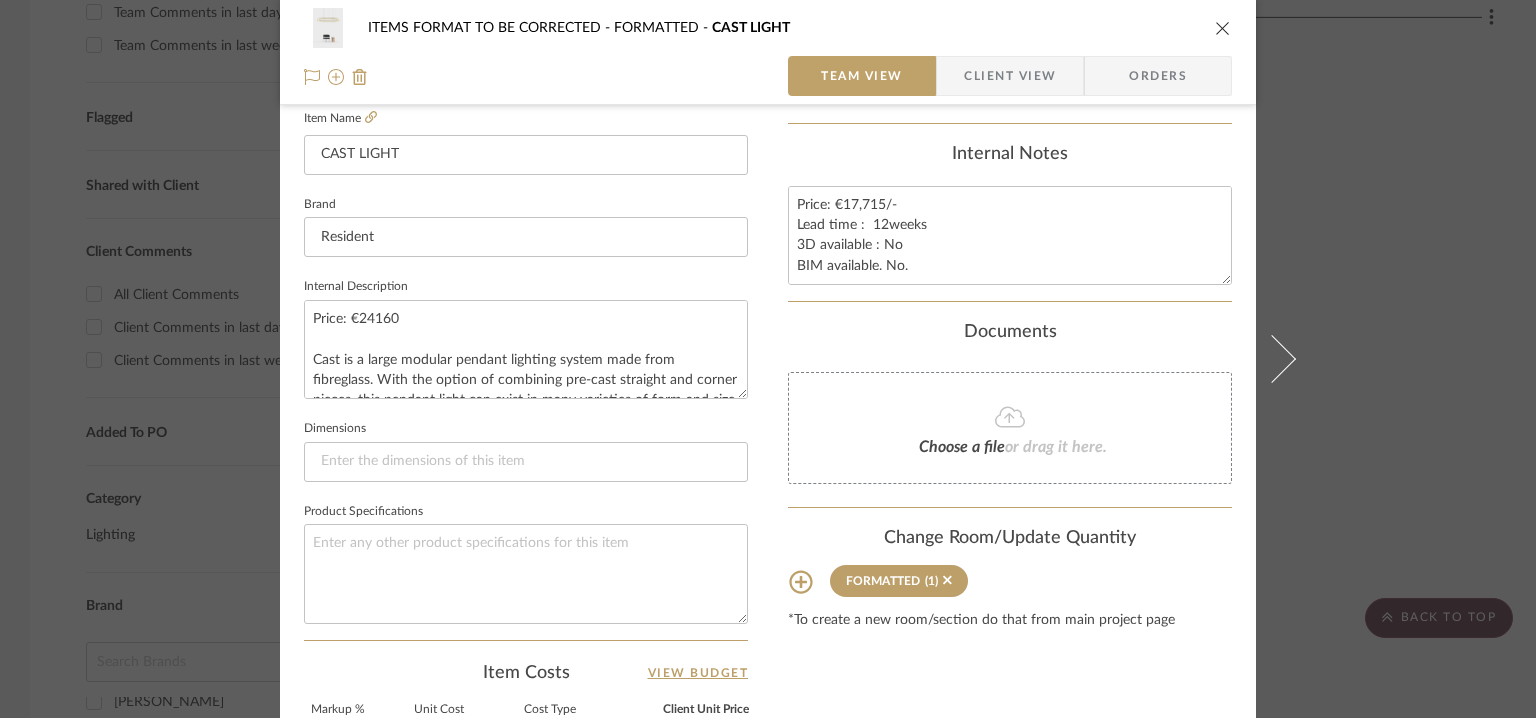type 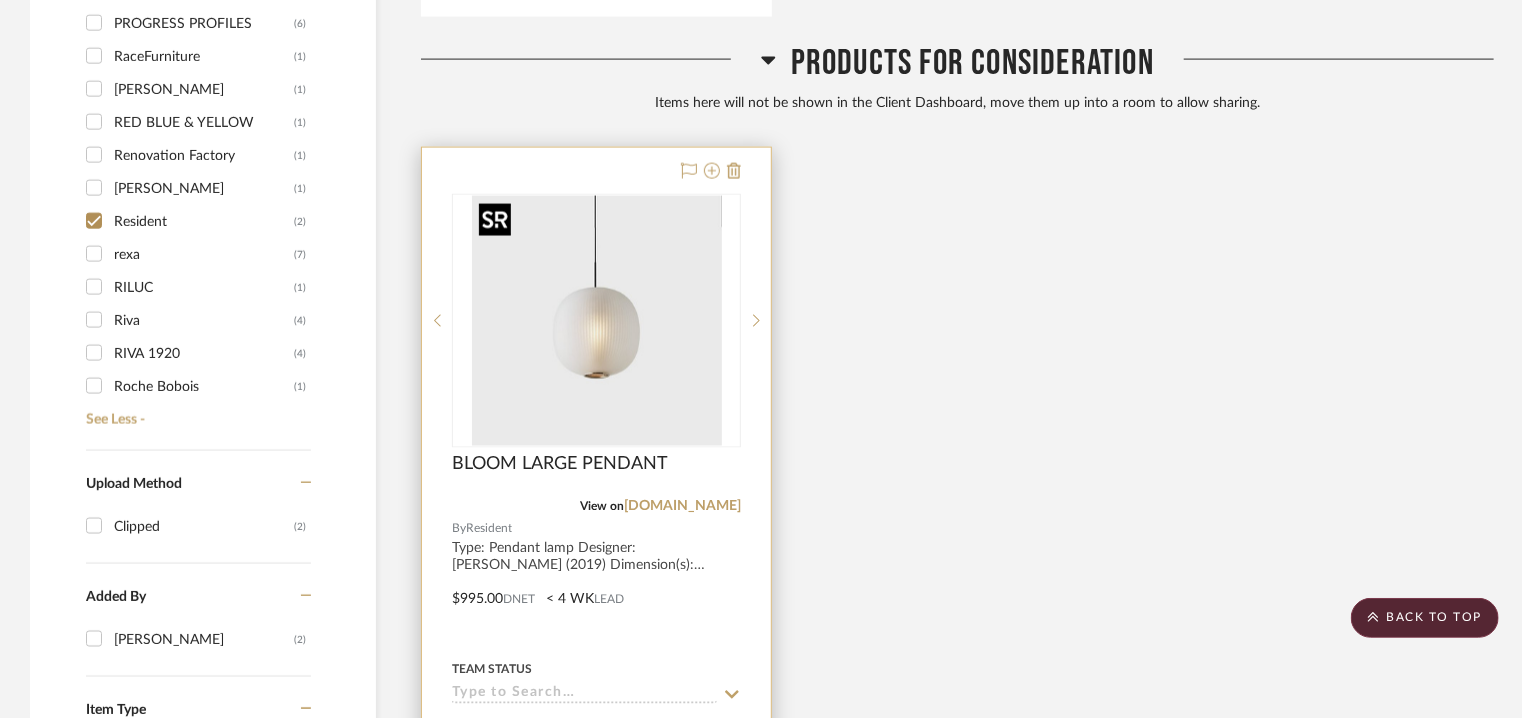 scroll, scrollTop: 1682, scrollLeft: 0, axis: vertical 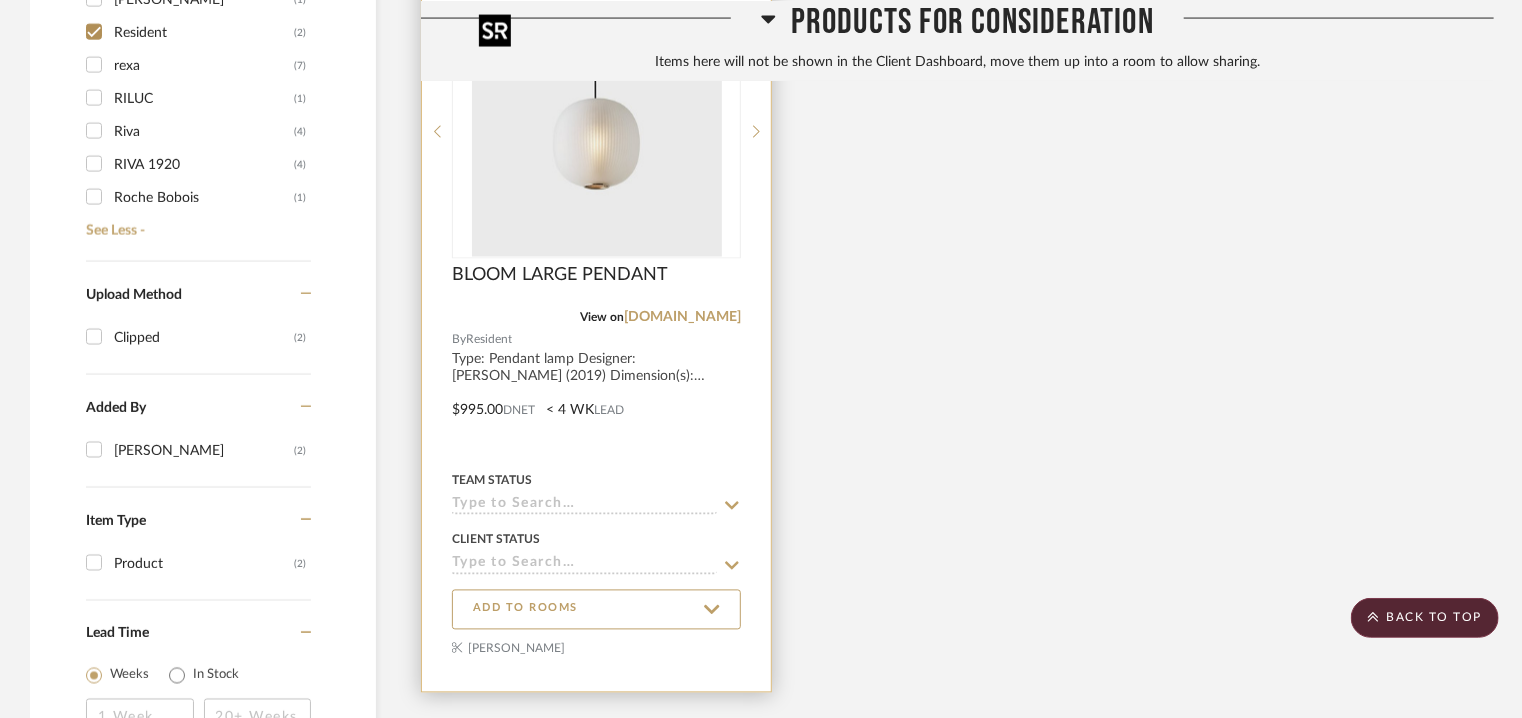 click at bounding box center (597, 132) 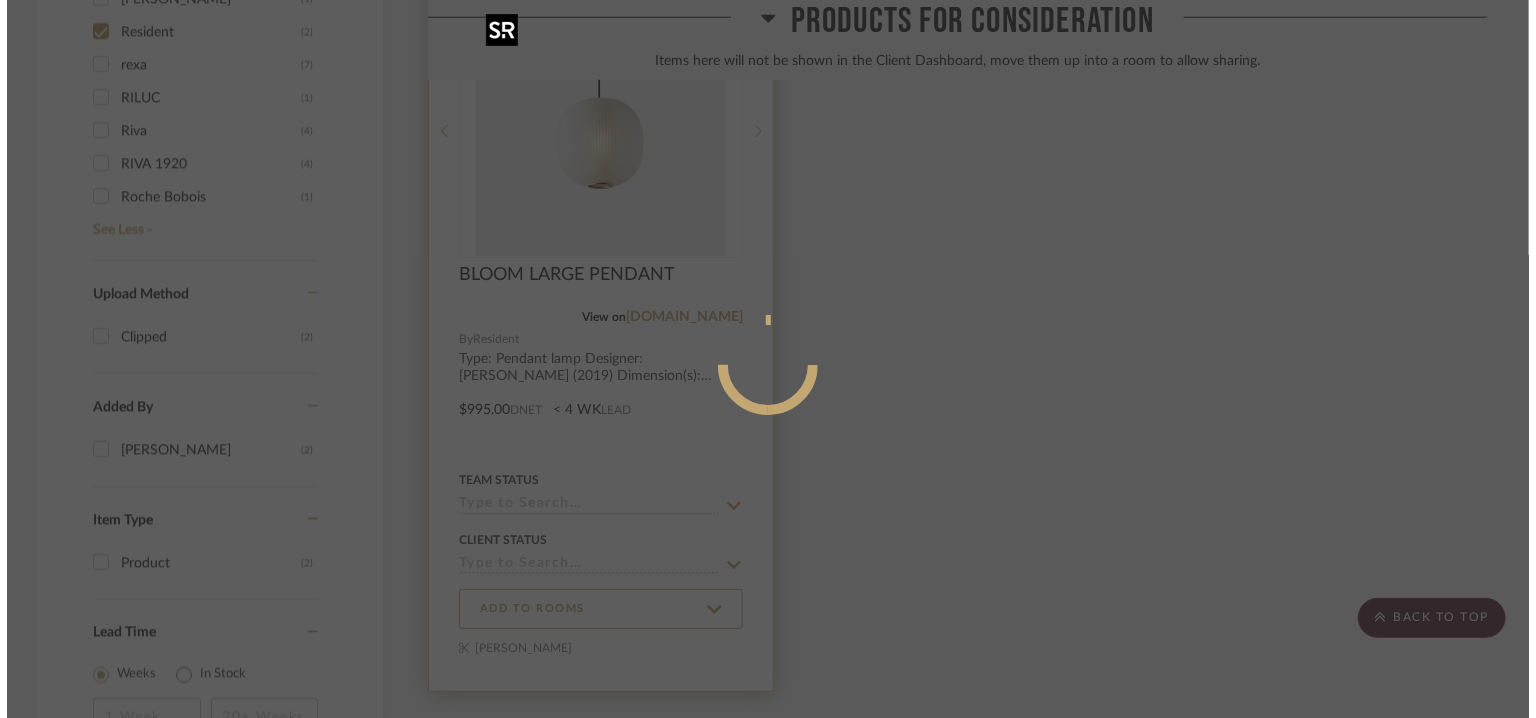 scroll, scrollTop: 0, scrollLeft: 0, axis: both 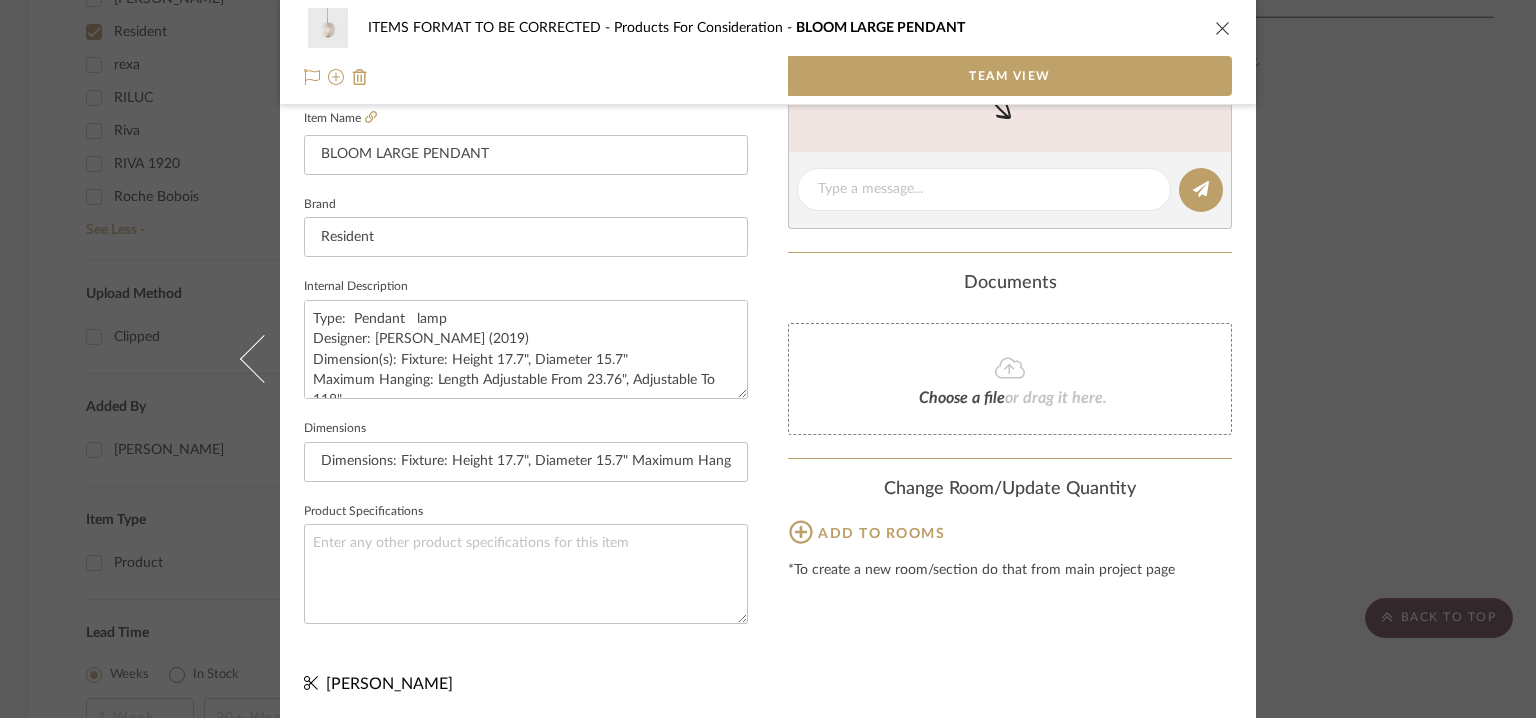 click 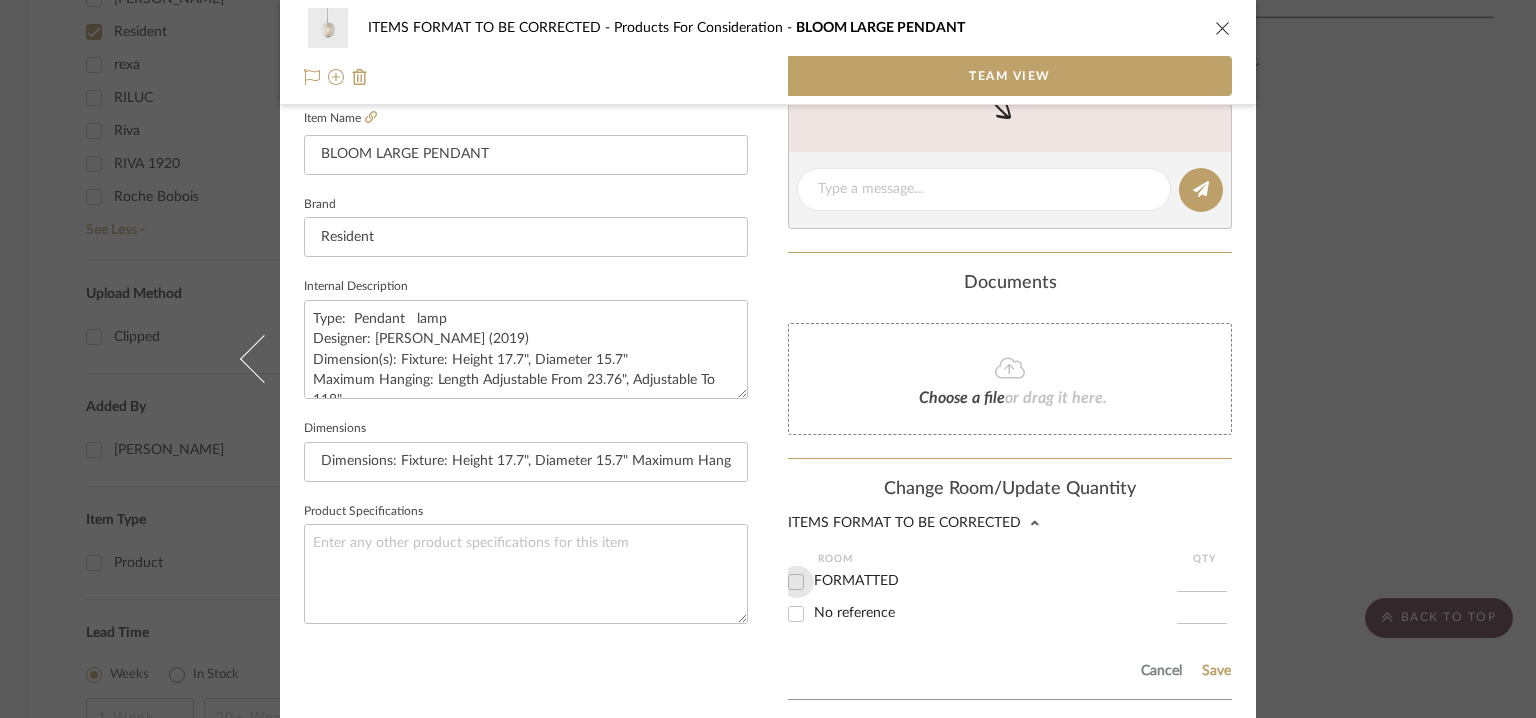 click on "FORMATTED" at bounding box center (796, 582) 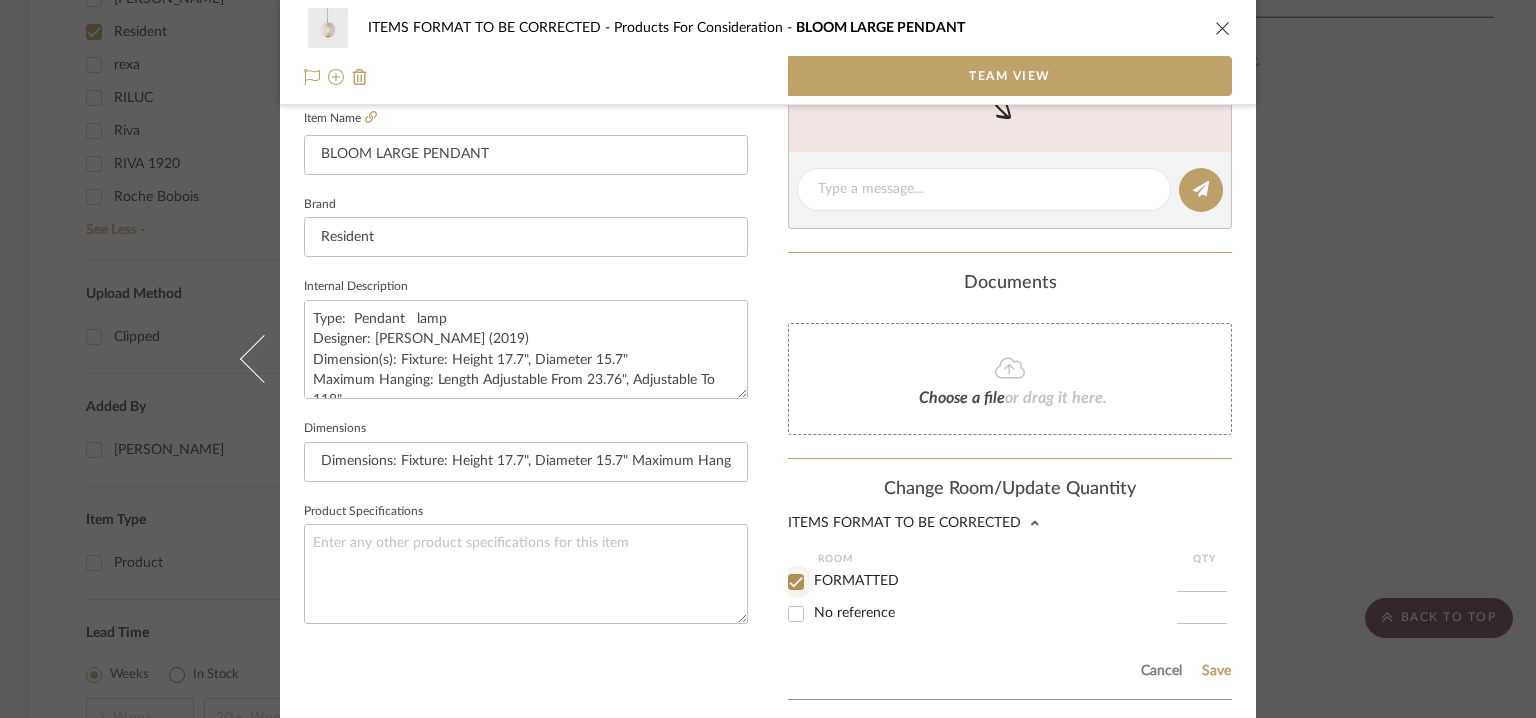 checkbox on "true" 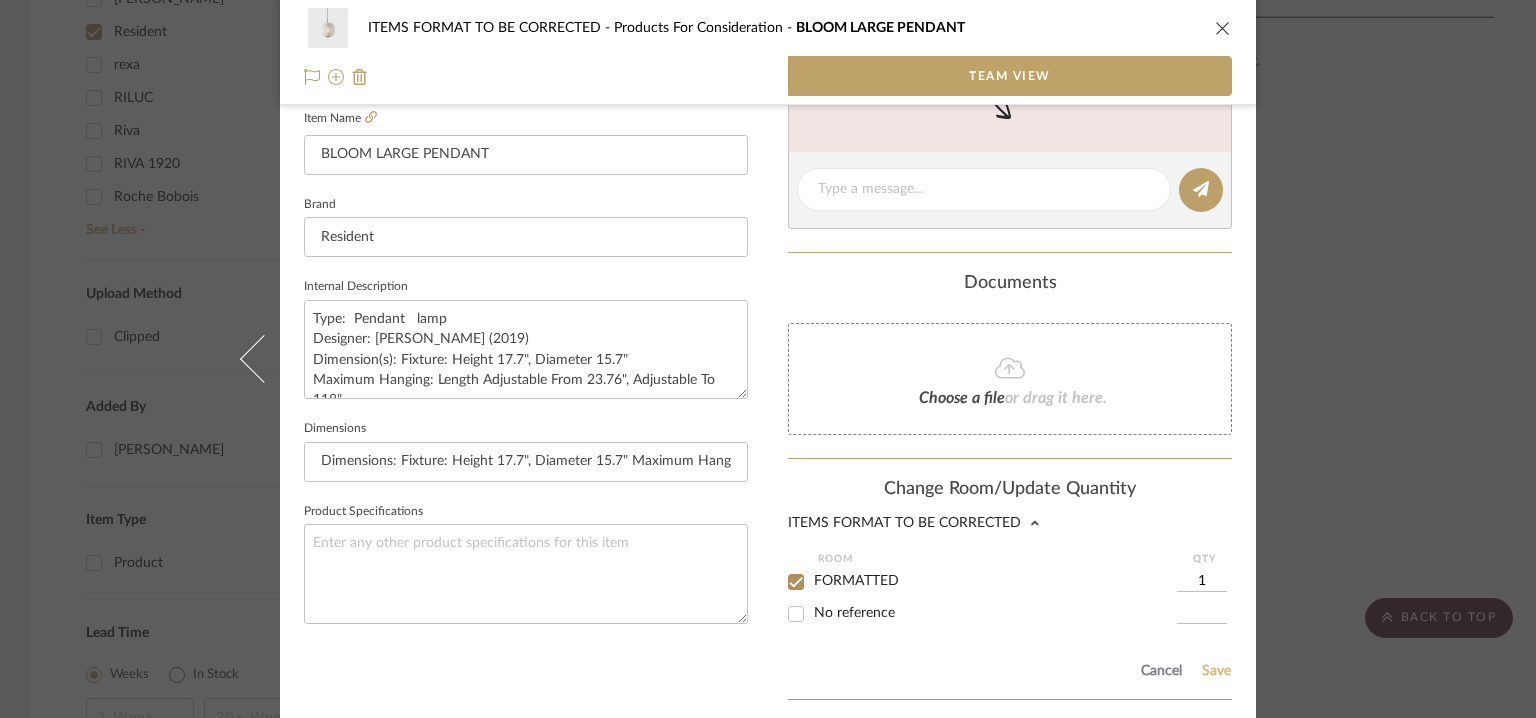 click on "Save" 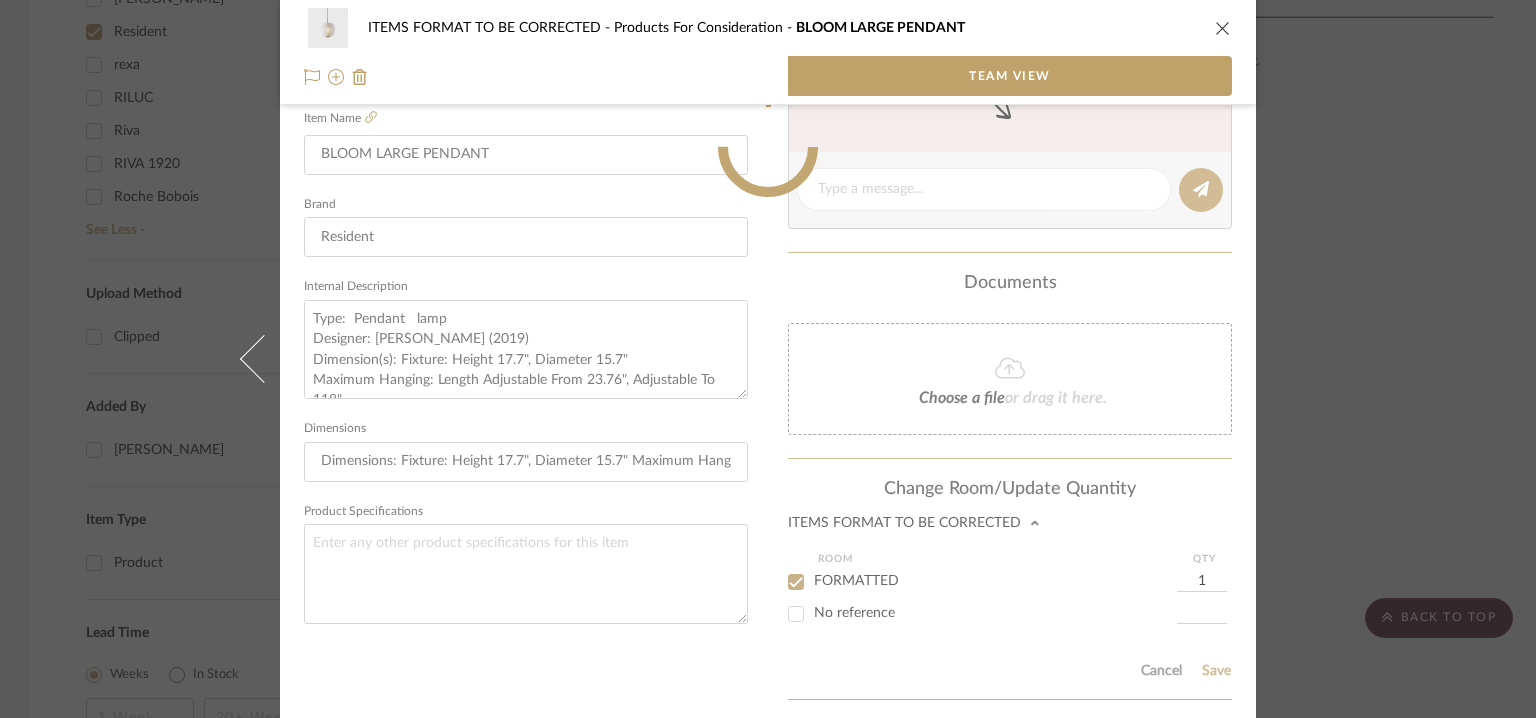 type 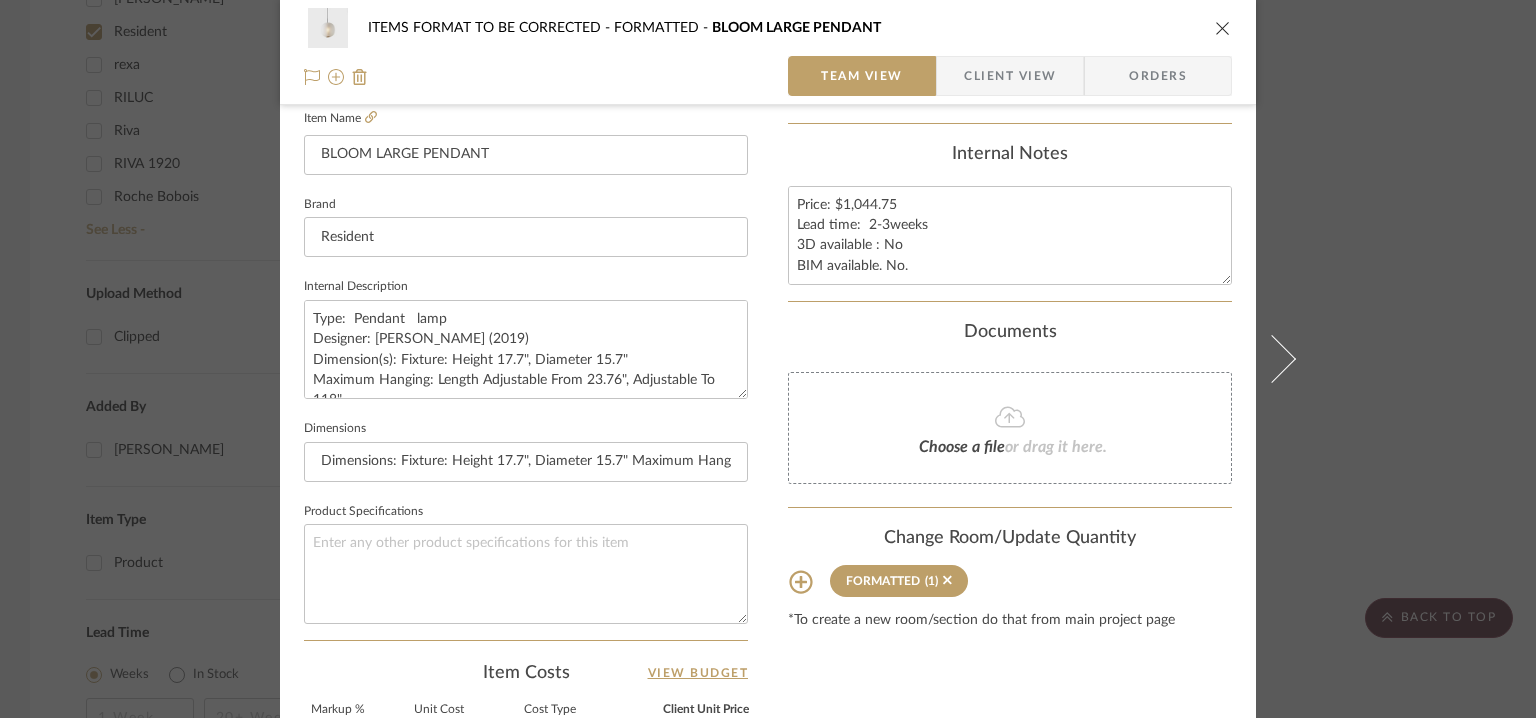type 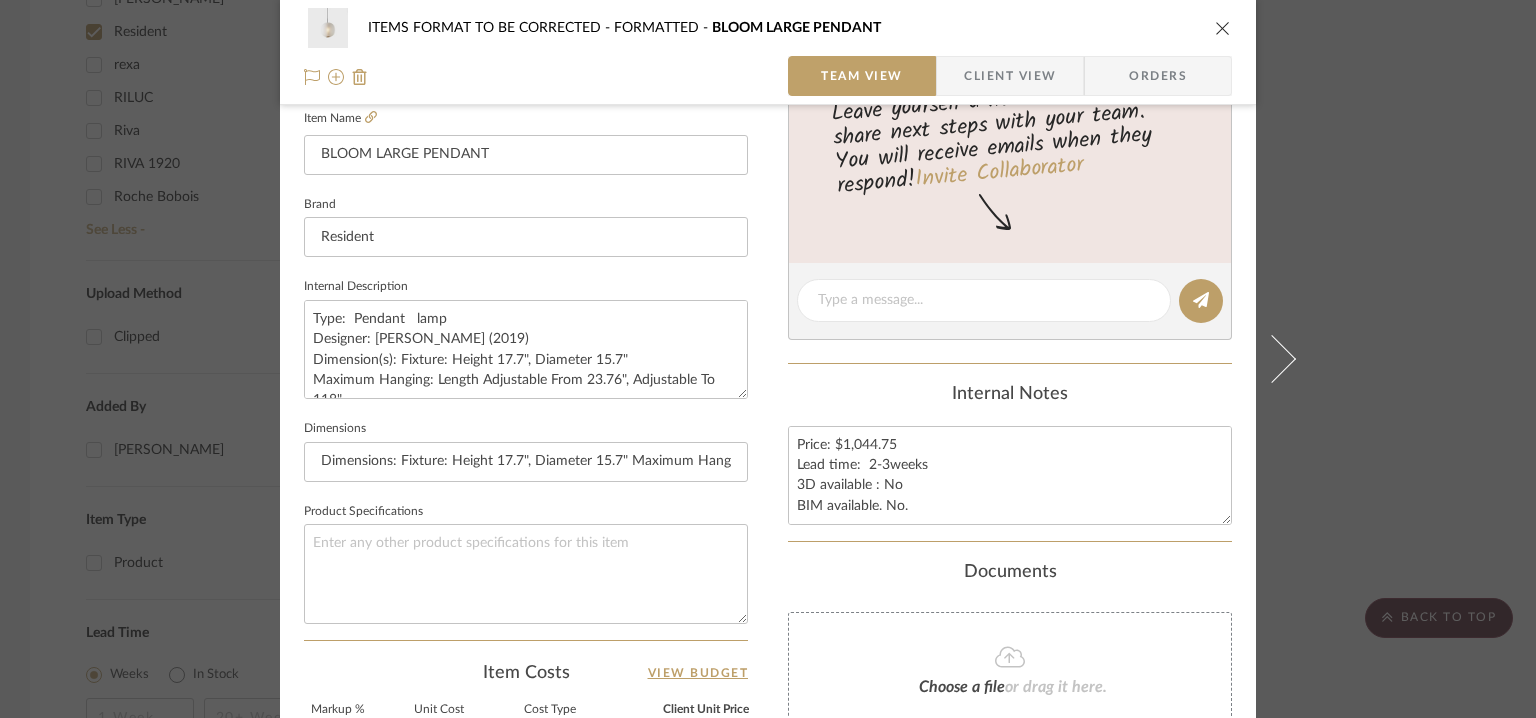 drag, startPoint x: 1222, startPoint y: 25, endPoint x: 1152, endPoint y: 141, distance: 135.48431 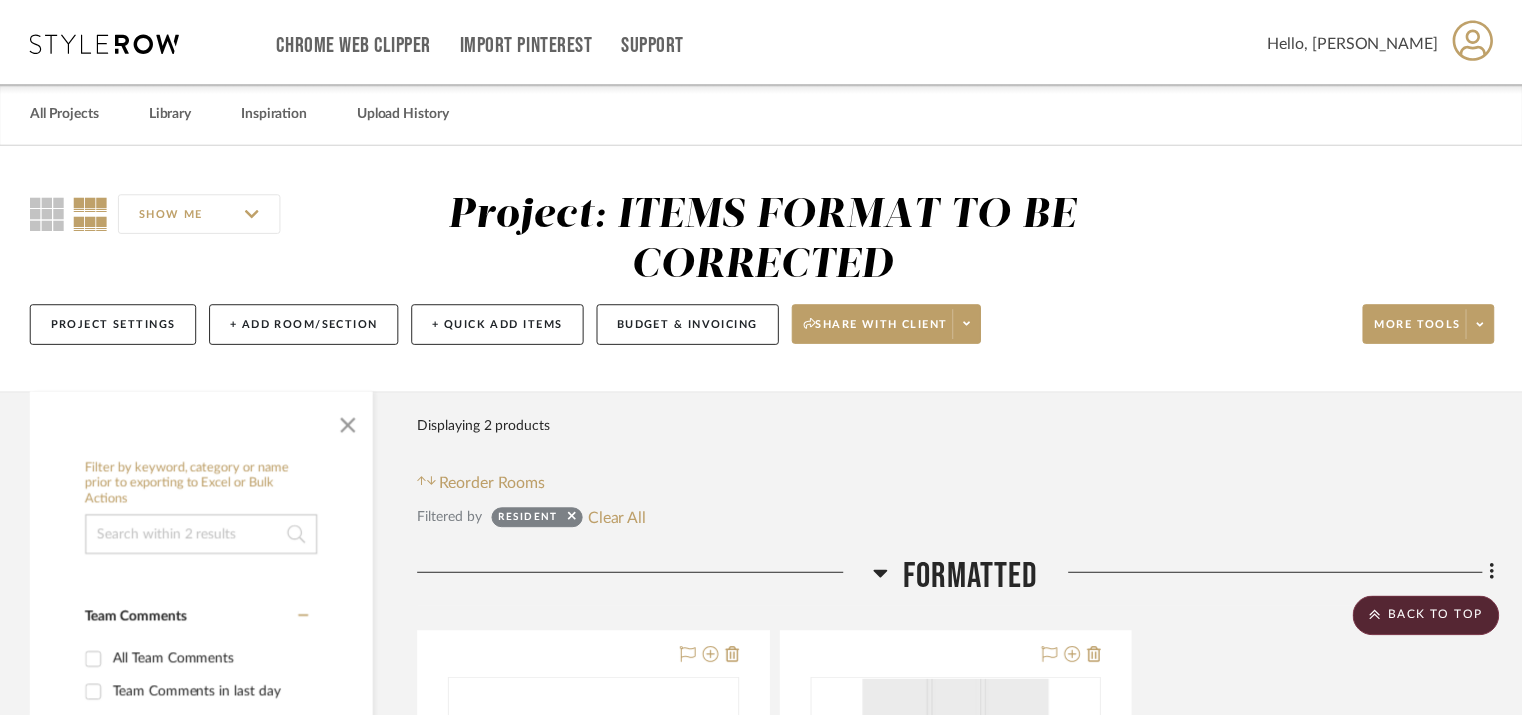 scroll, scrollTop: 1682, scrollLeft: 0, axis: vertical 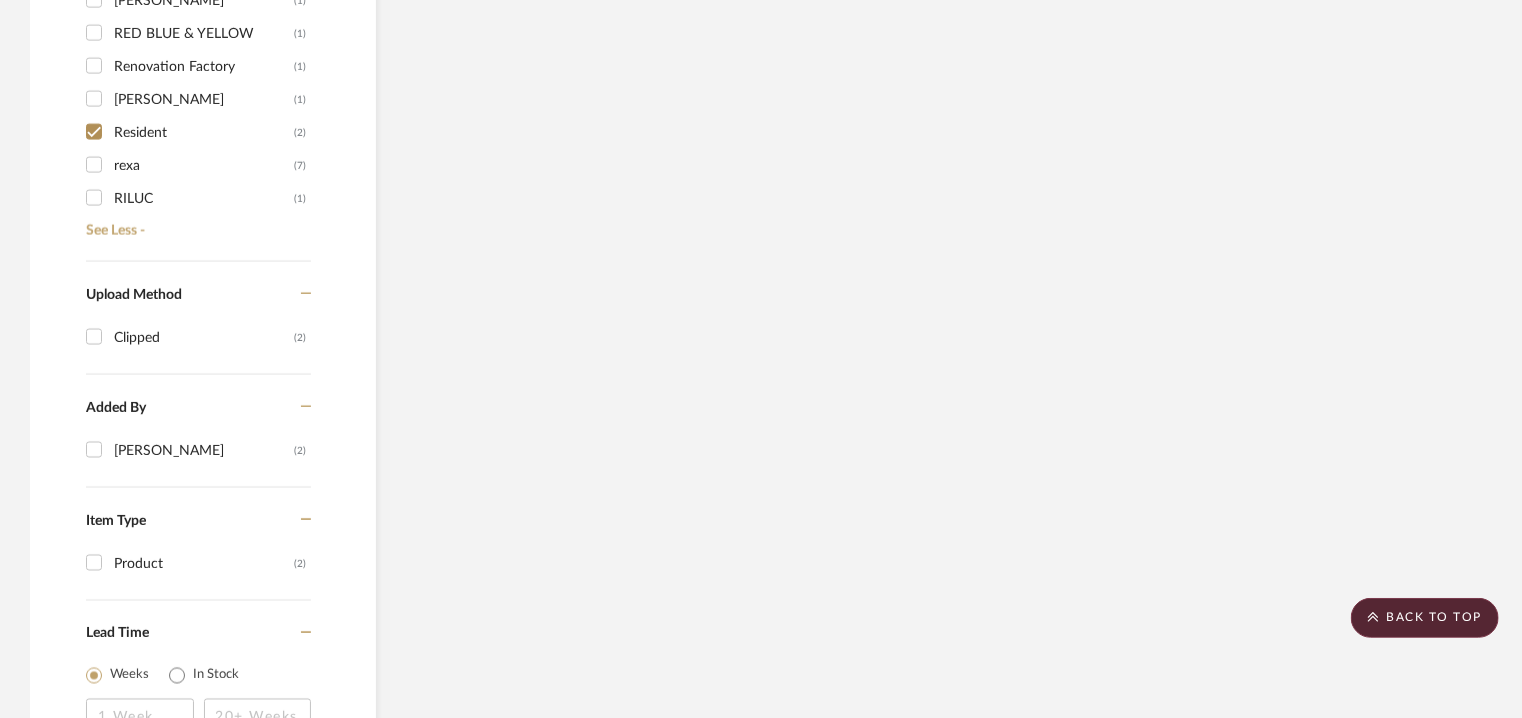 click on "Resident  (2)" at bounding box center (94, 132) 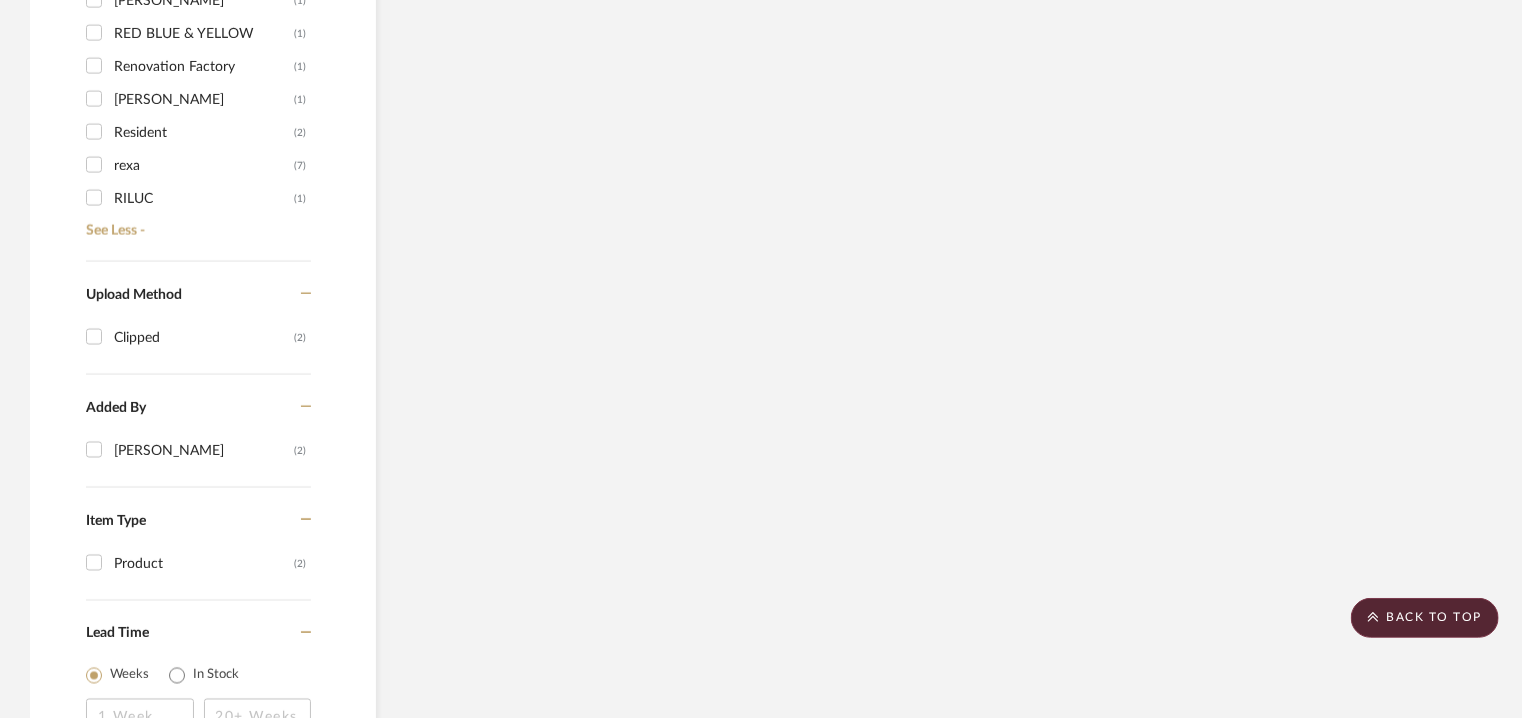 checkbox on "false" 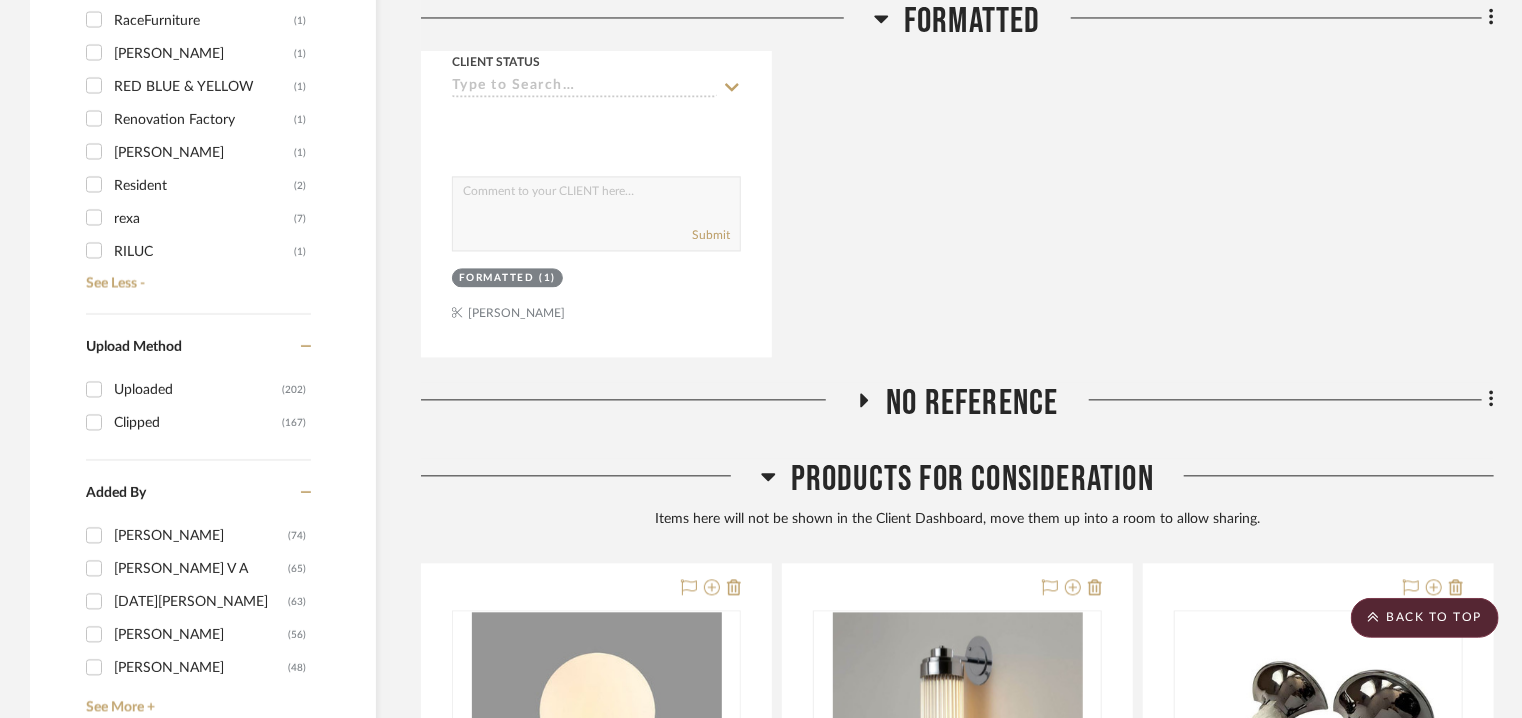 scroll, scrollTop: 1682, scrollLeft: 0, axis: vertical 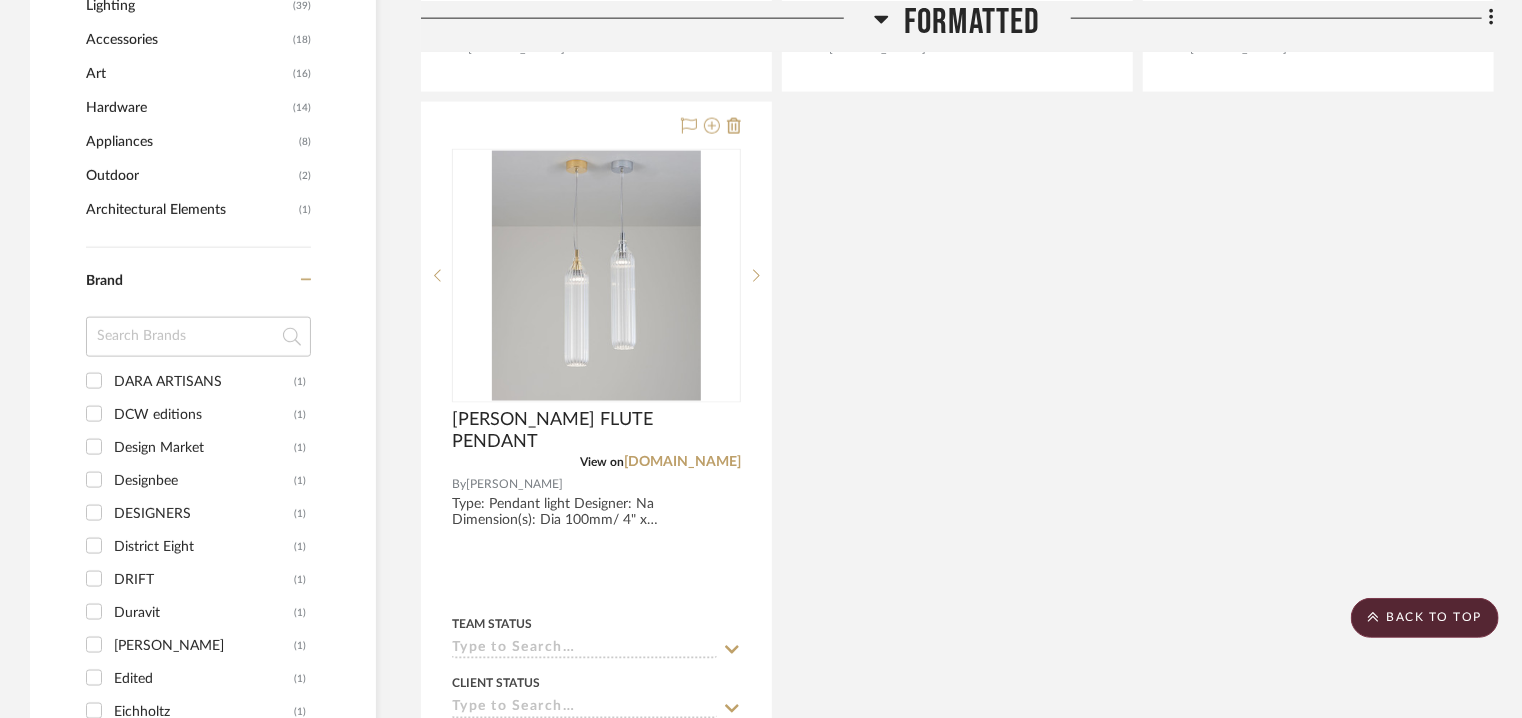 click on "DCW editions  (1)" at bounding box center (94, 414) 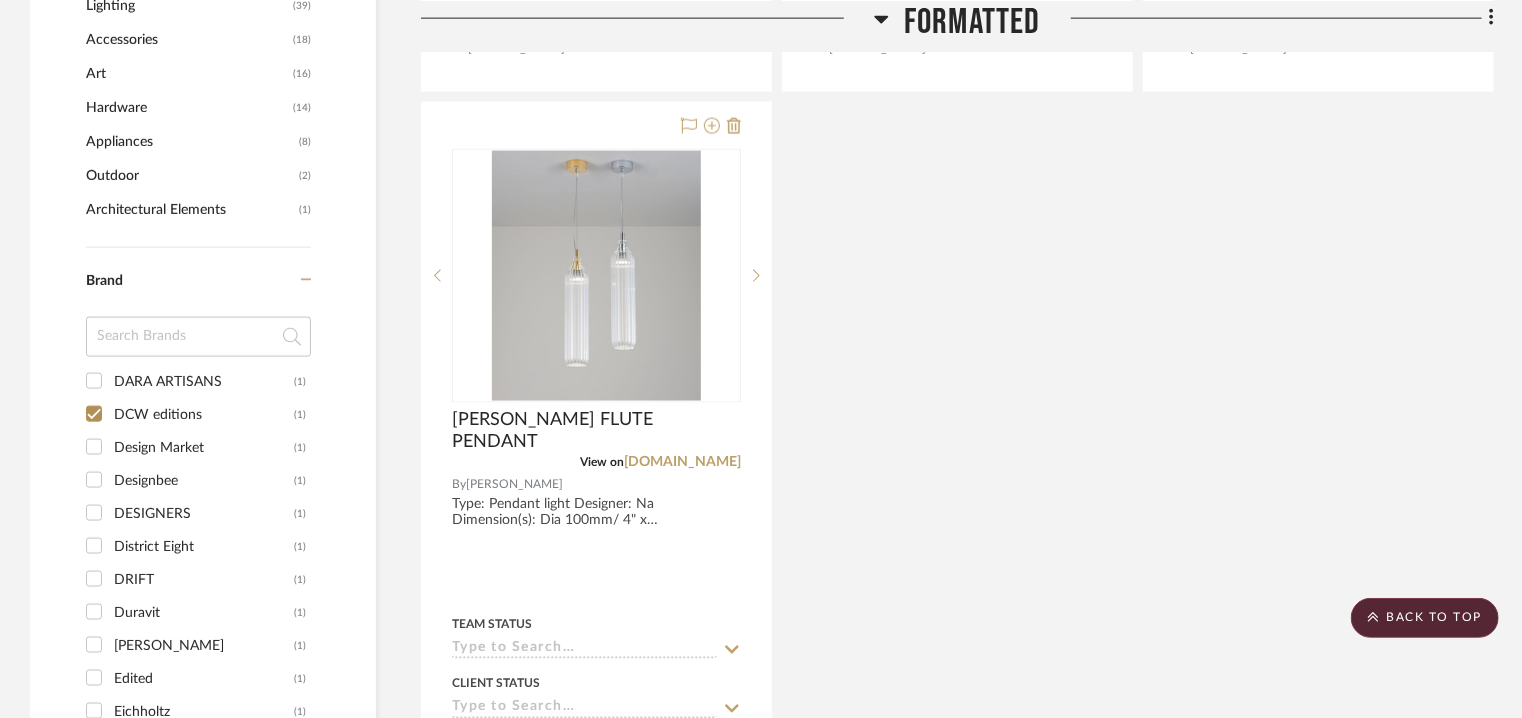 checkbox on "true" 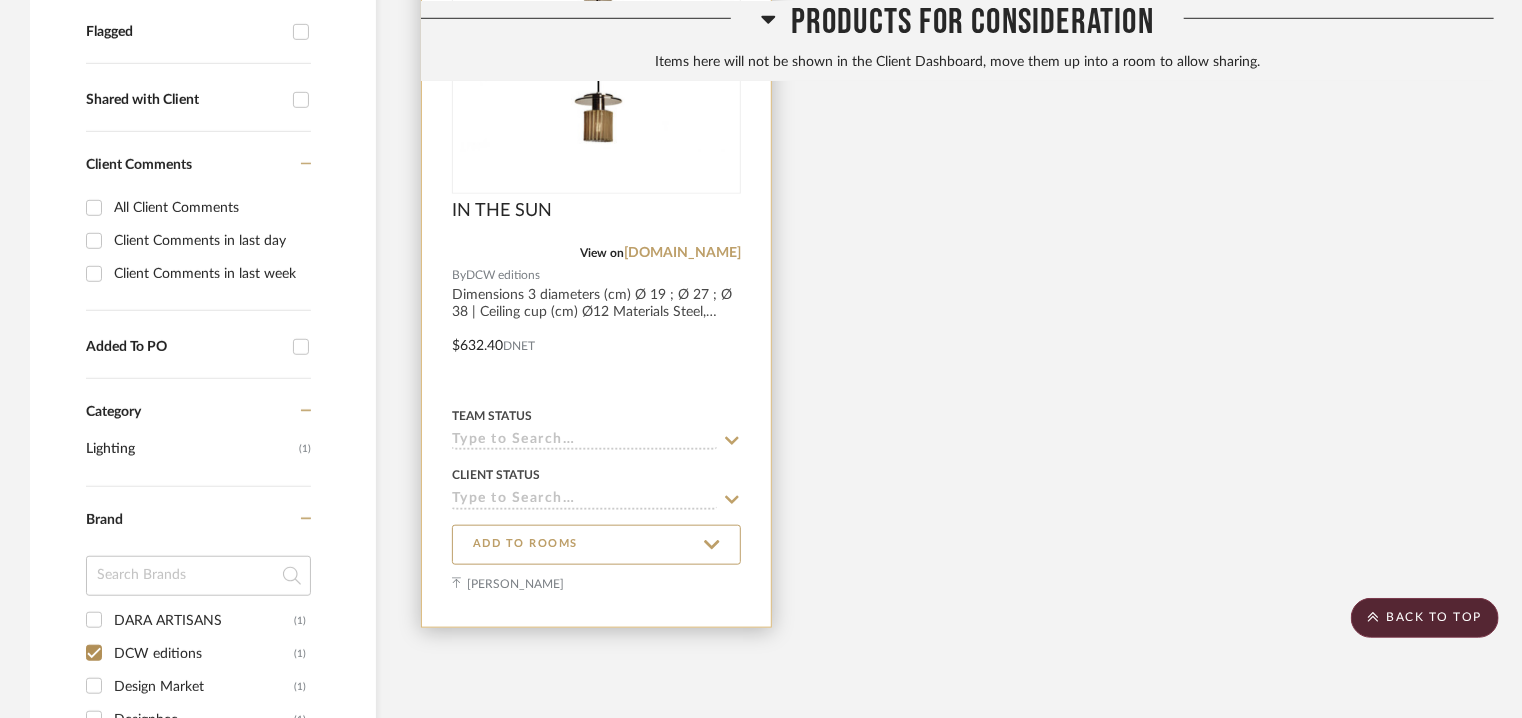 scroll, scrollTop: 612, scrollLeft: 0, axis: vertical 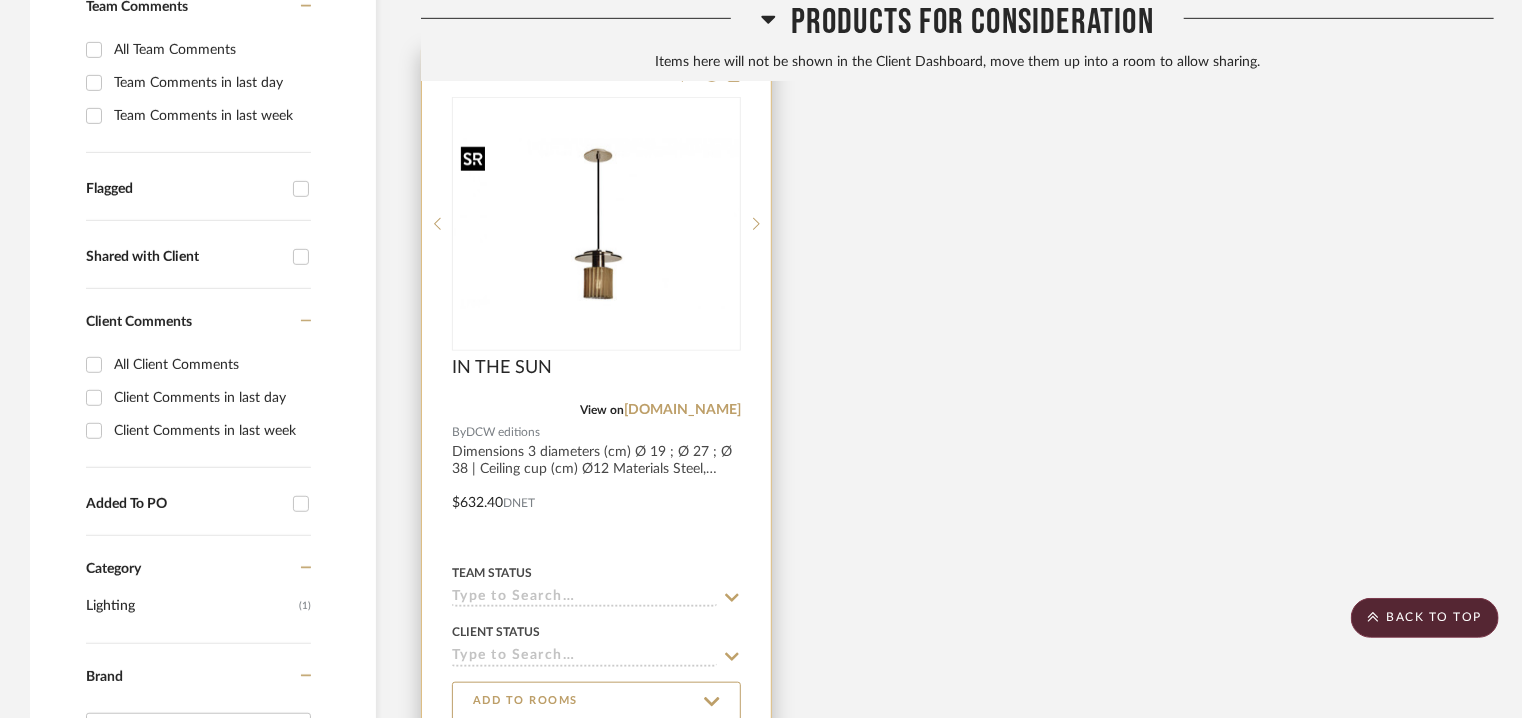 click at bounding box center [596, 223] 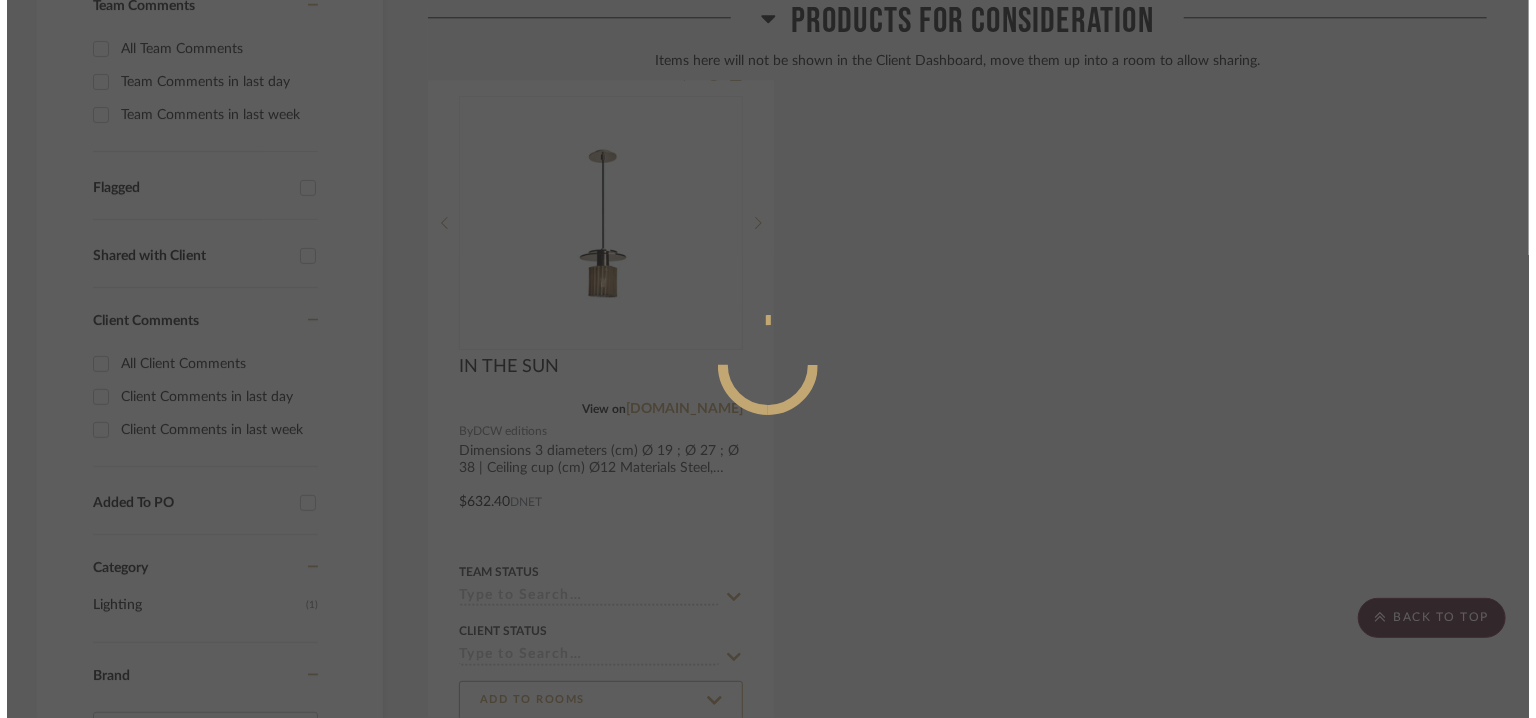 scroll, scrollTop: 0, scrollLeft: 0, axis: both 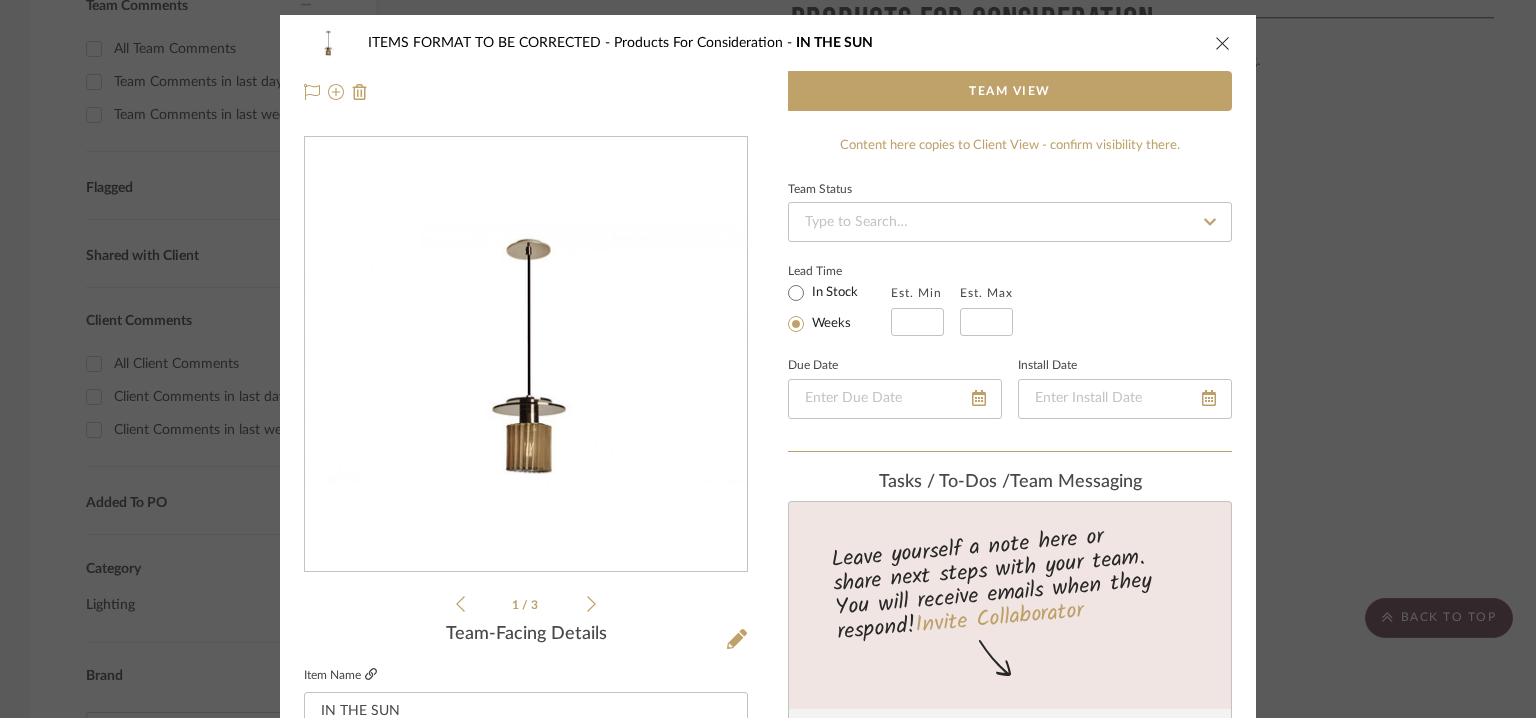 click 